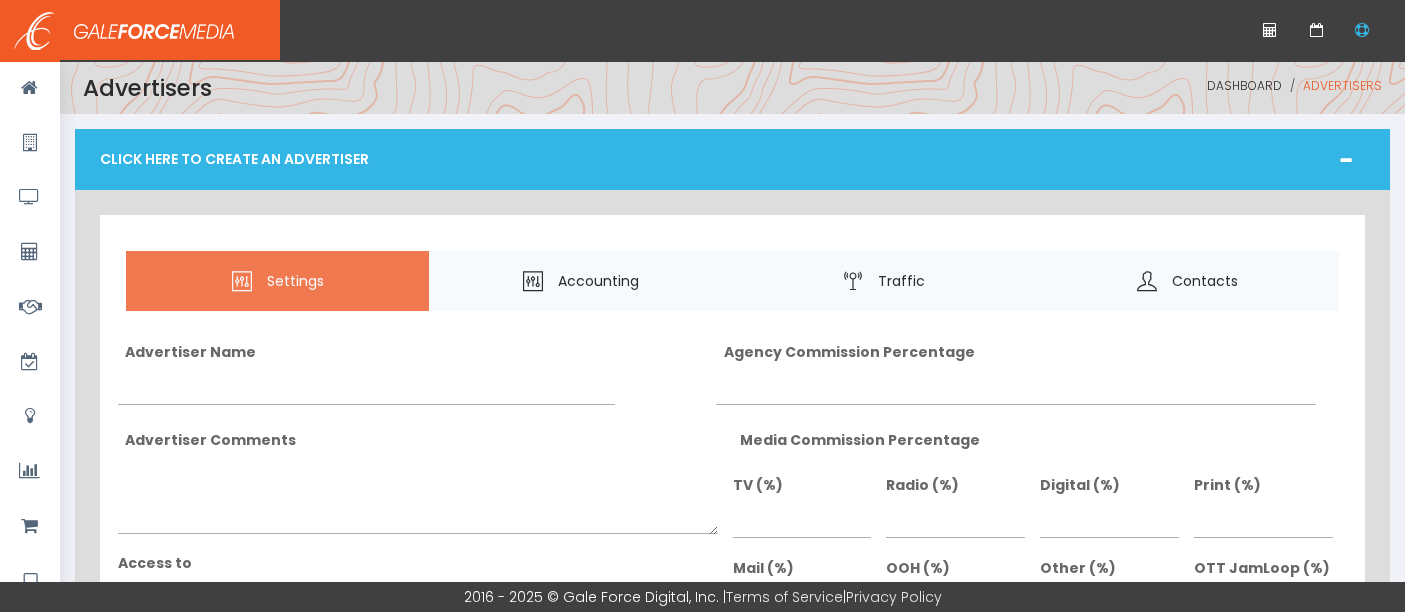 scroll, scrollTop: 0, scrollLeft: 0, axis: both 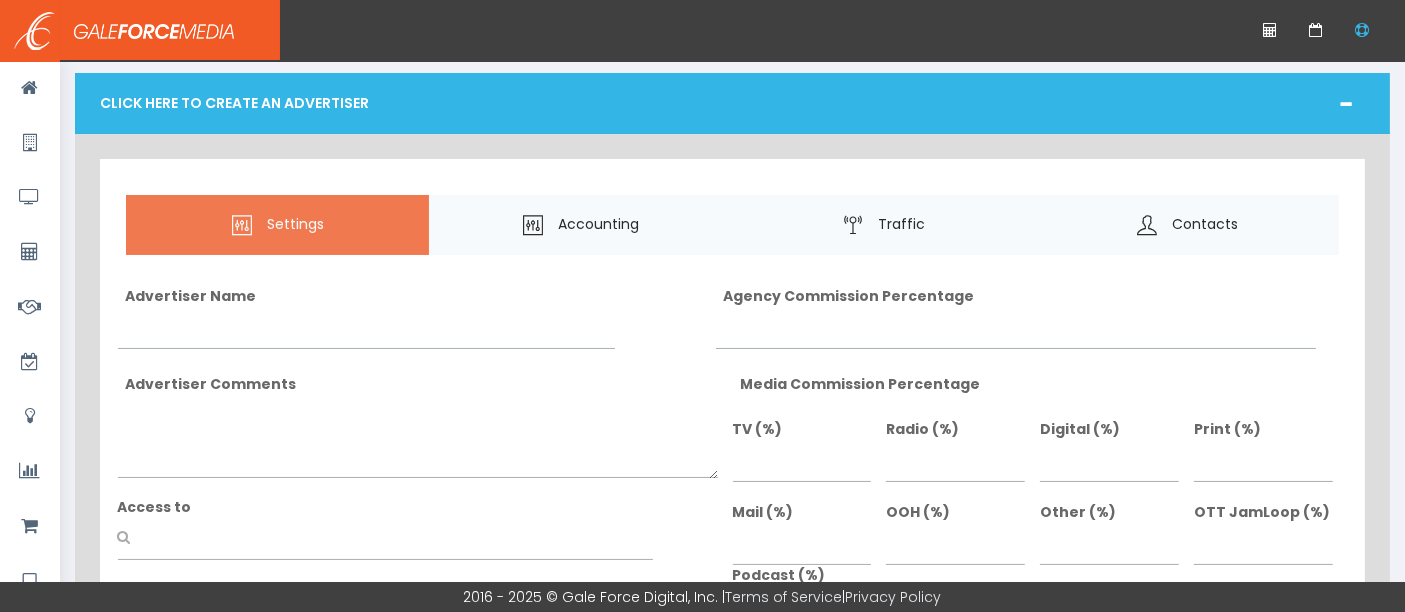click on "Click Here To Create An Advertiser" at bounding box center (732, 103) 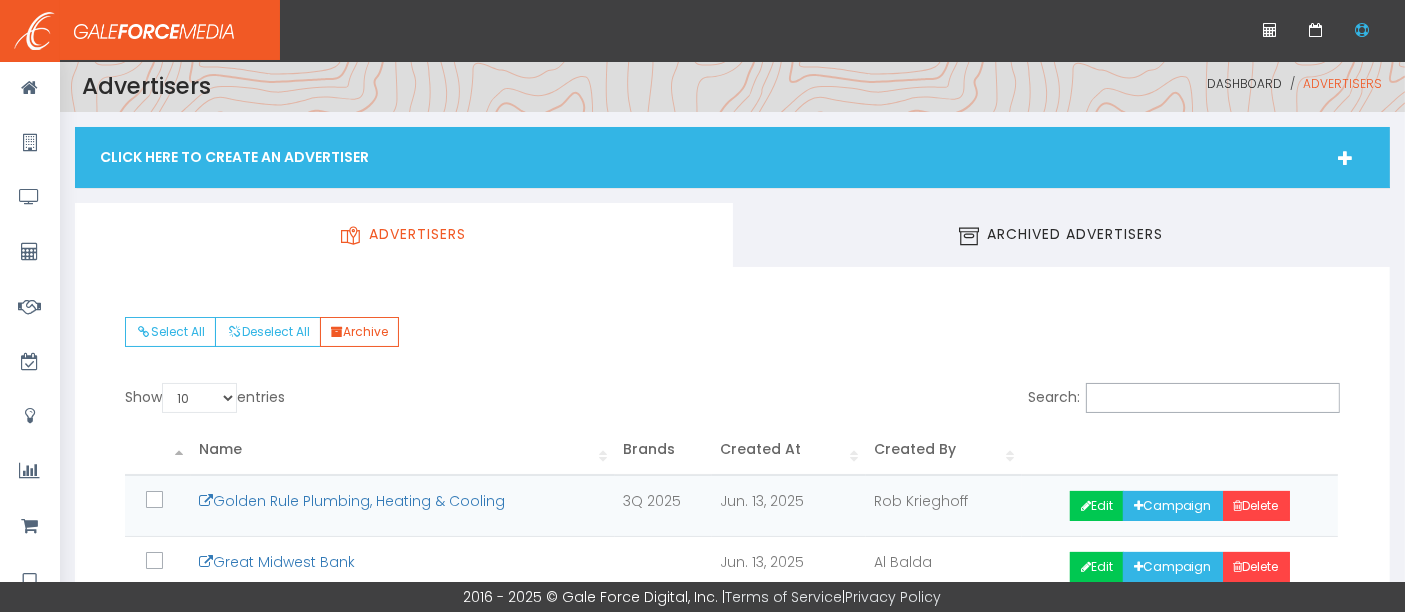 scroll, scrollTop: 0, scrollLeft: 0, axis: both 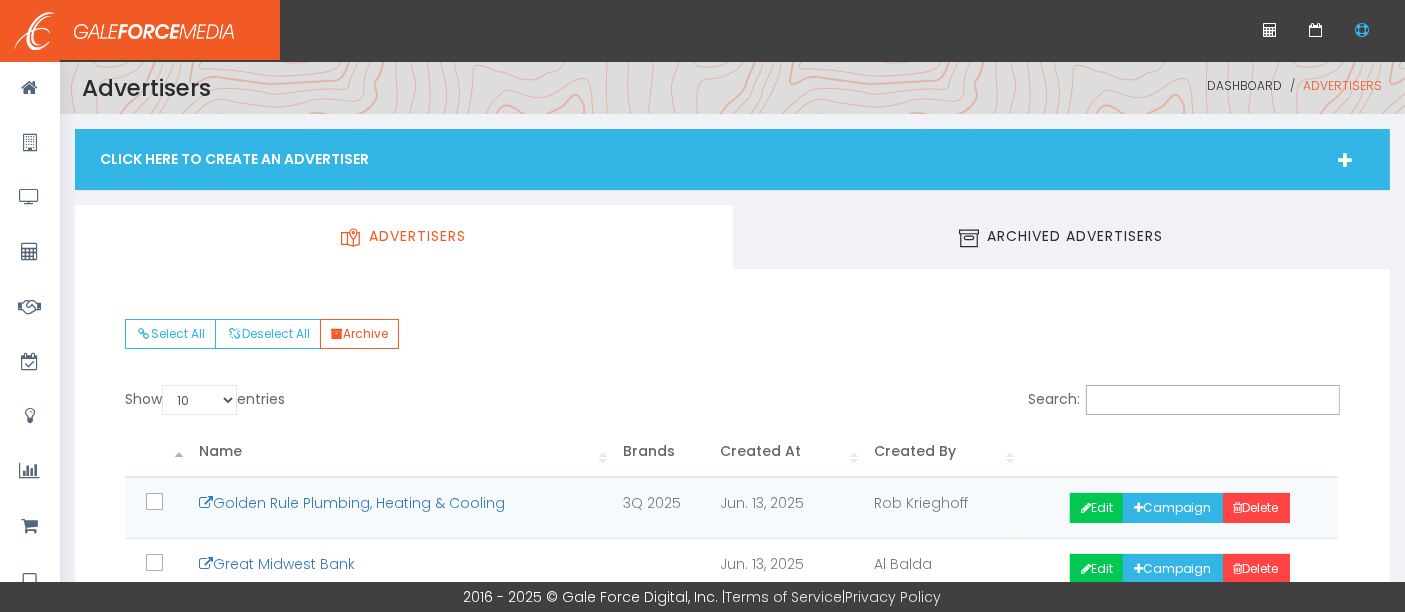 click on "Click Here To Create An Advertiser" at bounding box center [732, 159] 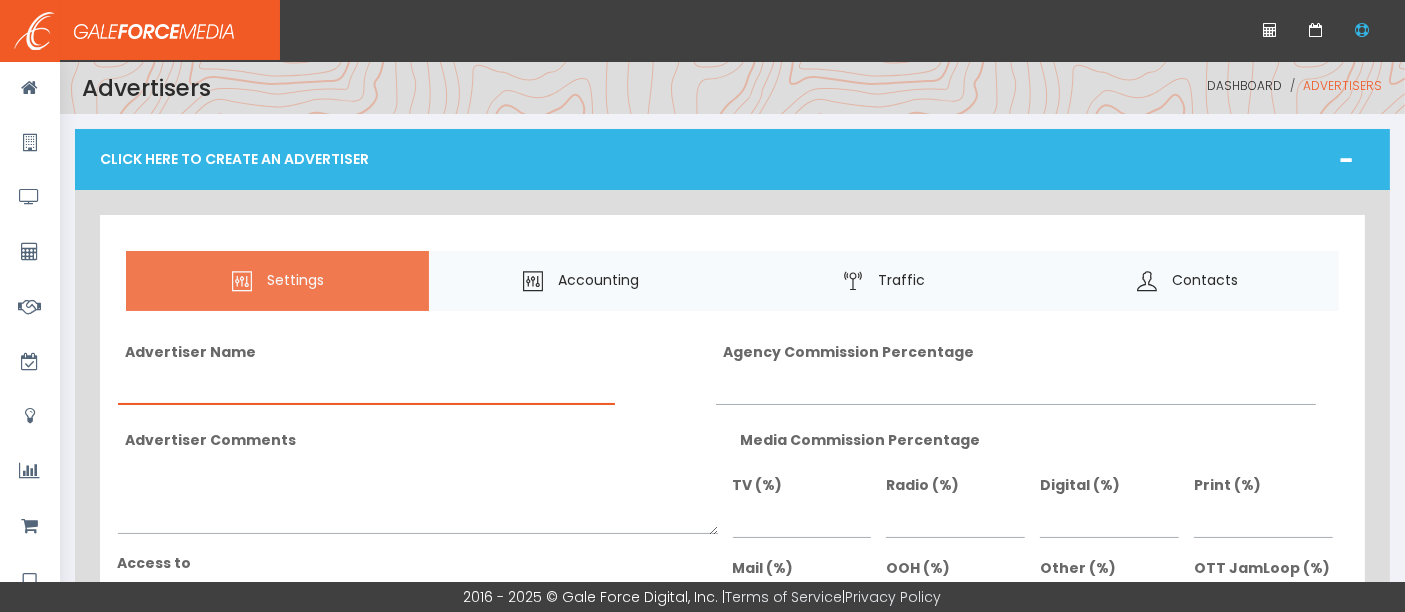 click on "Advertiser Name" at bounding box center [367, 386] 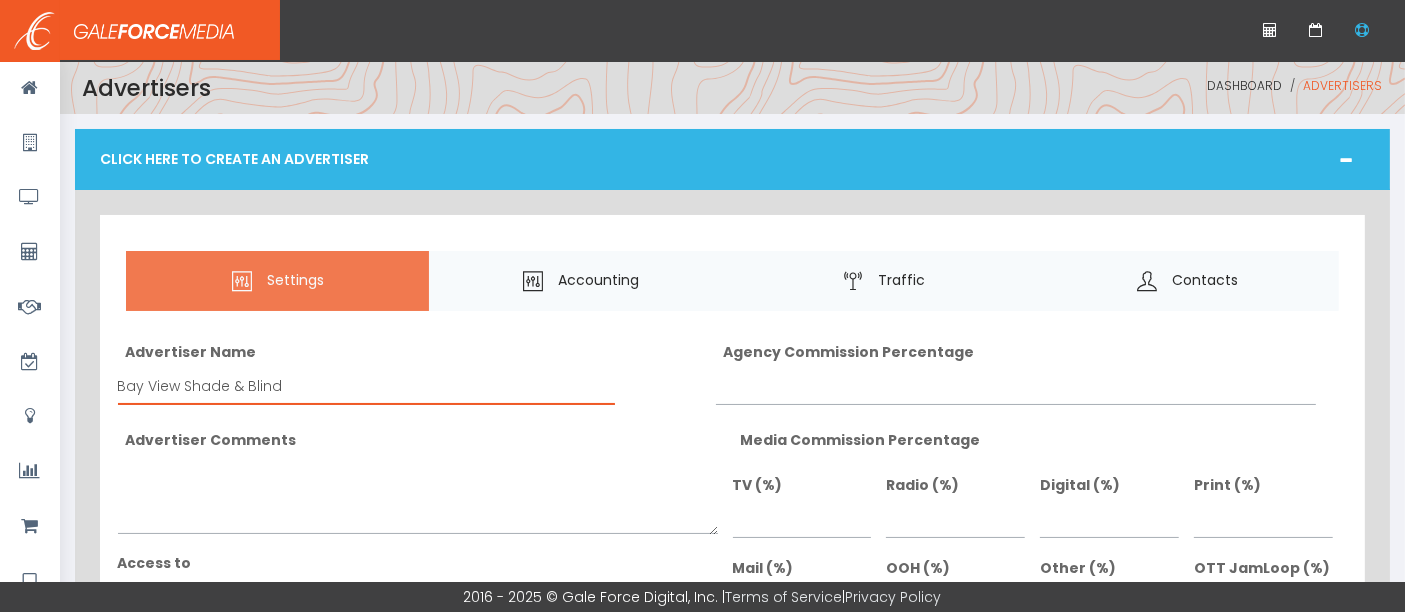 type on "Bay View Shade & Blind" 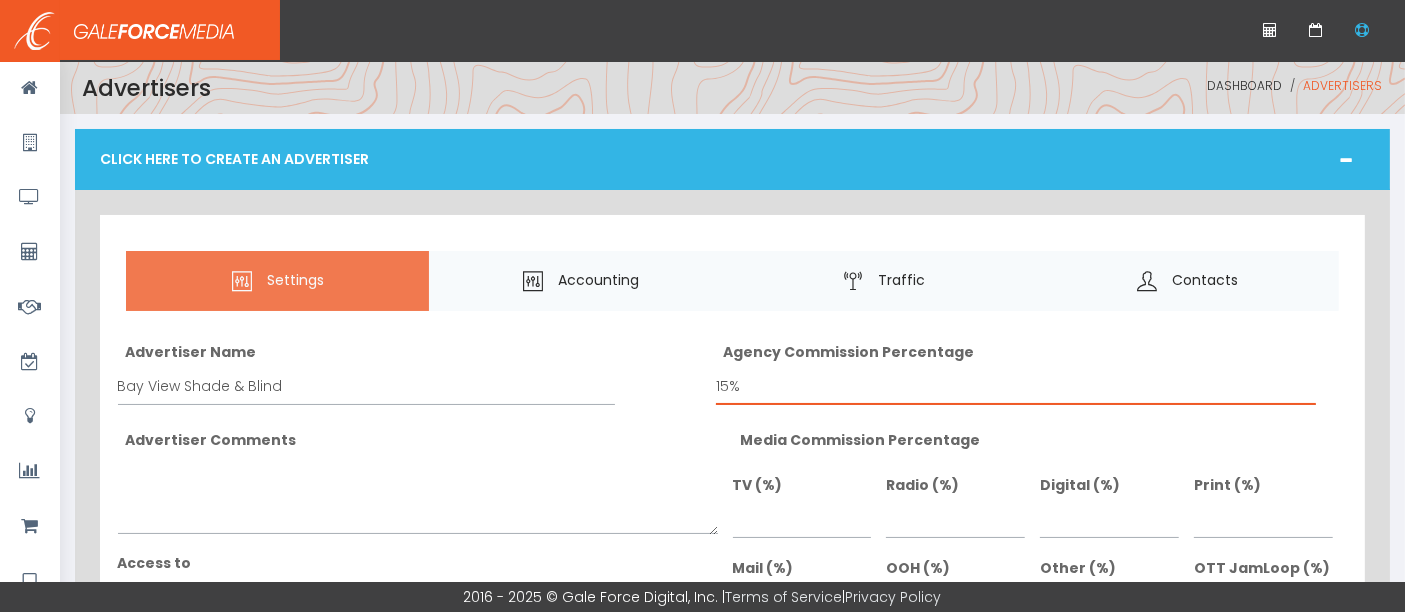 type on "15%" 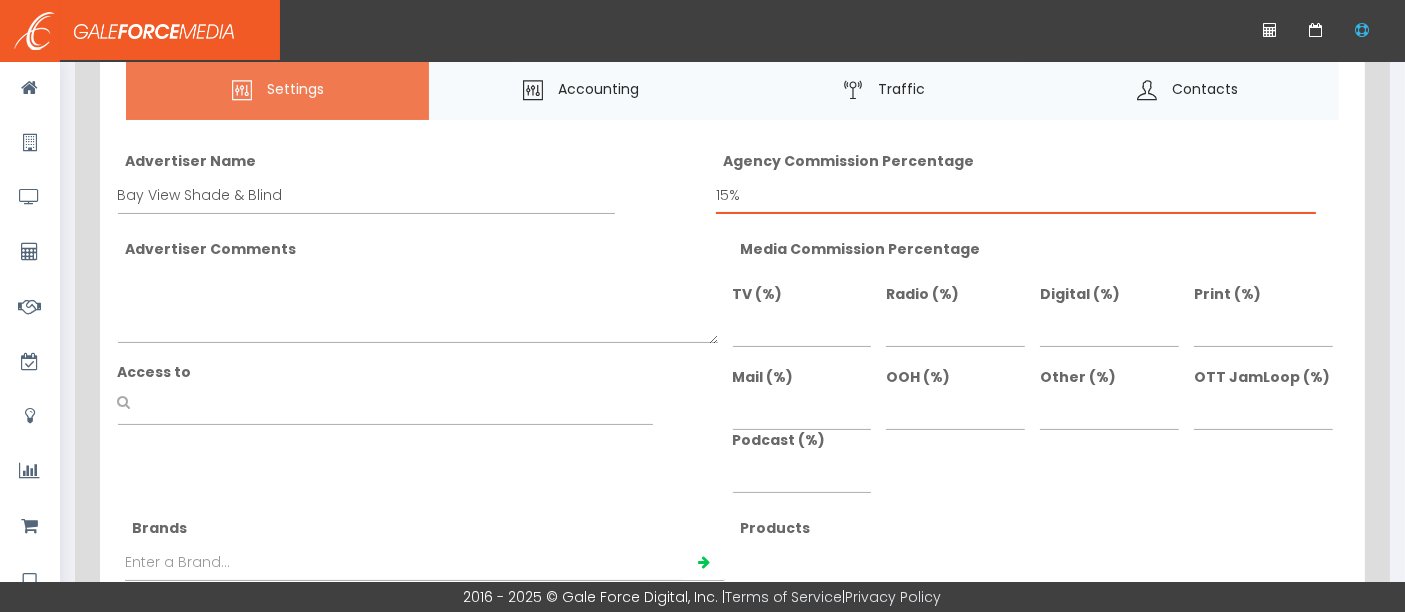 scroll, scrollTop: 227, scrollLeft: 0, axis: vertical 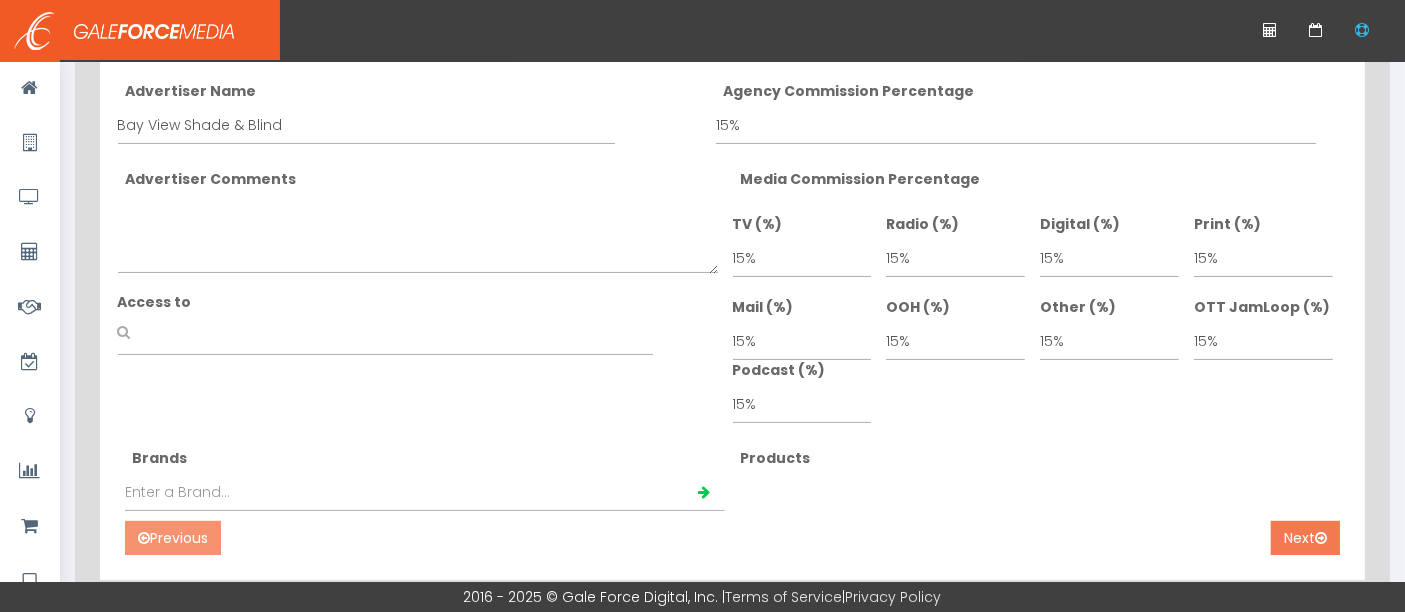 click on "Next" at bounding box center (1305, 538) 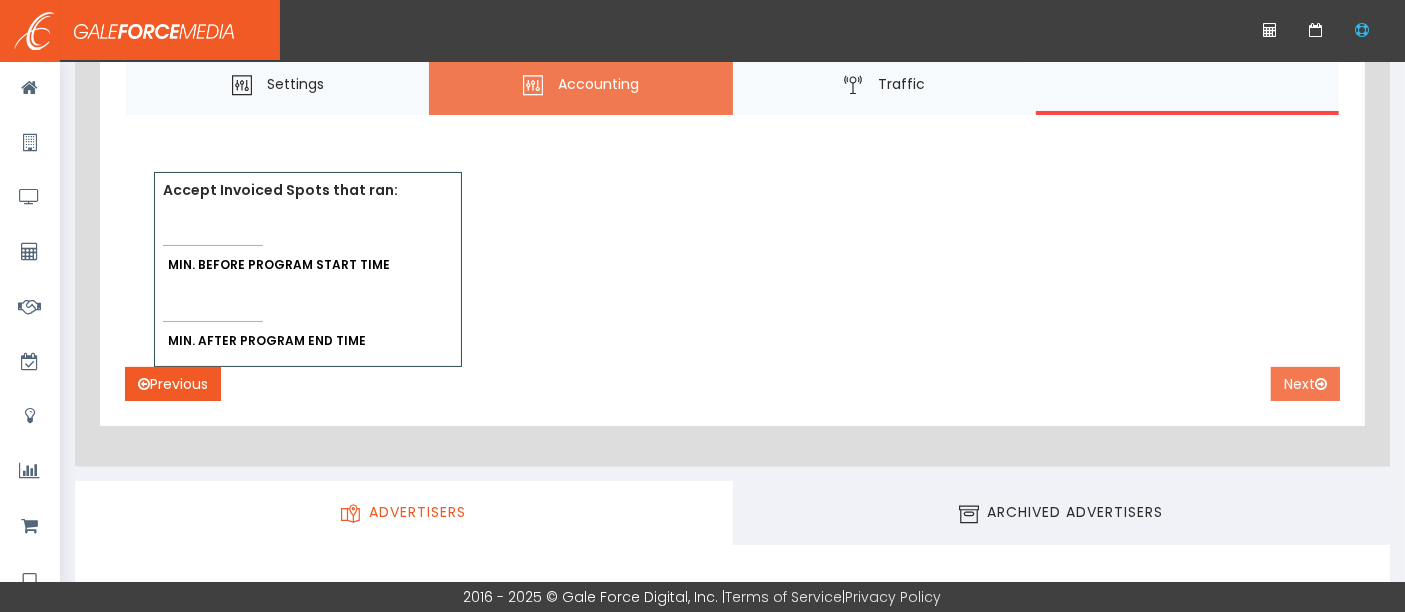 scroll, scrollTop: 194, scrollLeft: 0, axis: vertical 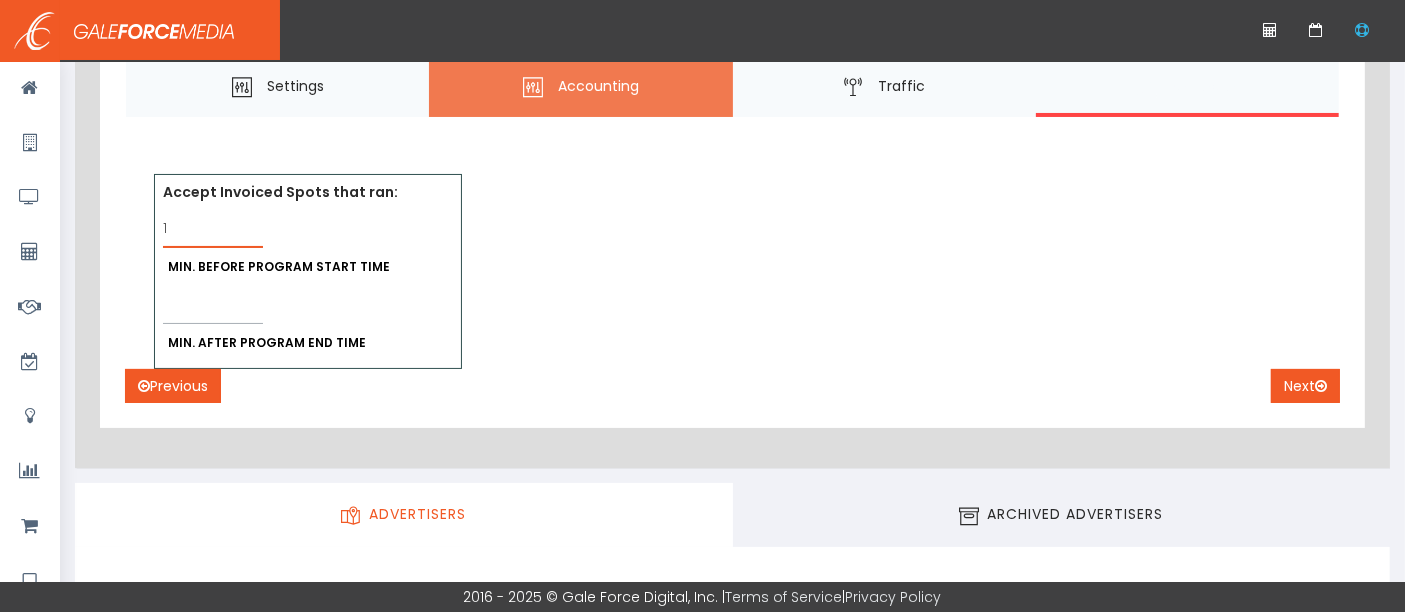 click on "1" at bounding box center [213, 229] 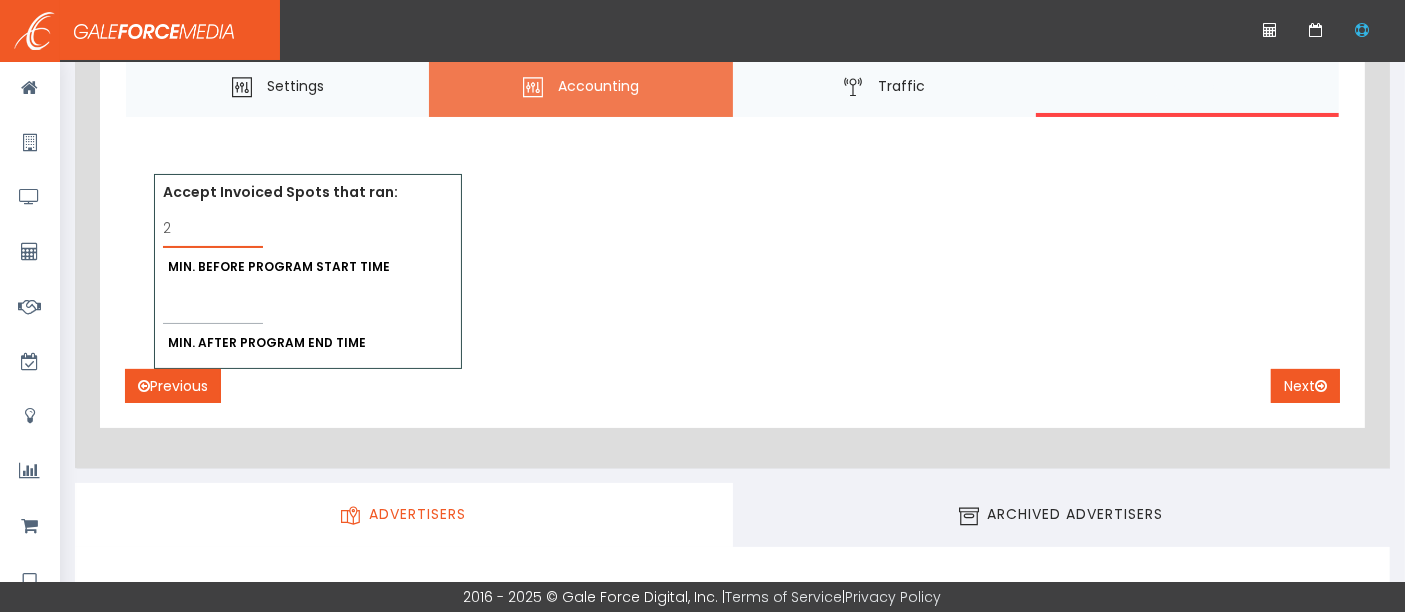click on "2" at bounding box center [213, 229] 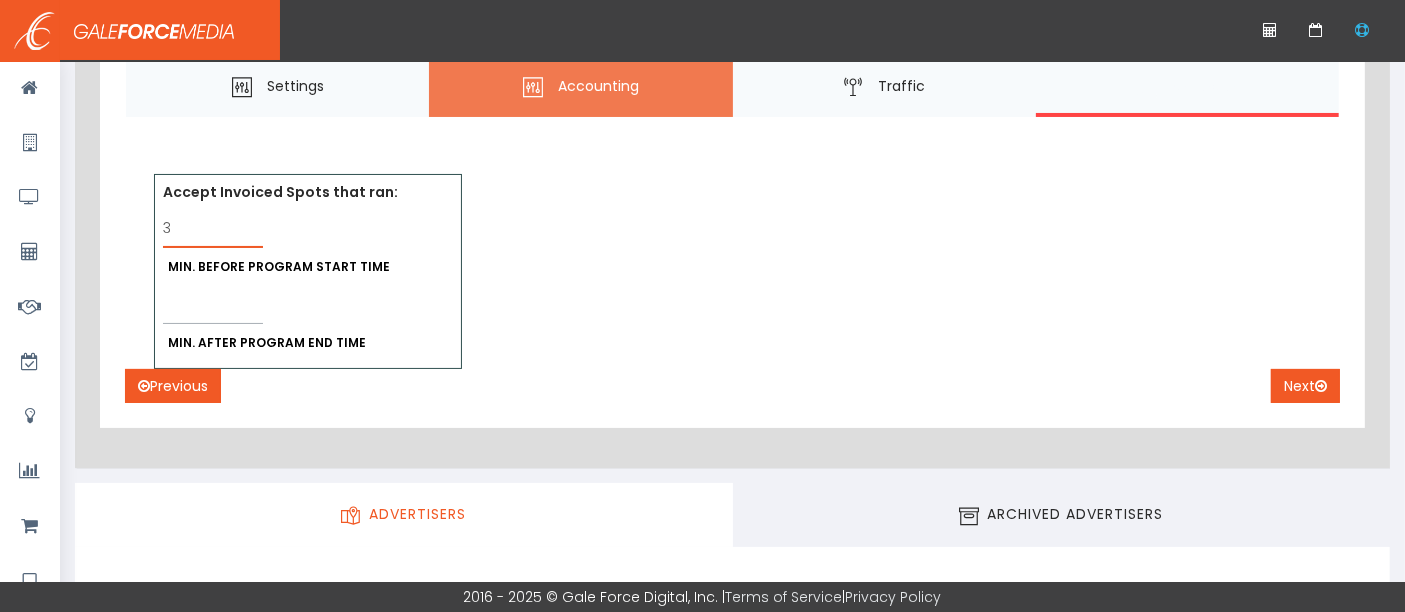click on "3" at bounding box center [213, 229] 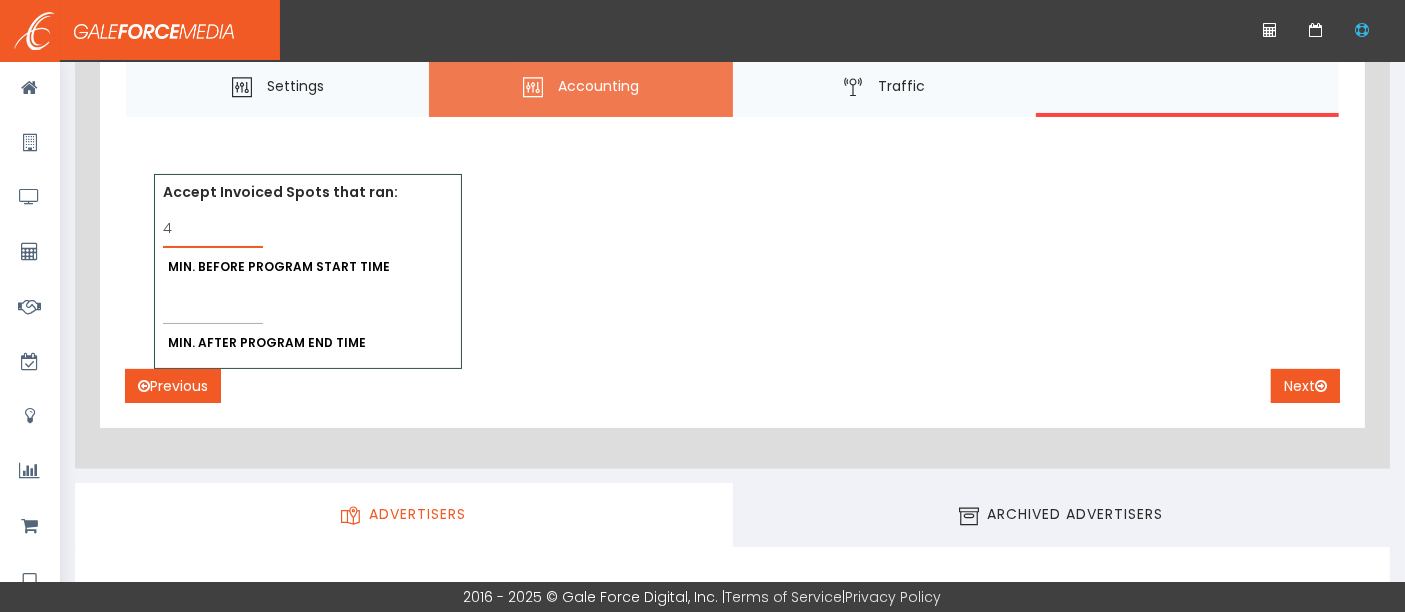 click on "4" at bounding box center [213, 229] 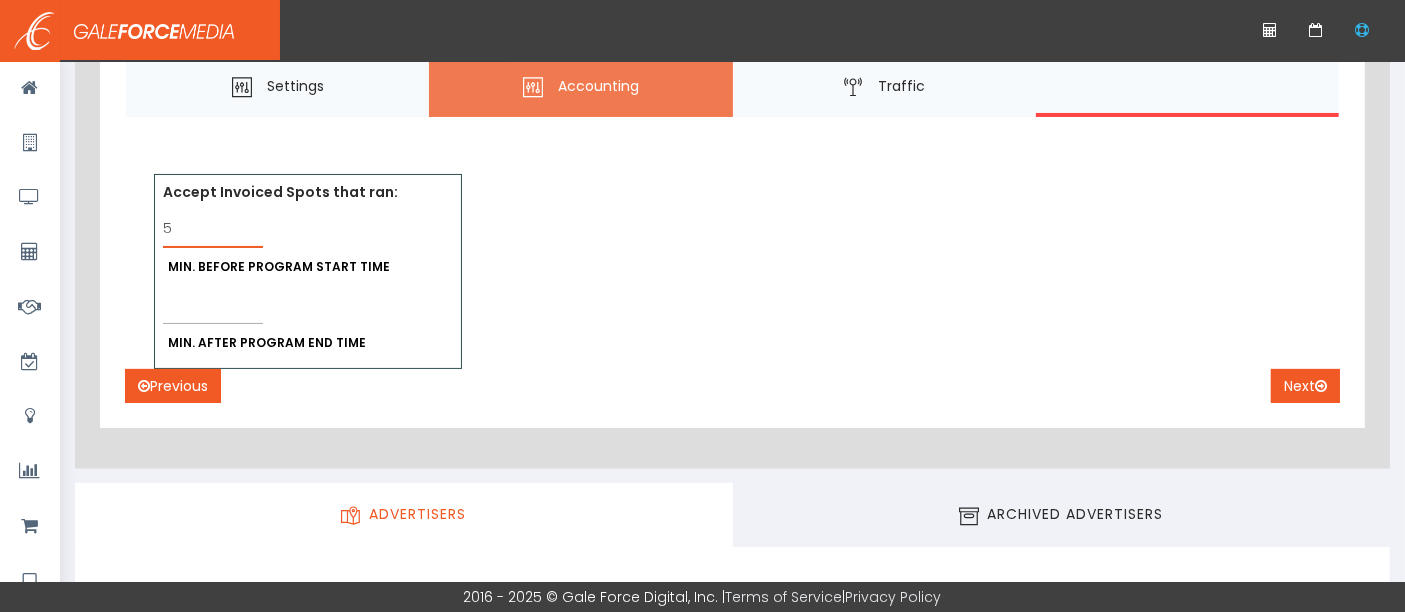 type on "5" 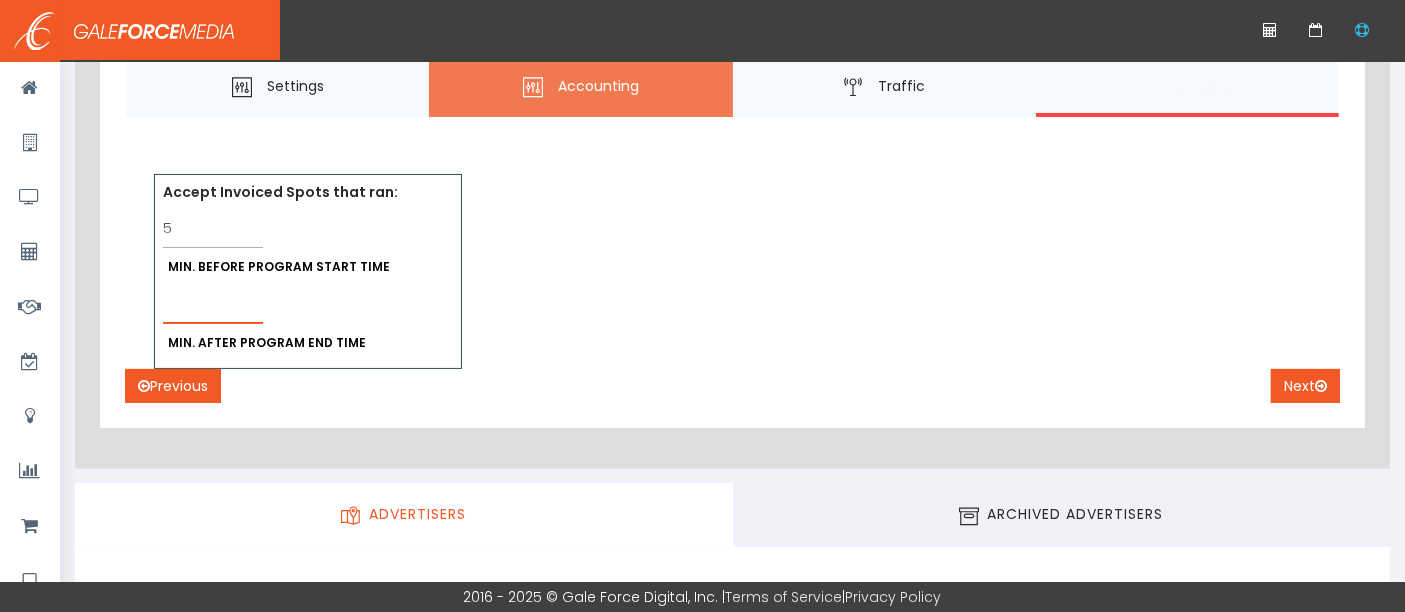 click at bounding box center [213, 305] 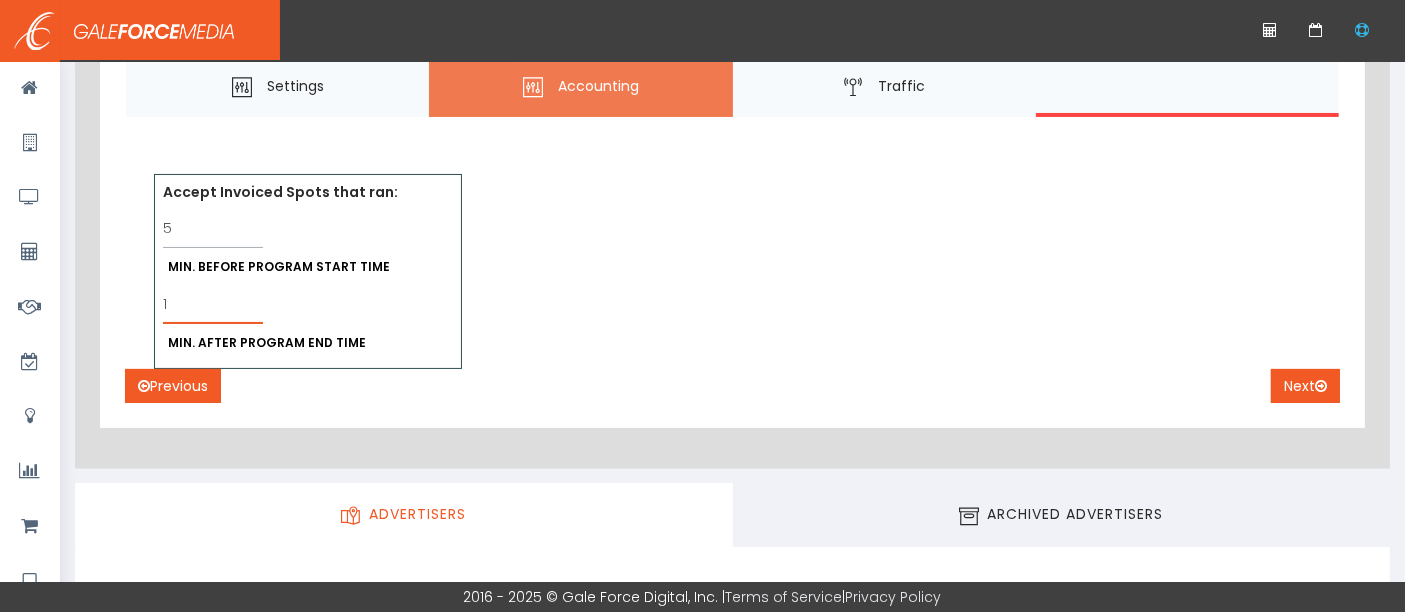 click on "1" at bounding box center [213, 305] 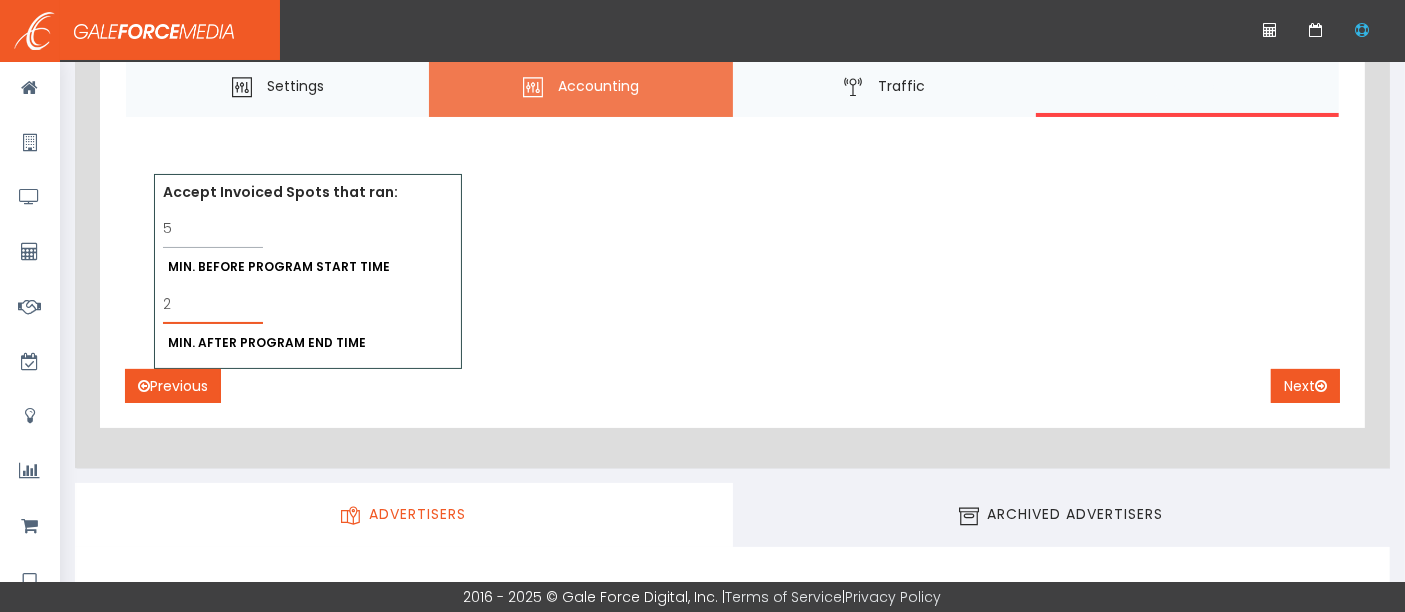 click on "2" at bounding box center (213, 305) 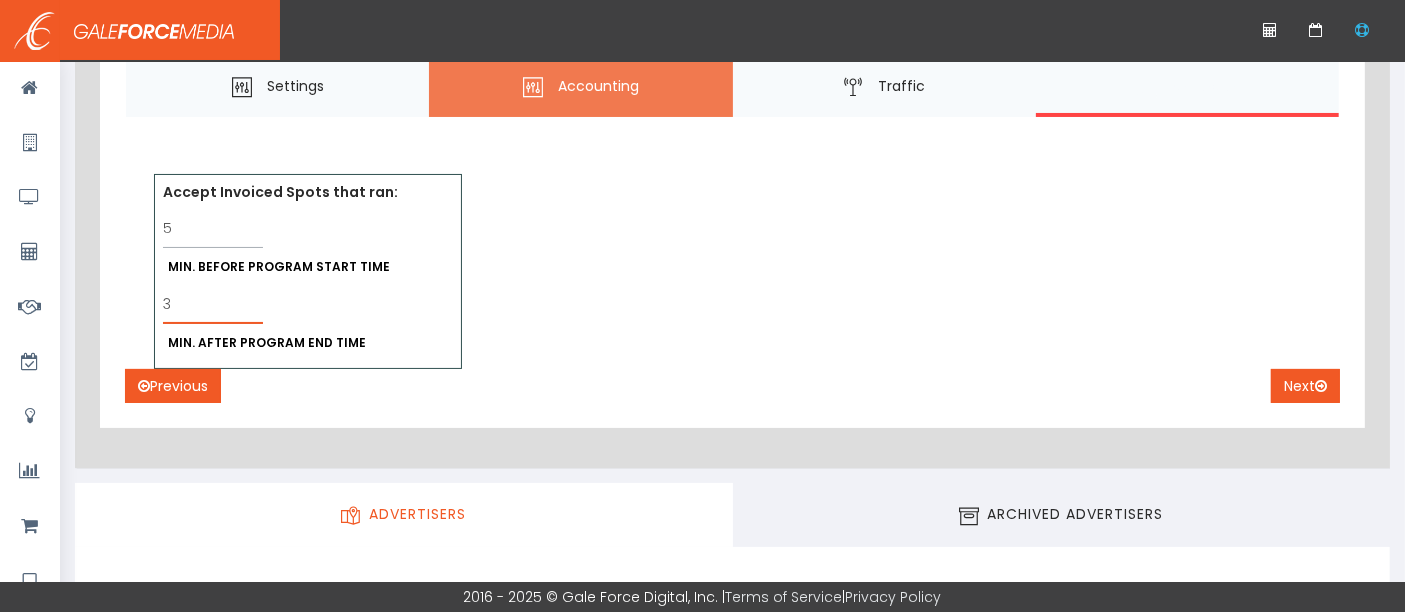 click on "3" at bounding box center (213, 305) 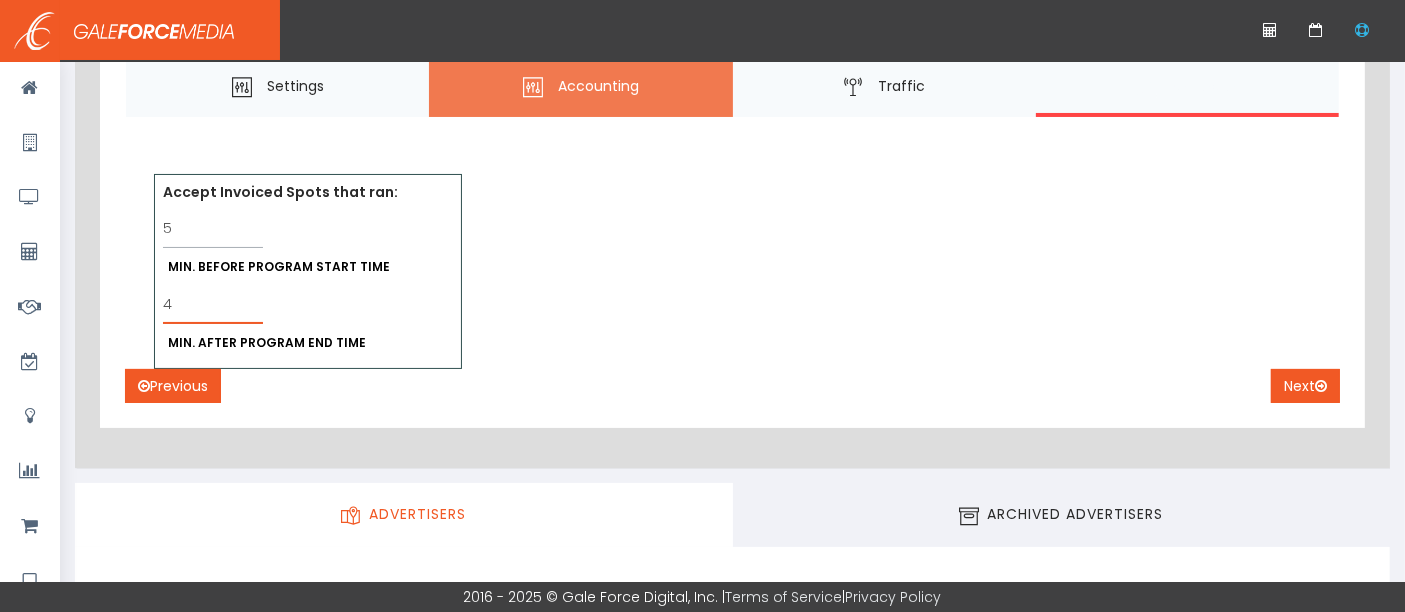 click on "4" at bounding box center [213, 305] 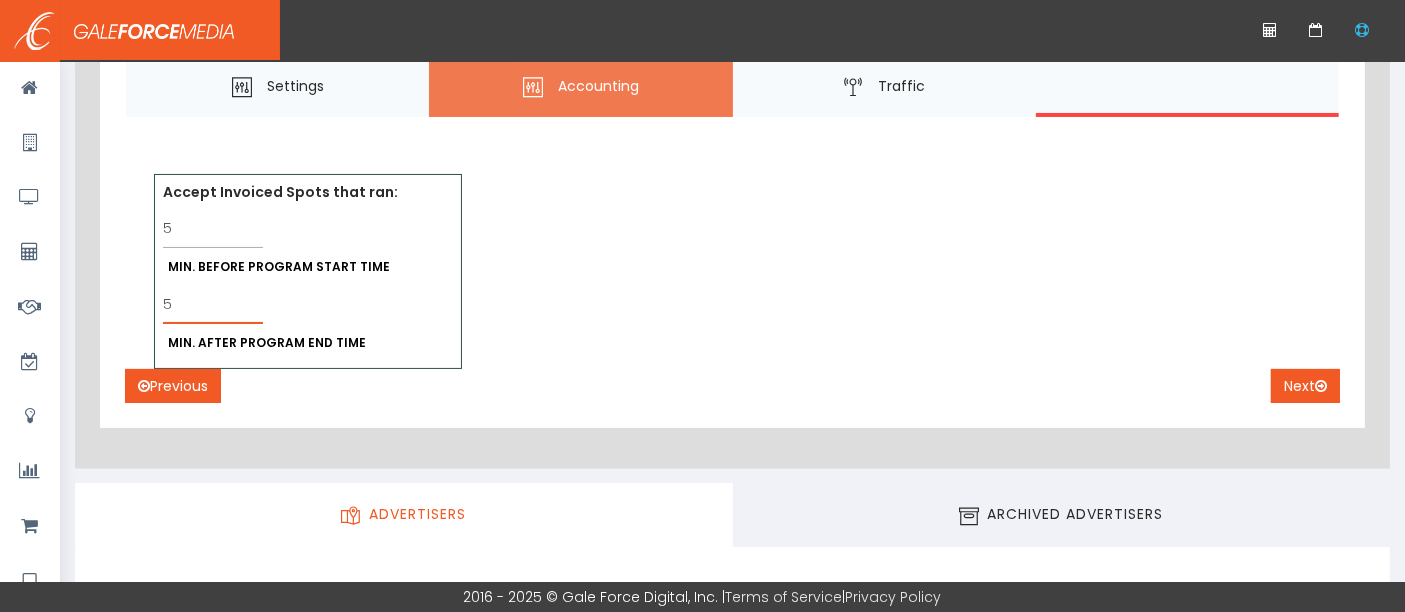type on "5" 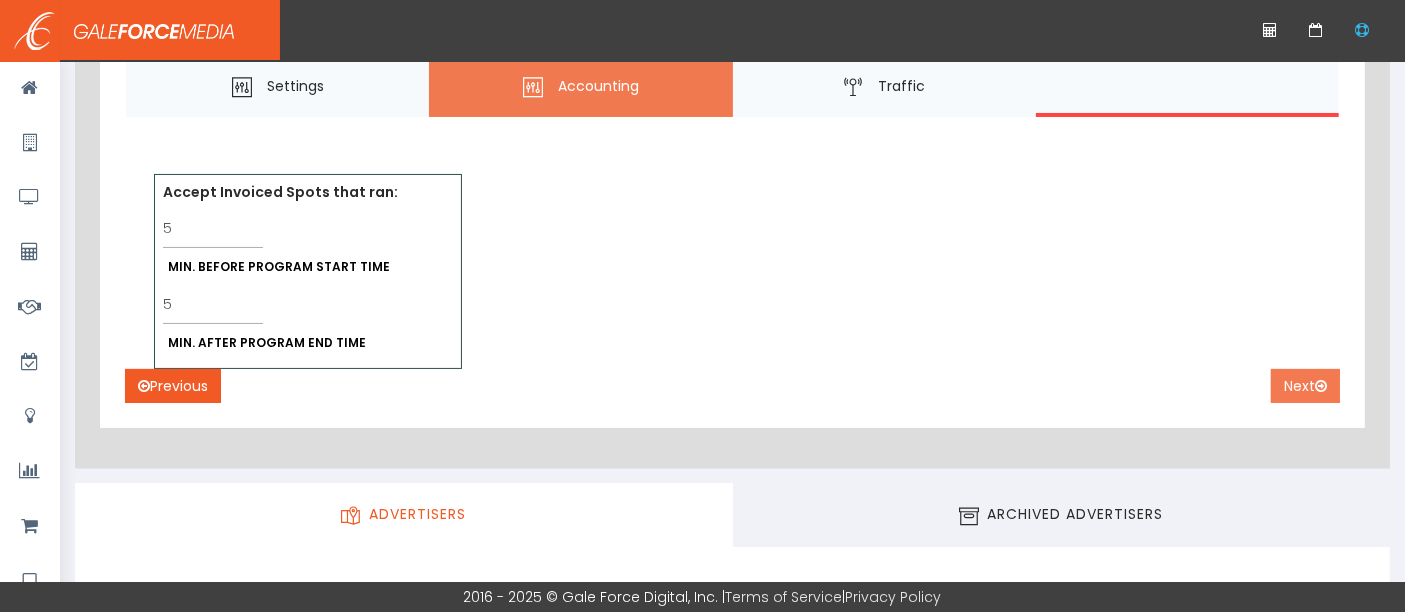 click on "Next" at bounding box center (1305, 386) 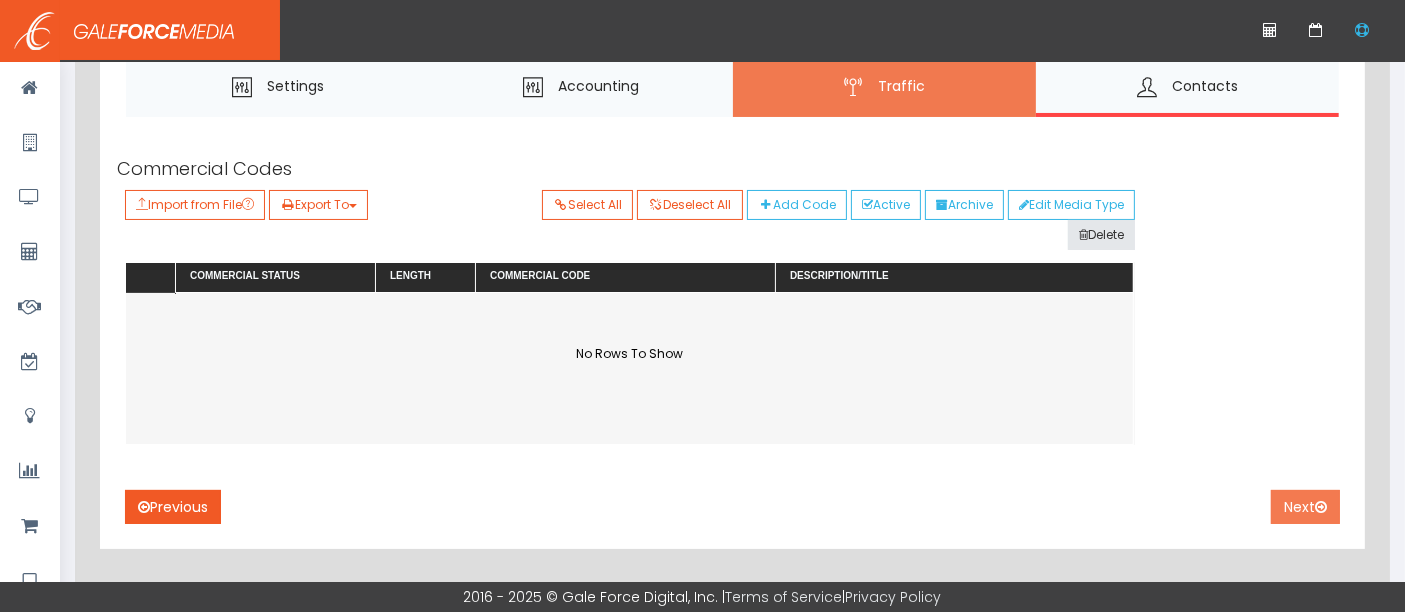 click on "Next" at bounding box center (1305, 507) 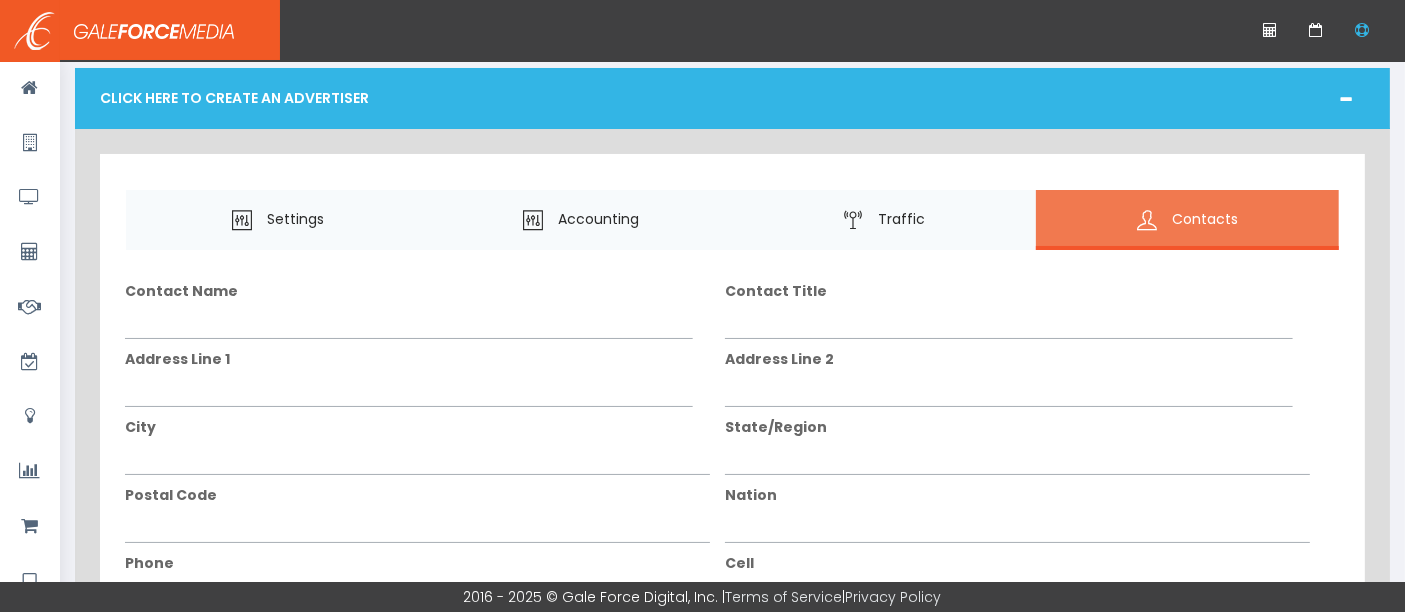 scroll, scrollTop: 56, scrollLeft: 0, axis: vertical 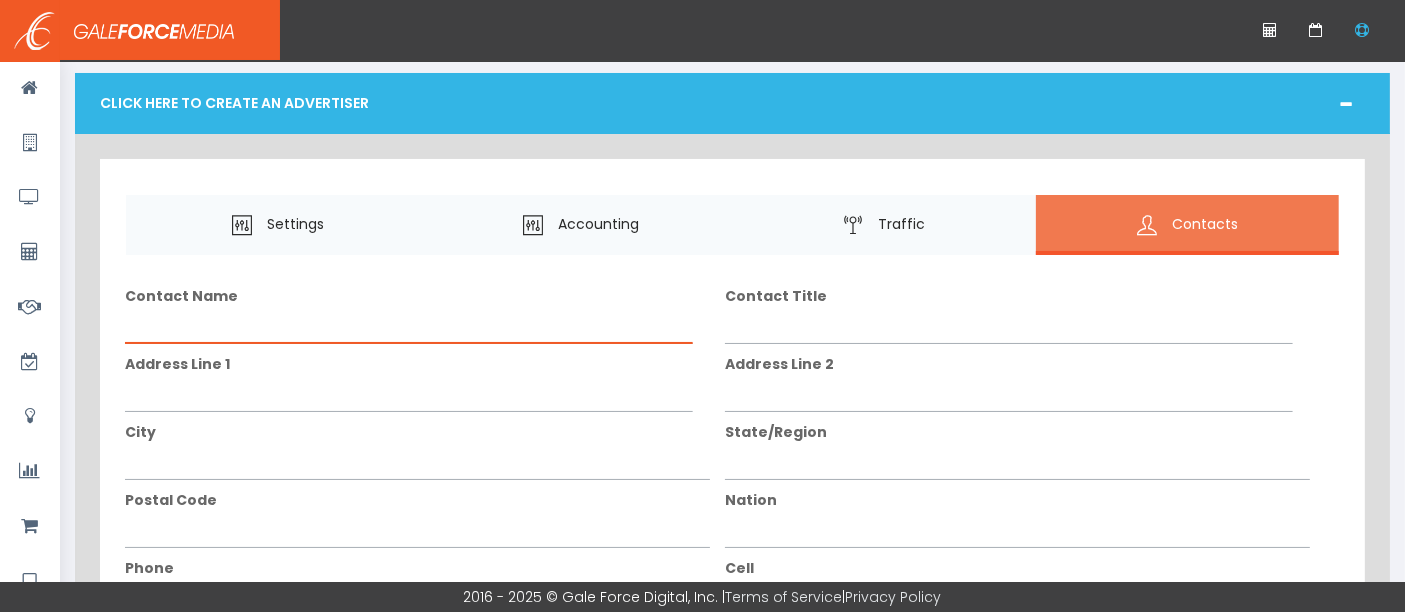 click on "Contact Name" at bounding box center [409, 325] 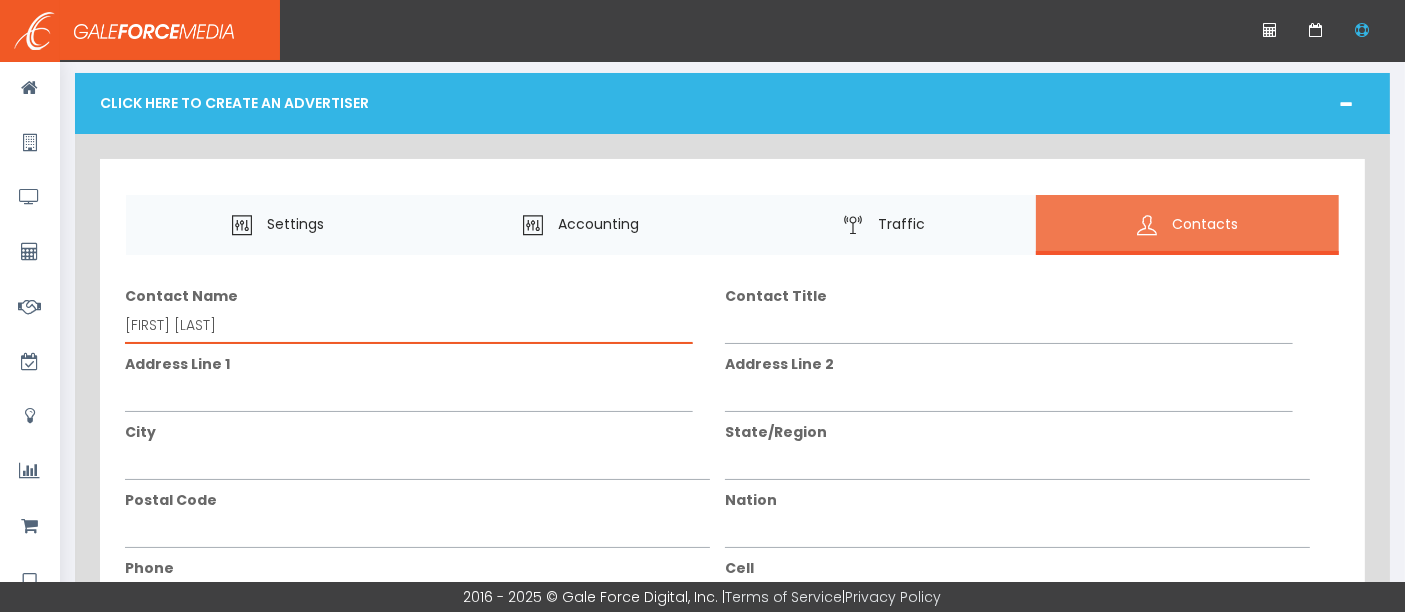 type on "[FIRST] [LAST]" 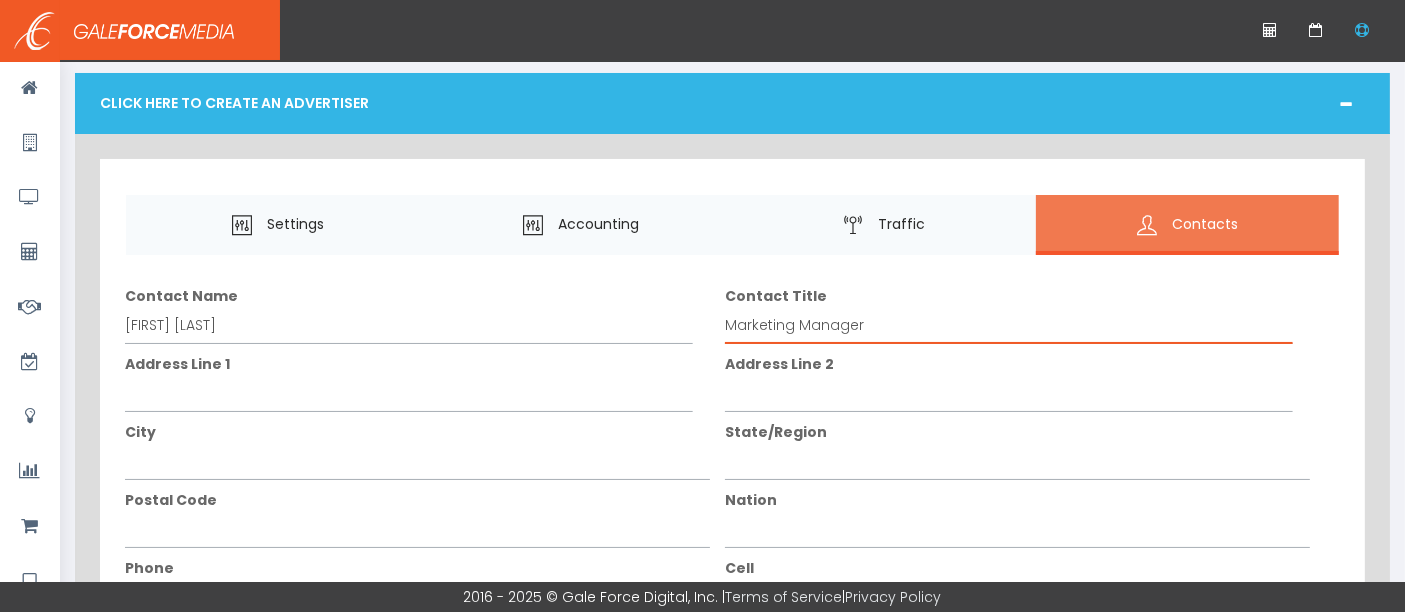 type on "Marketing Manager" 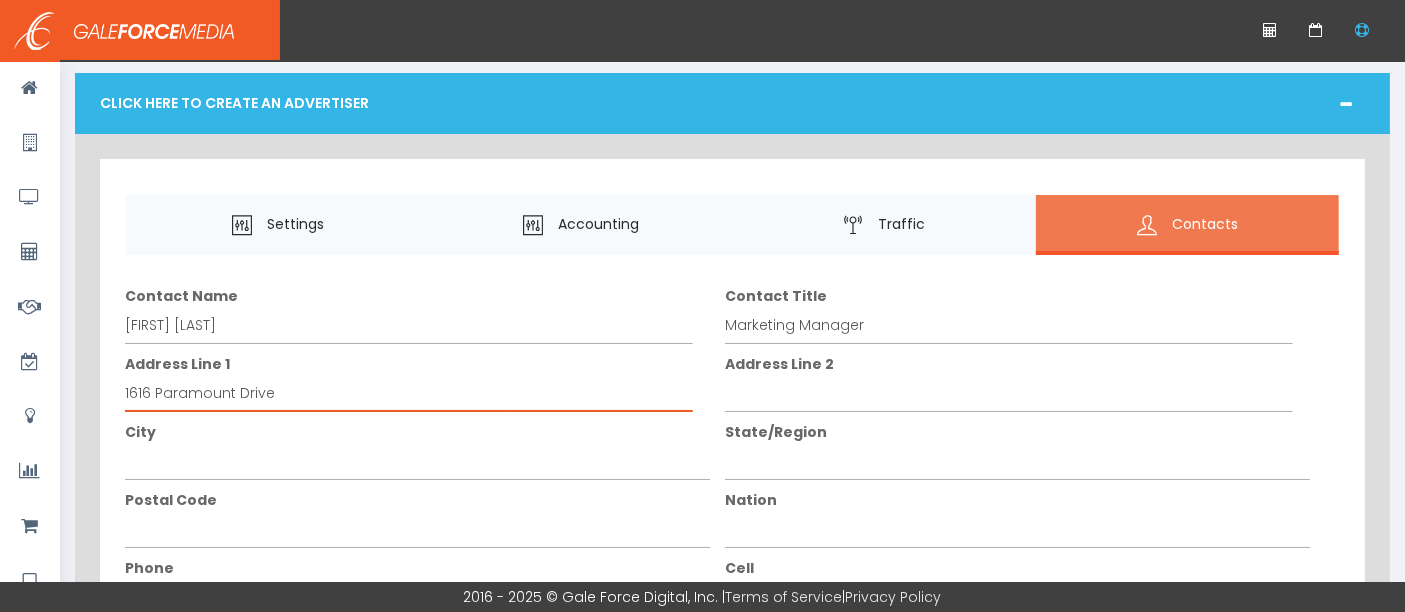 type on "1616 Paramount Drive" 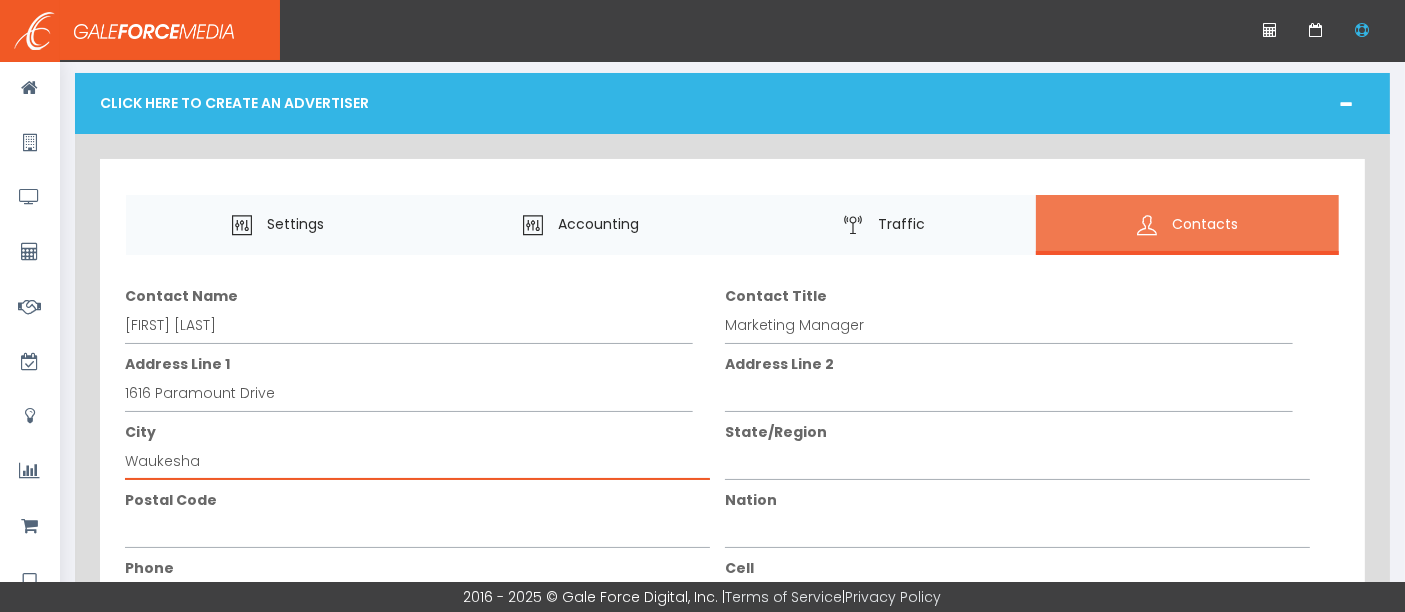 type on "Waukesha" 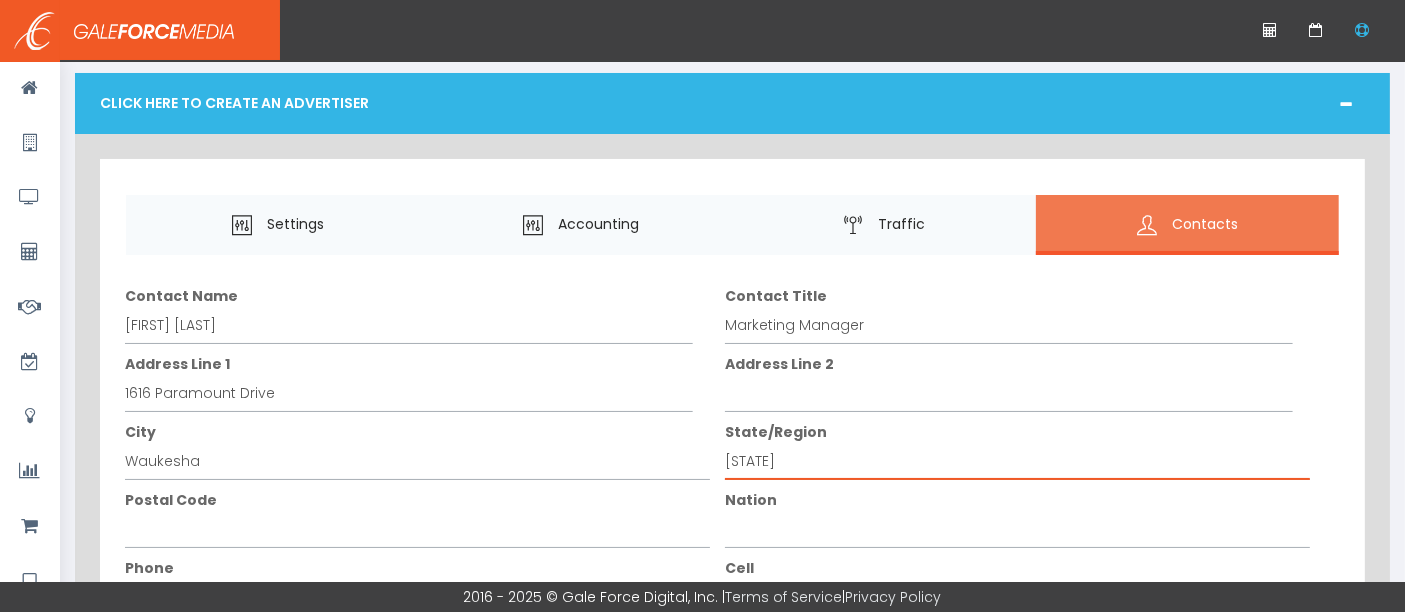 type on "[STATE]" 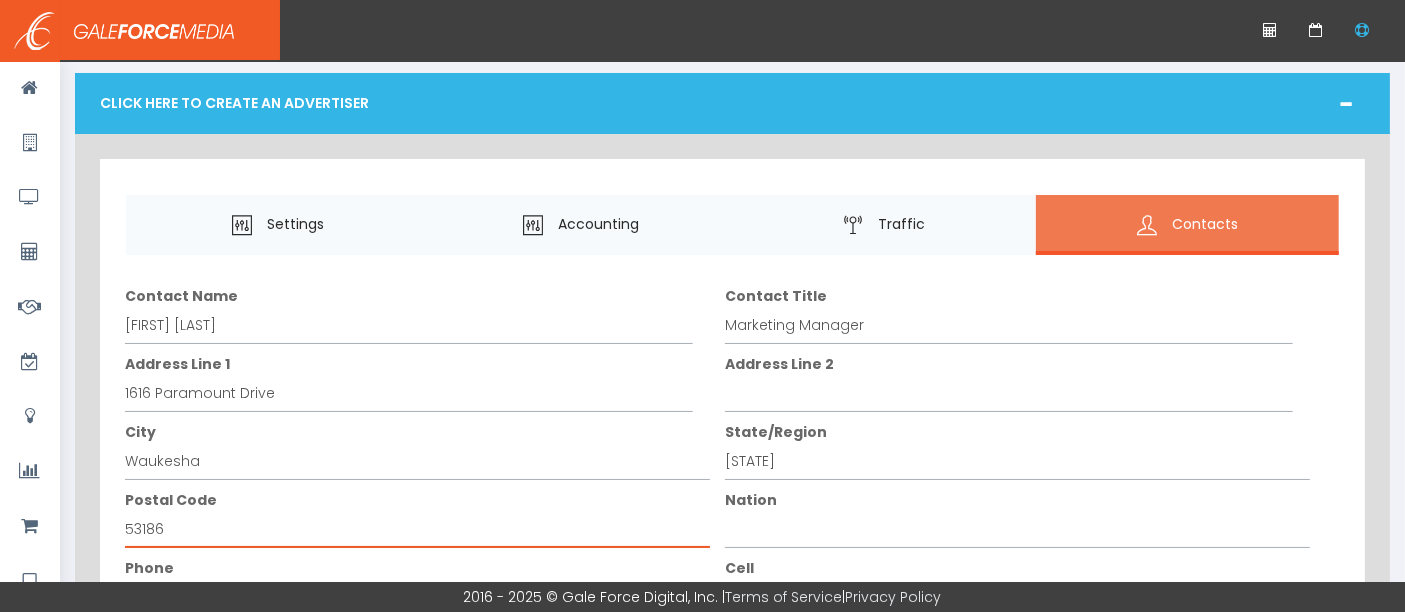type on "53186" 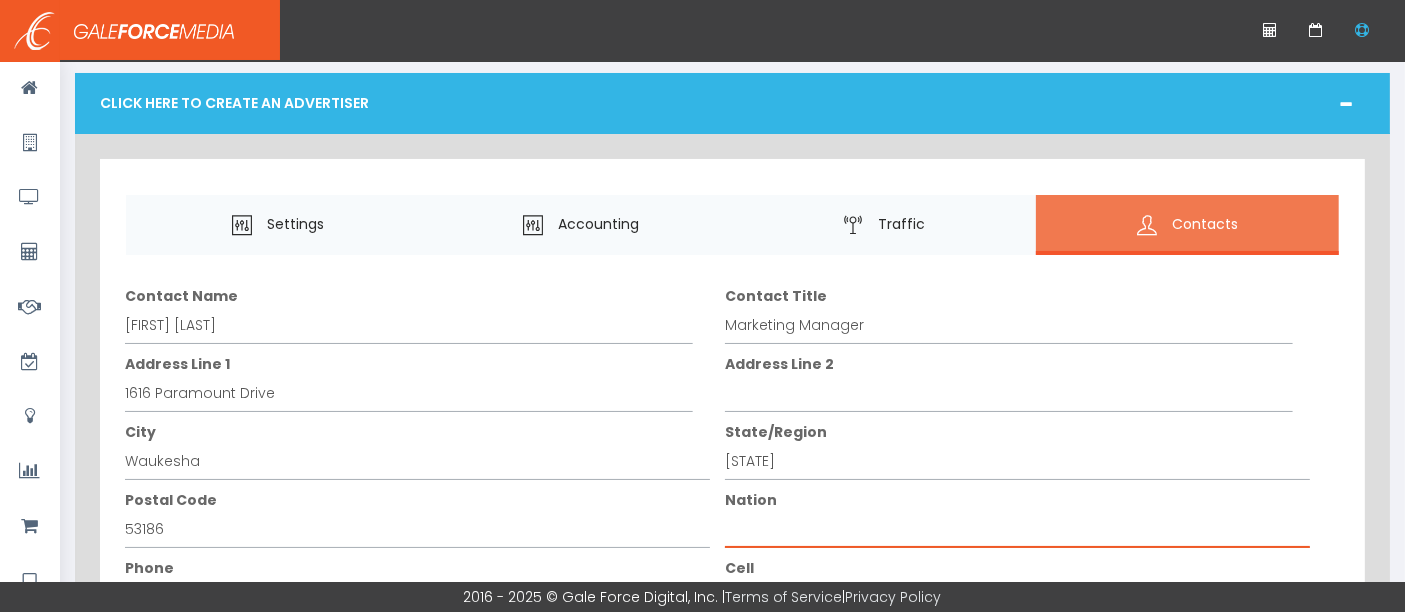 click on "Nation" at bounding box center [1017, 529] 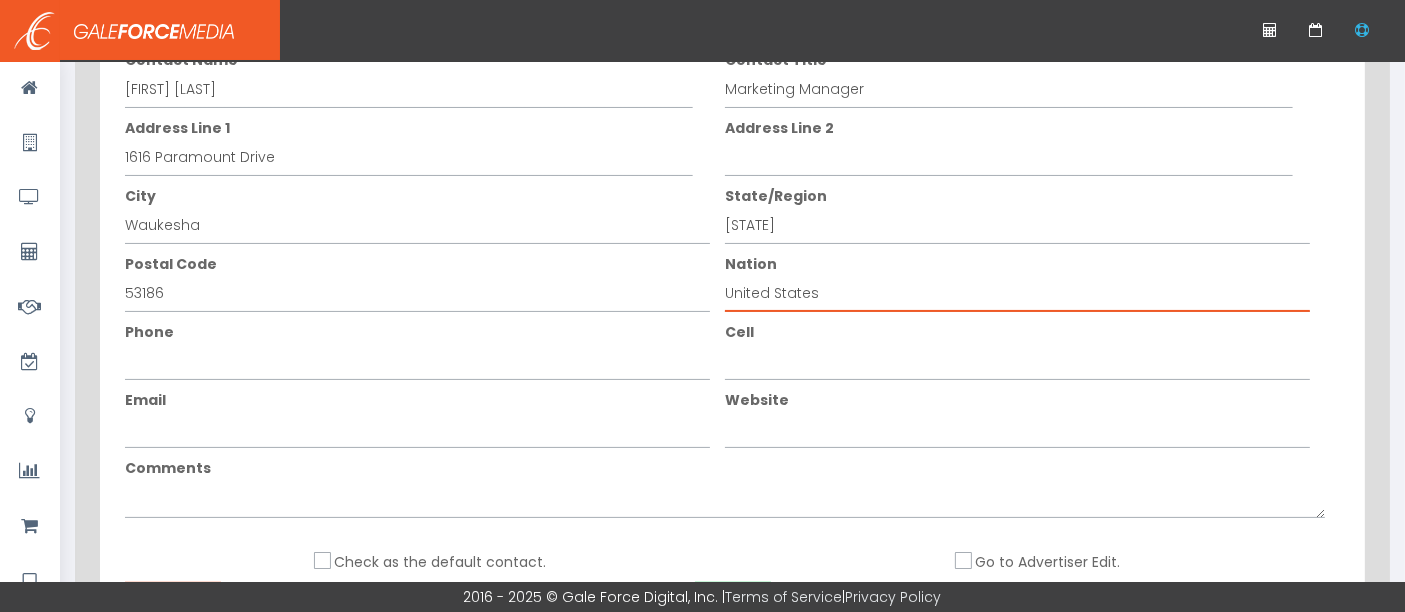 scroll, scrollTop: 294, scrollLeft: 0, axis: vertical 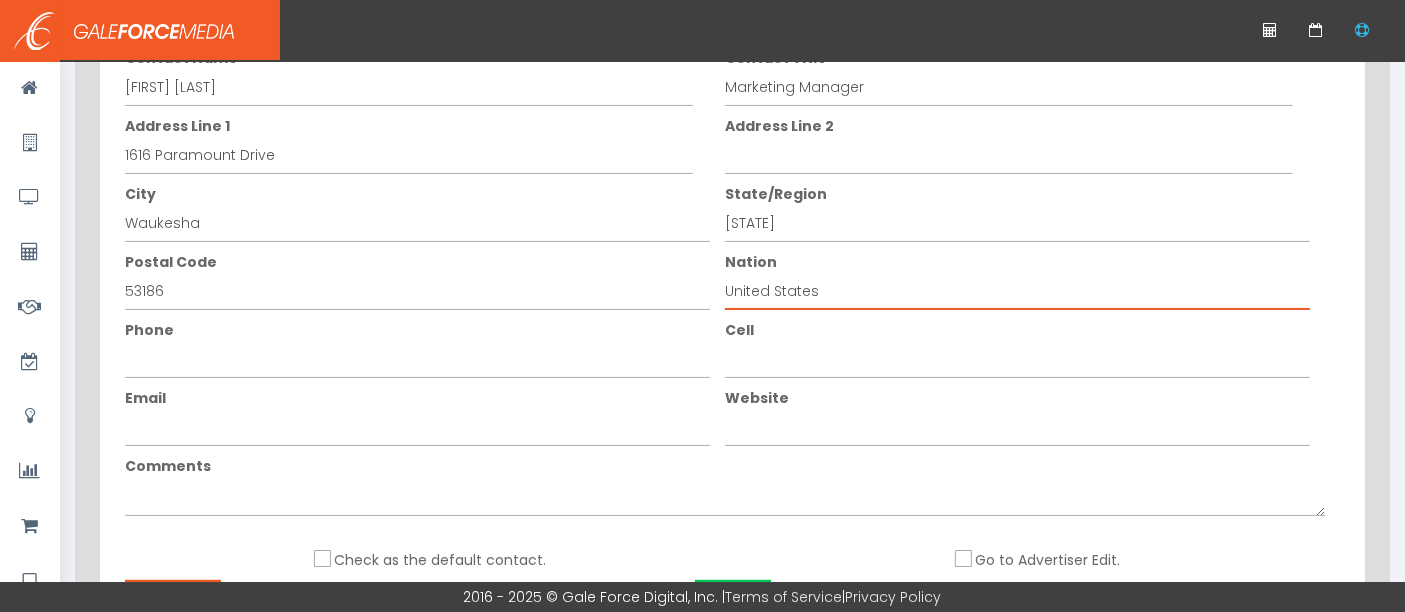 type on "United States" 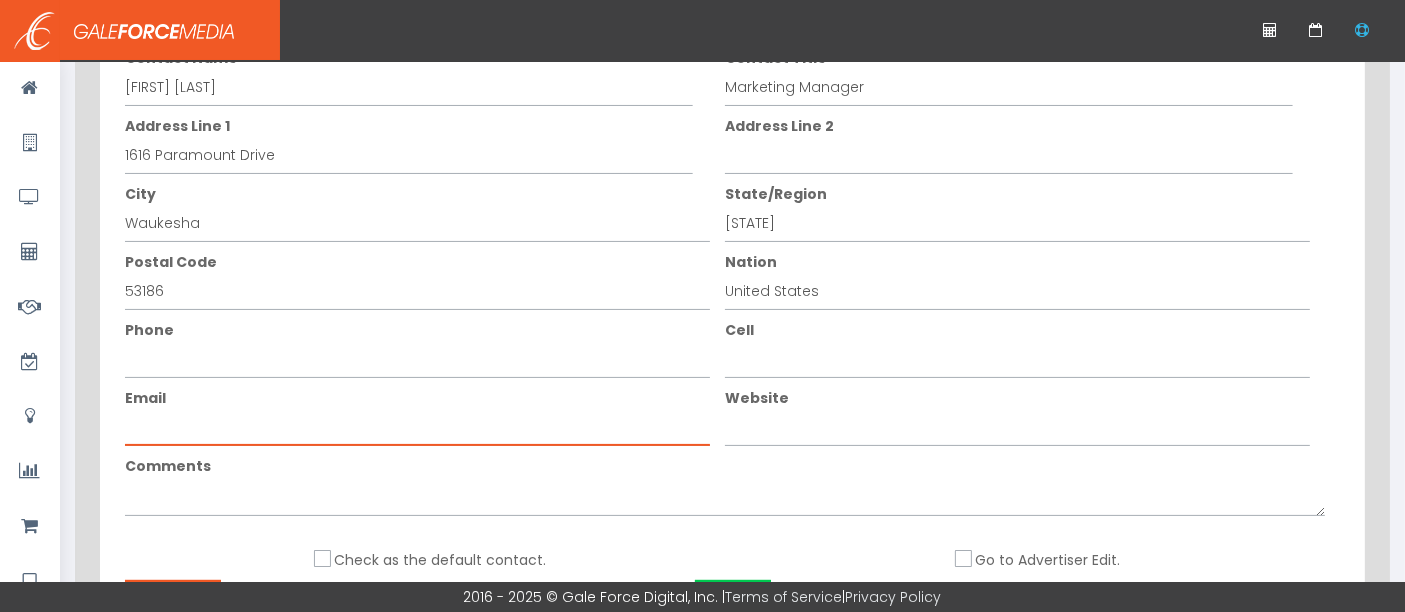 click on "Email" at bounding box center (417, 427) 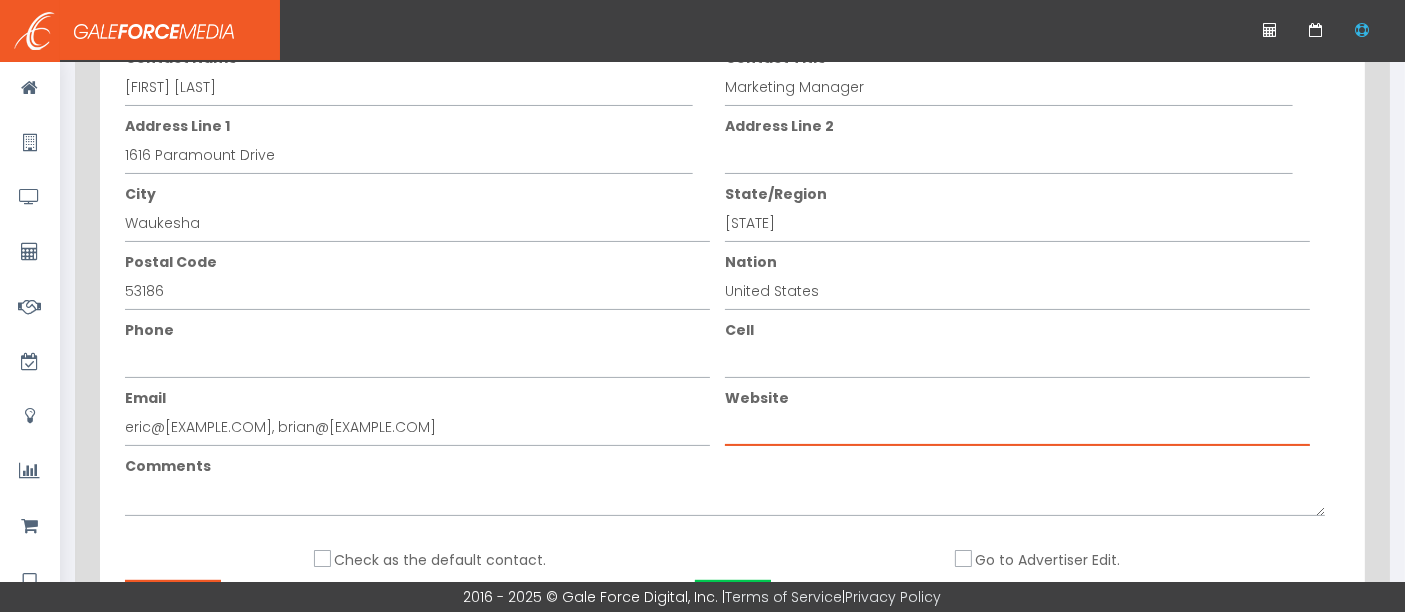 drag, startPoint x: 21, startPoint y: 12, endPoint x: 832, endPoint y: 416, distance: 906.0557 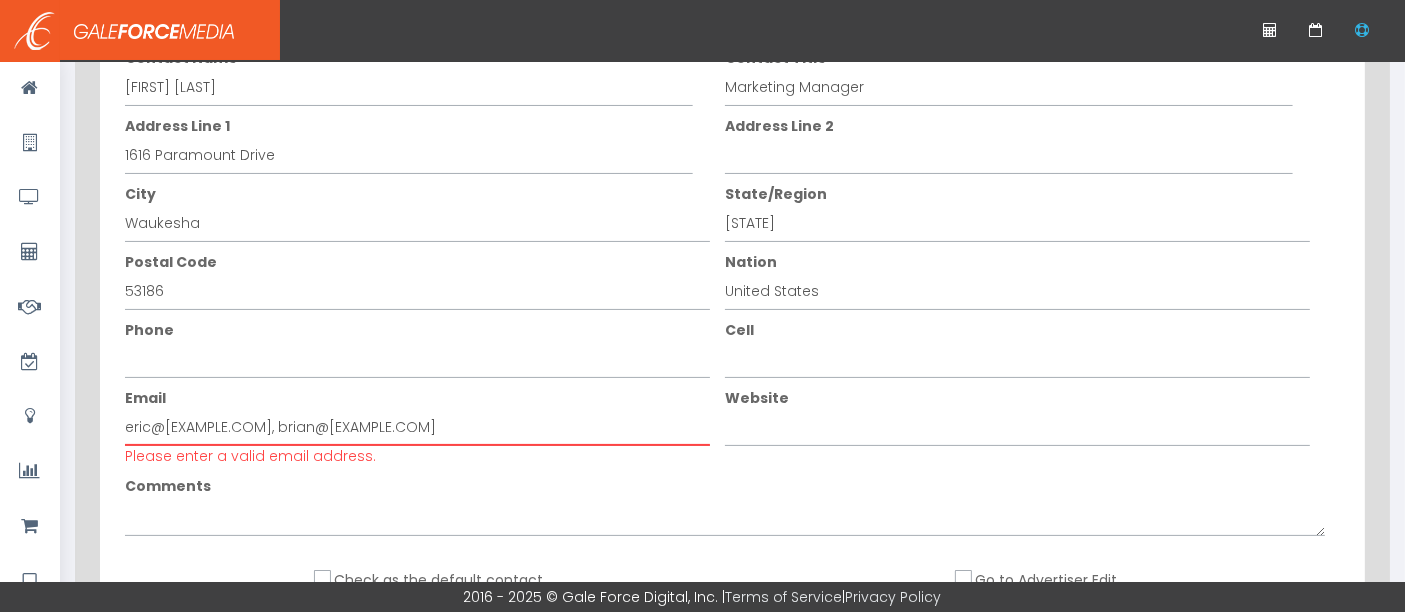 click on "Email" at bounding box center (418, 398) 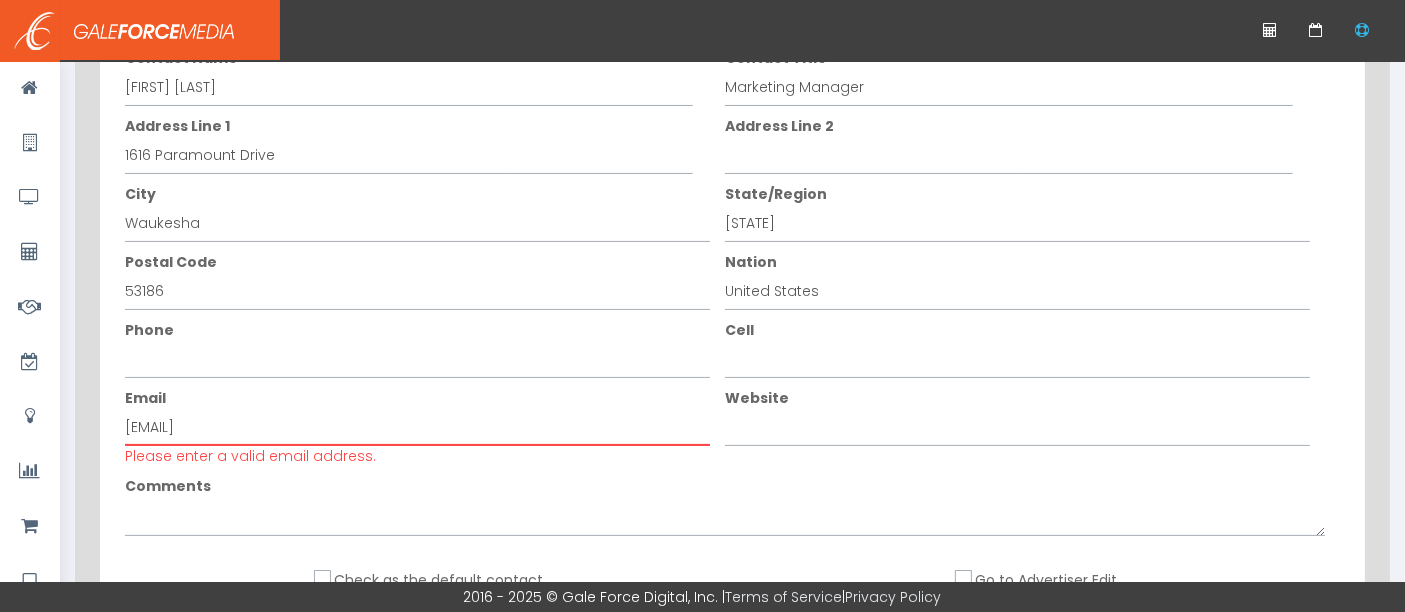type on "[EMAIL]" 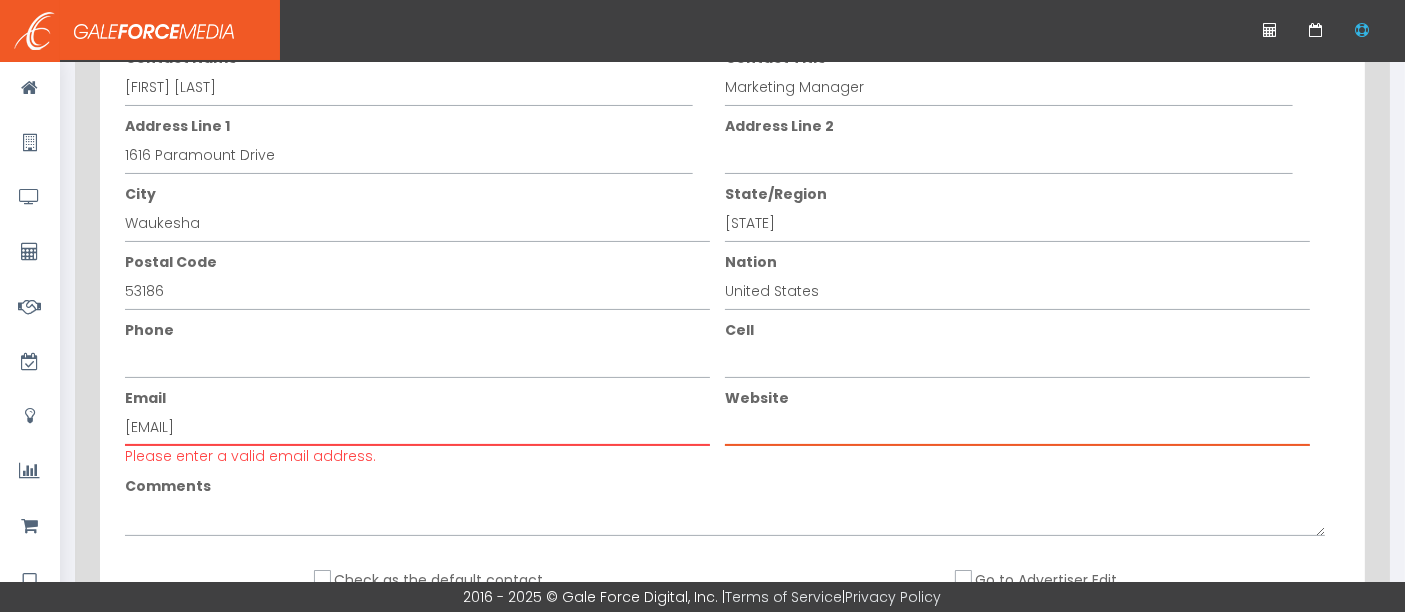 click on "Website" at bounding box center (1017, 427) 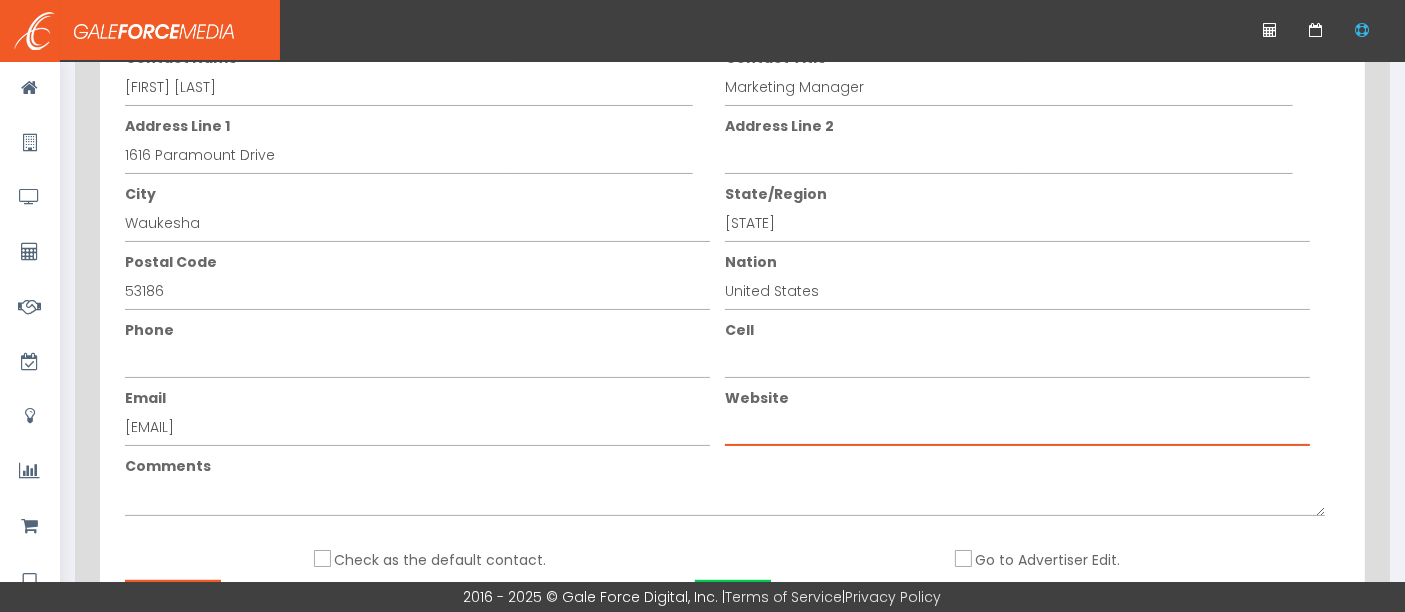 paste on "https://www.bayviewshadeandblind.com/?campaign=20650186702&content=676799080771&keyword=bay%20view%20shade%20and%20blinds&gad_source=1&gad_campaignid=20650186702&gbraid=0AAAAAqVTio6y3y7XFwRpyBxZXWhsJG9pA&gclid=CjwKCAjwg7PDBhBxEiwAf1CVu2bVbHGg3eobGp1sOFnMo26B_qxwVXlbNG25n3pwveP9OC2mKE7wChoCrOUQAvD_BwE" 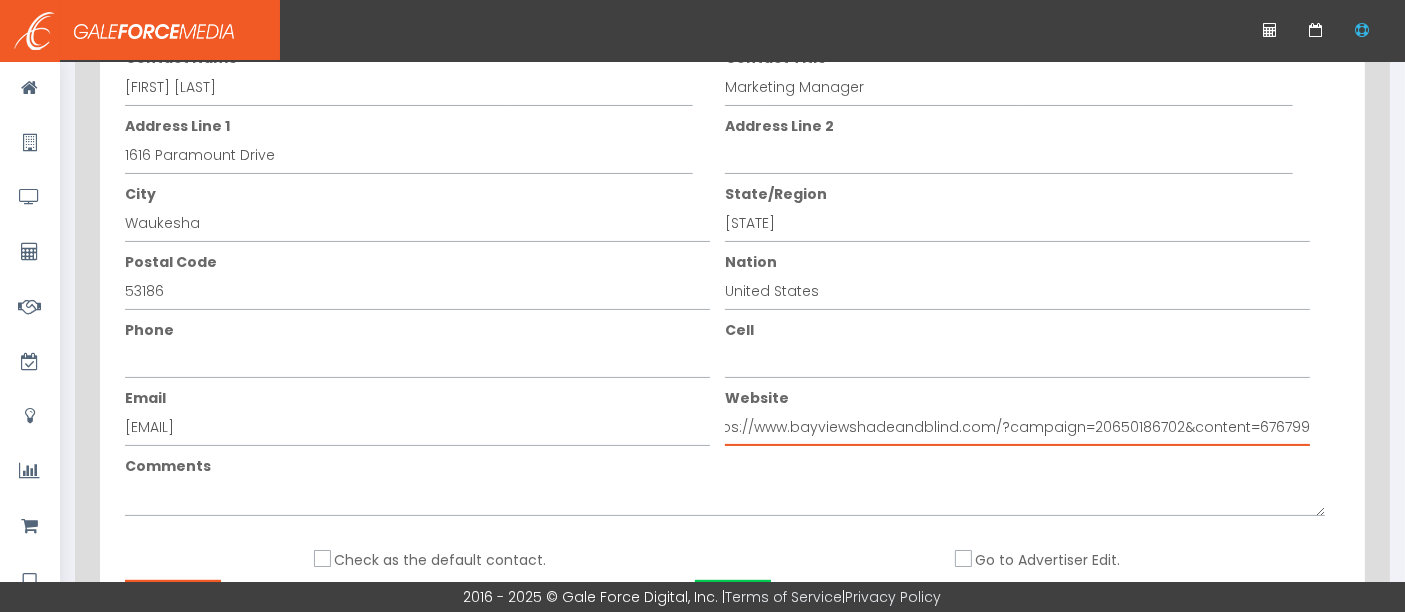 scroll, scrollTop: 0, scrollLeft: 0, axis: both 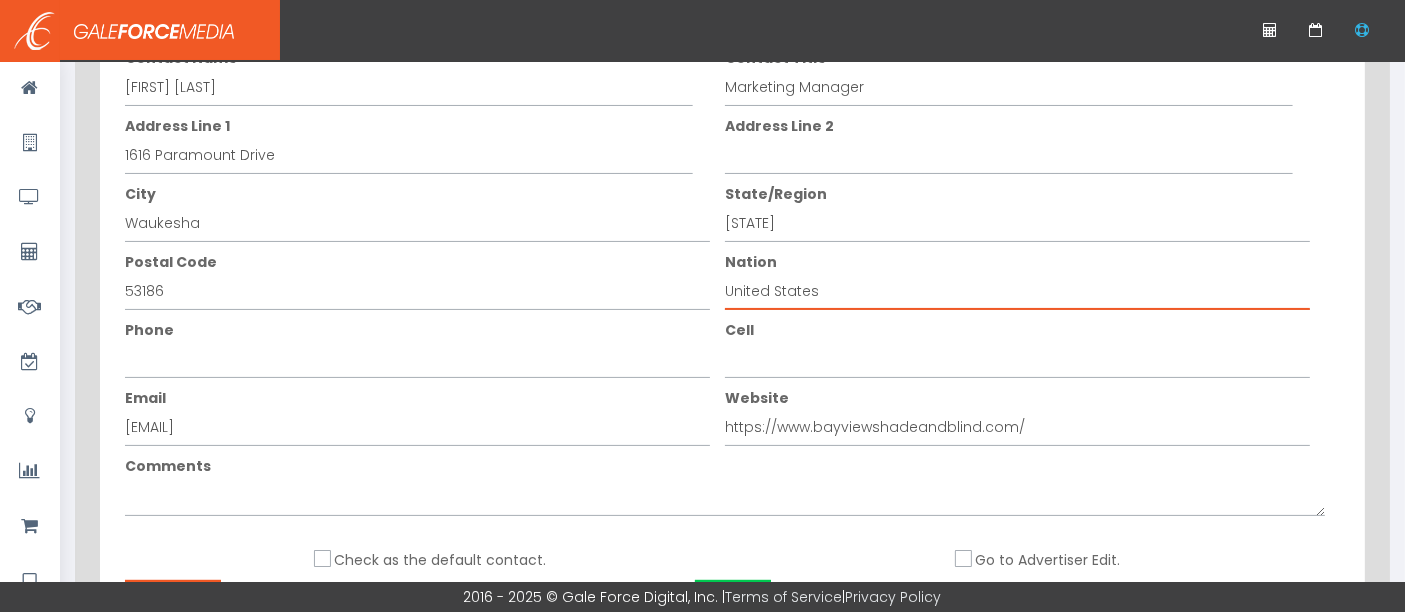 click on "United States" at bounding box center [1017, 291] 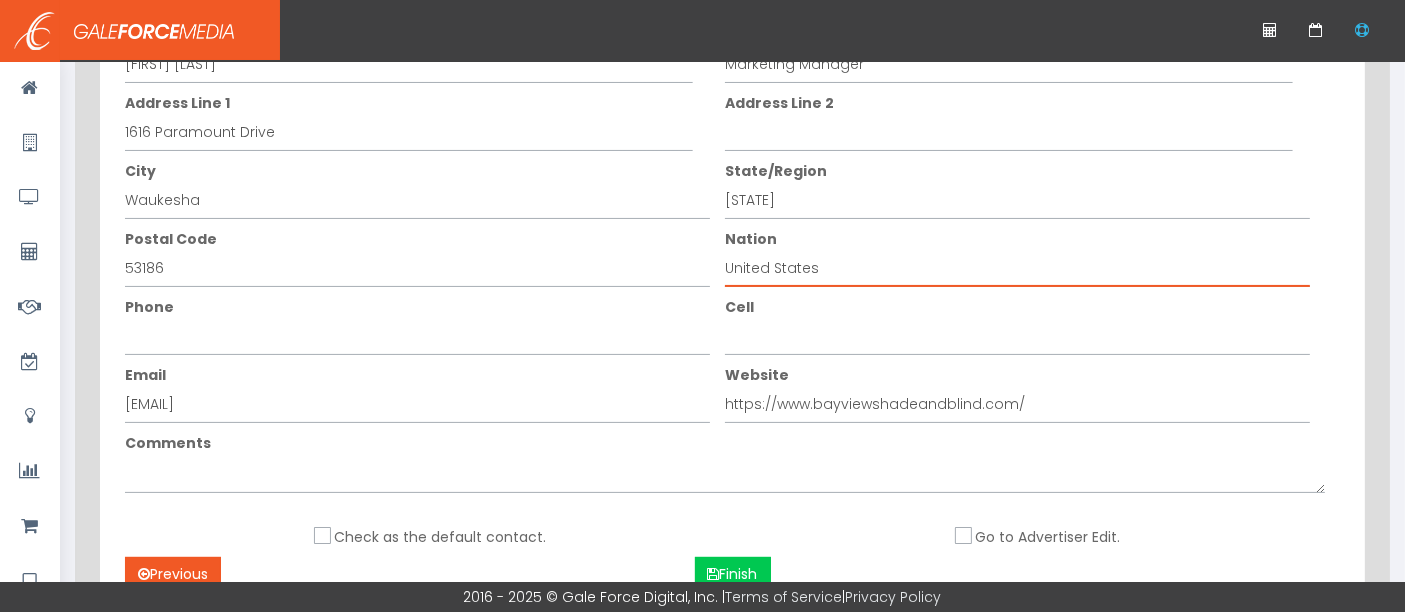 scroll, scrollTop: 319, scrollLeft: 0, axis: vertical 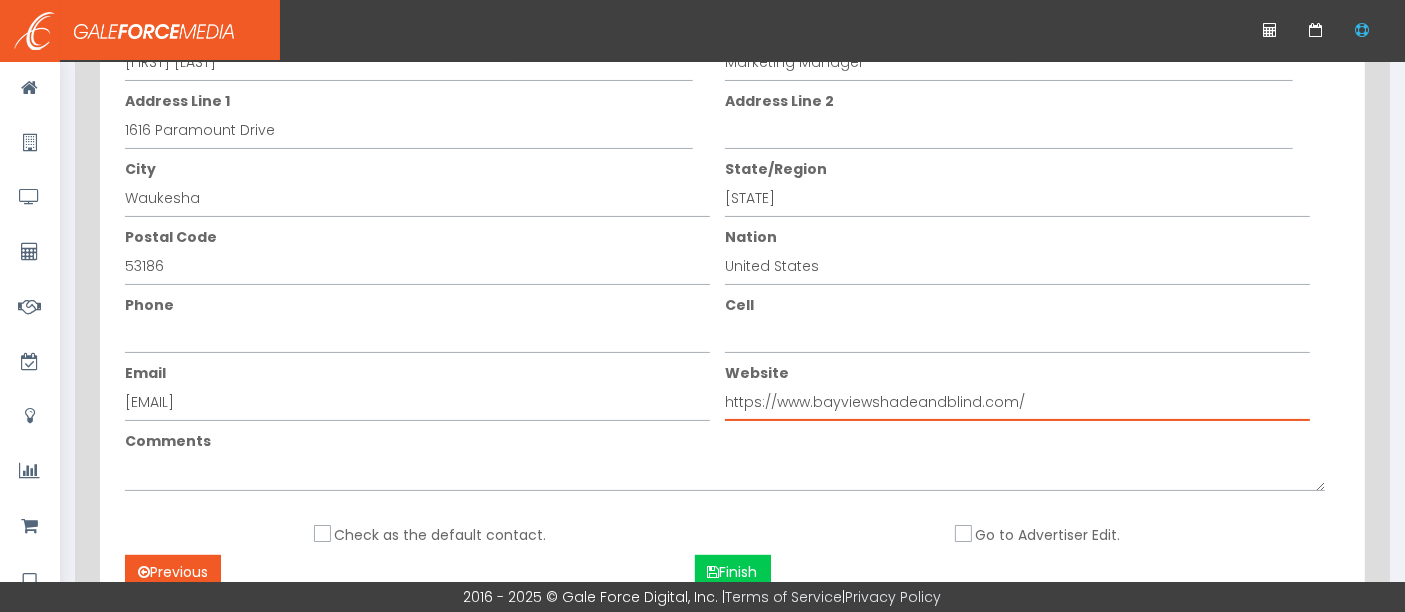 click on "https://www.bayviewshadeandblind.com/" at bounding box center [1017, 402] 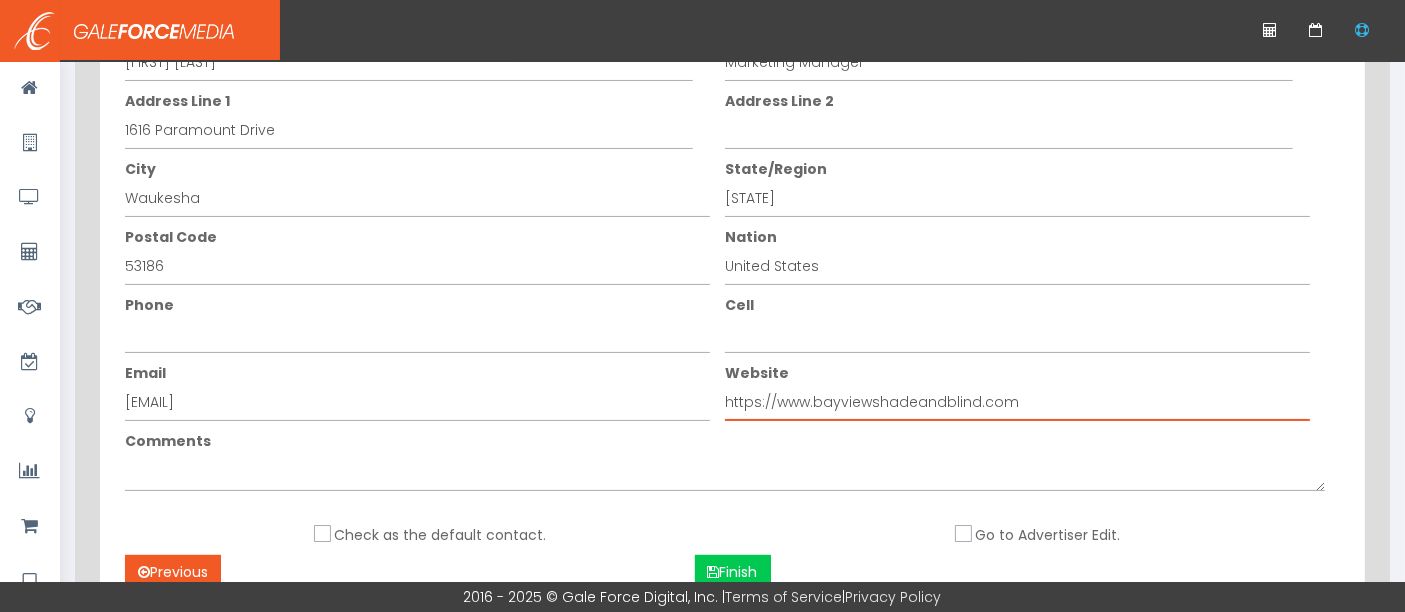click on "https://www.bayviewshadeandblind.com" at bounding box center [1017, 402] 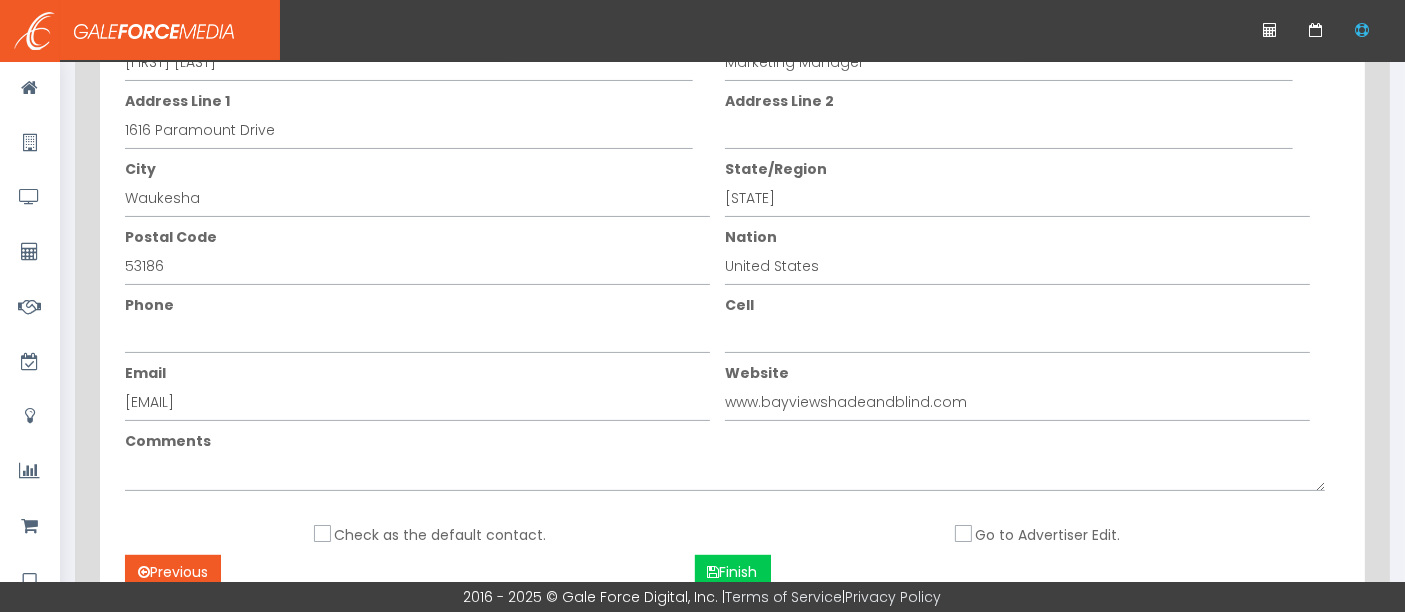 click on "Website" at bounding box center [1018, 373] 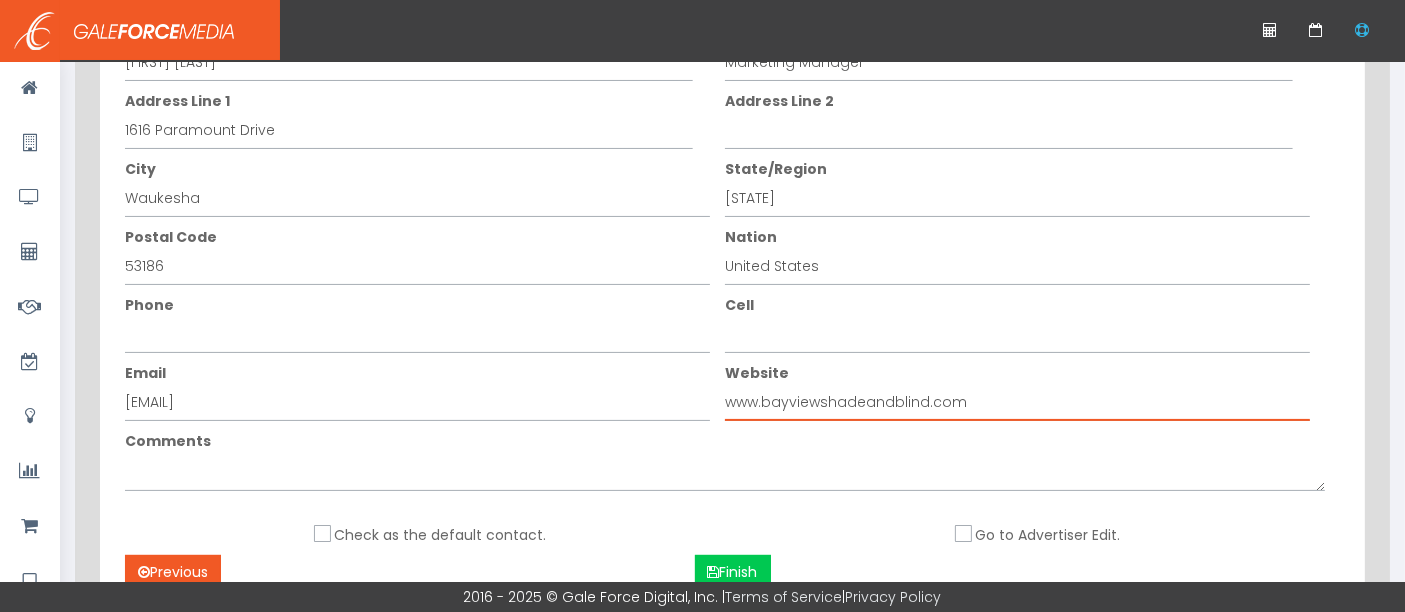 click on "www.bayviewshadeandblind.com" at bounding box center [1017, 402] 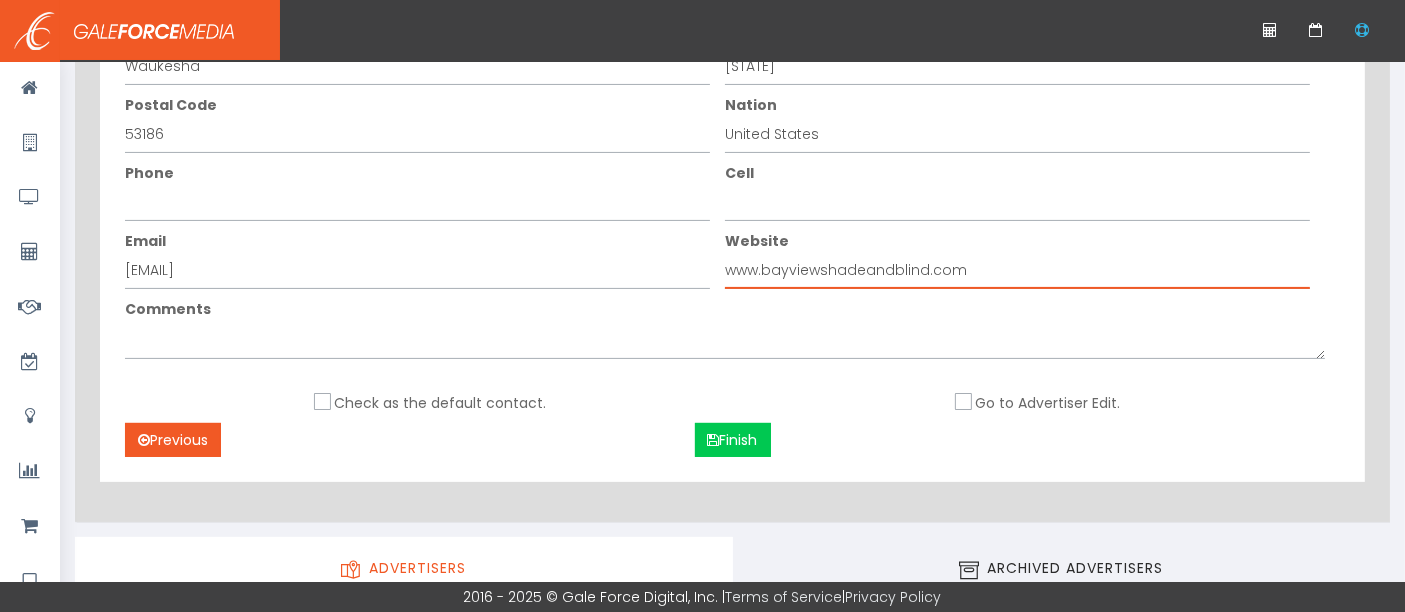 scroll, scrollTop: 457, scrollLeft: 0, axis: vertical 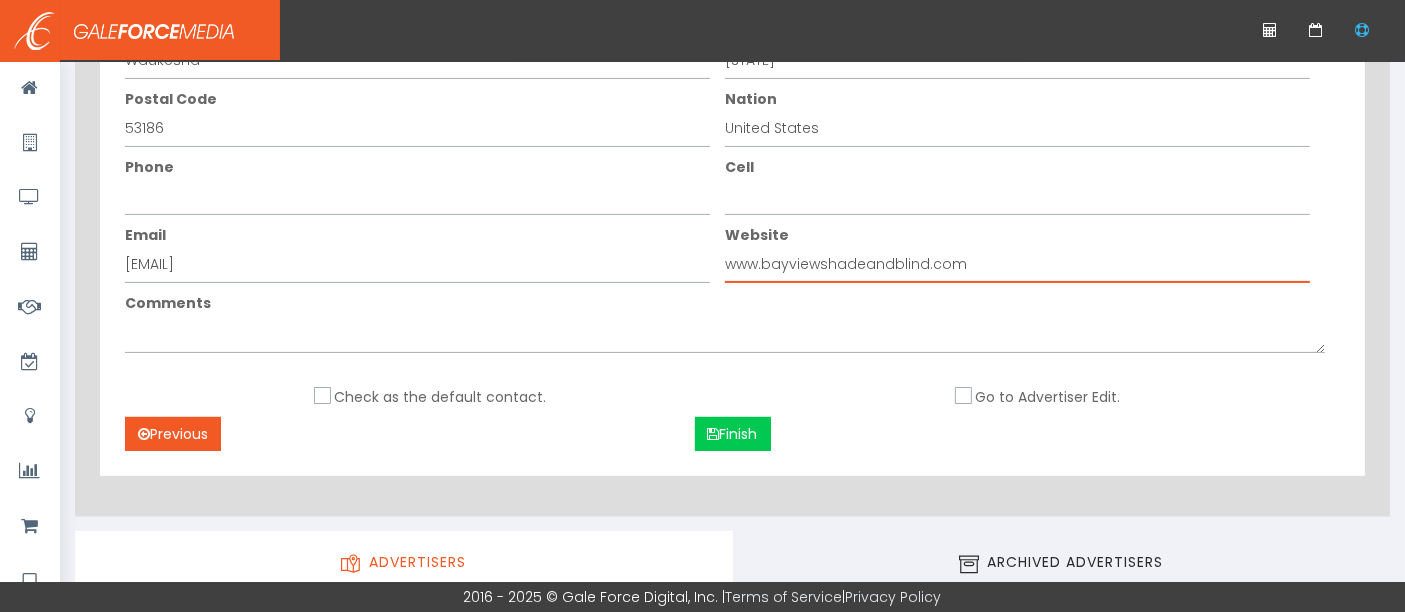drag, startPoint x: 988, startPoint y: 269, endPoint x: 631, endPoint y: 238, distance: 358.3434 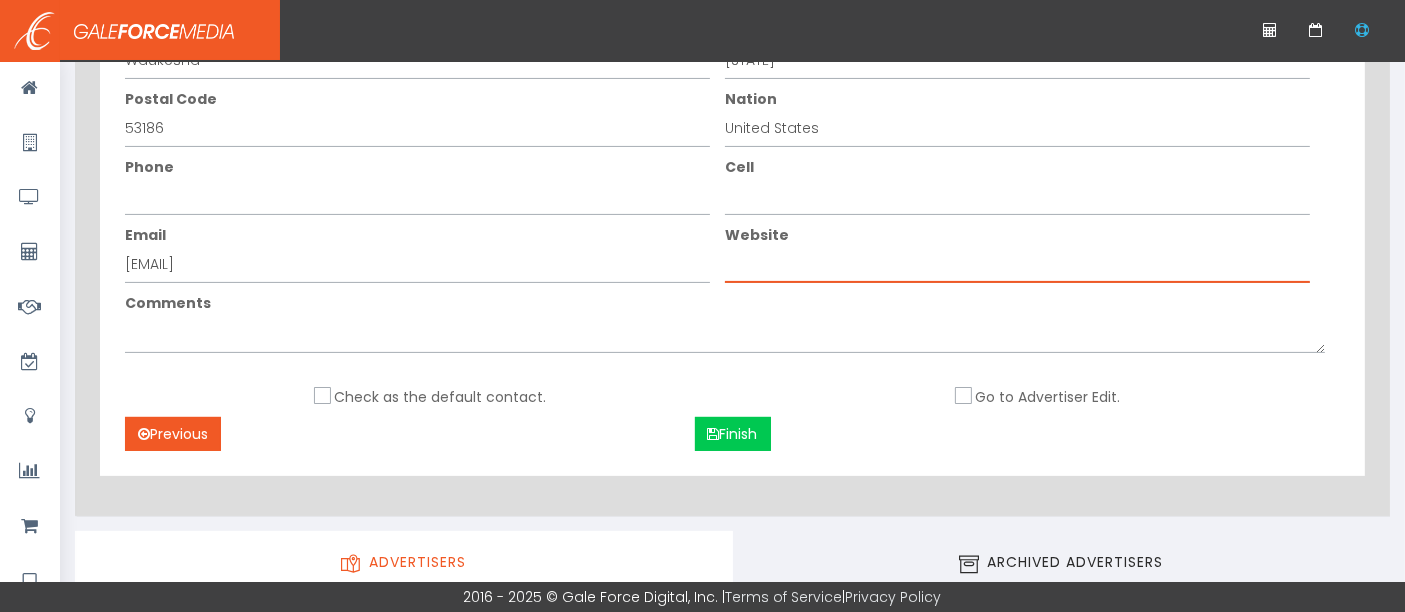 paste on "https://www.bayviewshadeandblind.com/?campaign=20650186702&content=676799080771&keyword=bay%20view%20shade%20and%20blinds&gad_source=1&gad_campaignid=20650186702&gbraid=0AAAAAqVTio6y3y7XFwRpyBxZXWhsJG9pA&gclid=CjwKCAjwg7PDBhBxEiwAf1CVu2bVbHGg3eobGp1sOFnMo26B_qxwVXlbNG25n3pwveP9OC2mKE7wChoCrOUQAvD_BwE" 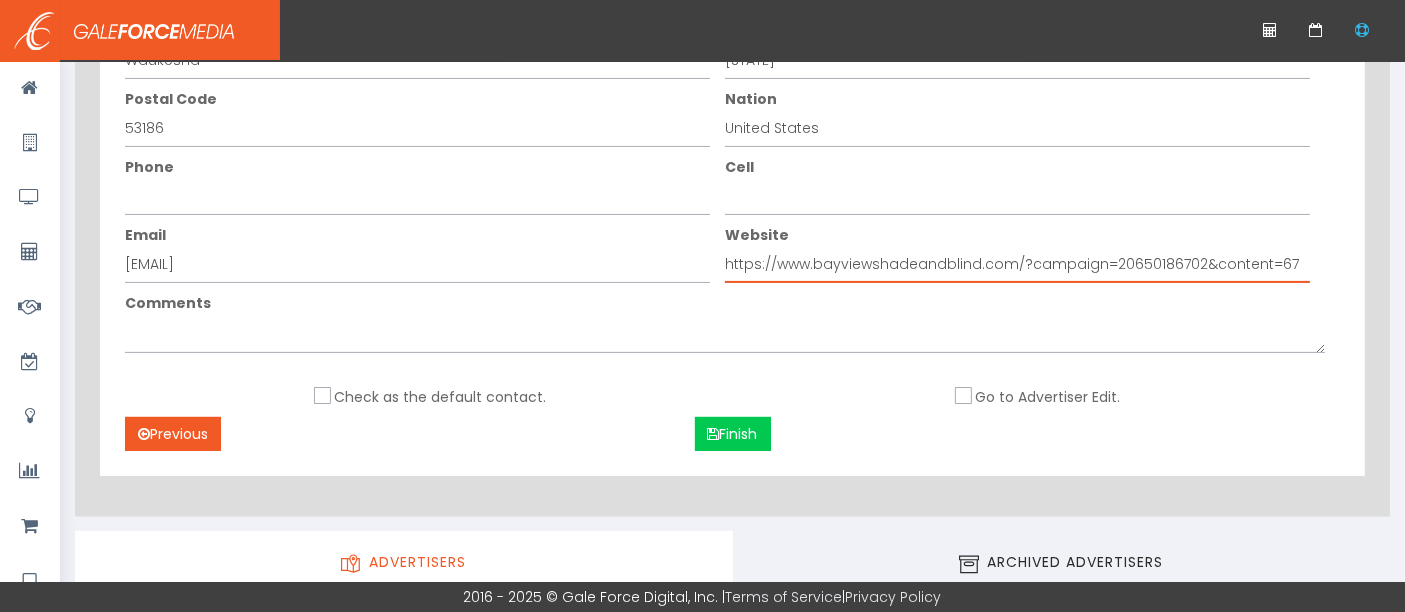 scroll, scrollTop: 0, scrollLeft: 0, axis: both 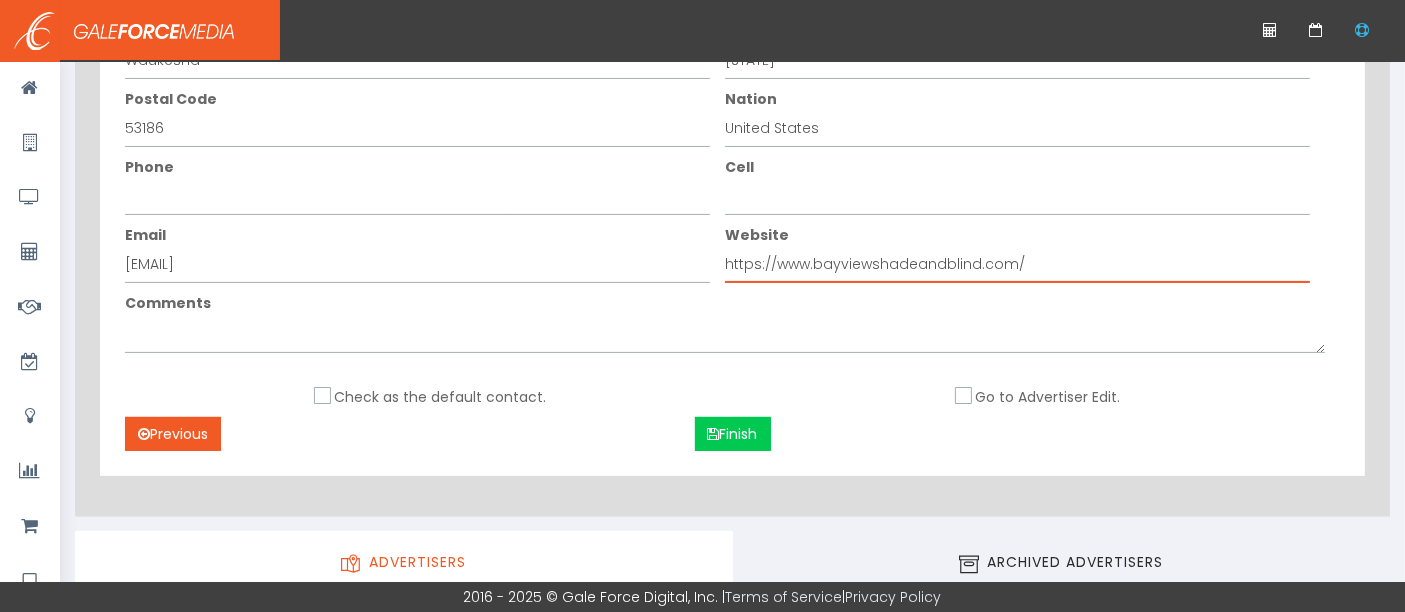 type on "https://www.bayviewshadeandblind.com/" 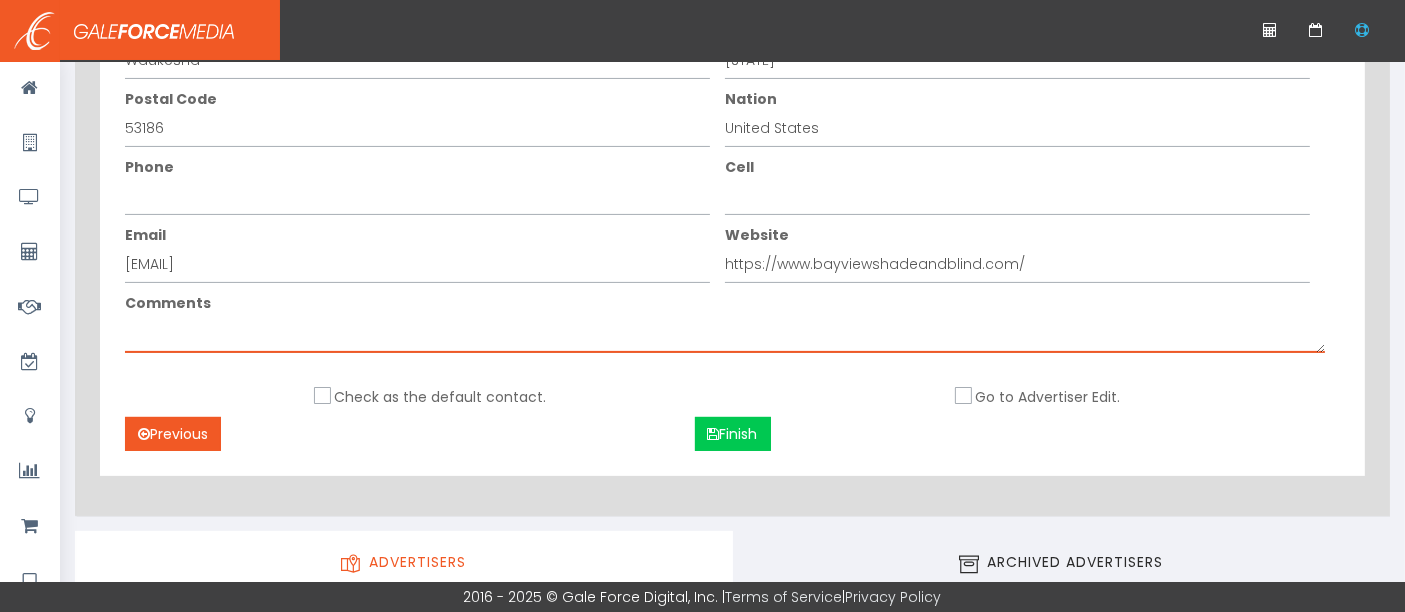 click on "Comments" at bounding box center (725, 333) 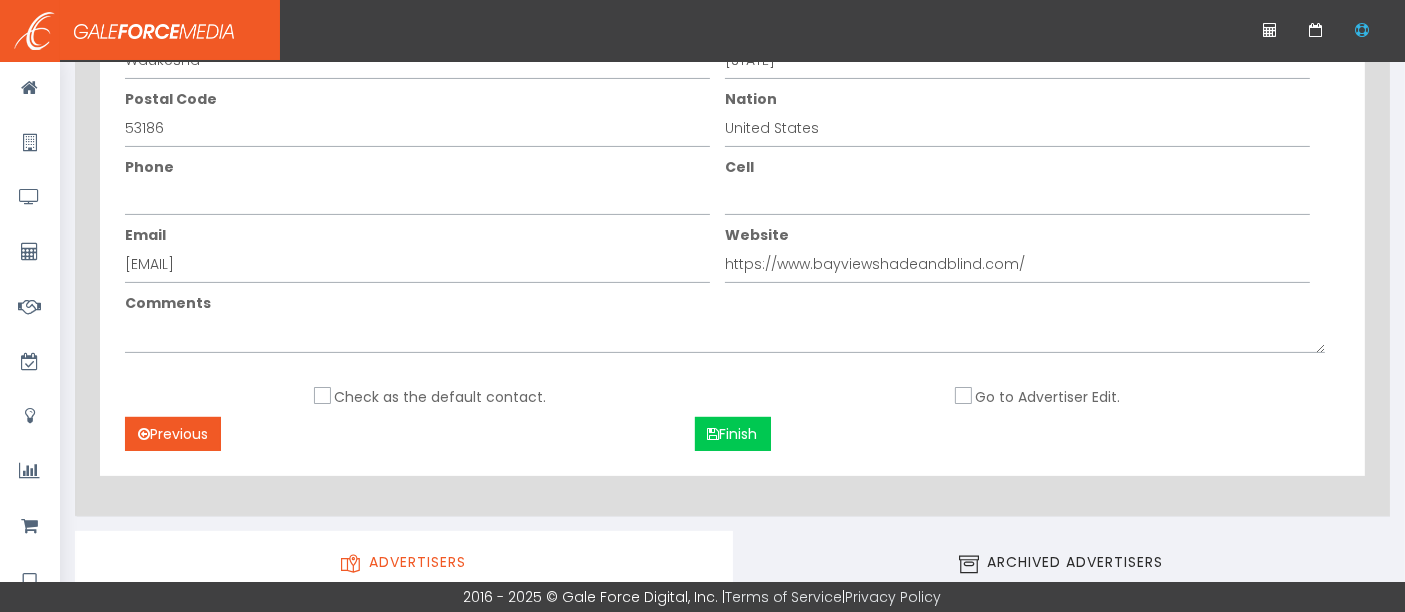 click on "Check as the default contact." at bounding box center (323, 395) 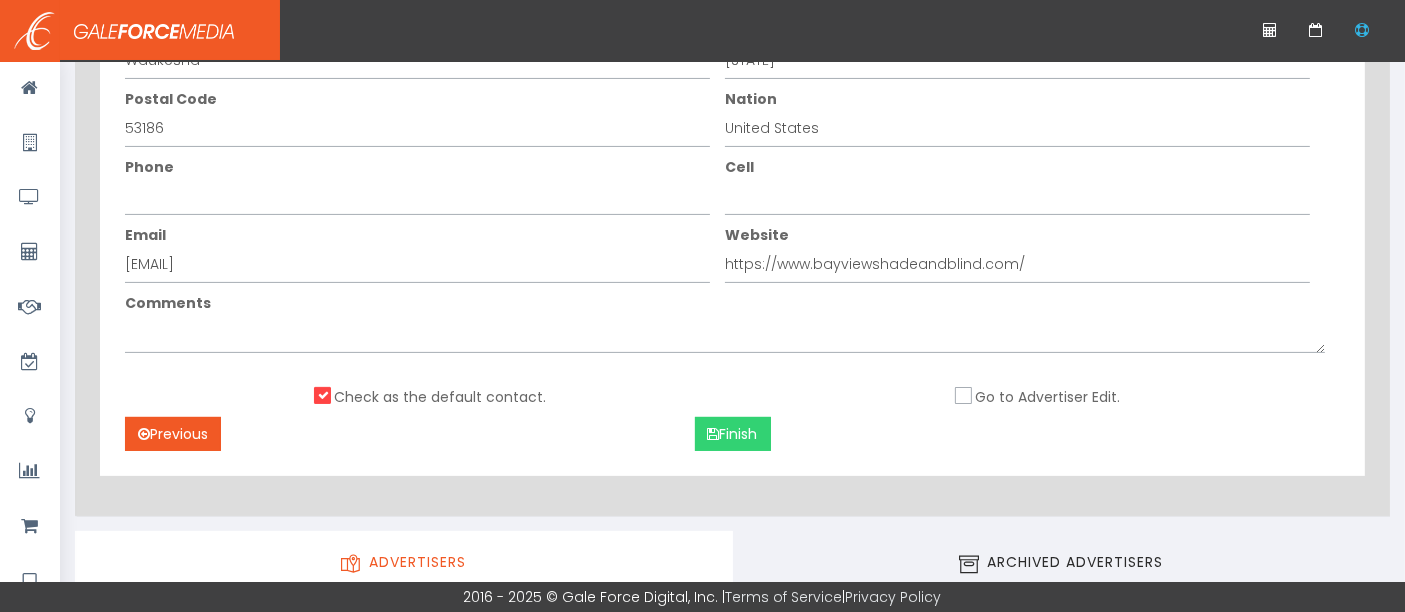 click on "Finish" at bounding box center (733, 434) 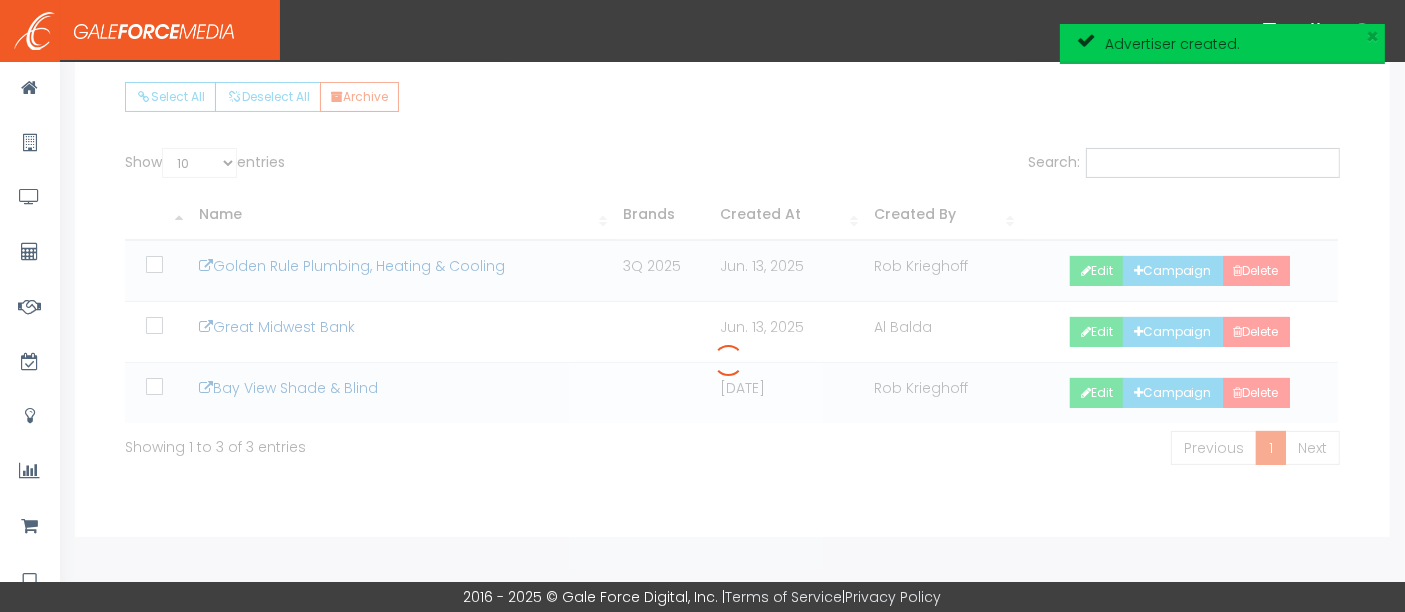 scroll, scrollTop: 205, scrollLeft: 0, axis: vertical 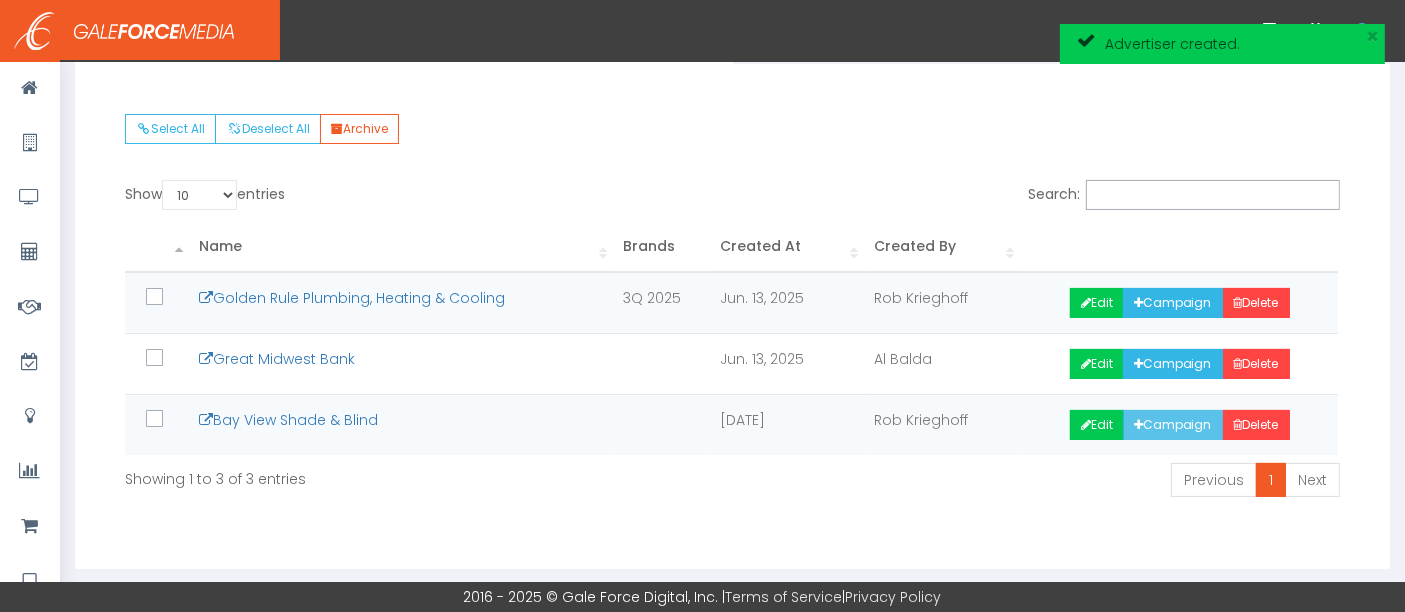 click on "Campaign" at bounding box center [1173, 425] 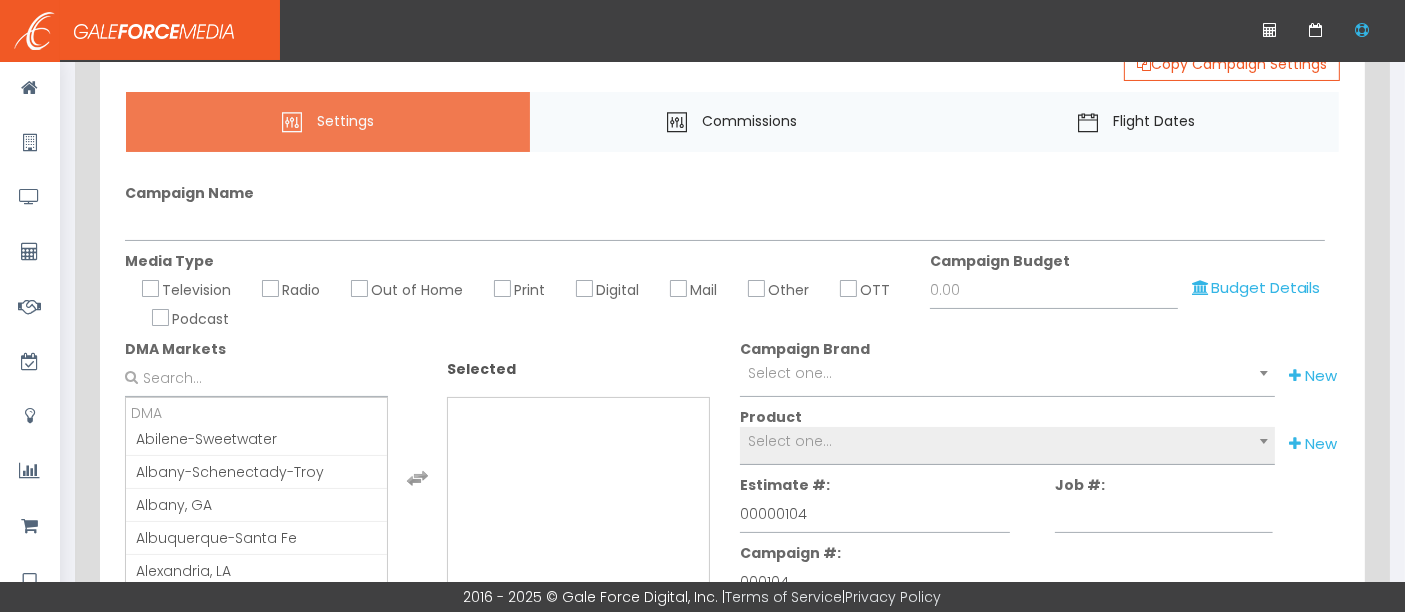 scroll, scrollTop: 197, scrollLeft: 0, axis: vertical 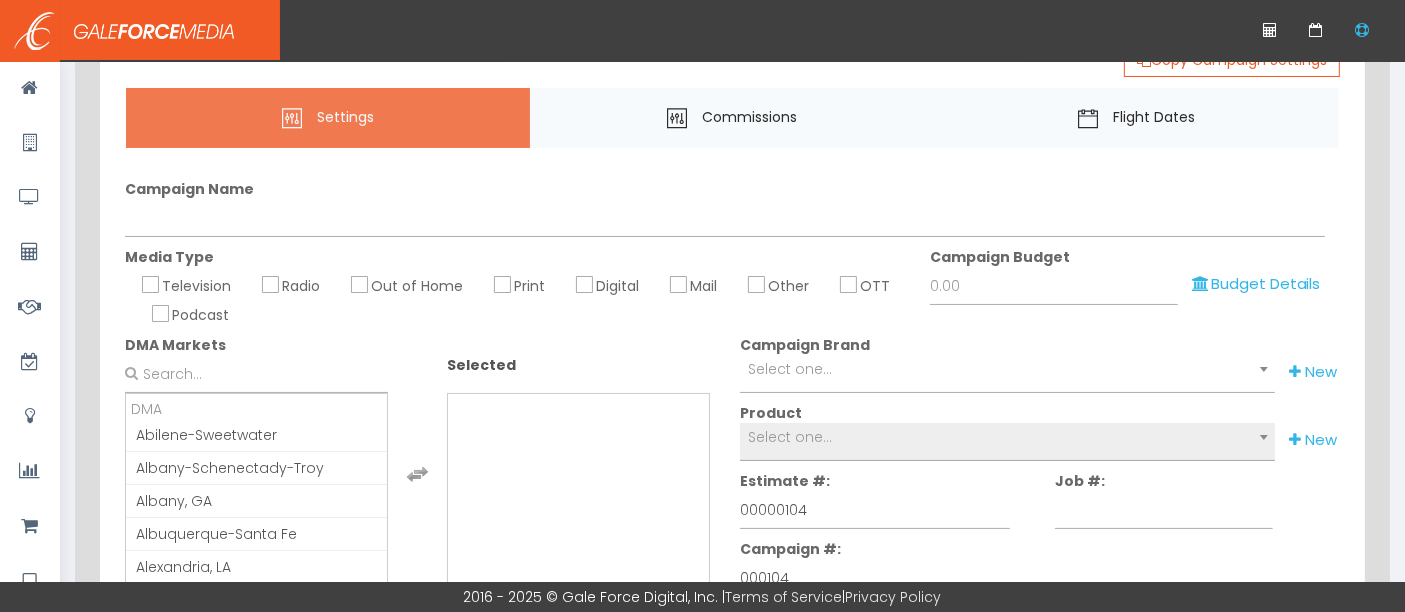 click on "Television" at bounding box center (151, 284) 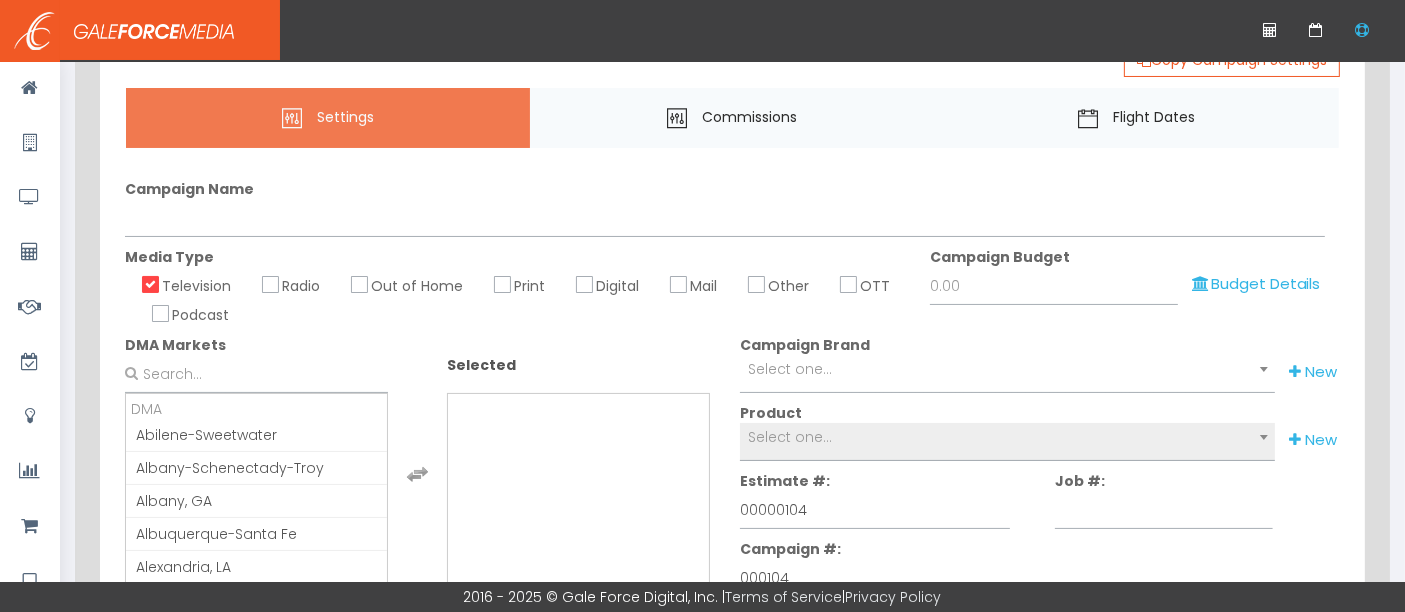 click on "Television" at bounding box center (151, 284) 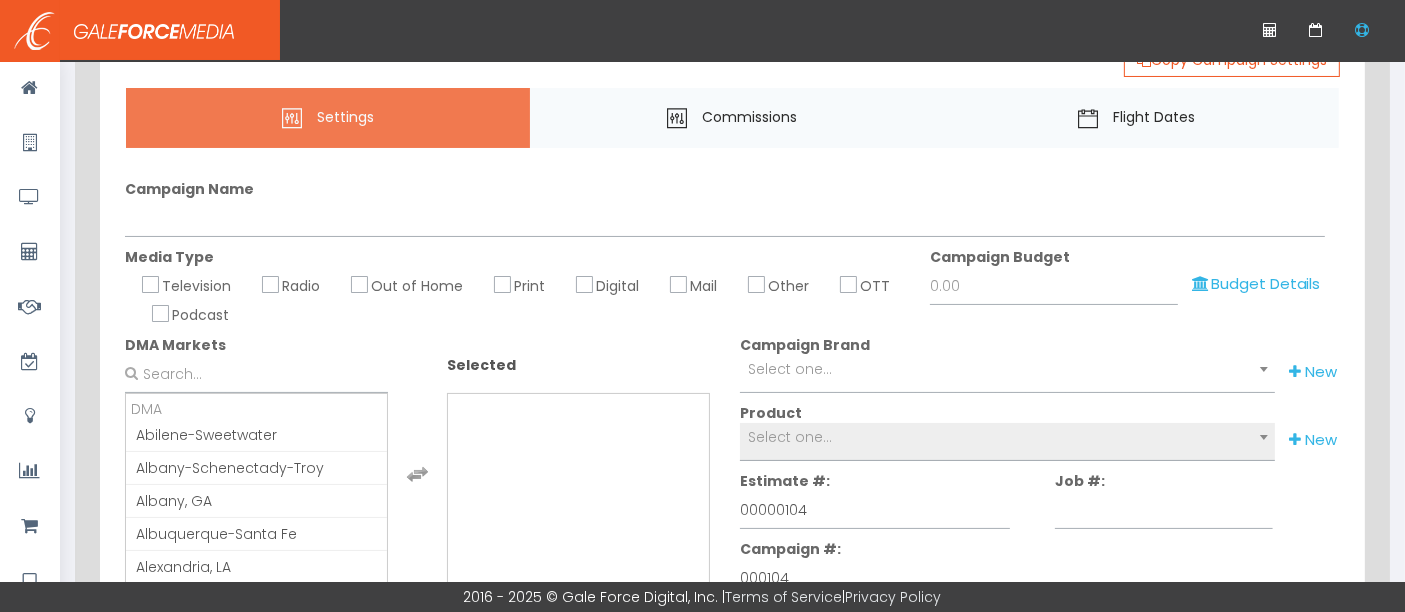 click on "Television
Radio
Out of Home
Print
Digital
Mail
Other
OTT" at bounding box center [520, 296] 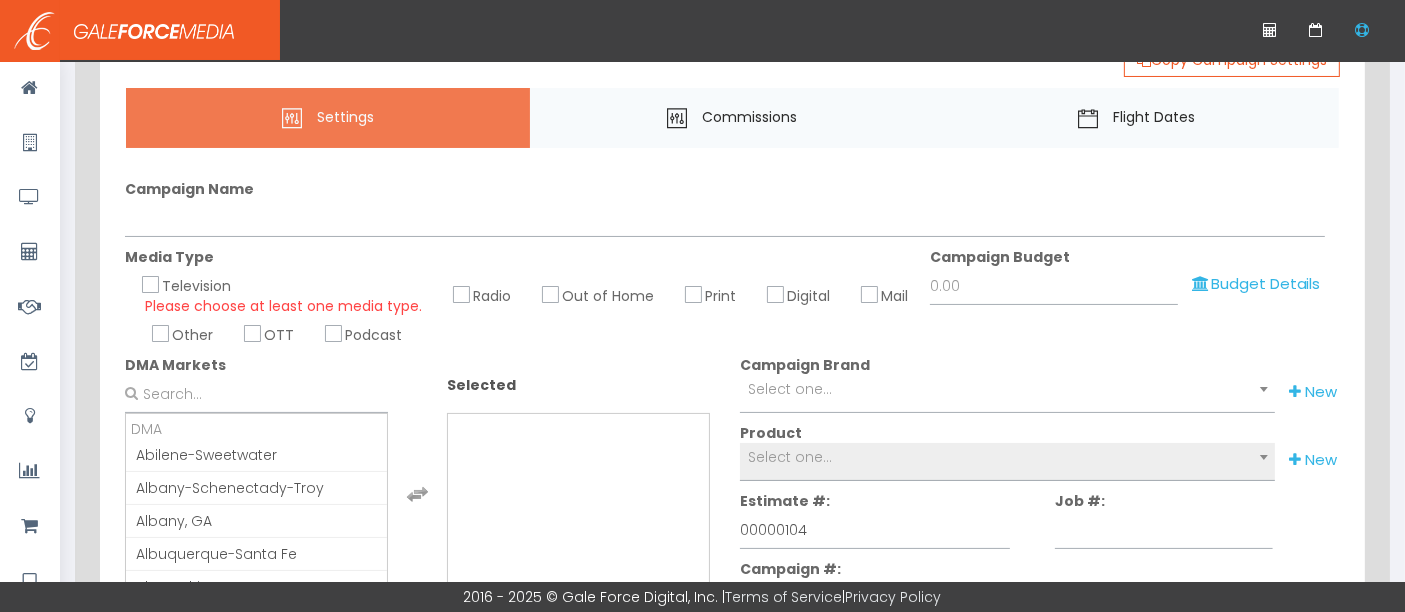 click on "Radio" at bounding box center (462, 294) 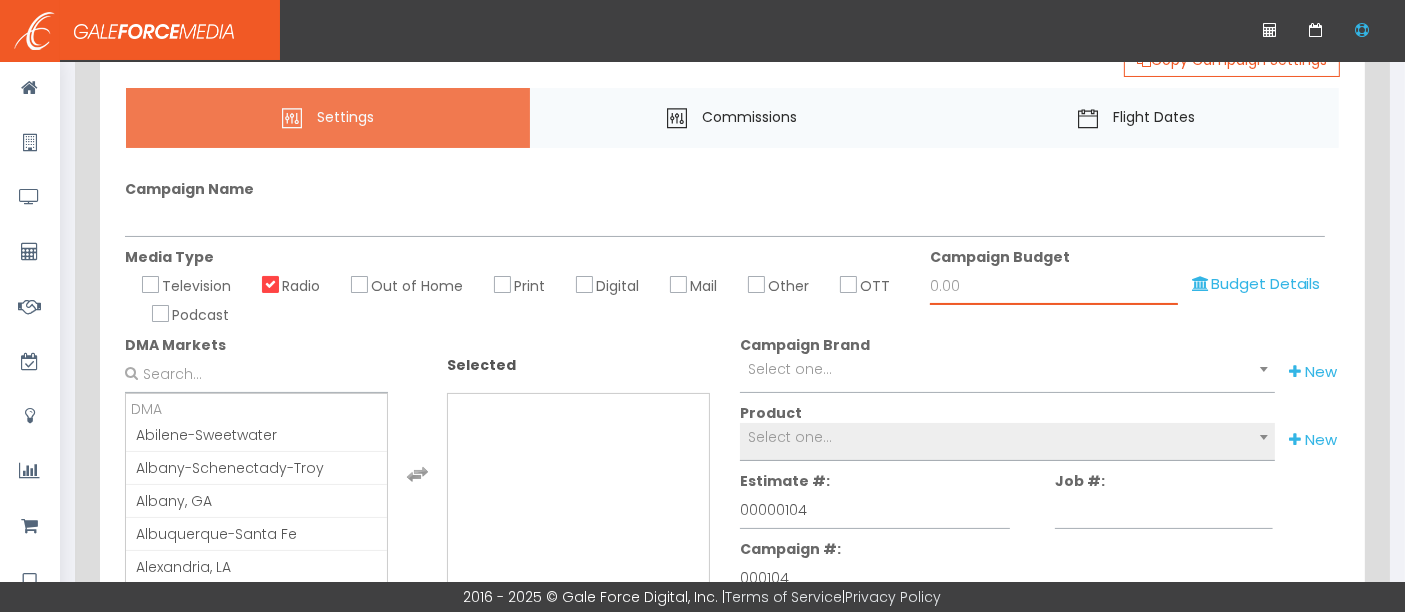 click on "Campaign Budget" at bounding box center (1054, 286) 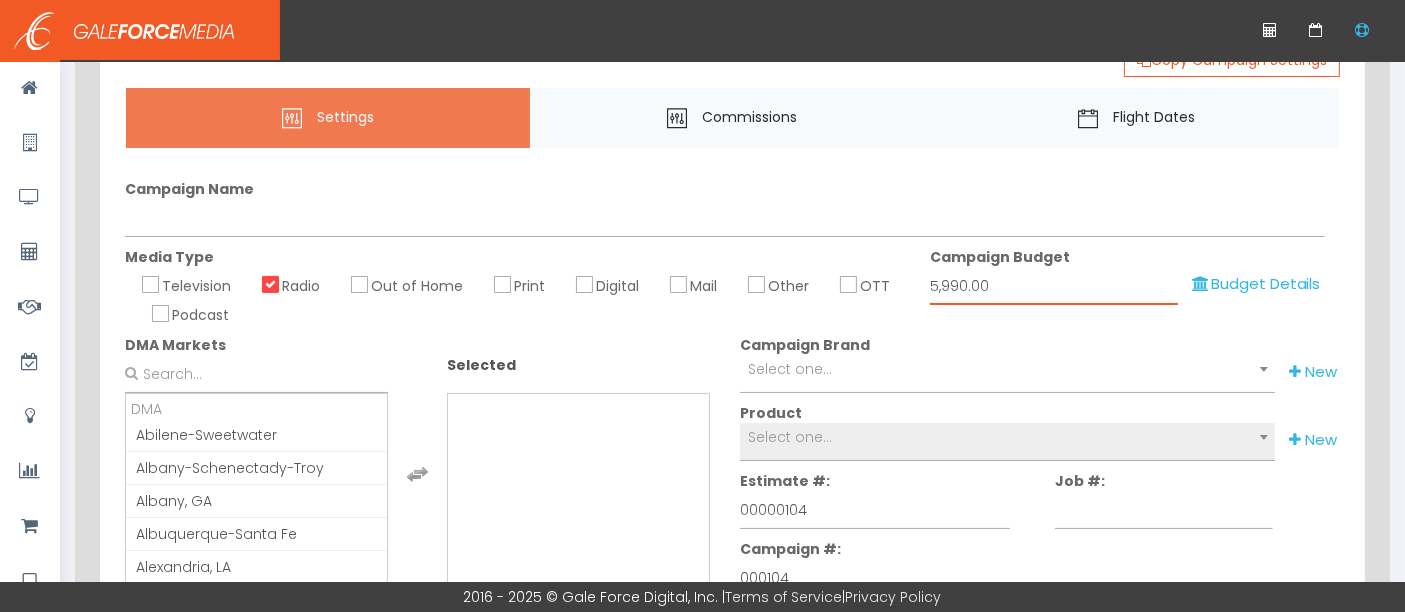 type on "5,990.00" 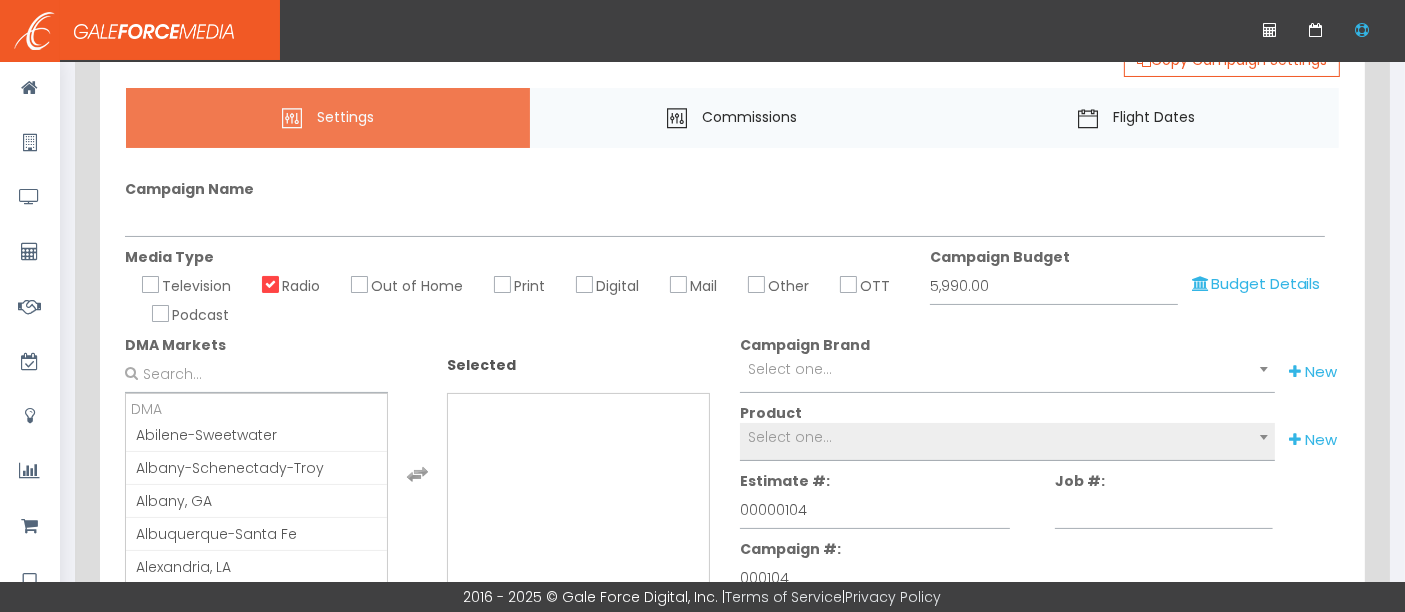 click on "Campaign Name" at bounding box center (725, 189) 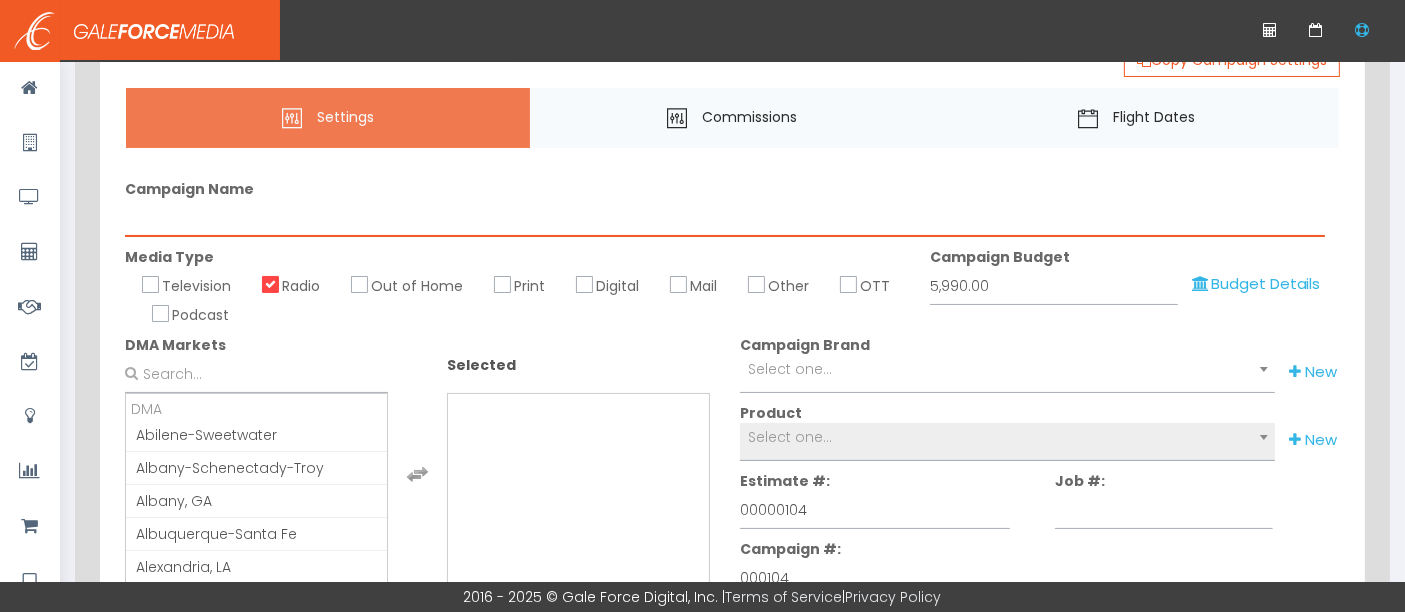 click on "Campaign Name" at bounding box center [725, 218] 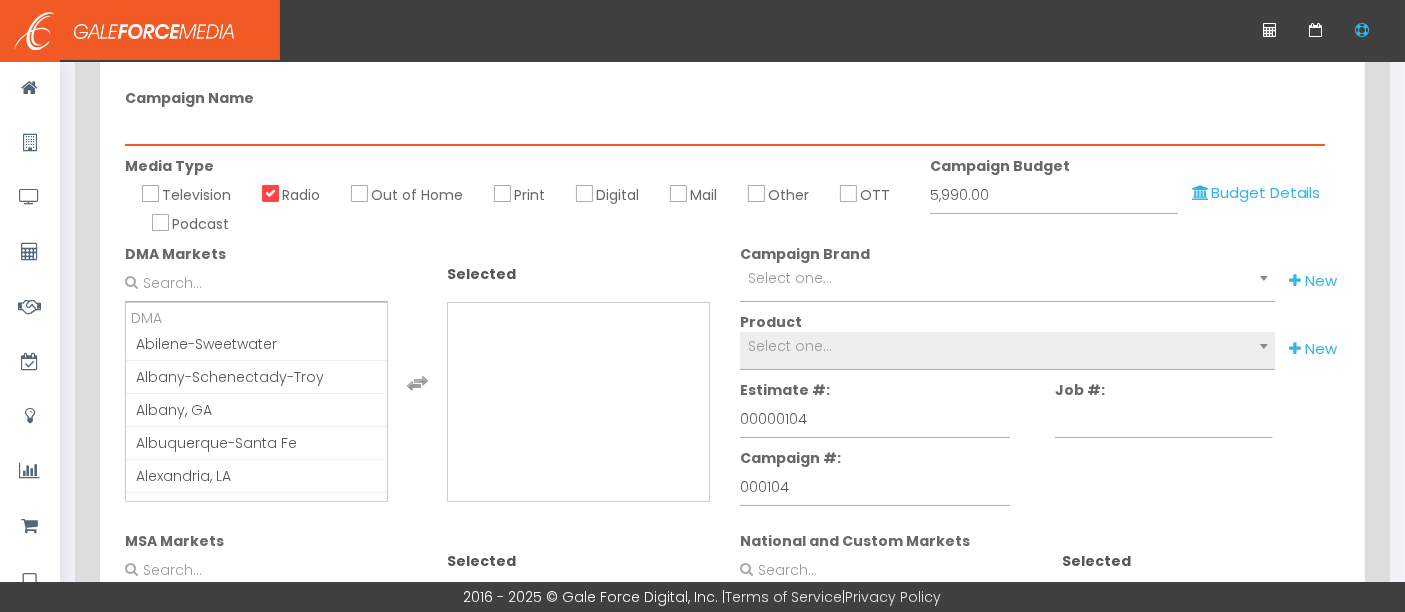 scroll, scrollTop: 290, scrollLeft: 0, axis: vertical 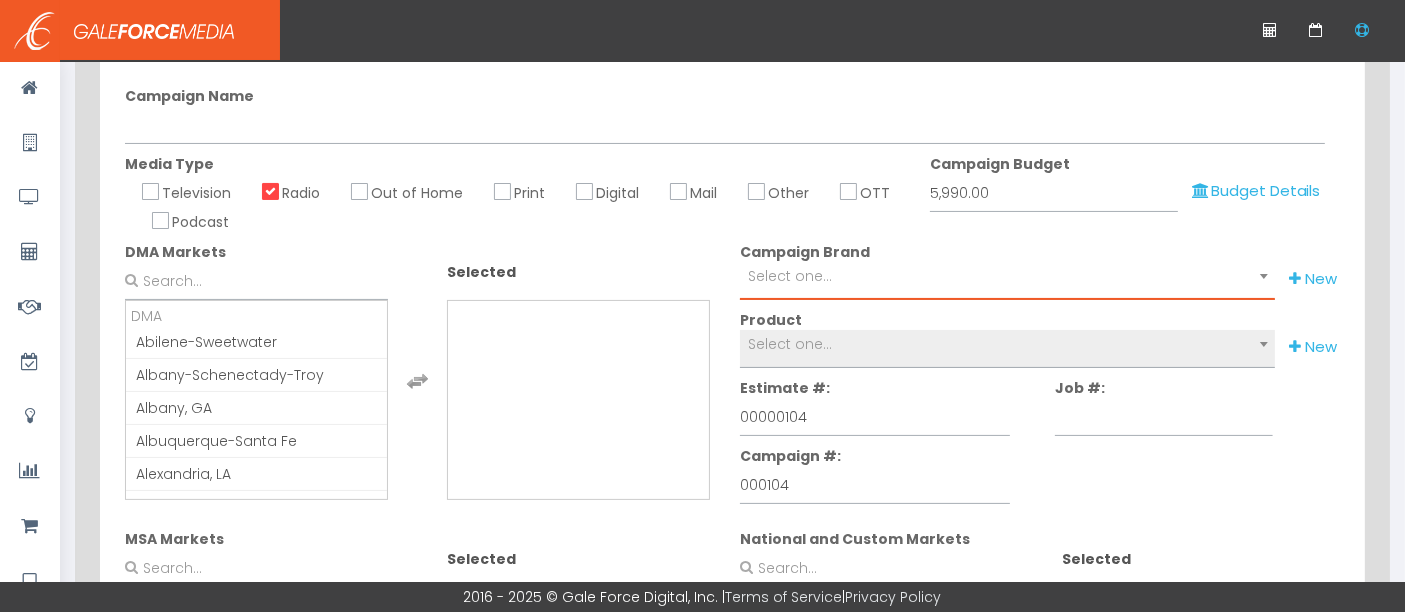 click on "Campaign Brand
Select one...
New" at bounding box center (417, 371) 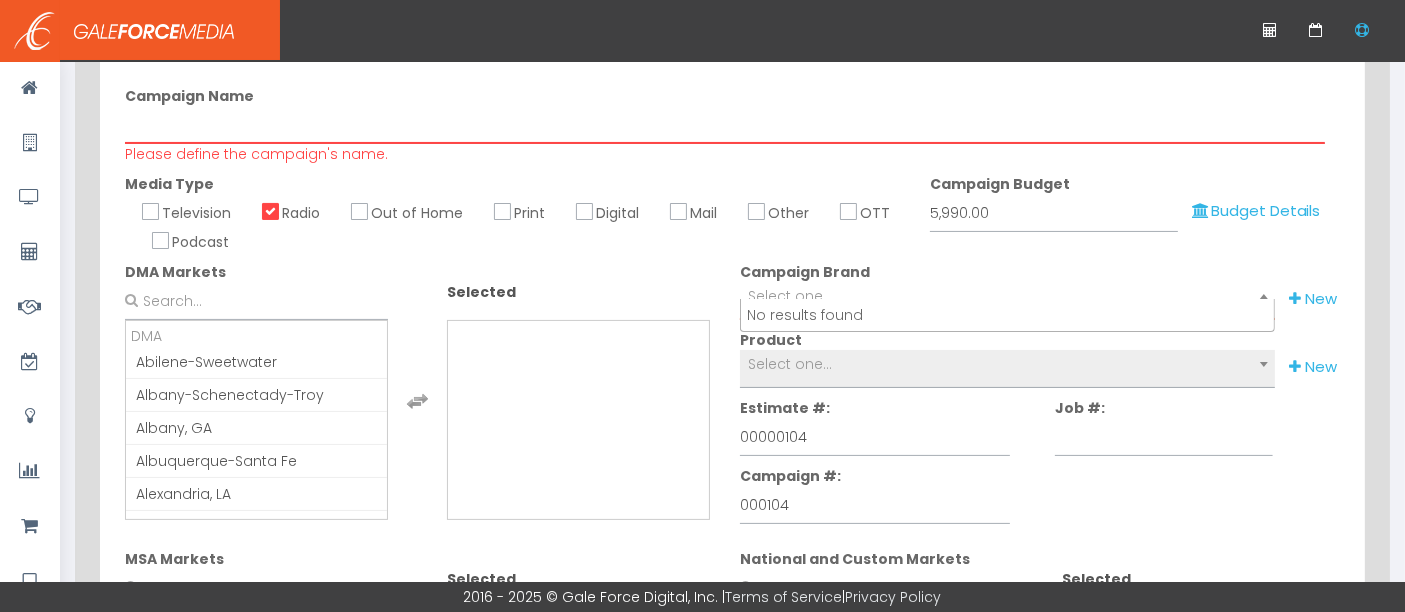 click on "Select one..." at bounding box center (1007, 296) 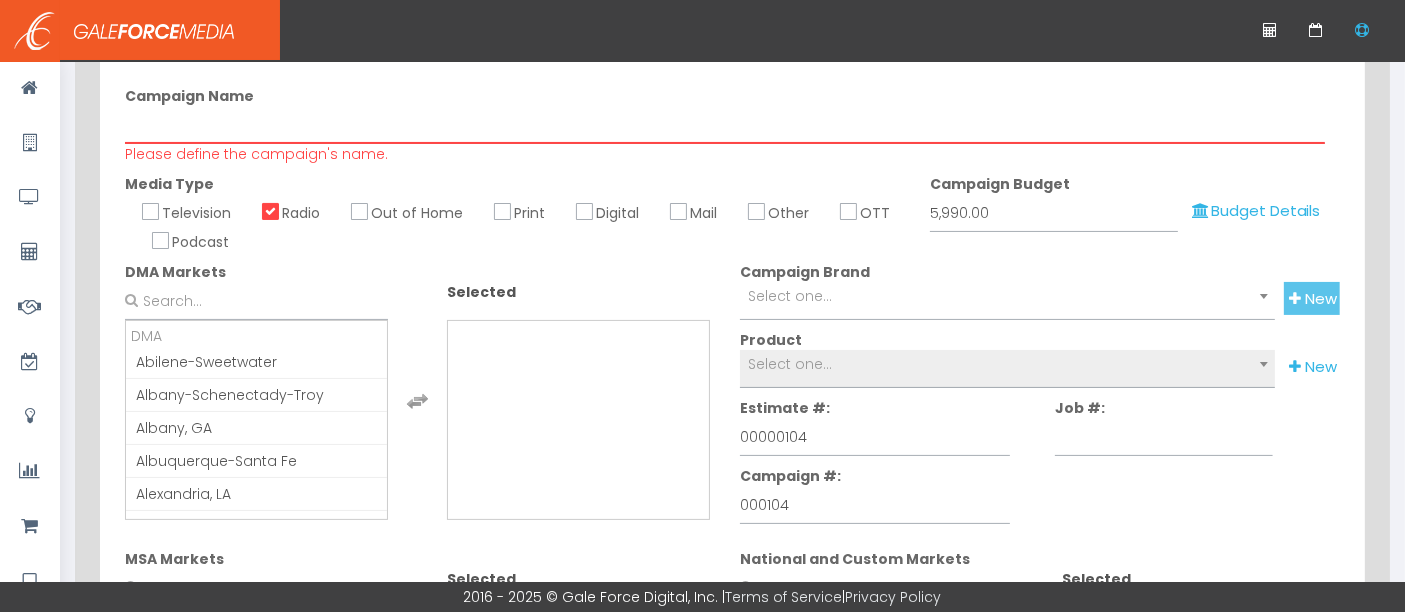 click on "New" at bounding box center [1312, 298] 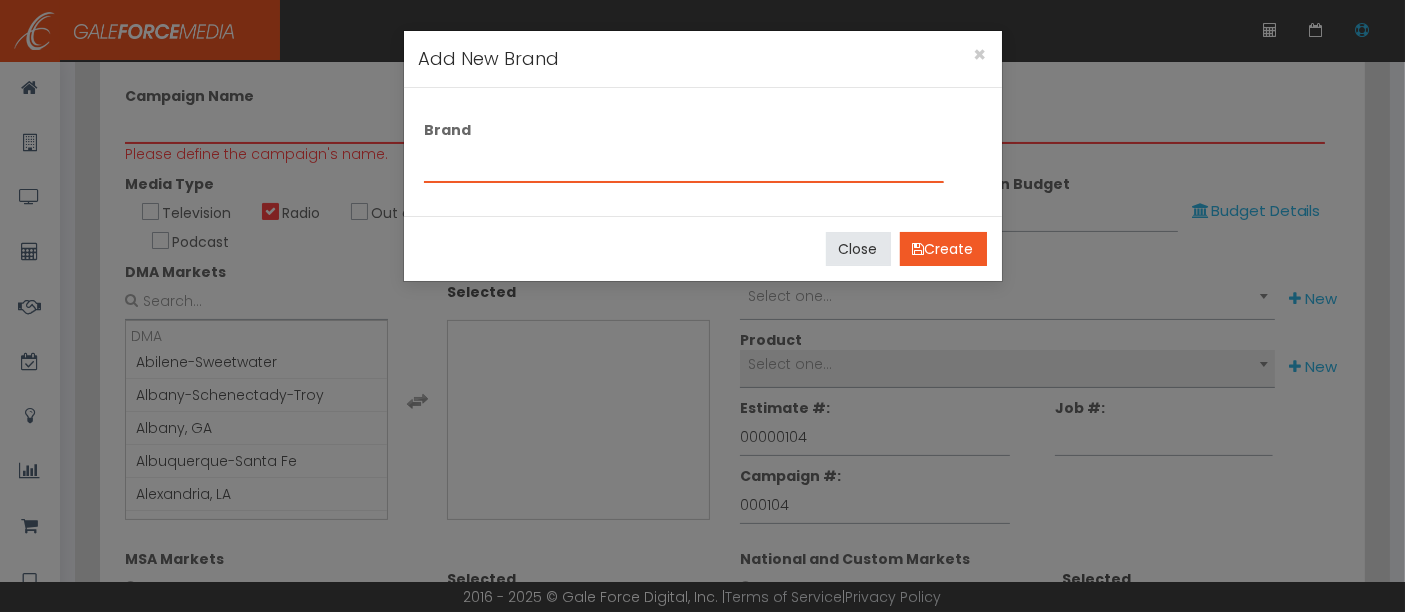 click on "Brand" at bounding box center (683, 164) 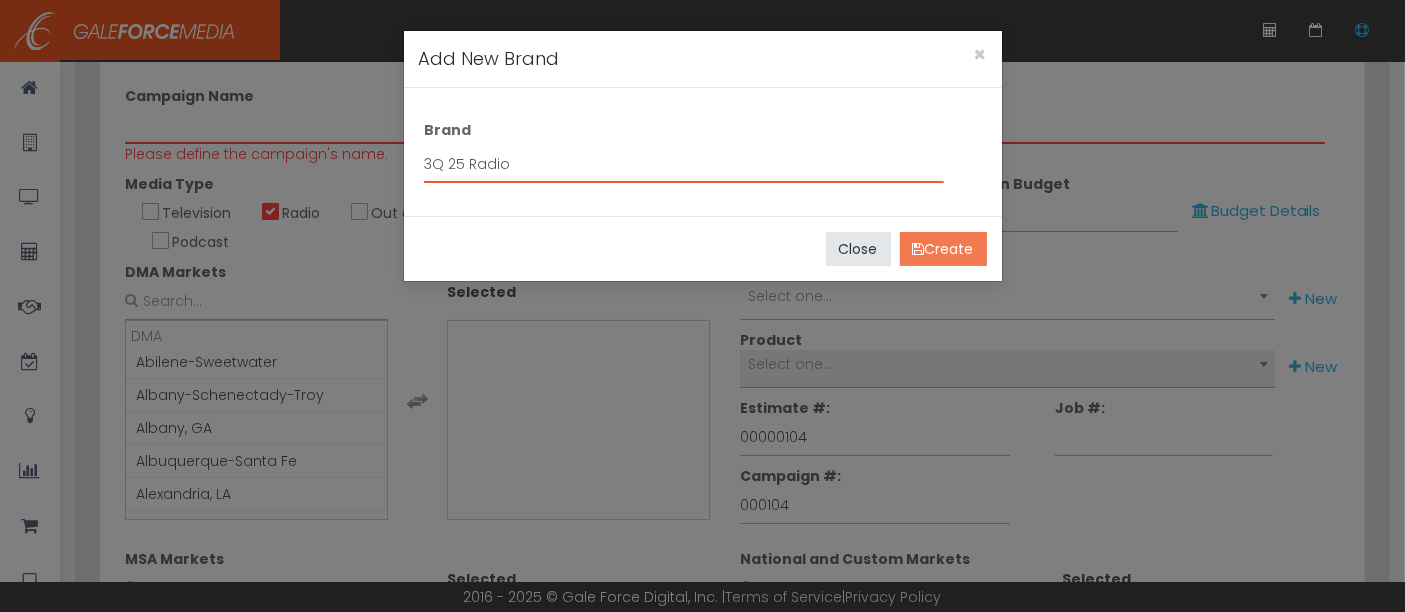 type on "3Q 25 Radio" 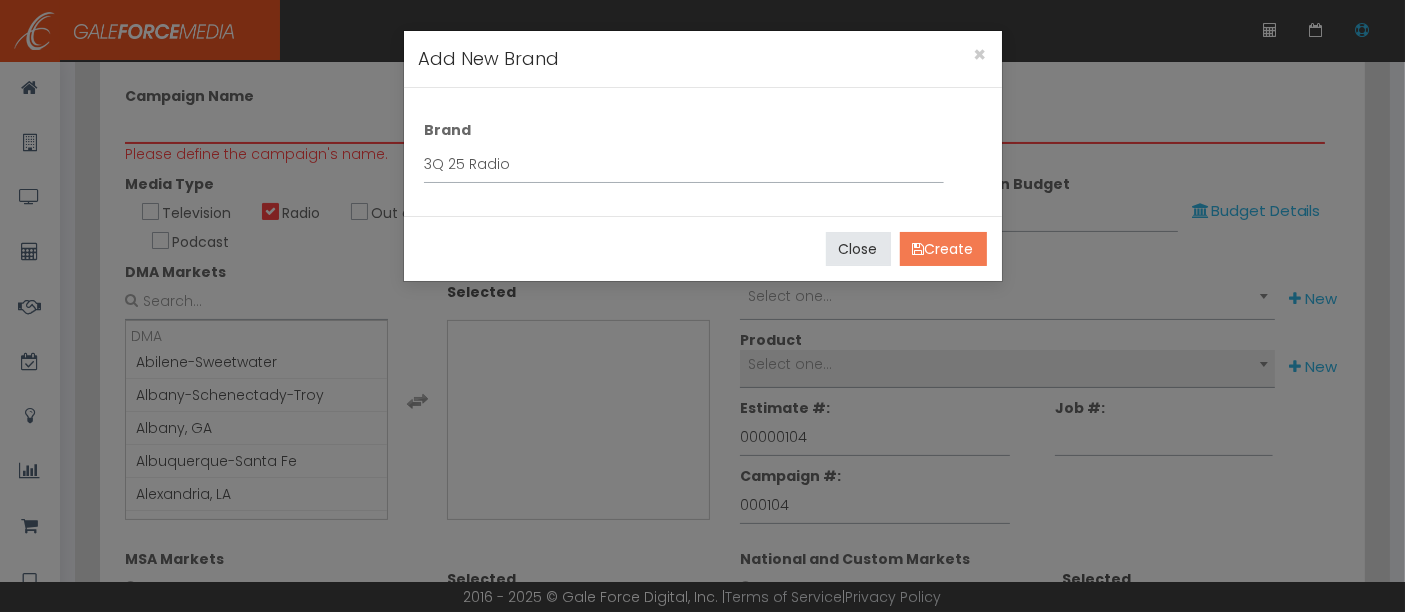 click on "Create" at bounding box center (943, 249) 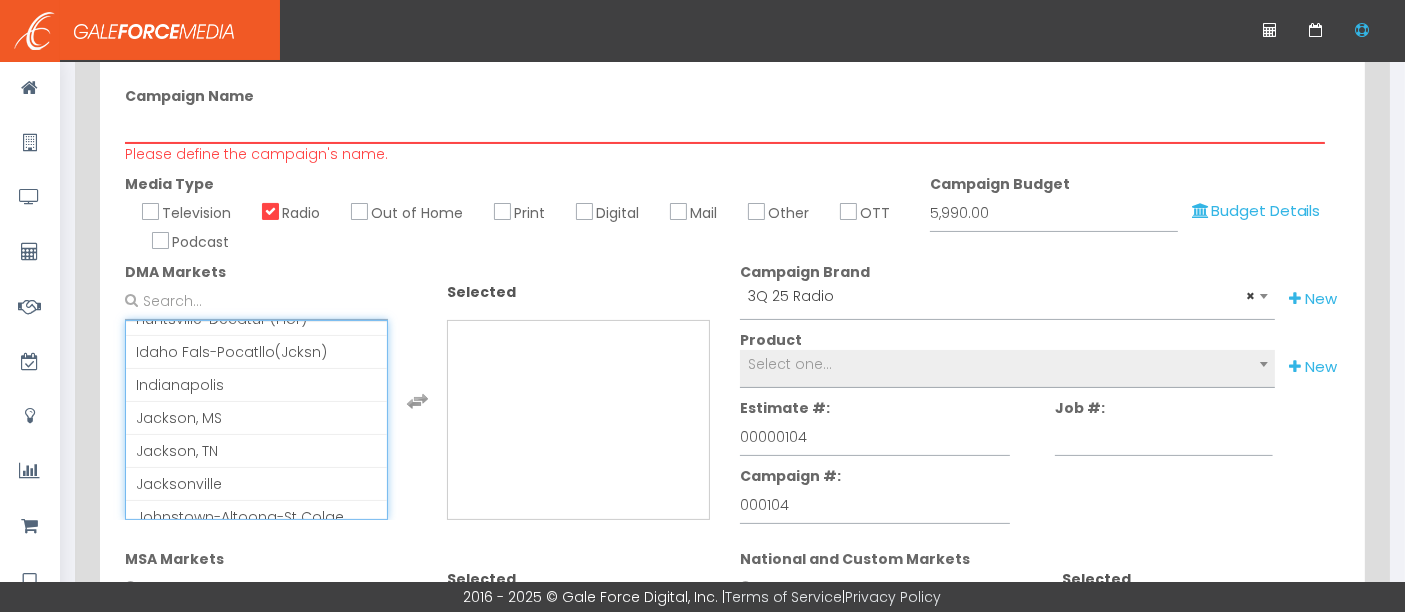 scroll, scrollTop: 3703, scrollLeft: 0, axis: vertical 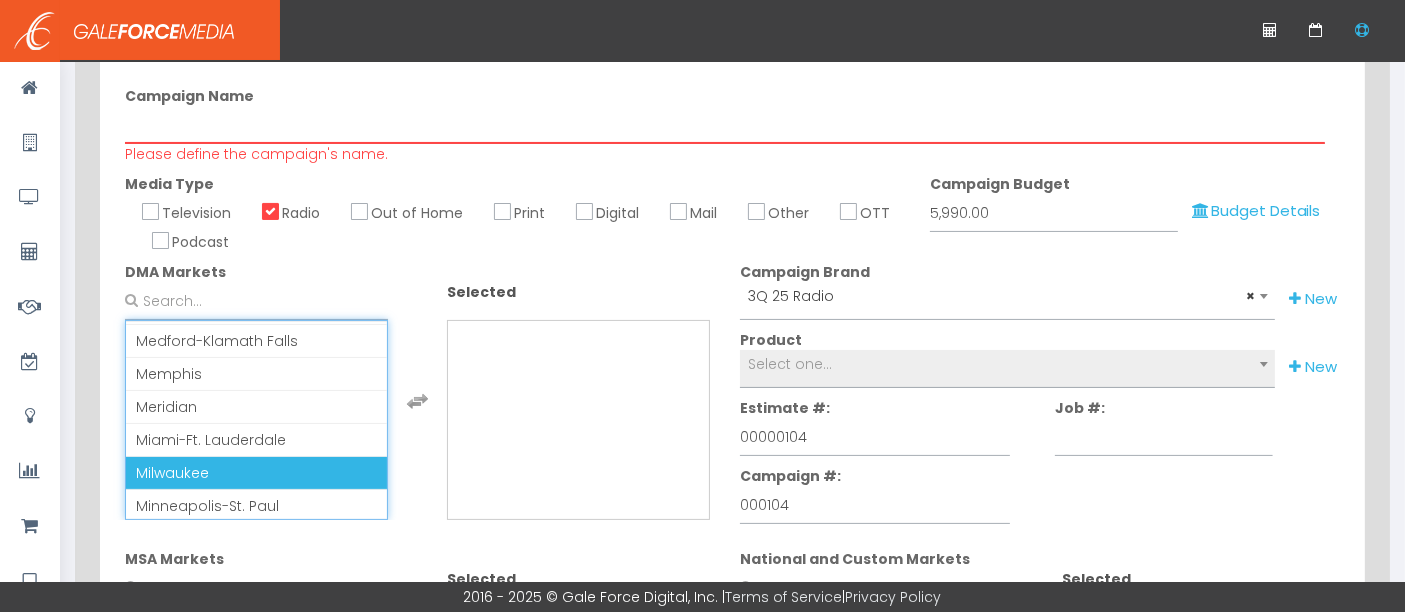 click on "Milwaukee" at bounding box center (172, 473) 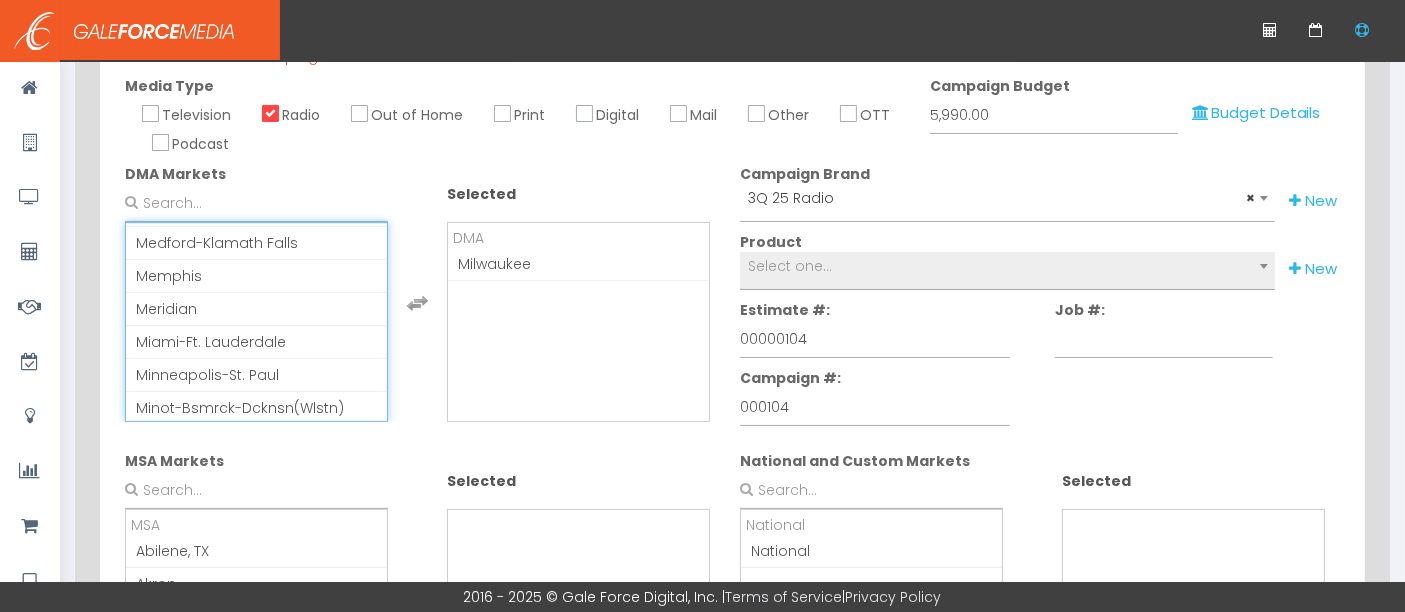scroll, scrollTop: 385, scrollLeft: 0, axis: vertical 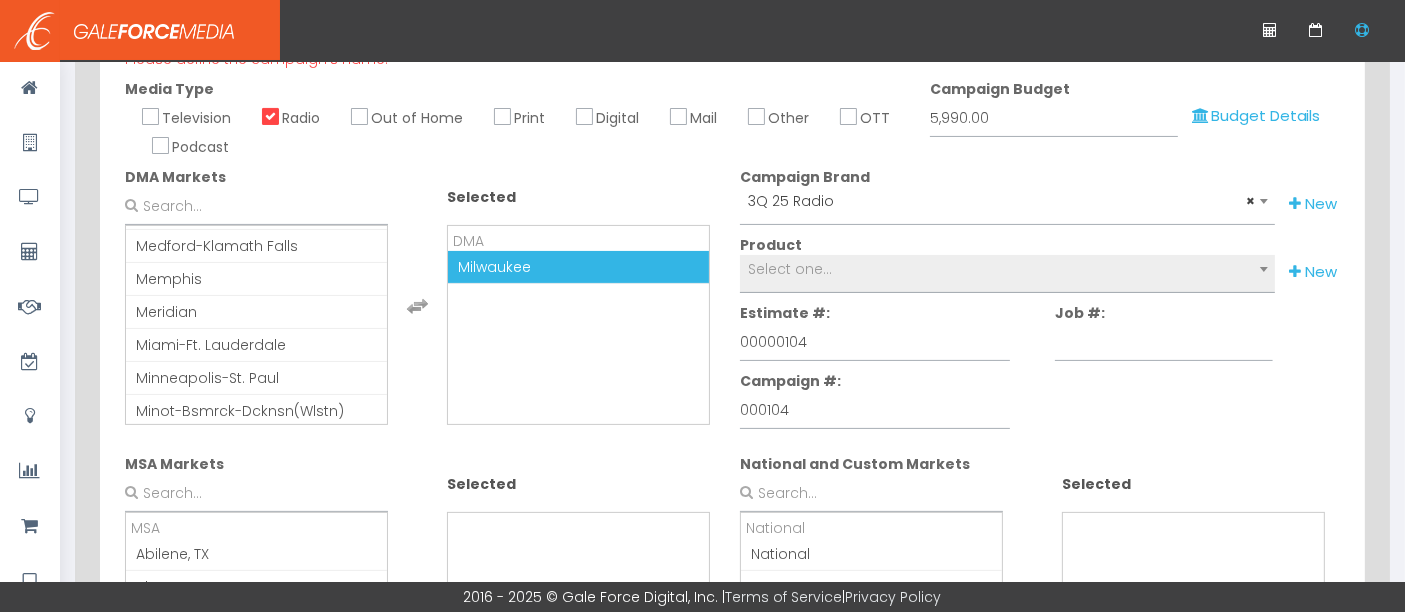 click on "DMA Abilene-Sweetwater Albany-Schenectady-Troy Albany, GA Albuquerque-Santa Fe Alexandria, LA Alpena Amarillo America Samoa Anchorage Atlanta Augusta-Aiken Austin Bakersfield Baltimore Bangor Baton Rouge Baton Rouge - Black Beaumont-Port Arthur Bend, OR Billings Biloxi-Gulfport Binghamton Birmingham (Ann and Tusc) Bluefield-Beckley-Oak Hill Boise Boston (Manchester) Bowling Green Buffalo Burlington-Plattsburgh Butte-Bozeman Casper-Riverton Cedar Rapids-Wtrlo-IWC&Dub Champaign&Sprngfld-Decatur Charleston-Huntington Charleston, SC Charlotte Charlottesville Chattanooga Cheyenne-Scottsbluff Chicago Chico-Redding Cincinnati Clarksburg-Weston Cleveland-Akron (Canton) Colorado Springs-Pueblo Columbia-Jefferson City Columbia, SC Columbus-Tupelo-W Pnt-Hstn Columbus, GA (Opelika, AL) Columbus, OH Corpus Christi Dallas-Ft. Worth Davenport-R.Island-Moline Dayton Denver Des Moines-Ames Detroit Dothan Duluth-Superior El Paso (Las Cruces) Elmira (Corning) Erie Eugene Eureka Evansville Fairbanks Fargo-Valley City Ft. Wayne" at bounding box center [417, 306] 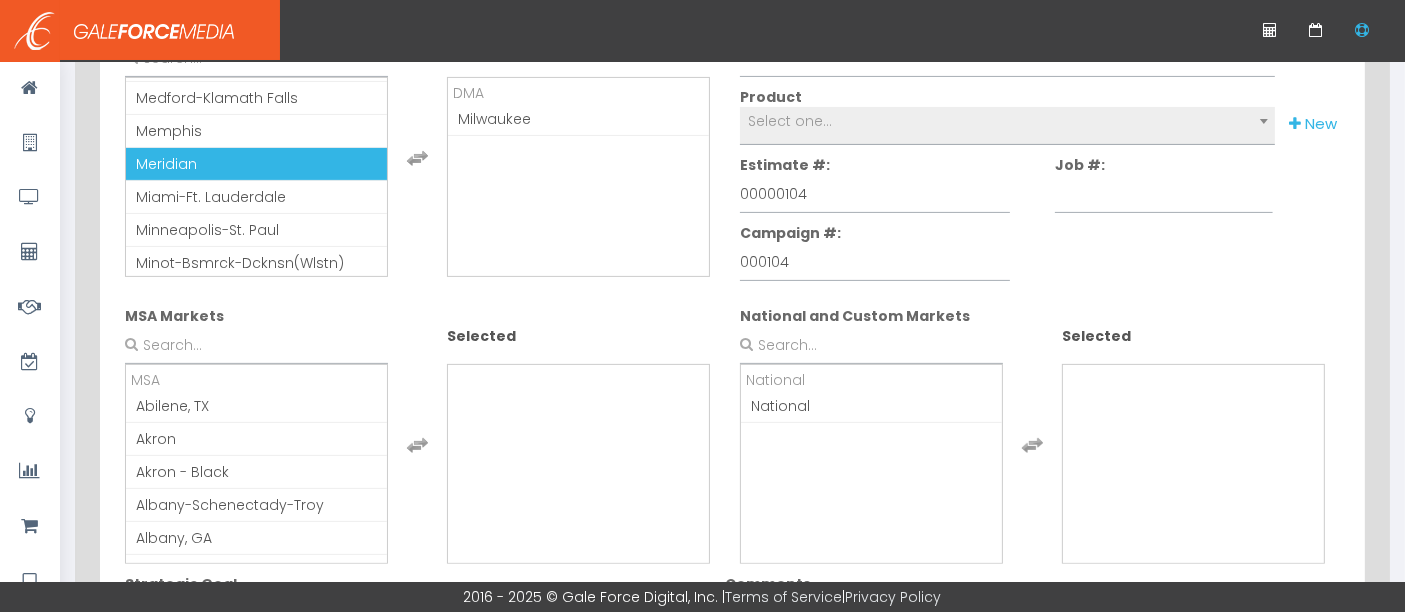 scroll, scrollTop: 554, scrollLeft: 0, axis: vertical 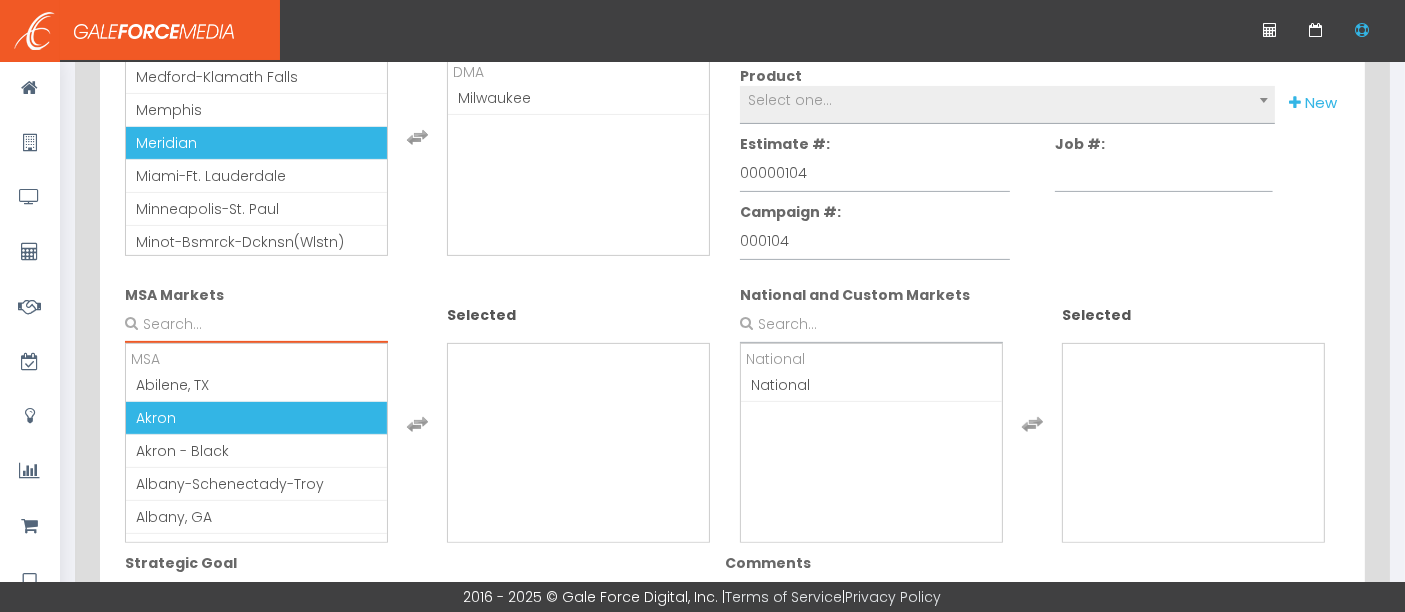 click at bounding box center [256, 324] 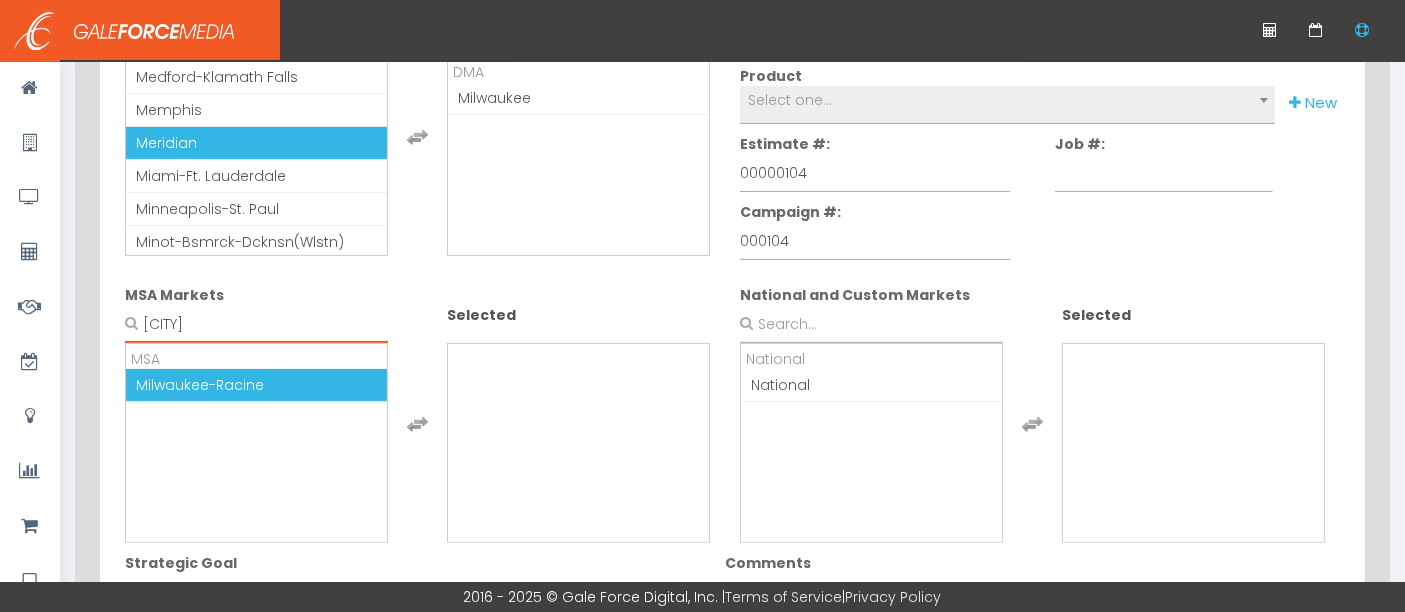 type on "milwau" 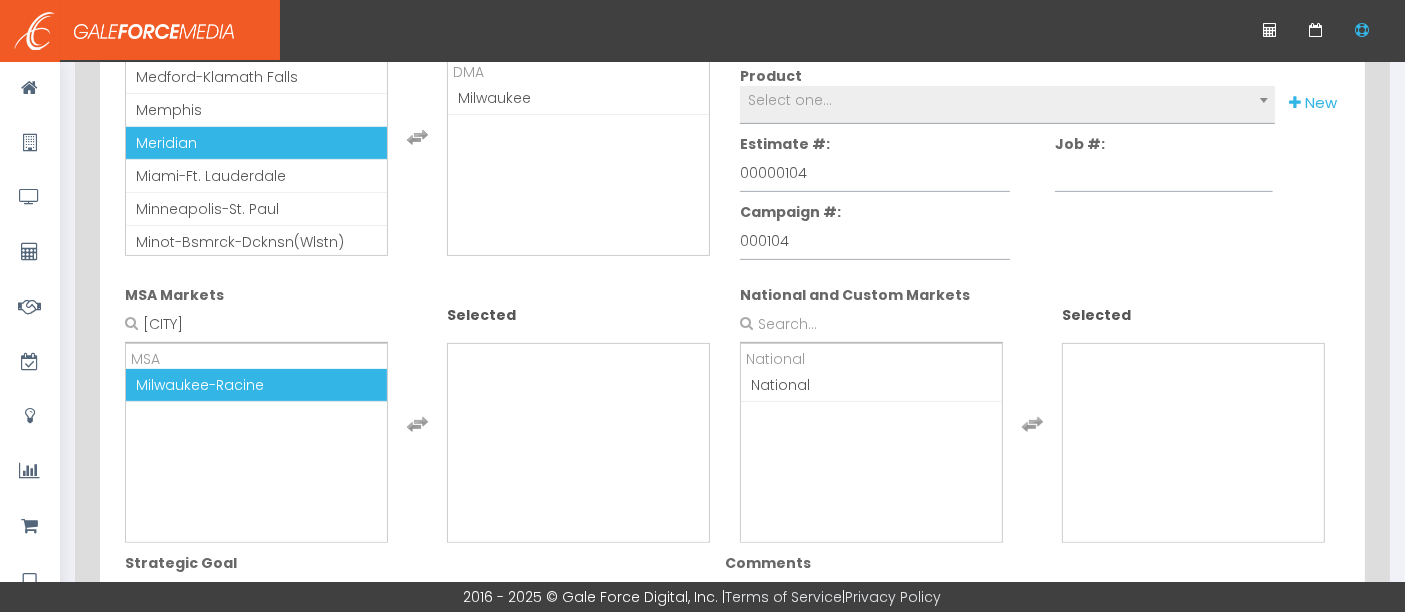 click on "Milwaukee-Racine" at bounding box center [200, 385] 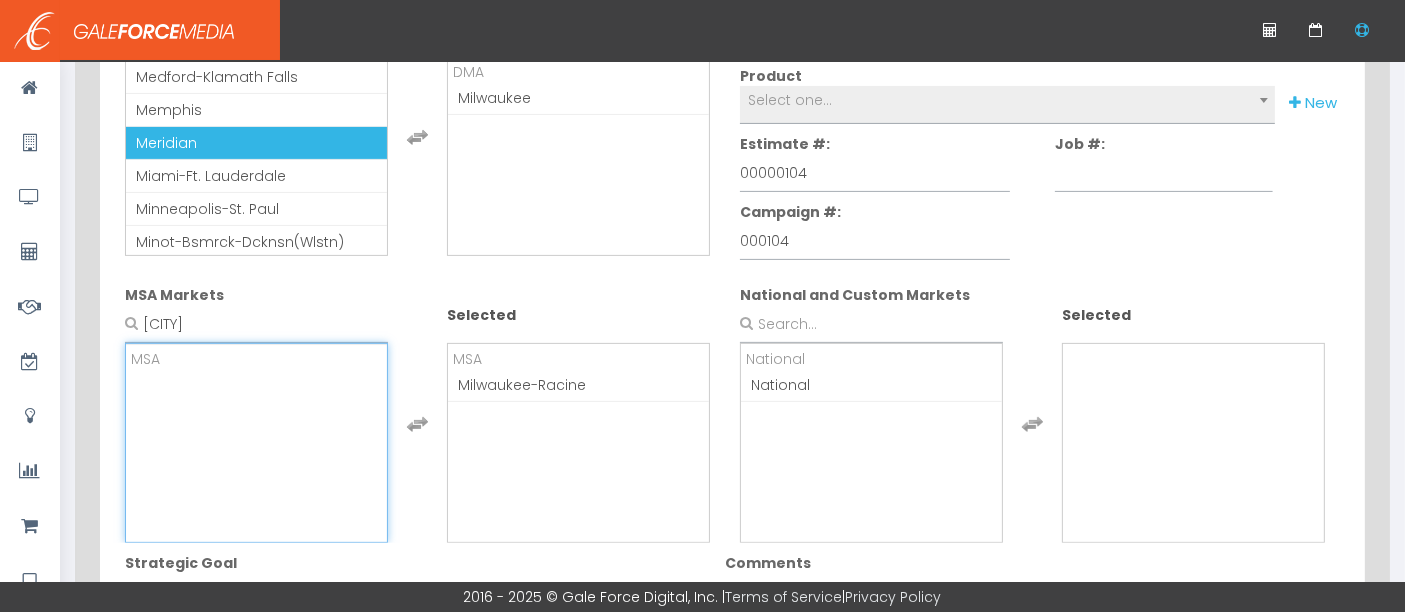 scroll, scrollTop: 6023, scrollLeft: 0, axis: vertical 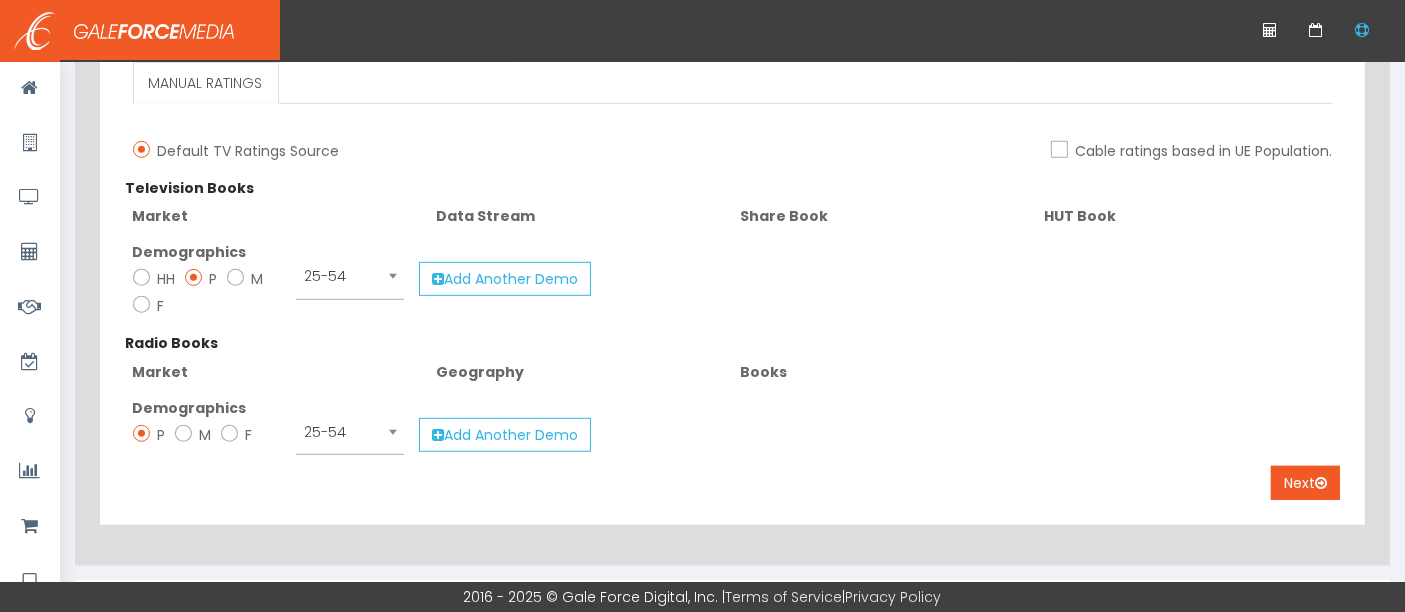 click at bounding box center (393, 276) 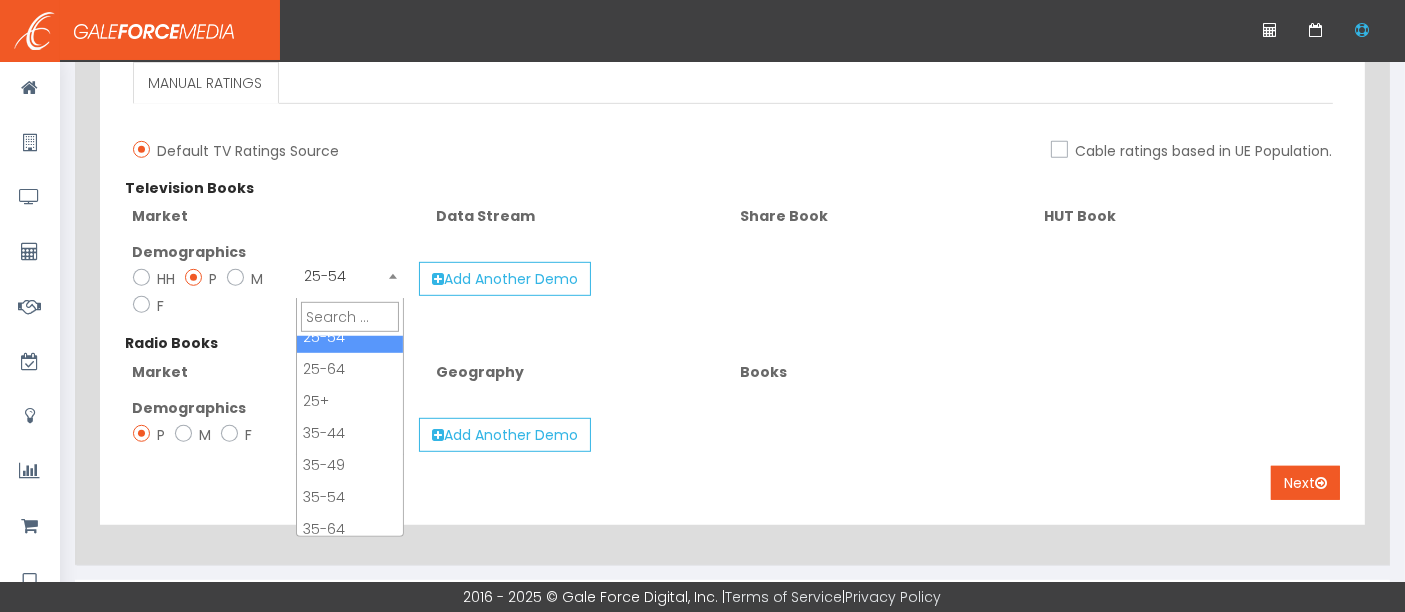 scroll, scrollTop: 1714, scrollLeft: 0, axis: vertical 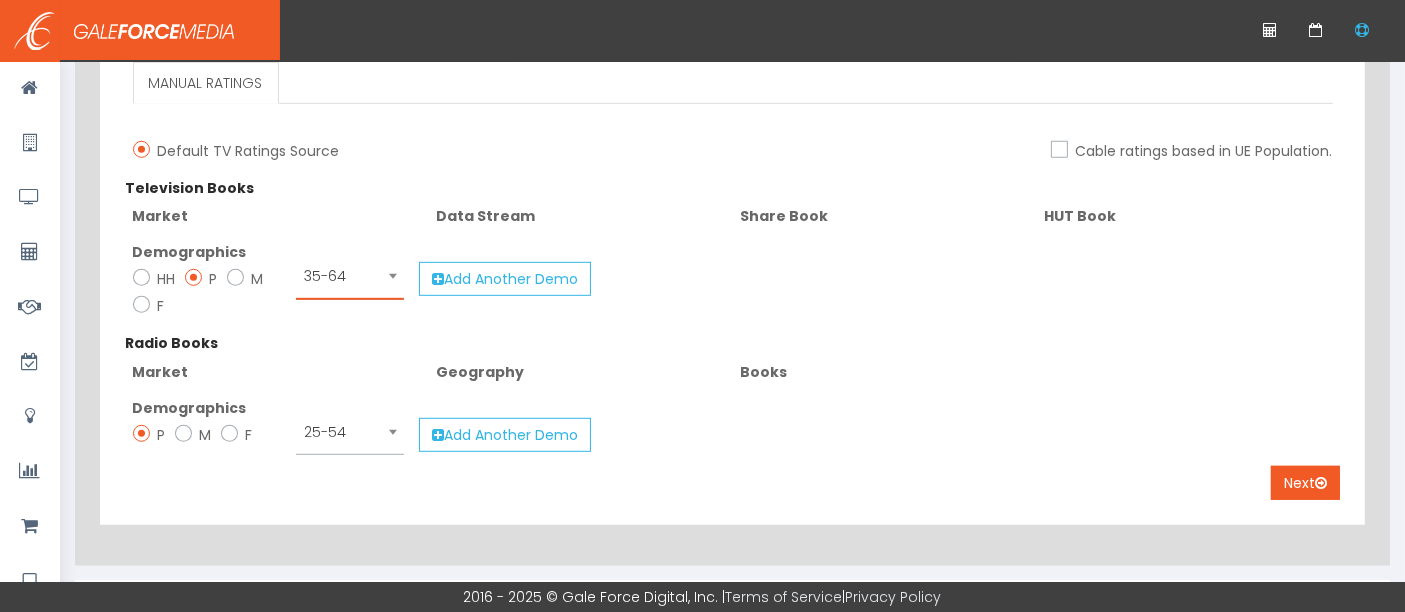 click at bounding box center (393, 432) 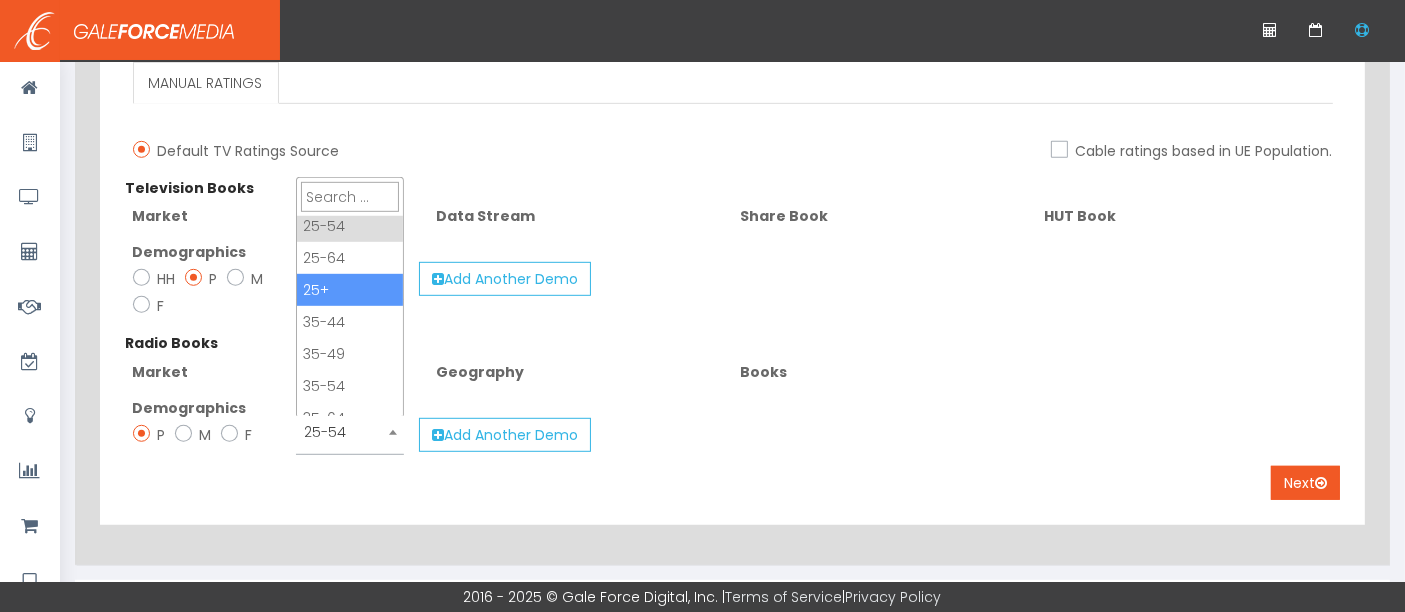 scroll, scrollTop: 1087, scrollLeft: 0, axis: vertical 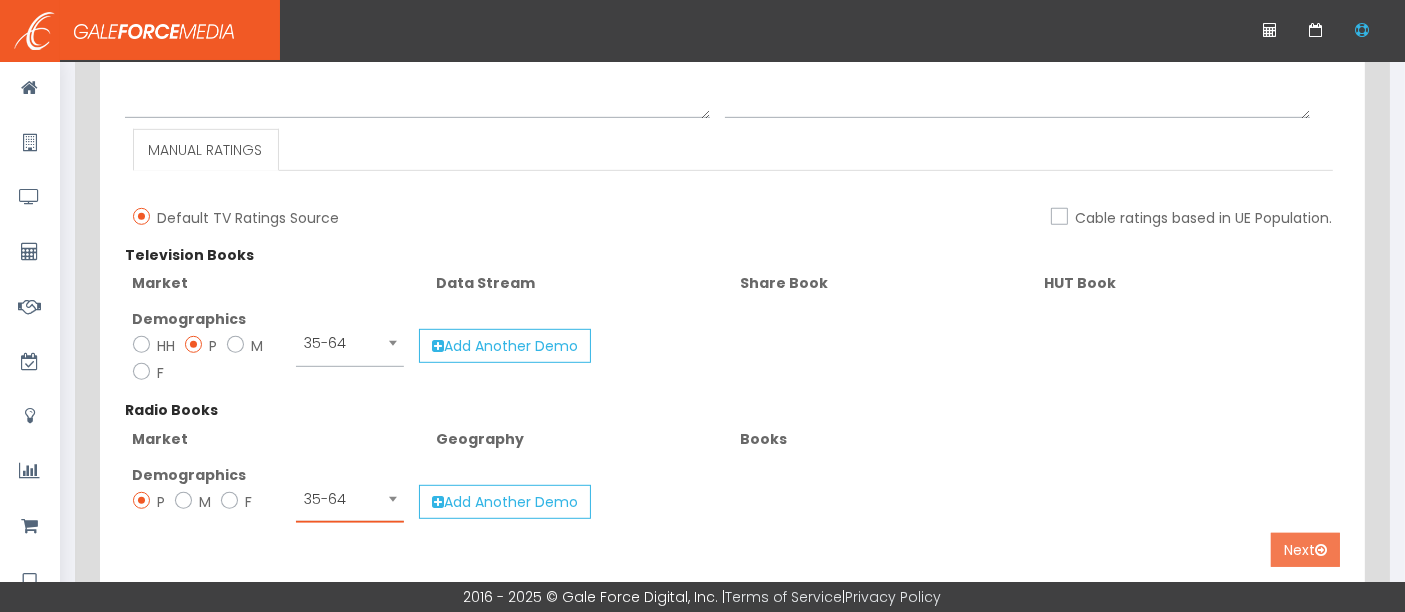 click on "Next" at bounding box center [1305, 550] 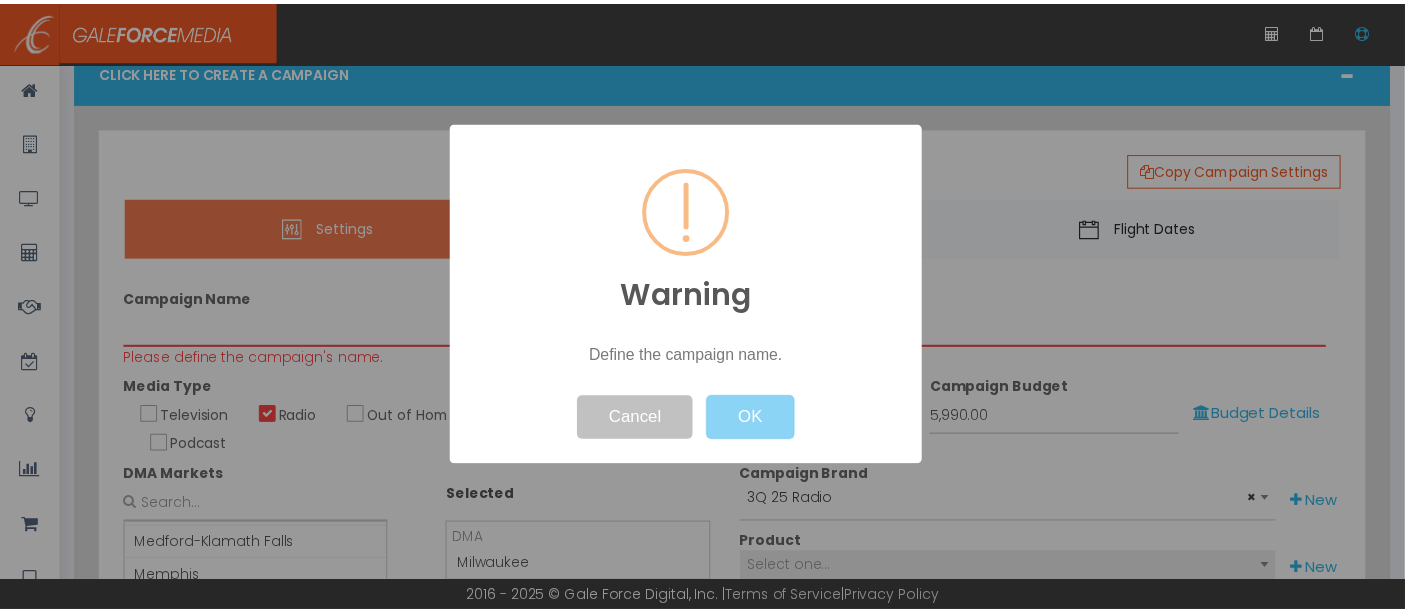 scroll, scrollTop: 0, scrollLeft: 0, axis: both 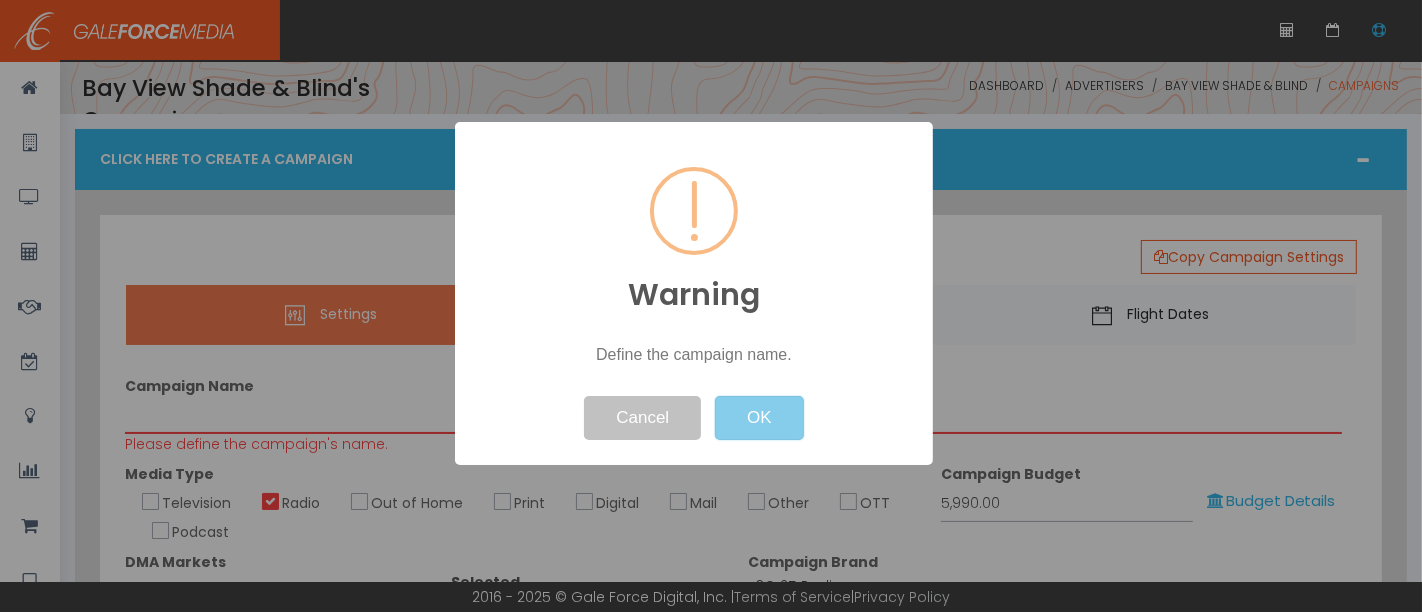 click on "OK" at bounding box center [759, 418] 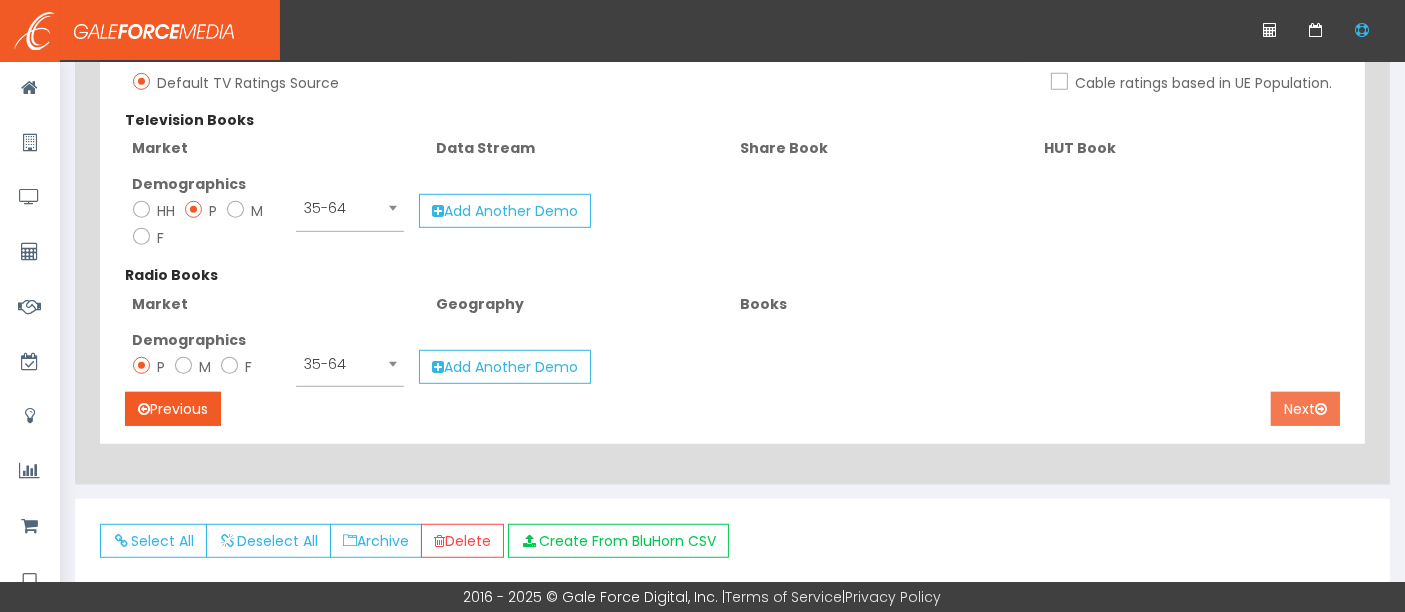 type on "BVS&B 3Q 2025 Radio" 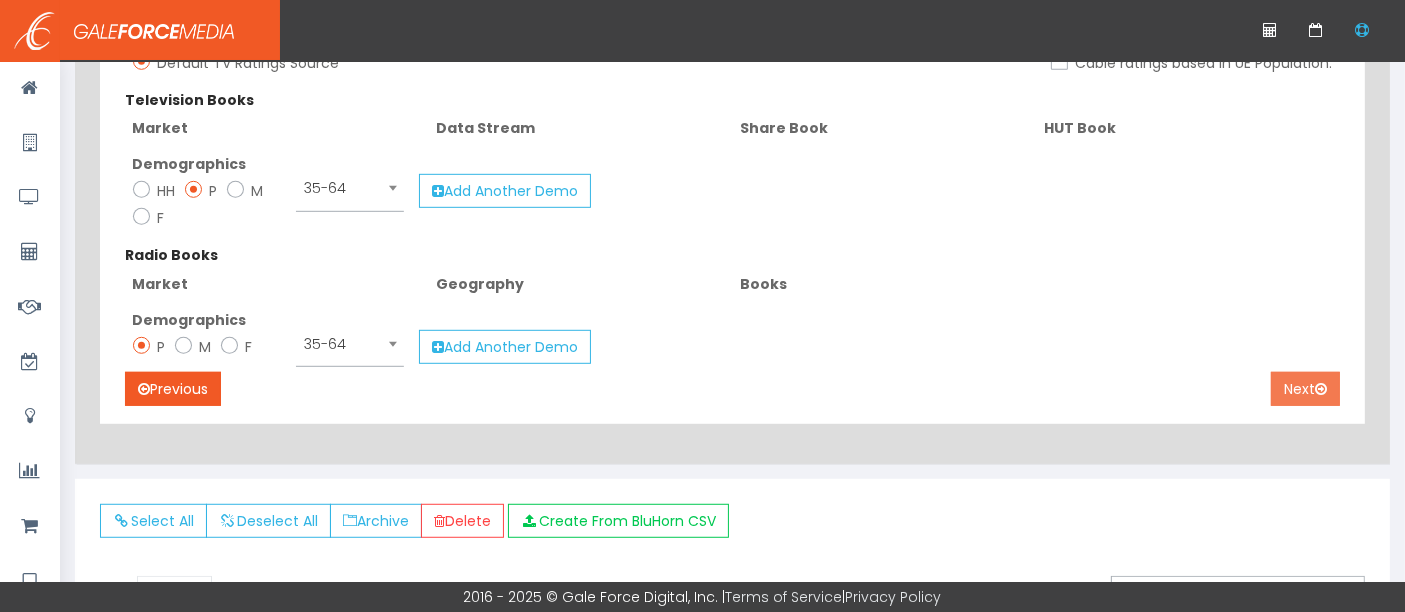 click on "Next" at bounding box center [1305, 389] 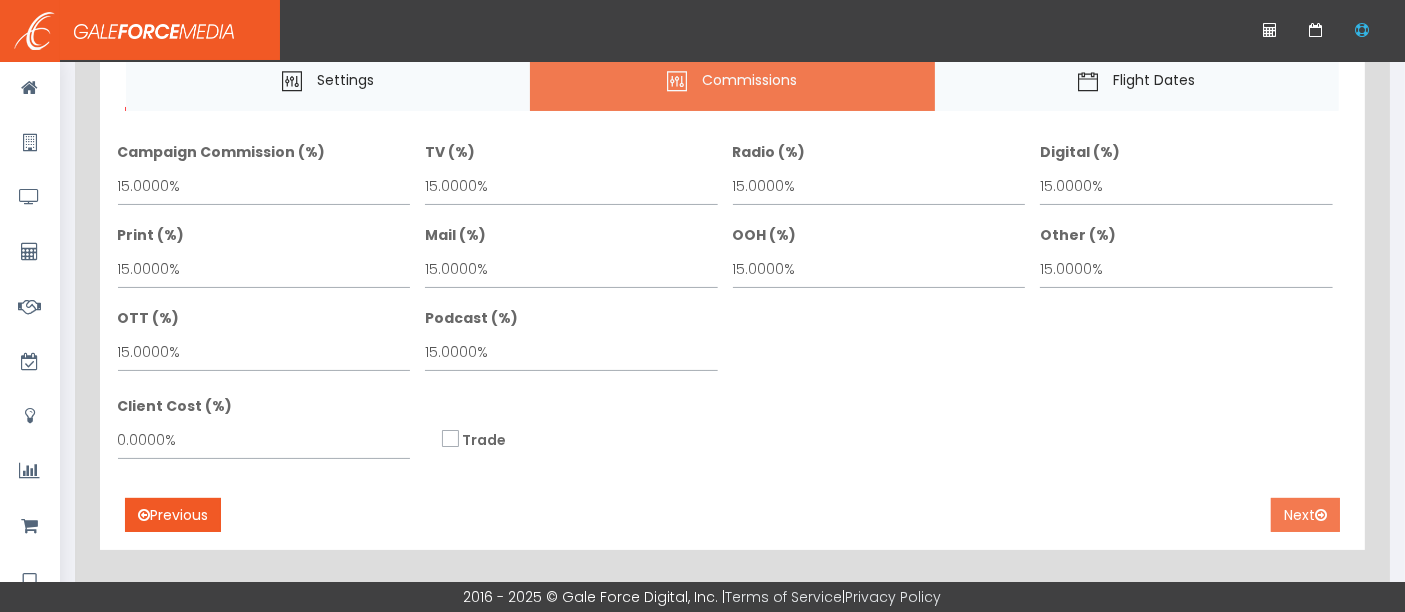 scroll, scrollTop: 294, scrollLeft: 0, axis: vertical 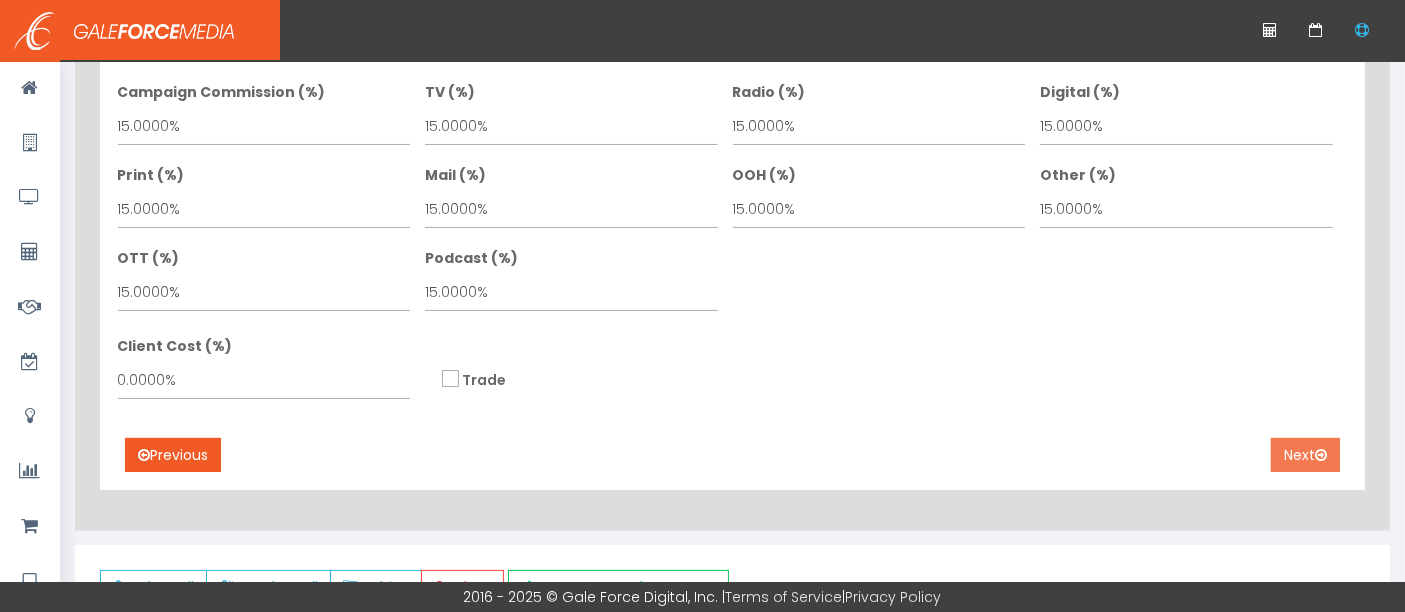 click on "Next" at bounding box center (1305, 455) 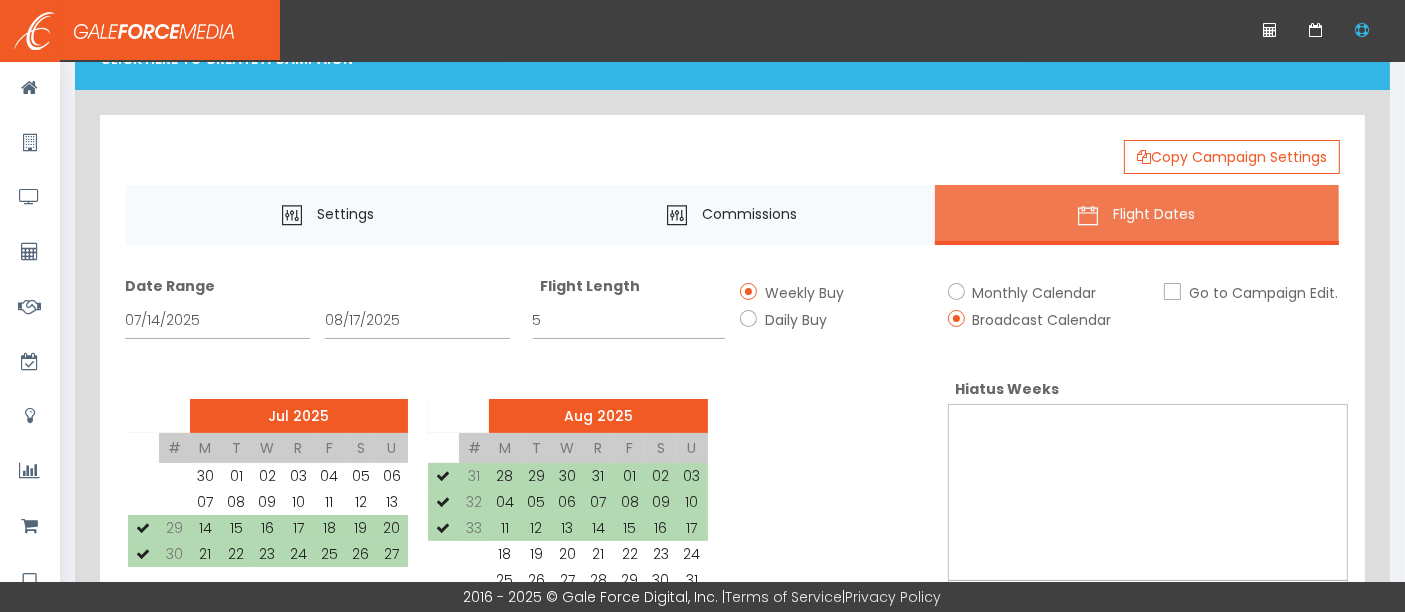 scroll, scrollTop: 0, scrollLeft: 0, axis: both 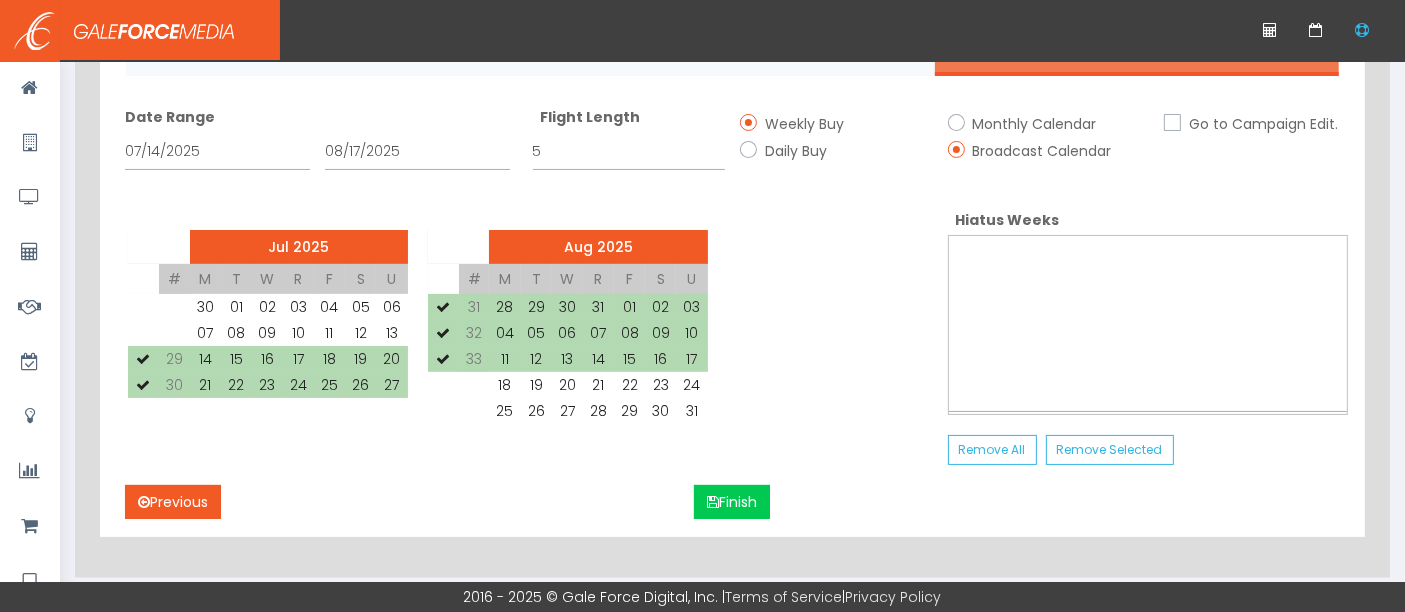 click at bounding box center [143, 307] 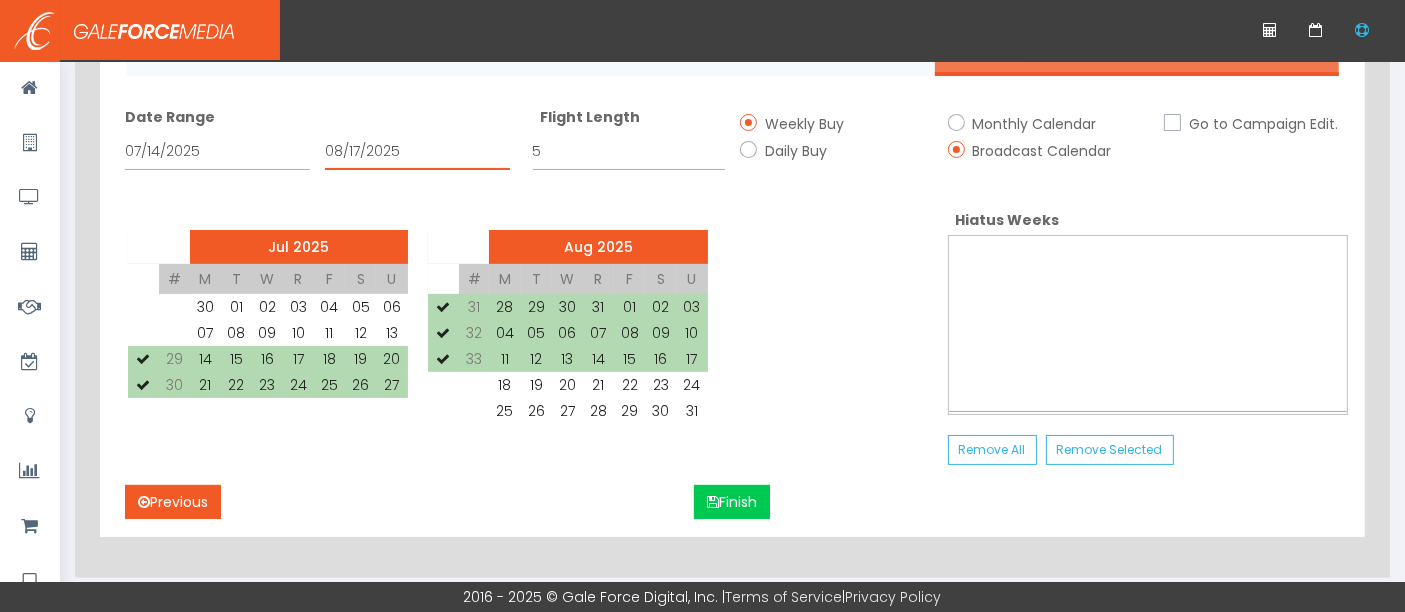 click on "08/17/2025" at bounding box center [417, 151] 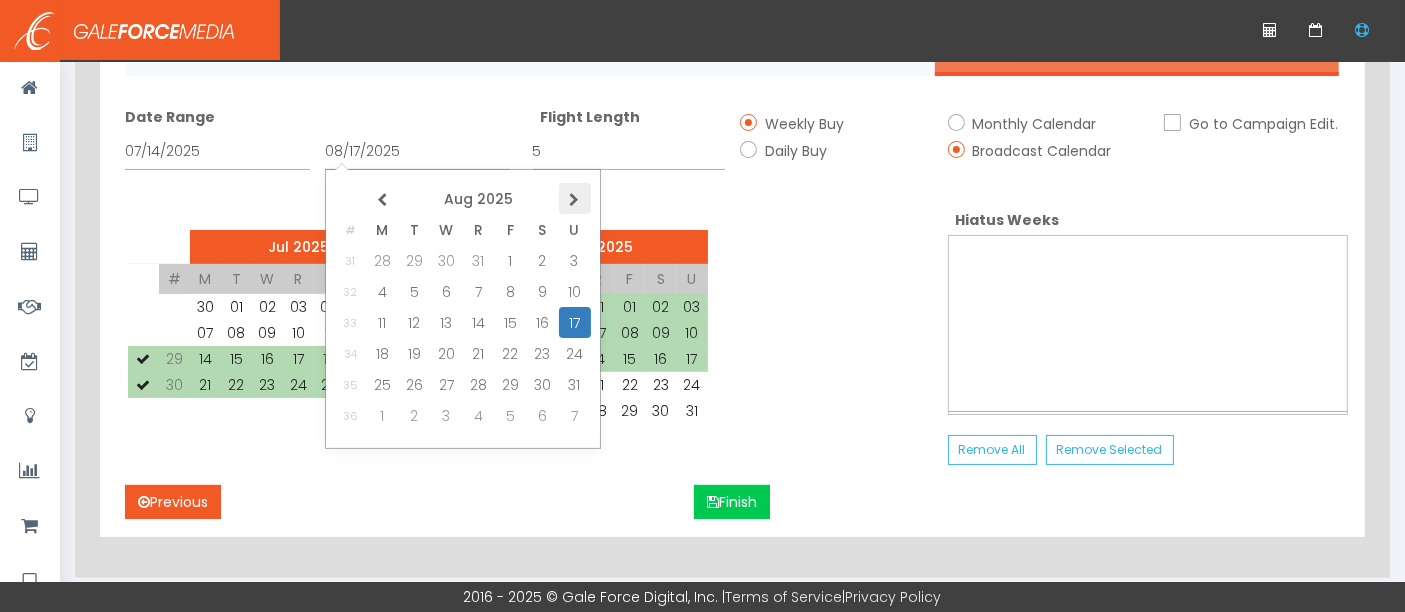 click at bounding box center (575, 198) 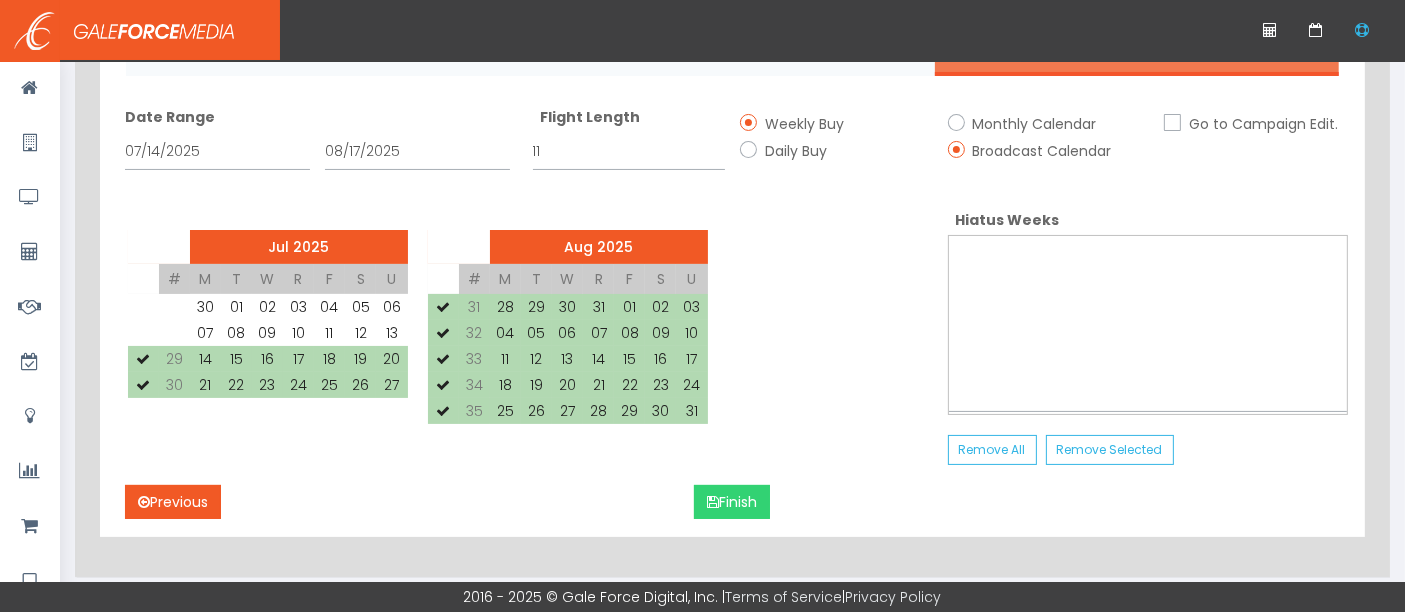 click on "Finish" at bounding box center (732, 502) 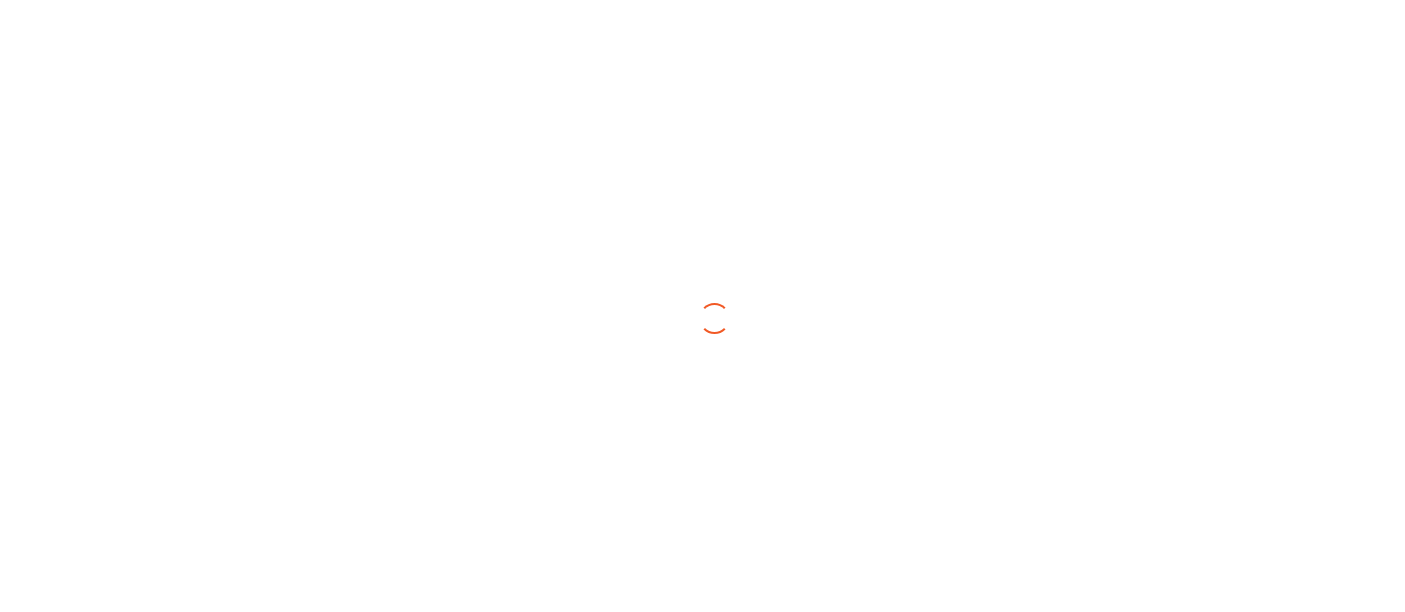 scroll, scrollTop: 0, scrollLeft: 0, axis: both 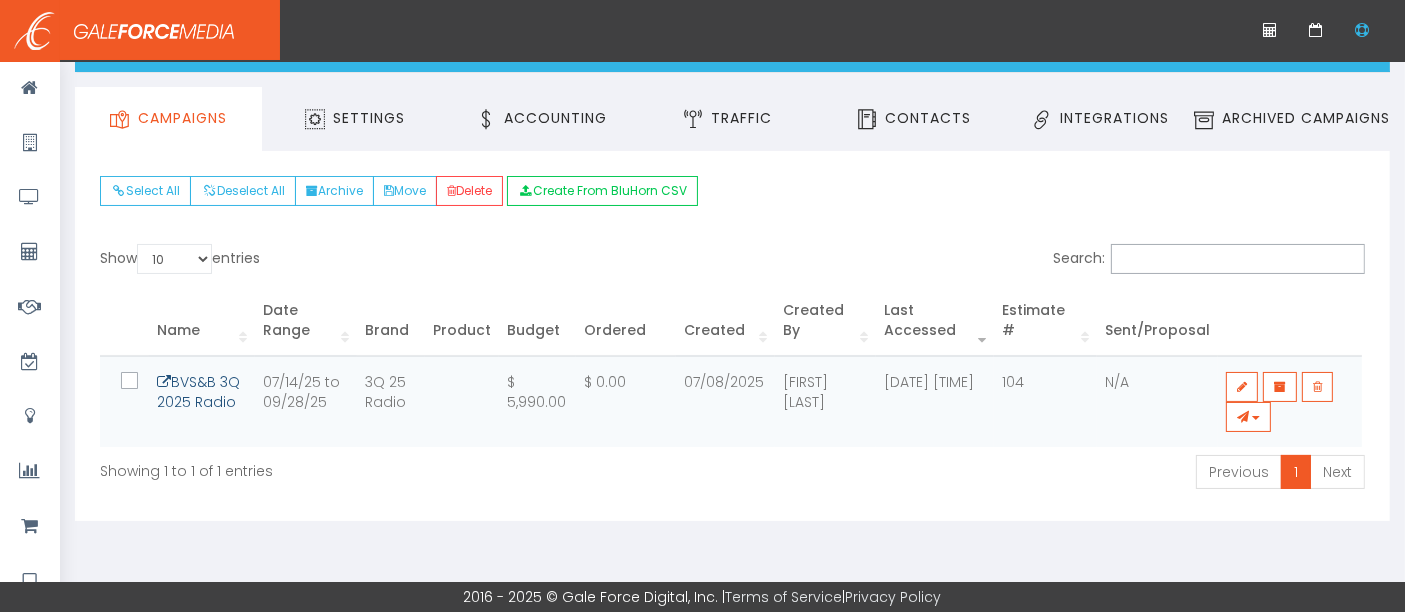 click on "BVS&B 3Q 2025 Radio" at bounding box center [198, 392] 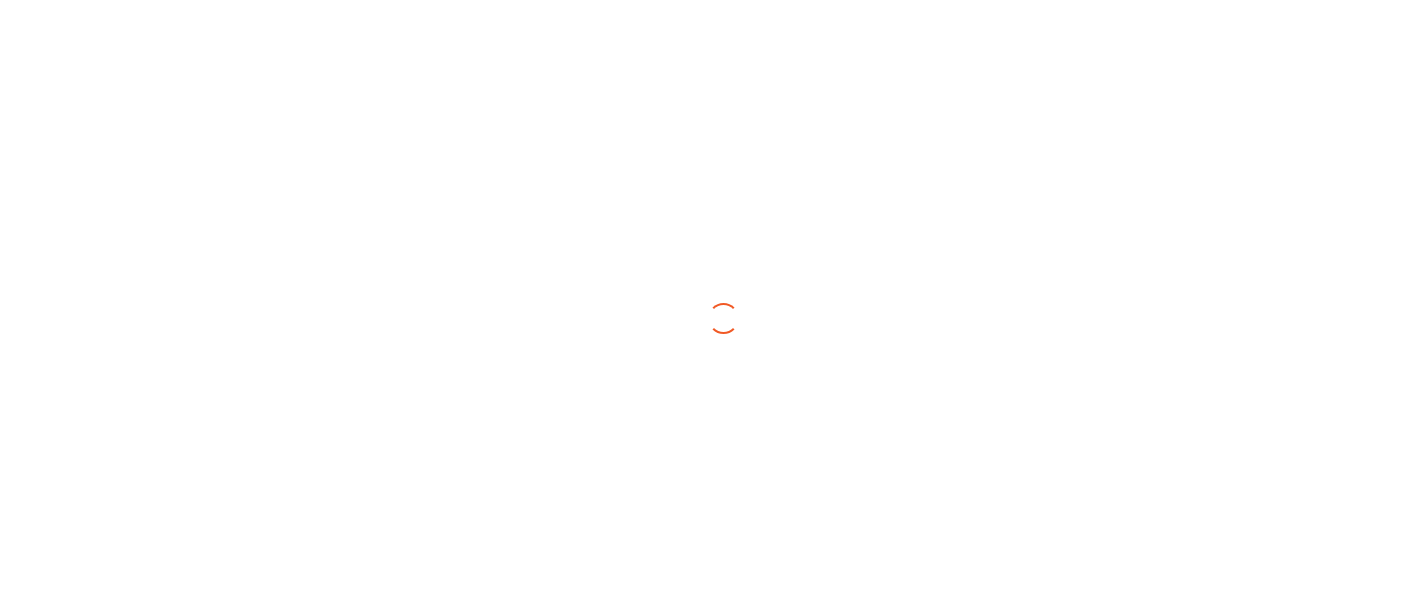 scroll, scrollTop: 0, scrollLeft: 0, axis: both 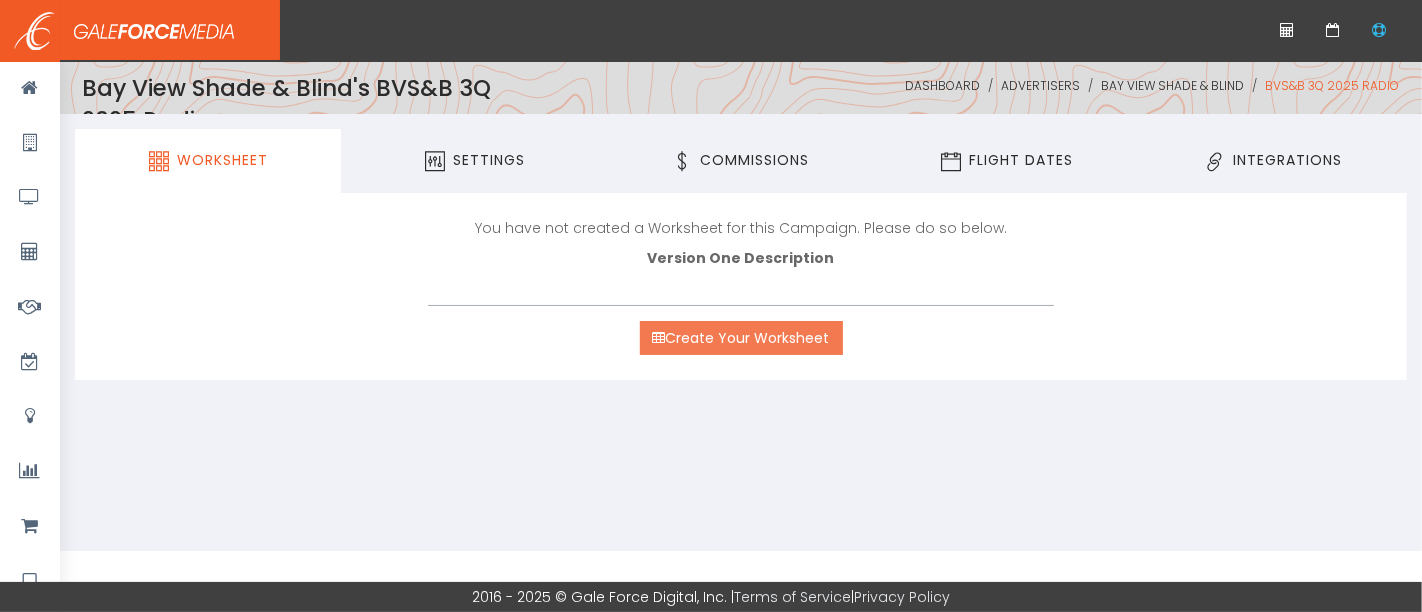 click on "Create Your Worksheet" at bounding box center [741, 338] 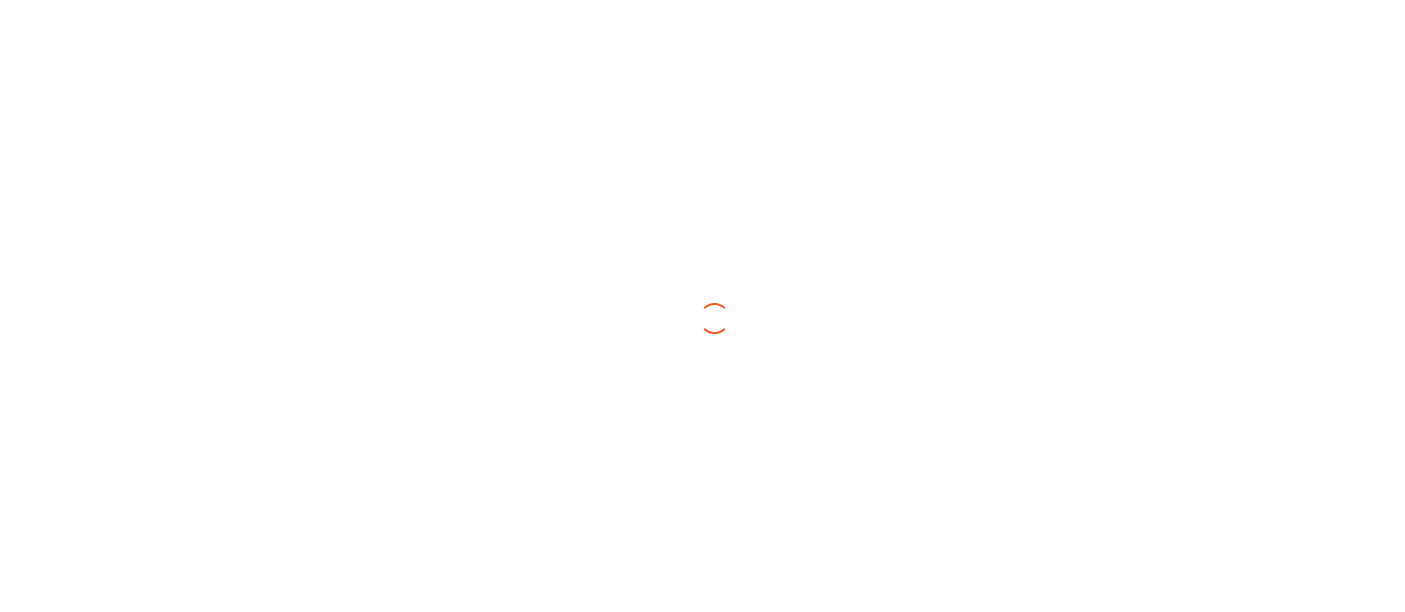 scroll, scrollTop: 0, scrollLeft: 0, axis: both 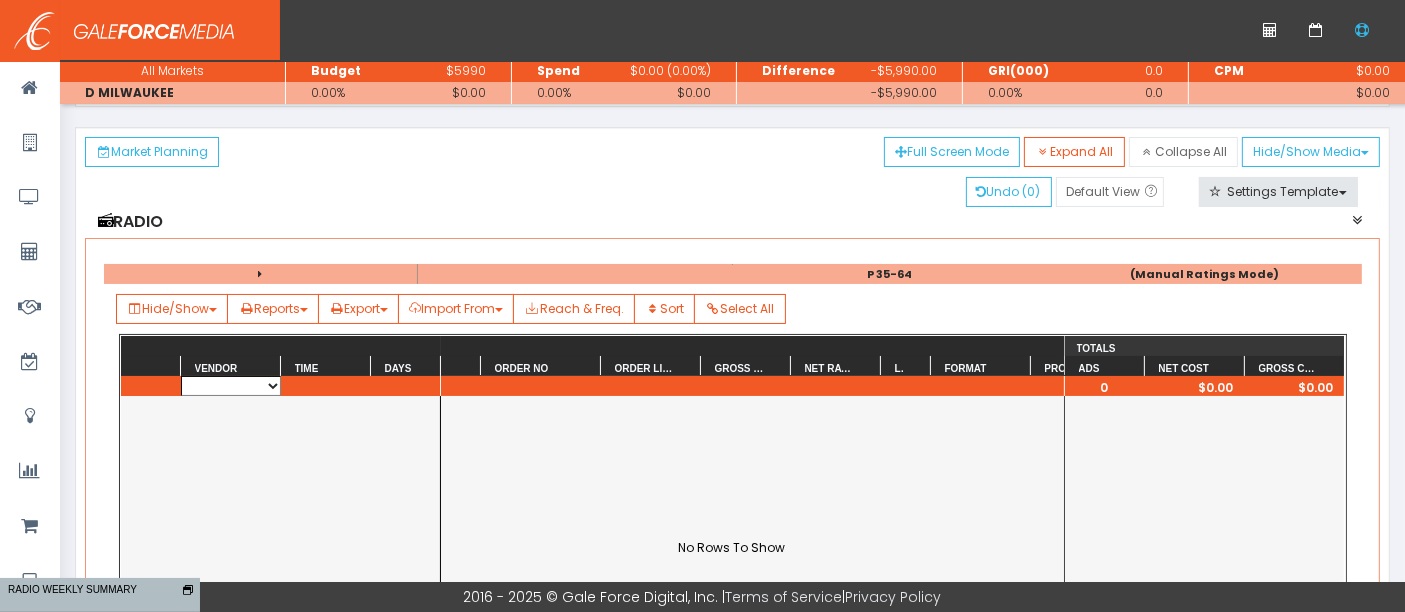 click at bounding box center [231, 386] 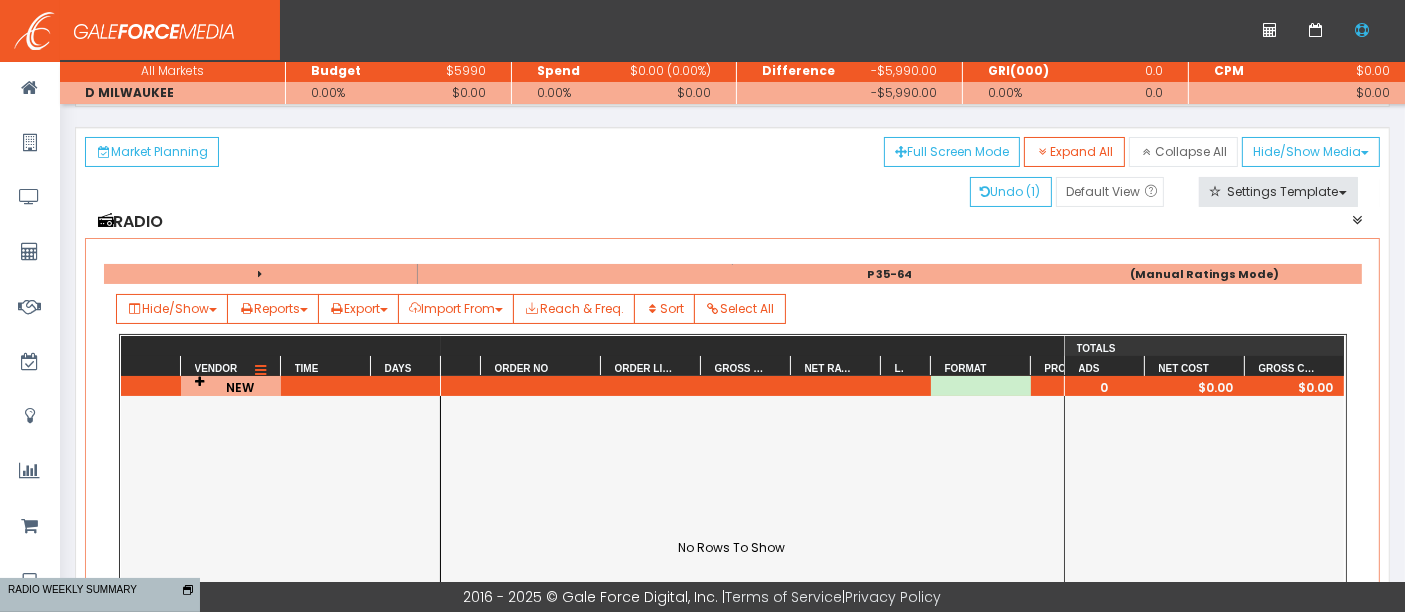 click on "Vendor" at bounding box center (230, 367) 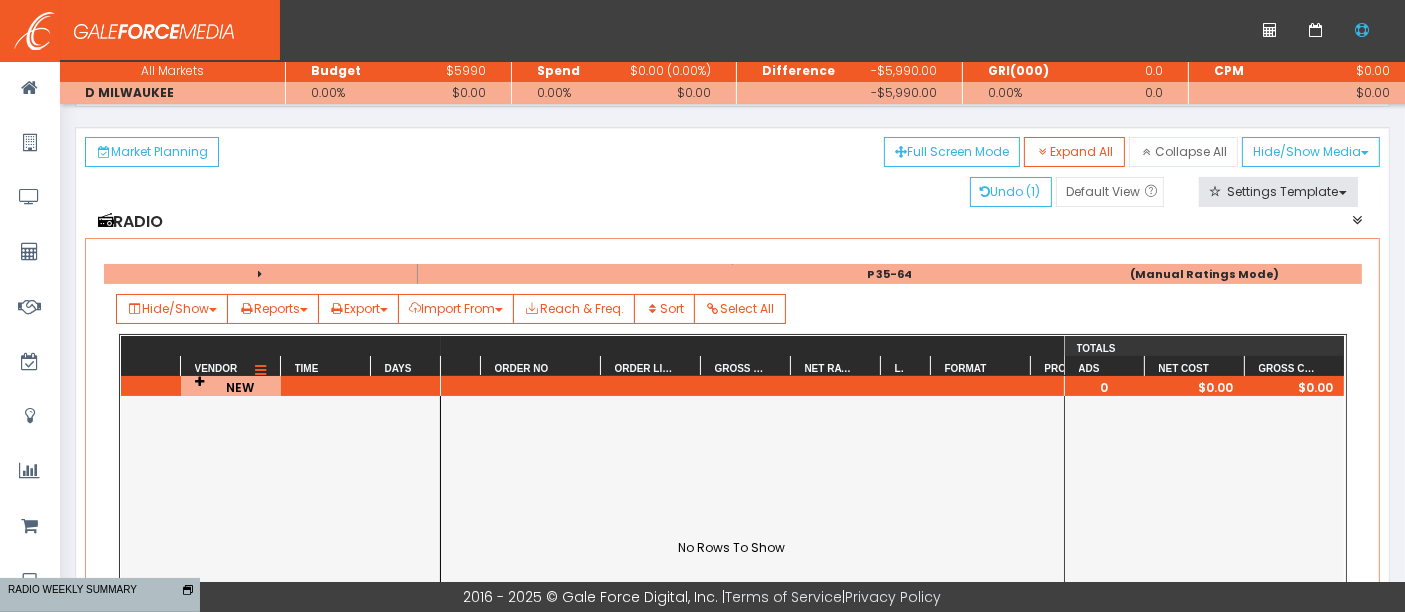 click on "Vendor" at bounding box center (216, 368) 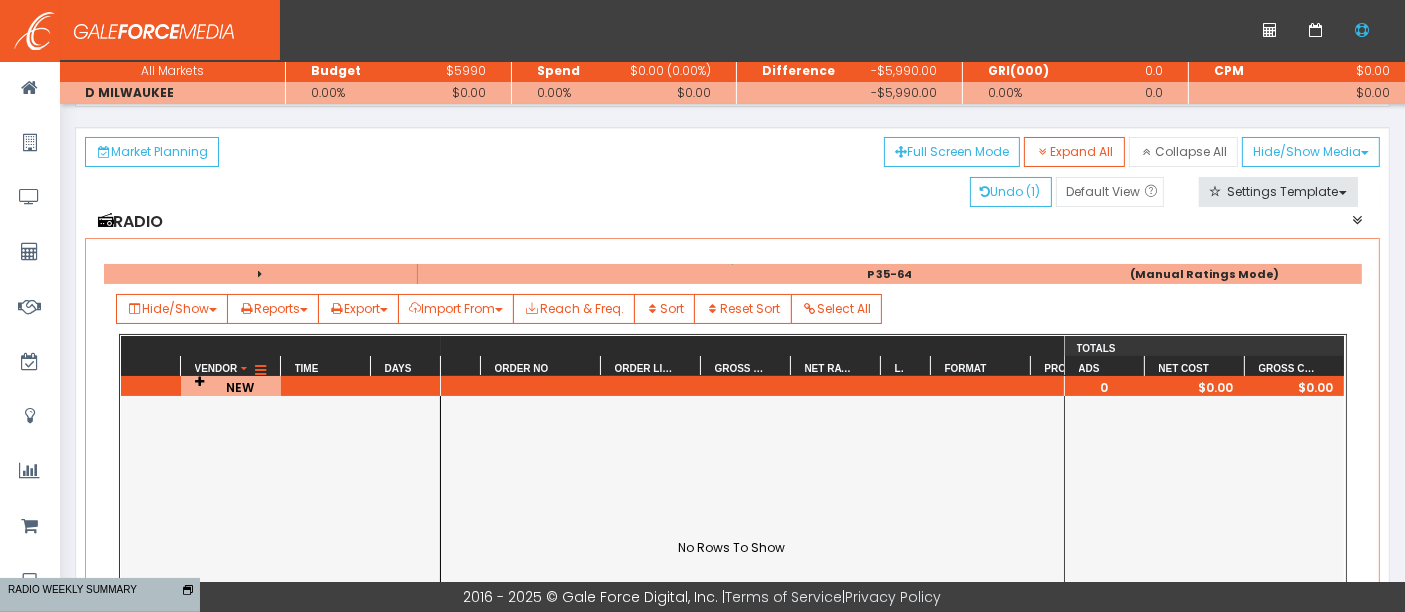 click on "Vendor           1" at bounding box center [224, 368] 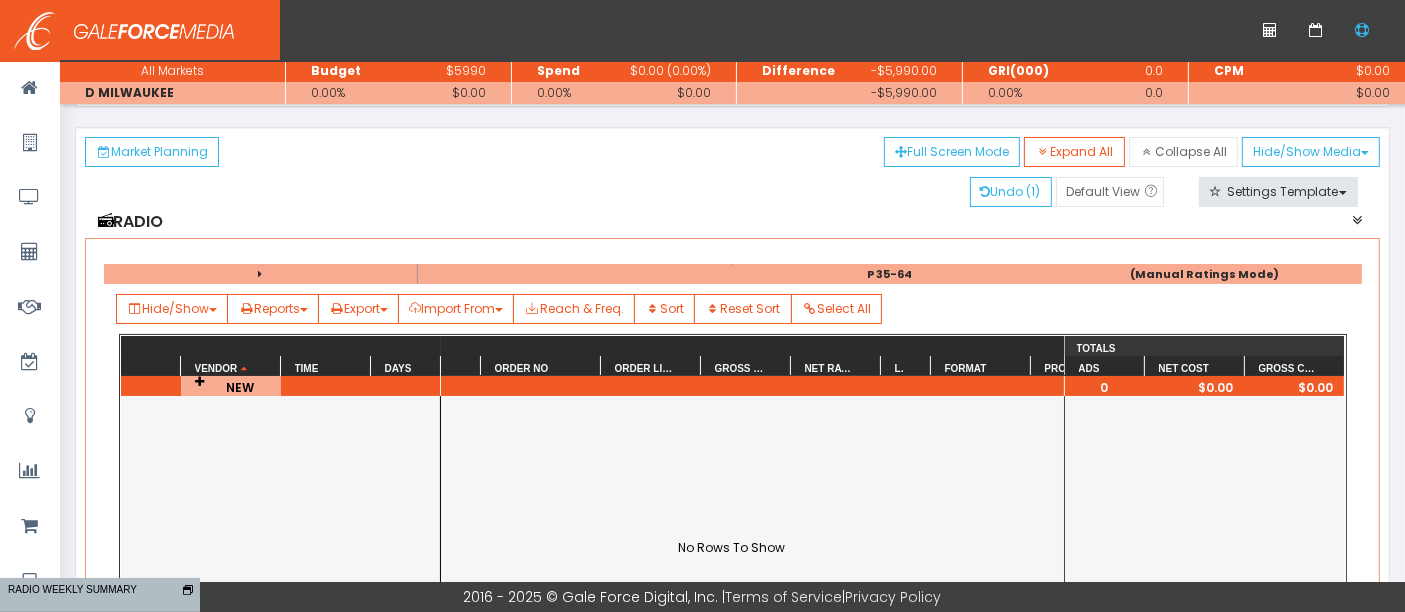 click on "Vendor           1" at bounding box center [231, 366] 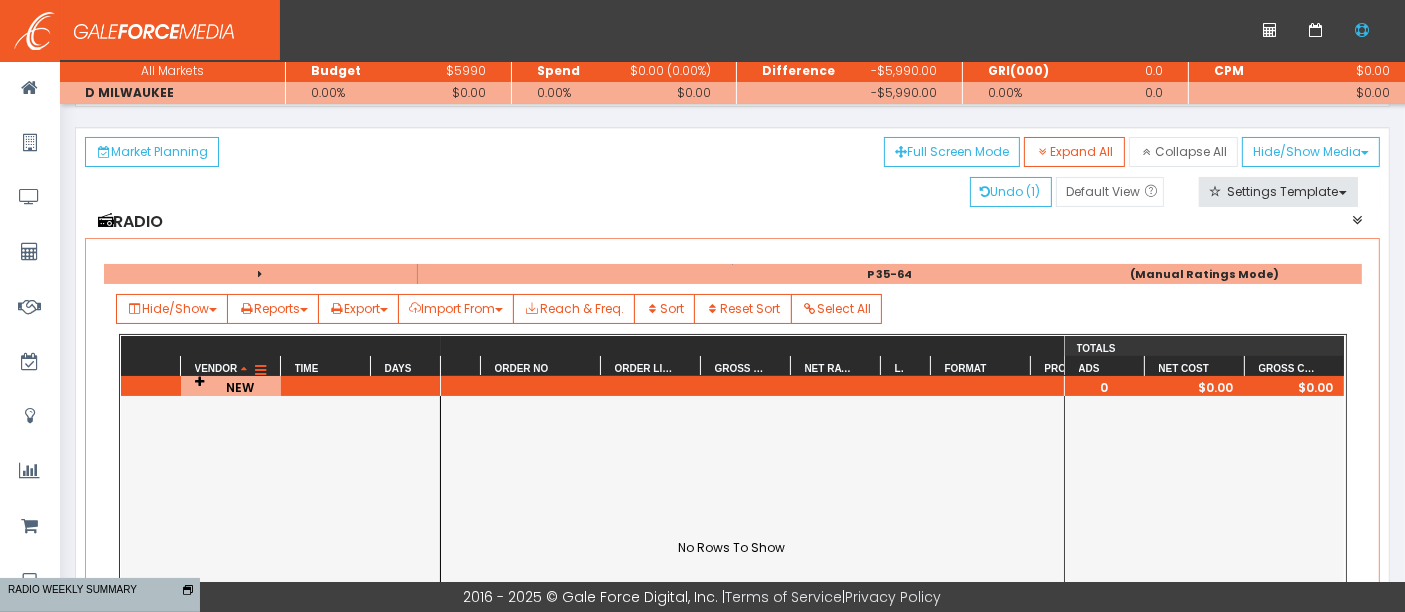 click at bounding box center [261, 371] 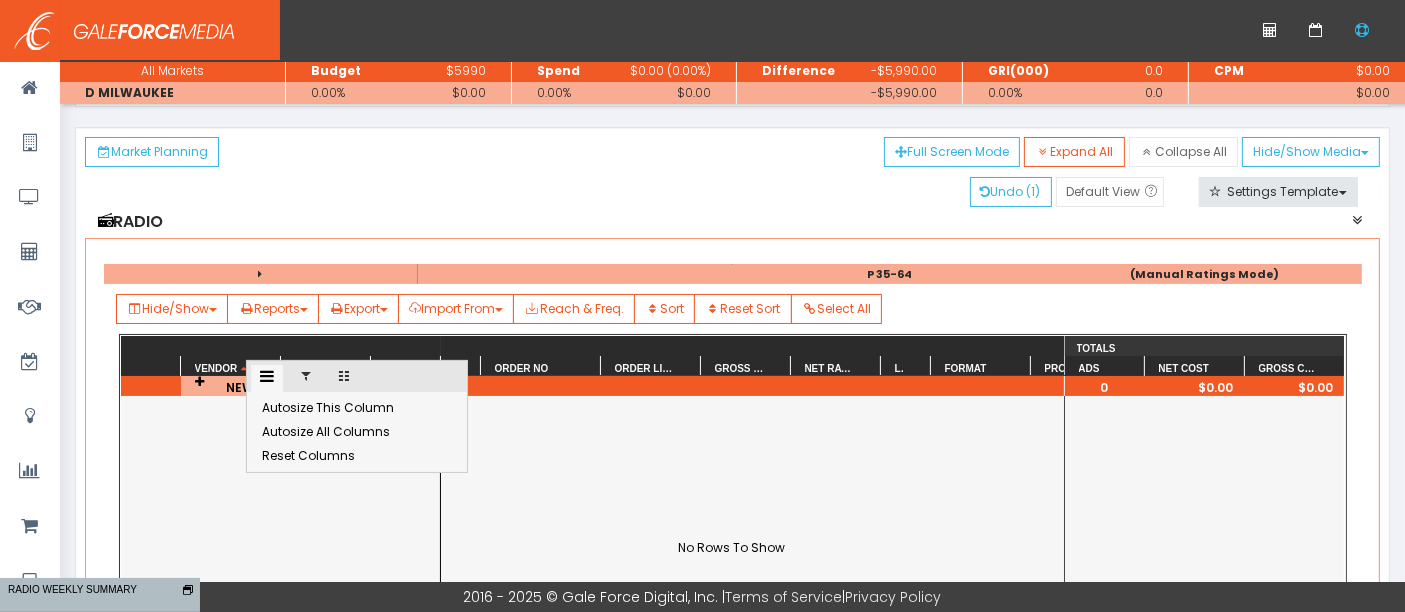 click at bounding box center (344, 376) 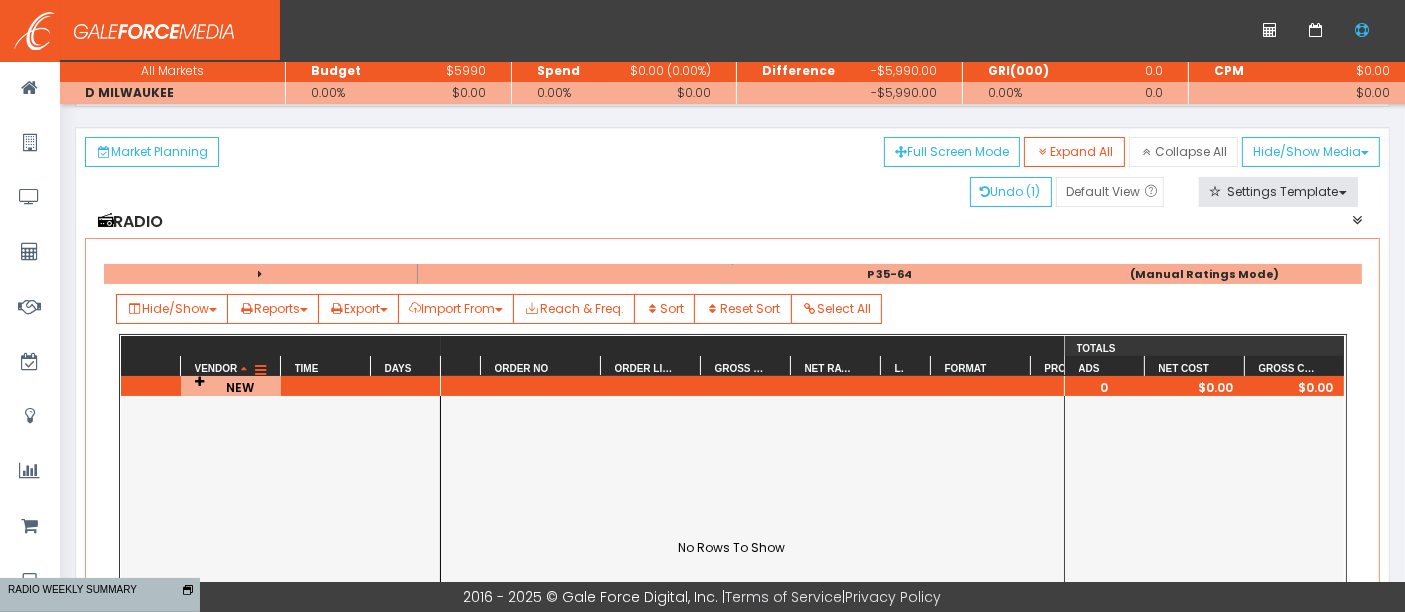 click on "Vendor" at bounding box center [216, 368] 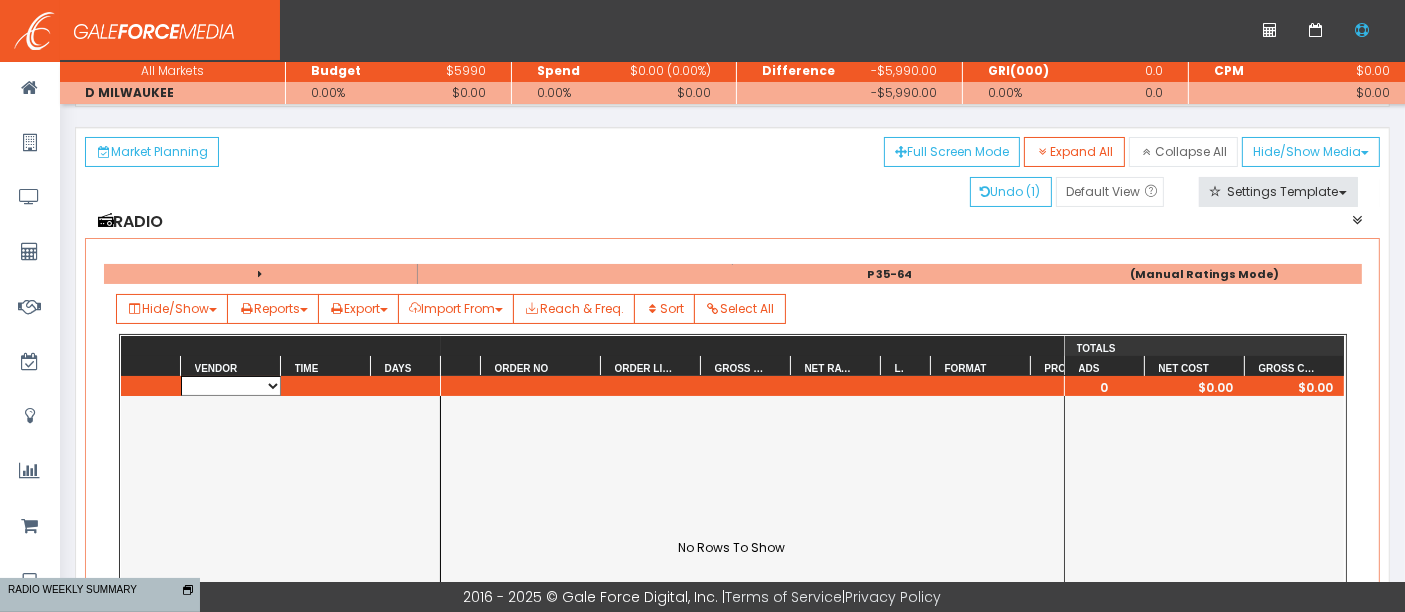 click at bounding box center (231, 386) 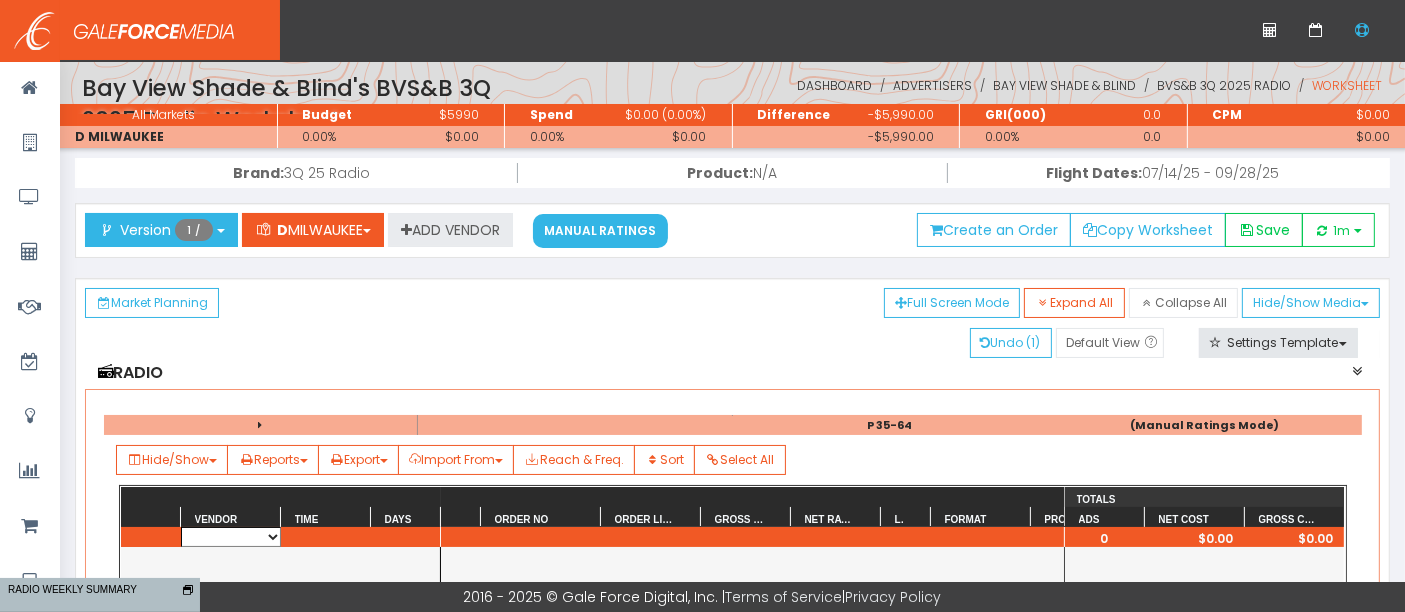 click on "ADD VENDOR" at bounding box center (450, 230) 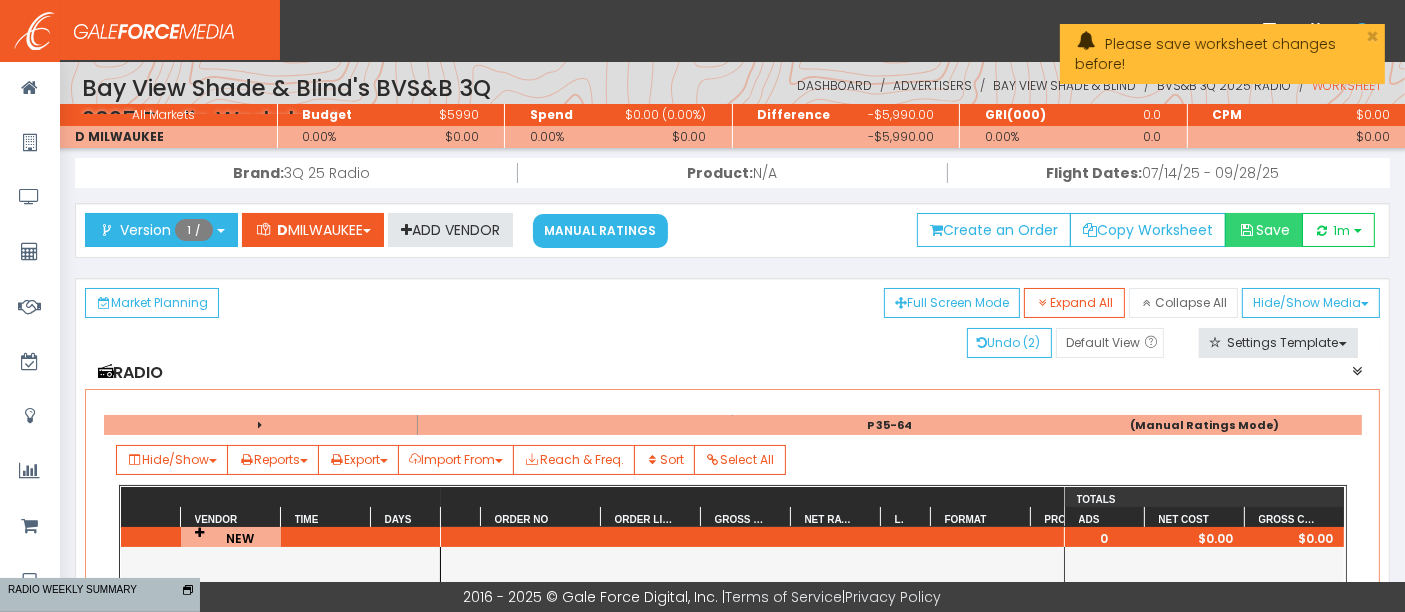 click on "Save" at bounding box center (1264, 230) 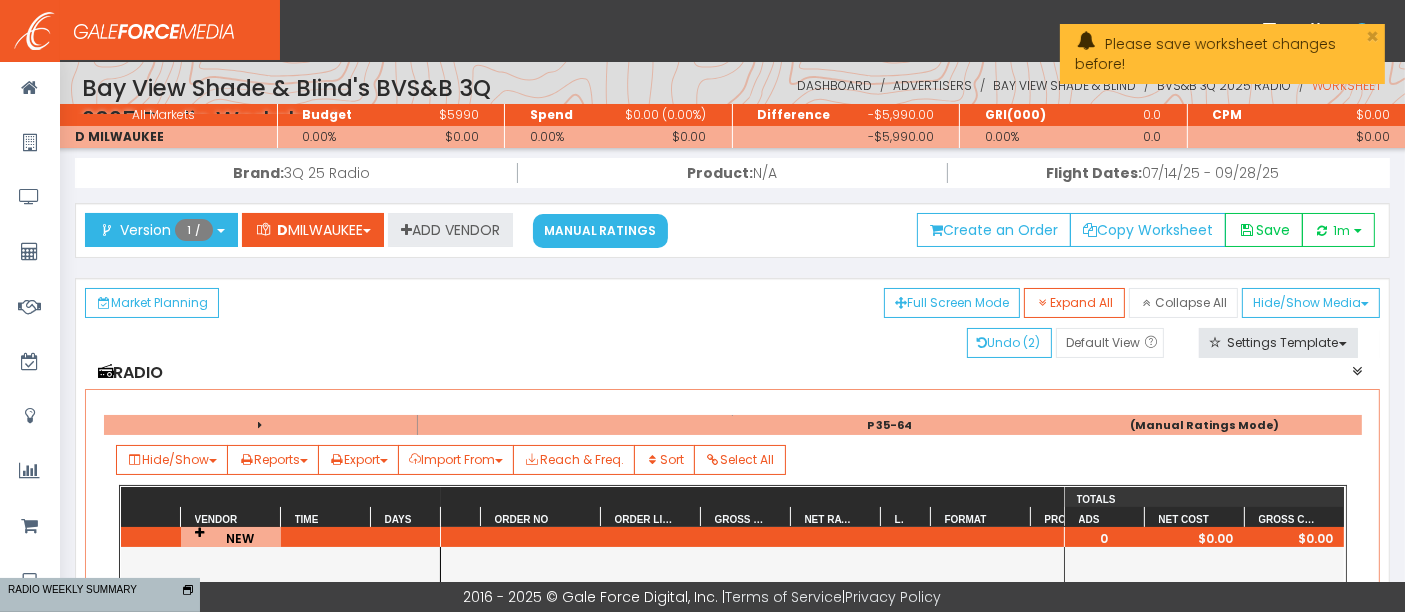 click on "ADD VENDOR" at bounding box center (450, 230) 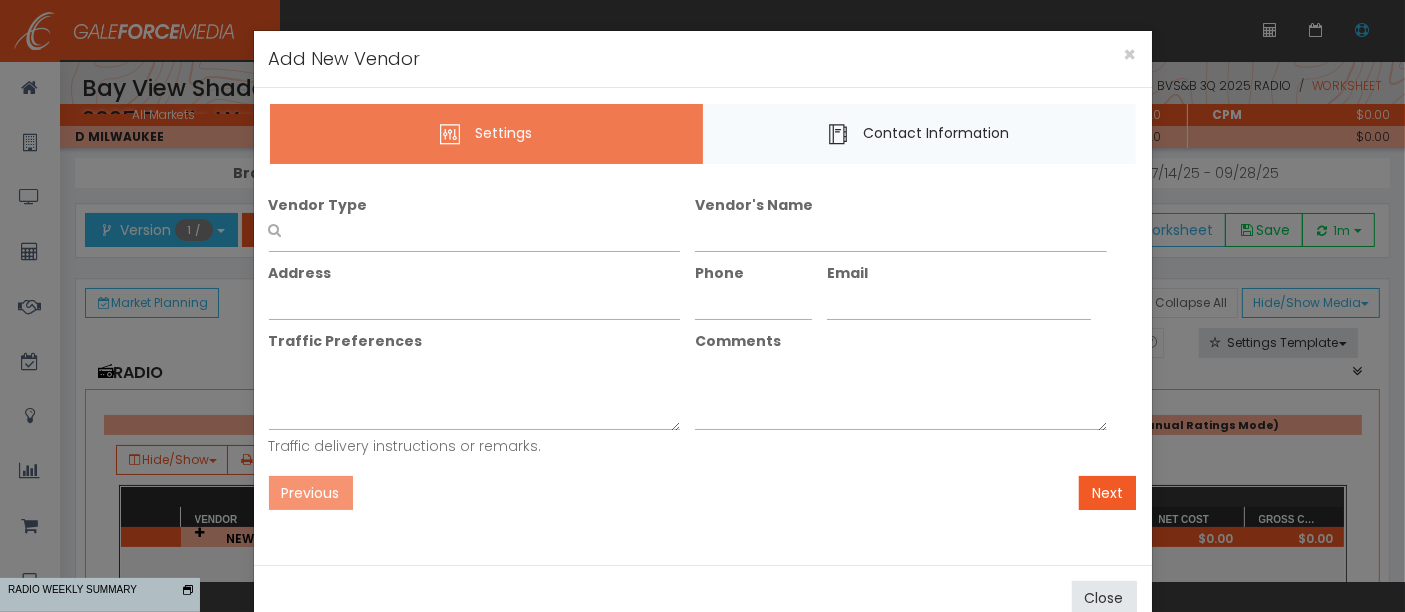 click at bounding box center (475, 227) 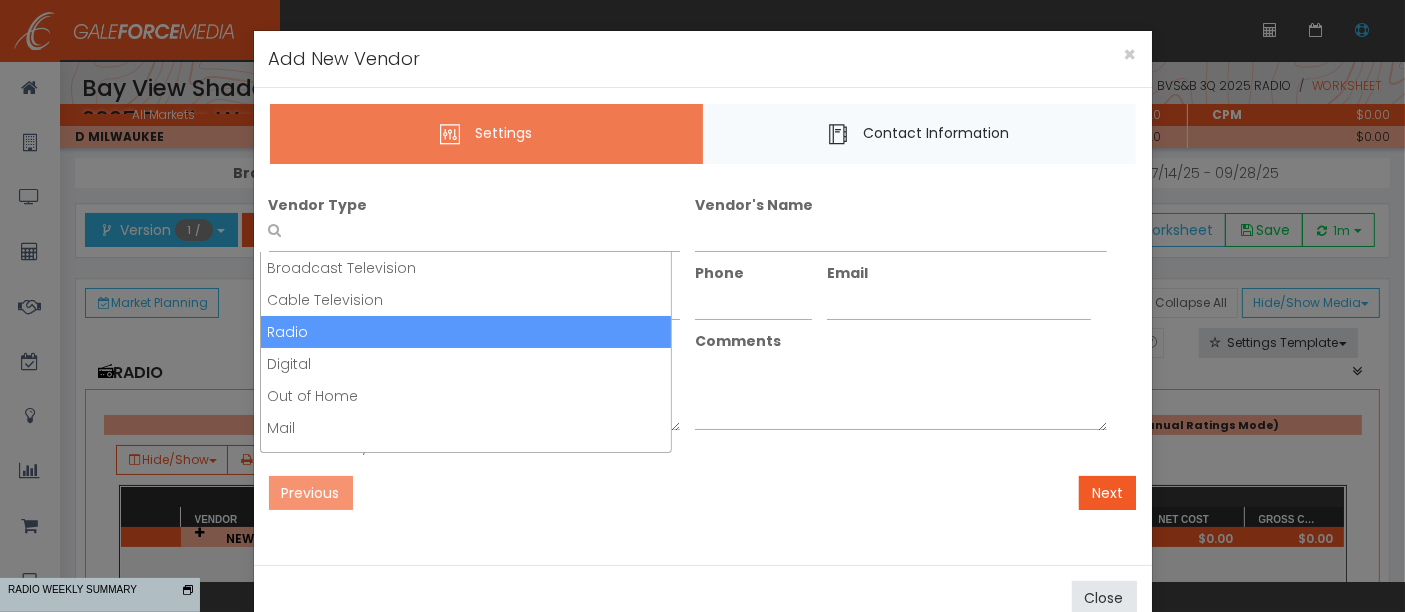 scroll, scrollTop: 45, scrollLeft: 0, axis: vertical 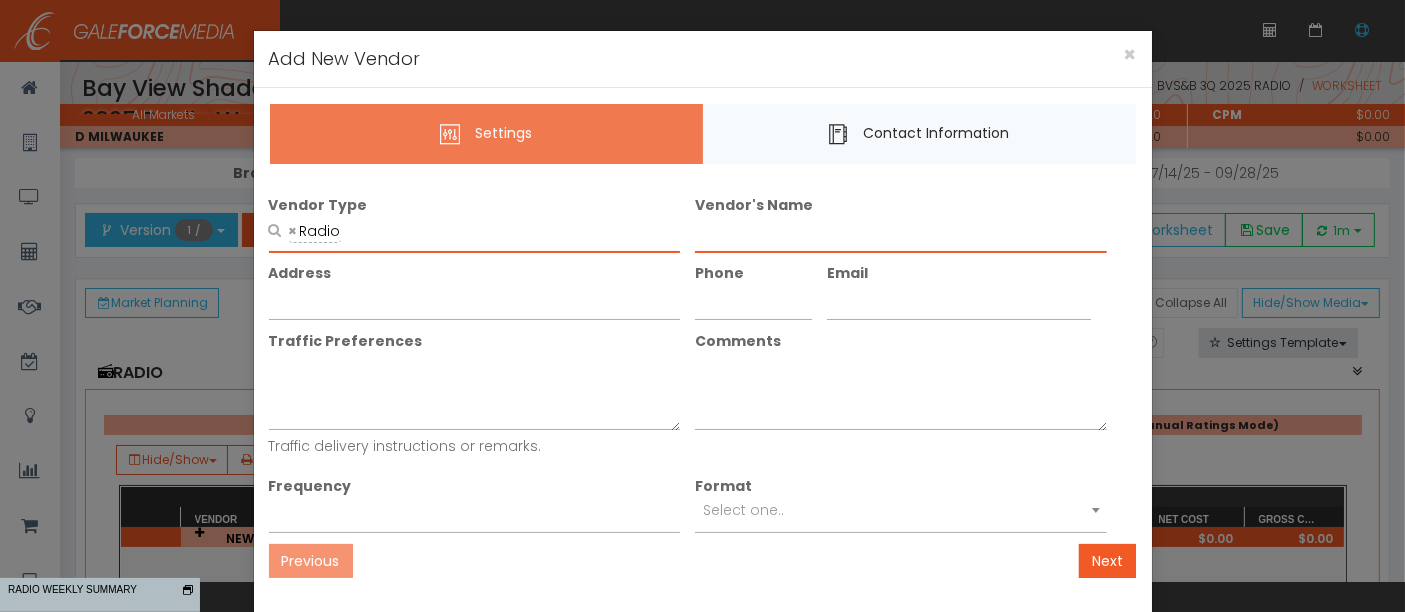 click on "Vendor's Name" at bounding box center (901, 234) 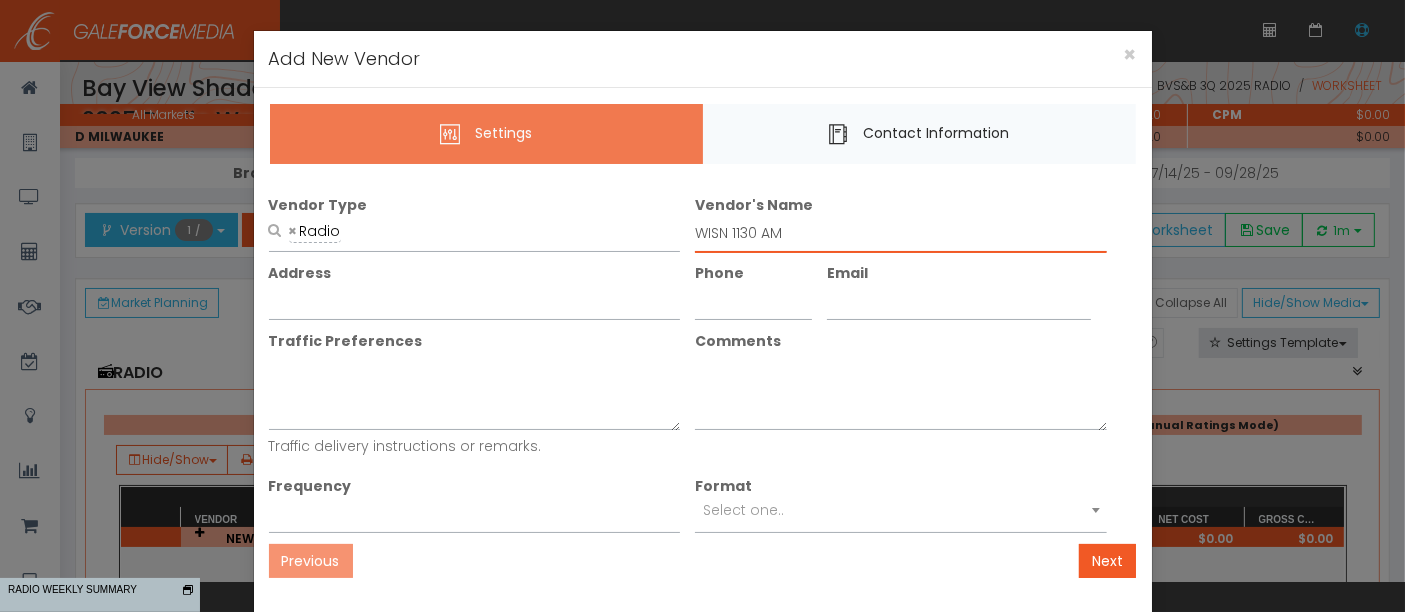 type on "WISN 1130 AM" 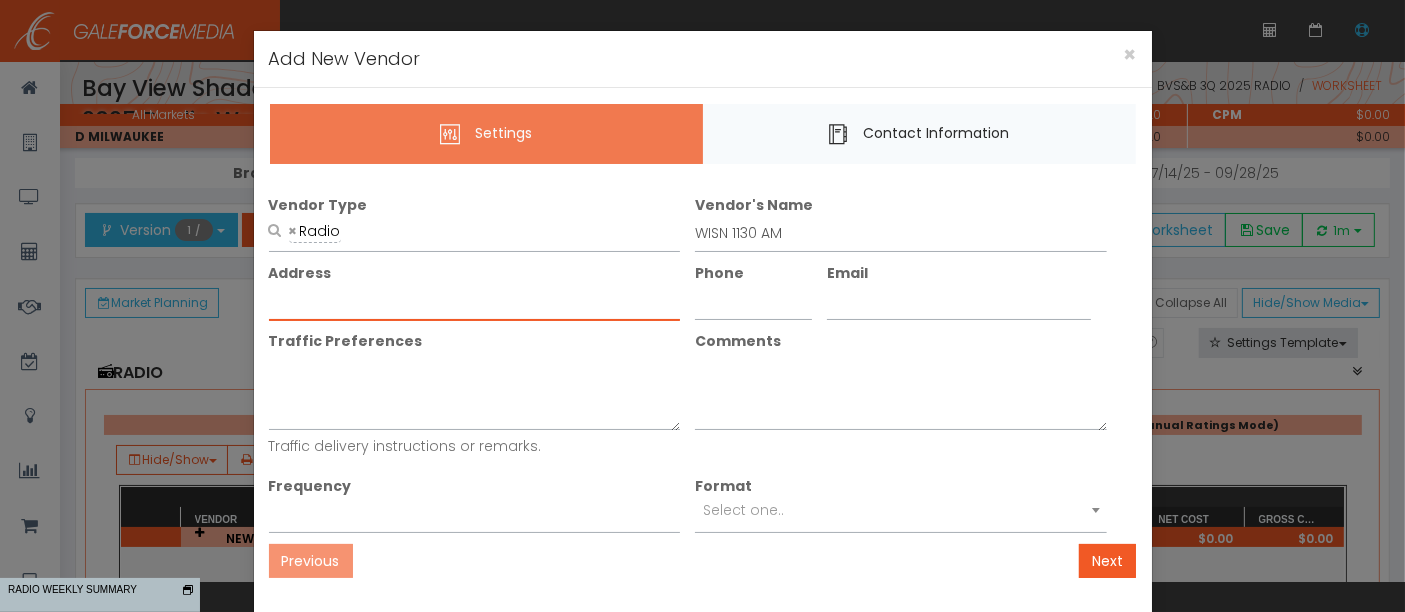 click on "Address" at bounding box center [475, 302] 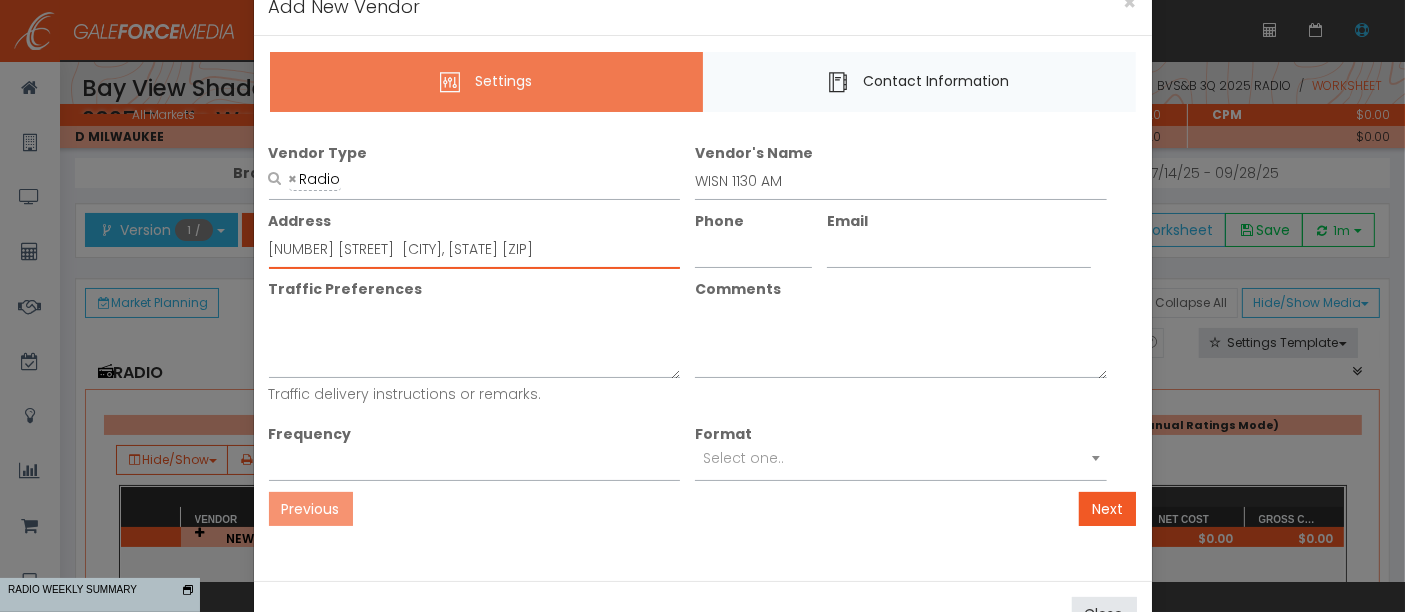 scroll, scrollTop: 53, scrollLeft: 0, axis: vertical 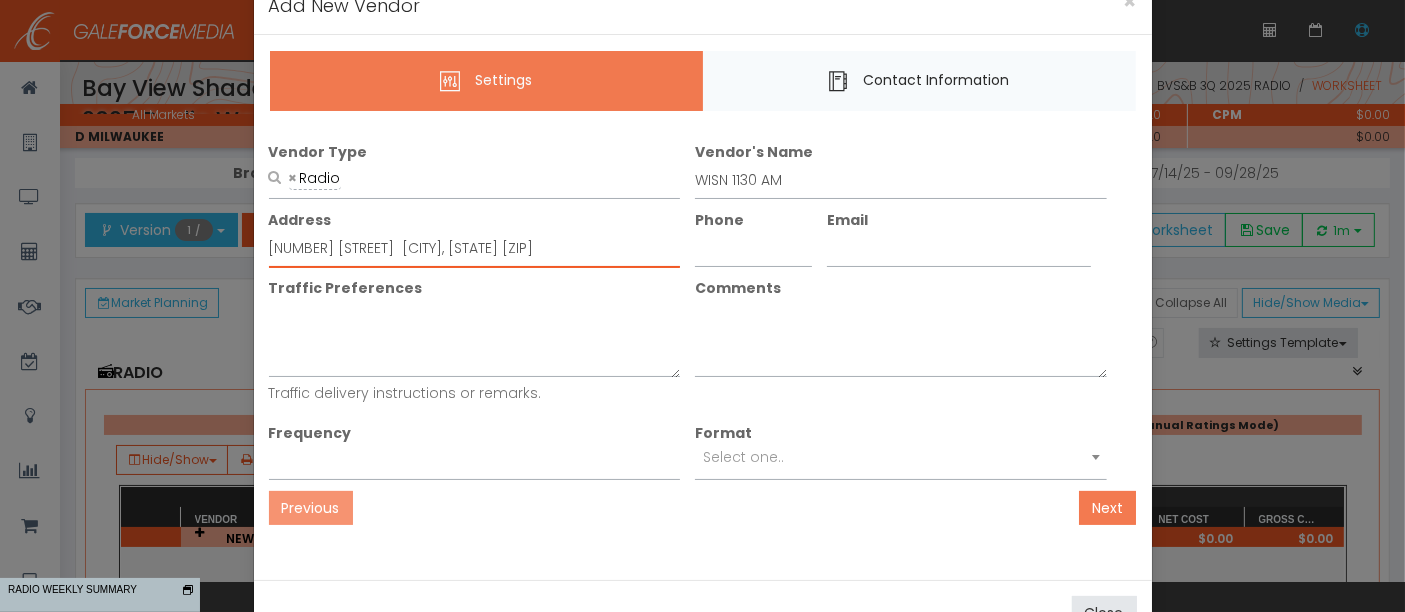 type on "12100 W Howard Ave.  Greenfield, WI 53228" 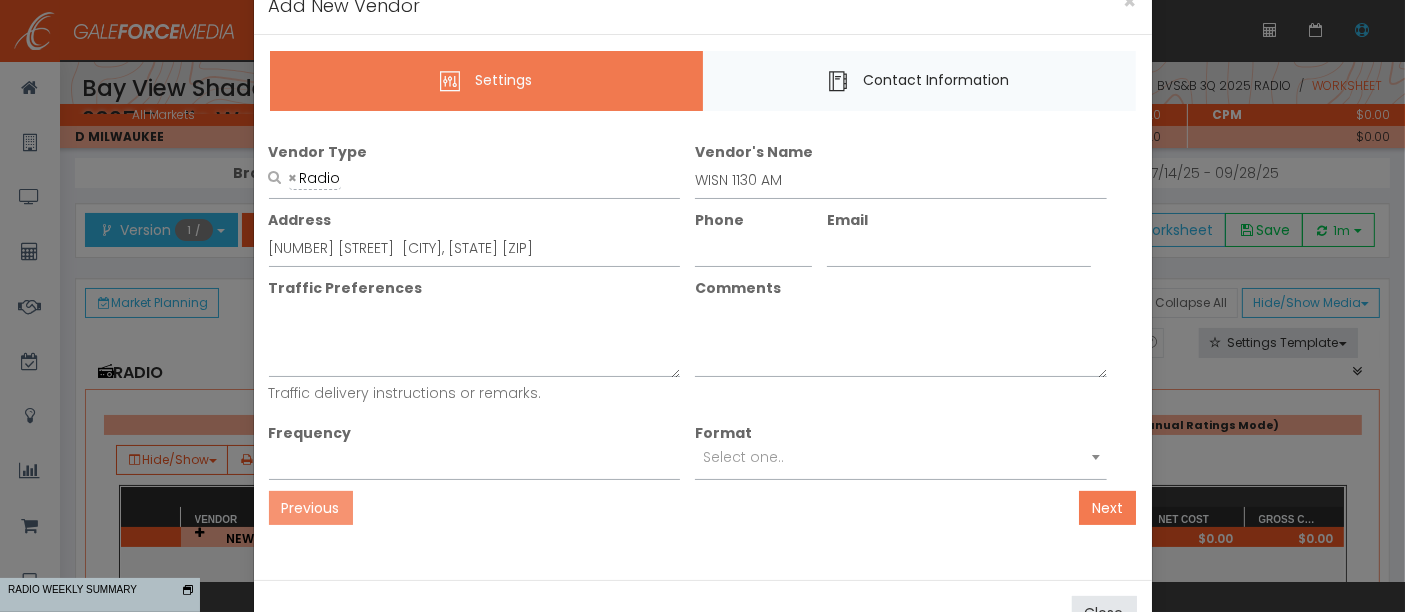 click on "Next" at bounding box center (1107, 508) 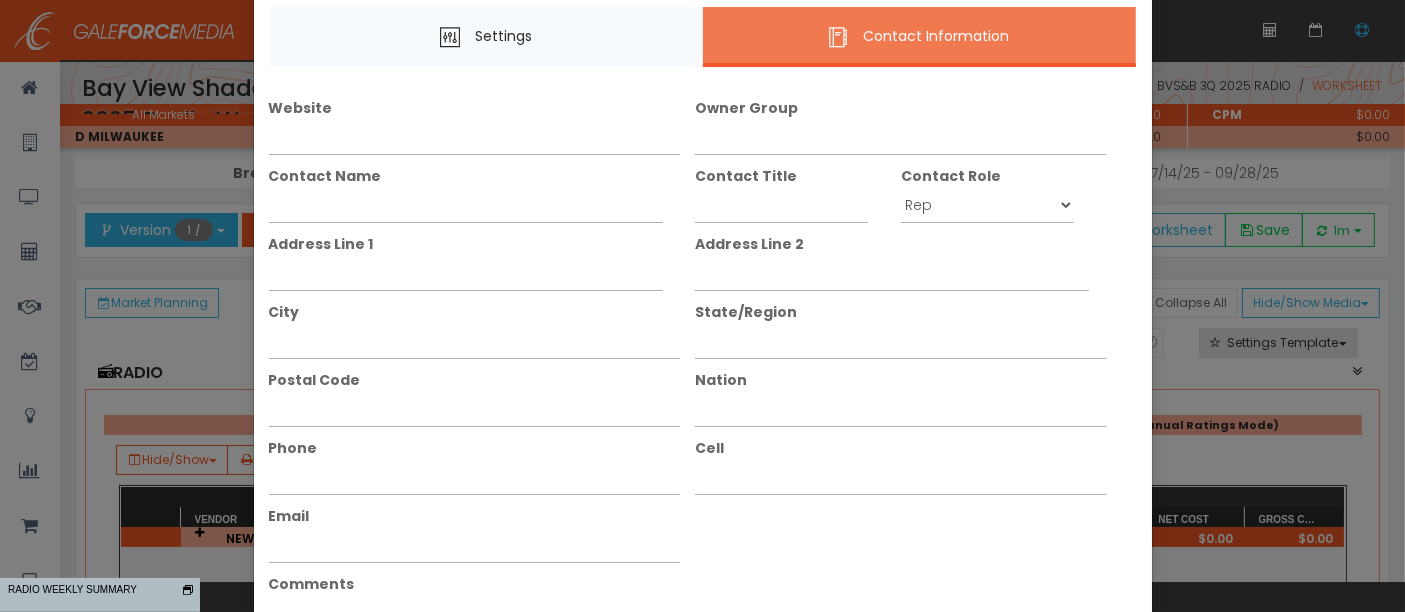 scroll, scrollTop: 100, scrollLeft: 0, axis: vertical 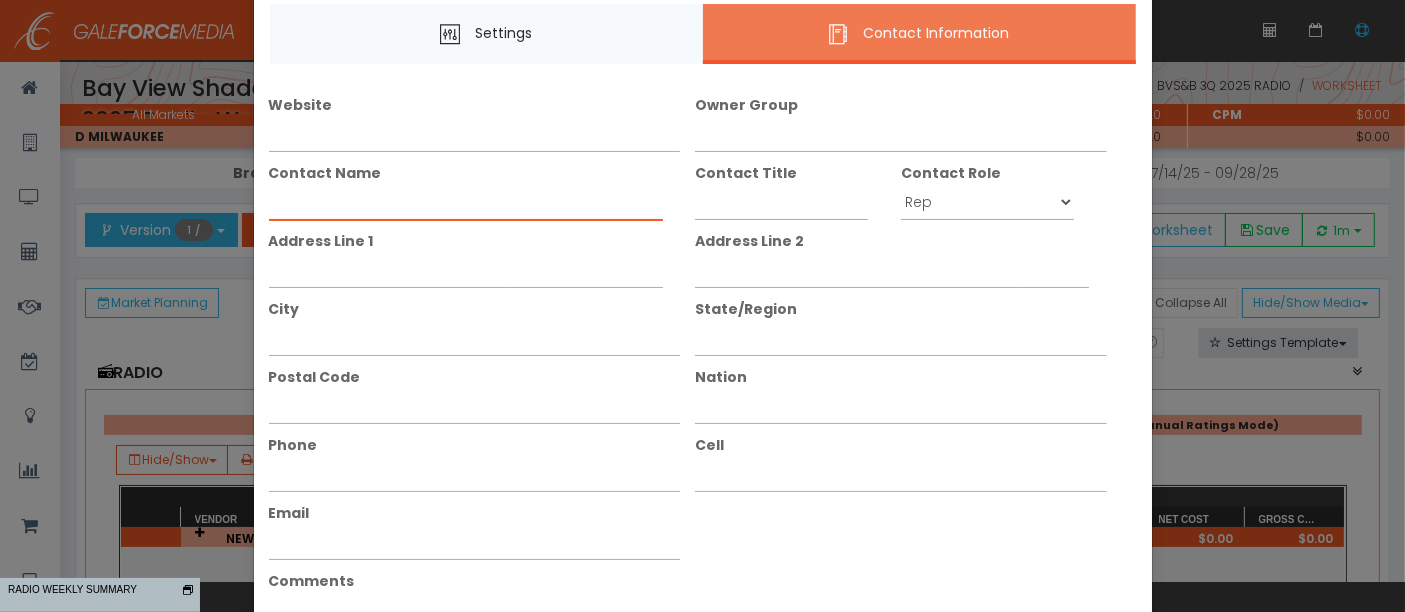 click on "Contact Name" at bounding box center [466, 202] 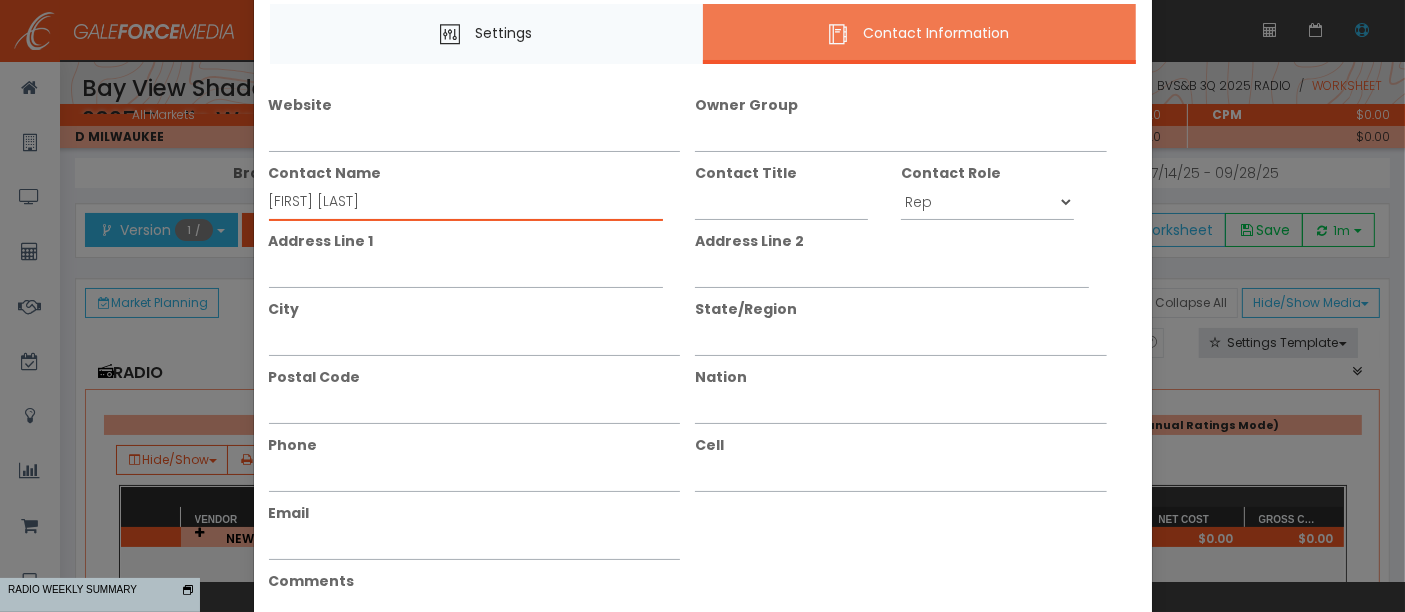 type on "[FIRST] [LAST]" 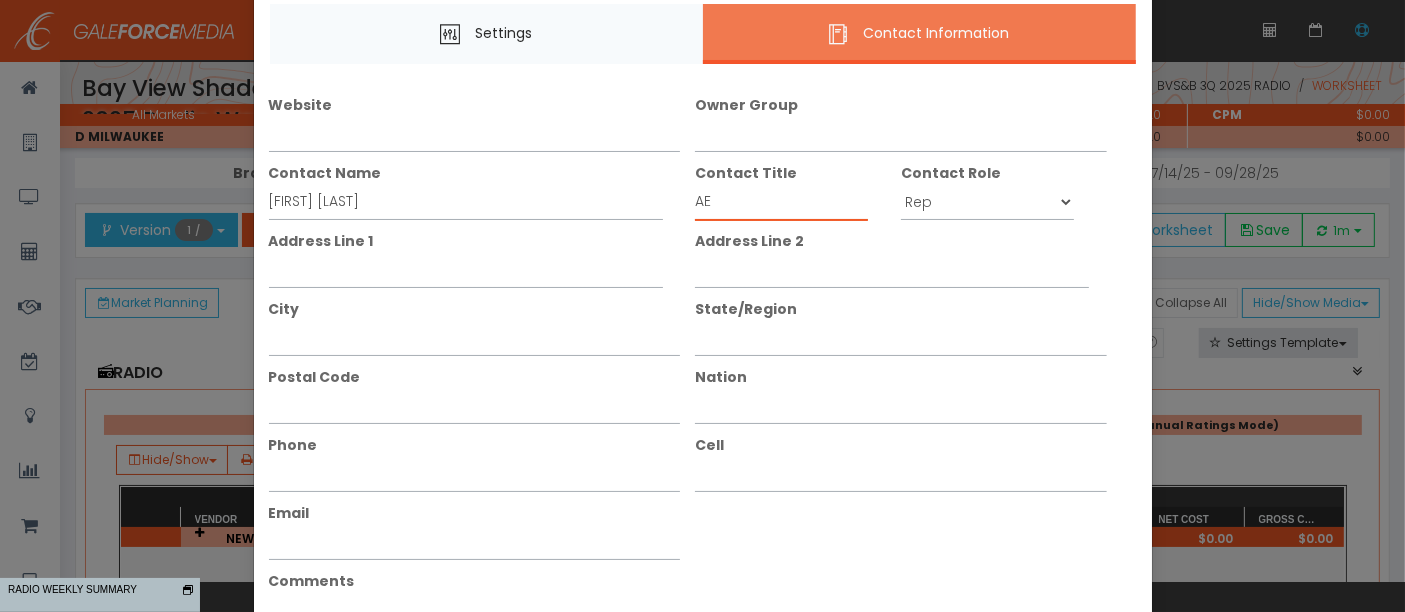type on "AE" 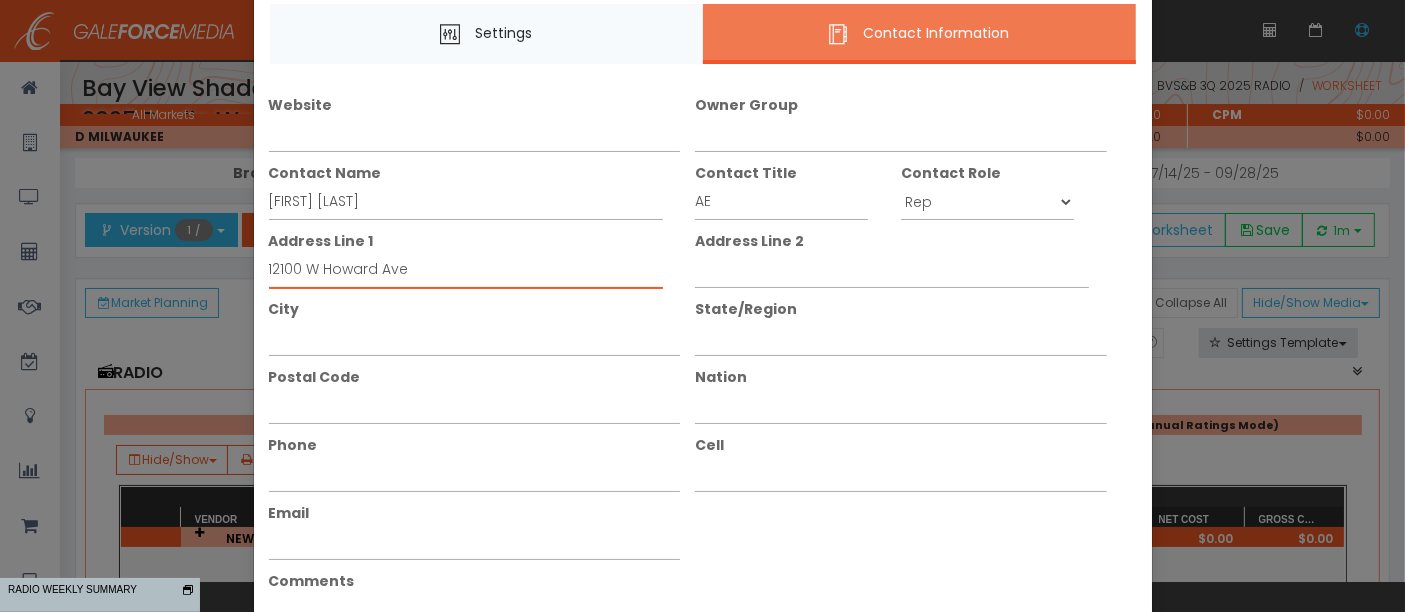 type on "12100 W Howard Ave" 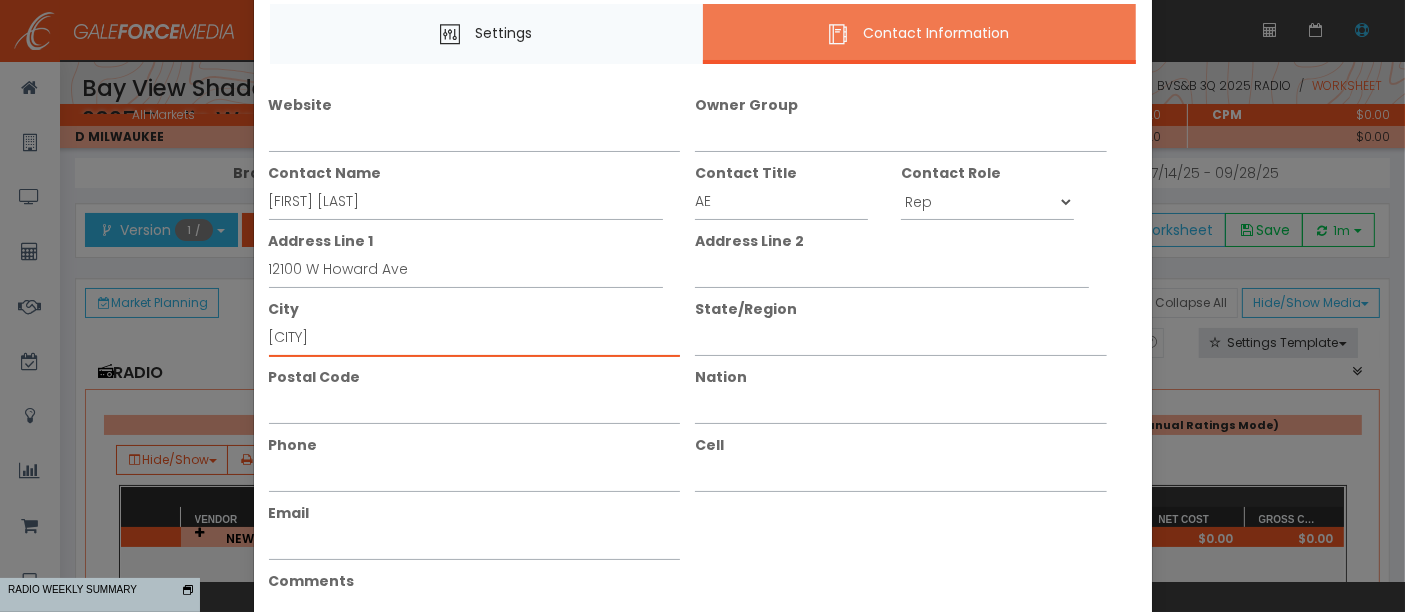 type on "Greenfield" 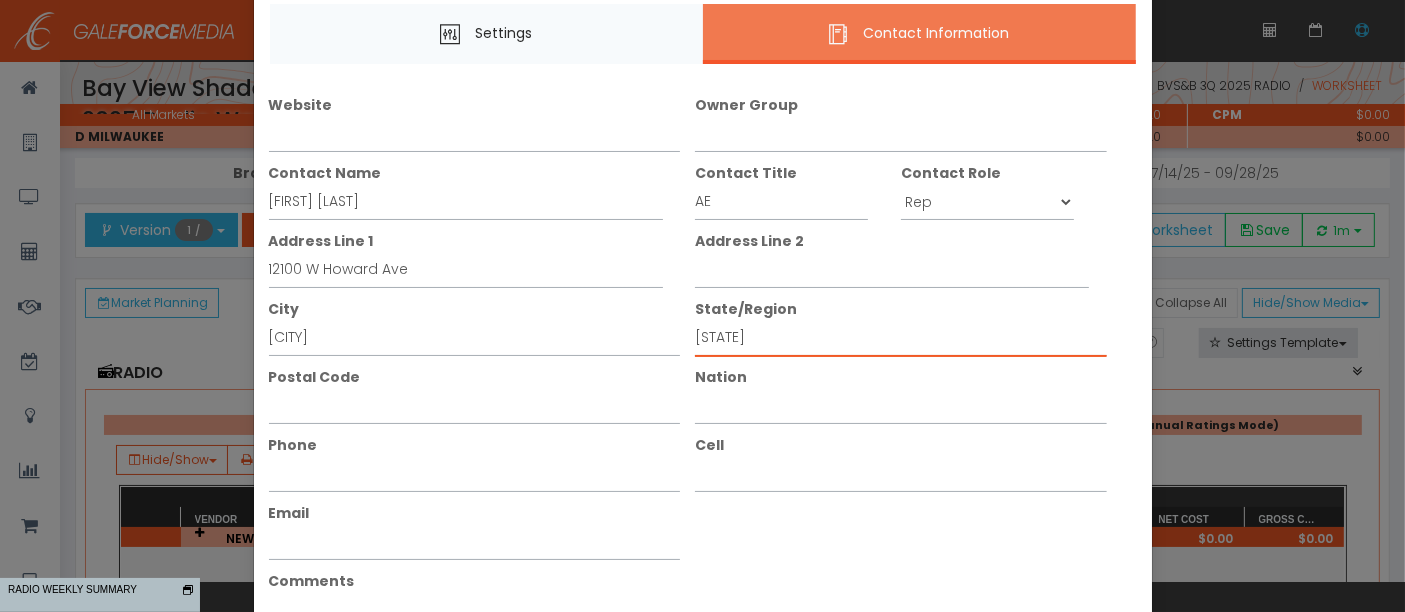 type on "WI" 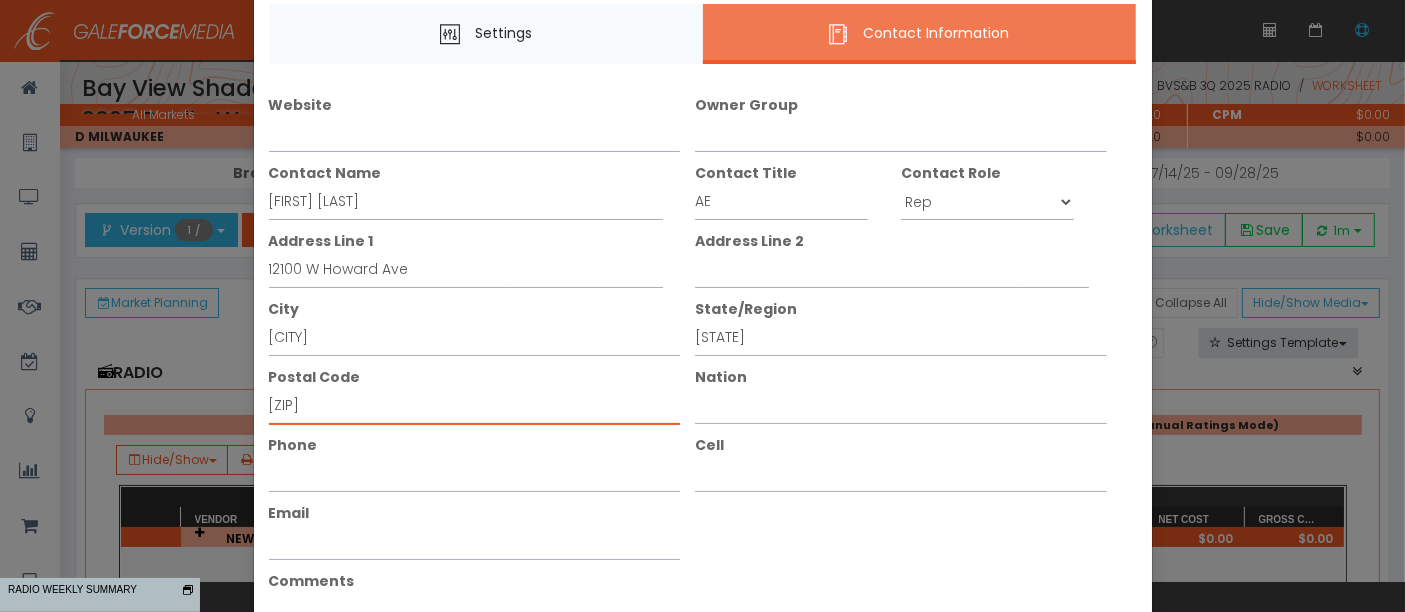 type on "53228" 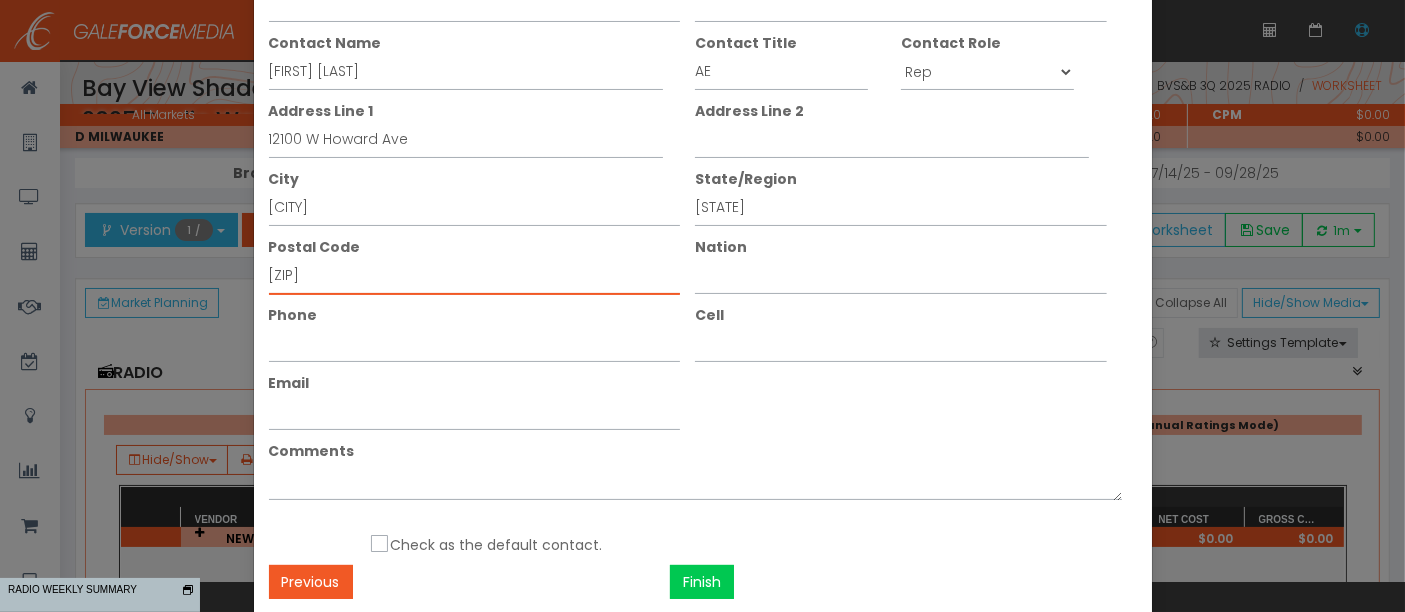 scroll, scrollTop: 228, scrollLeft: 0, axis: vertical 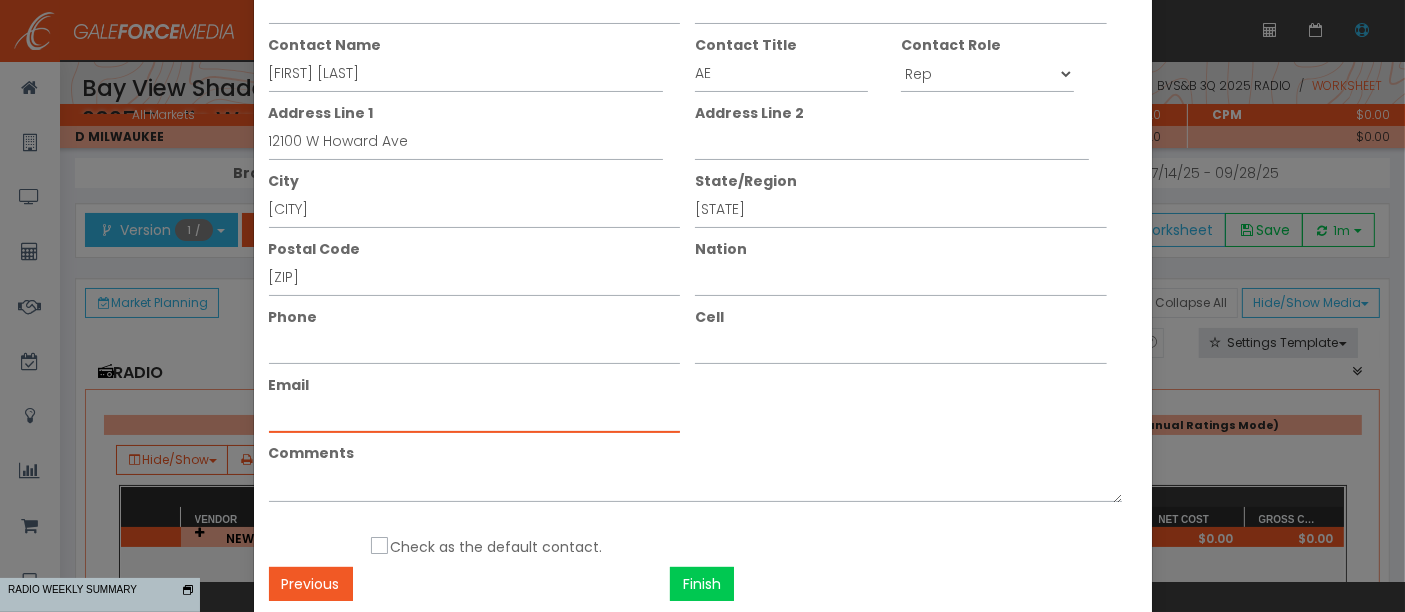 click on "Email" at bounding box center (475, 414) 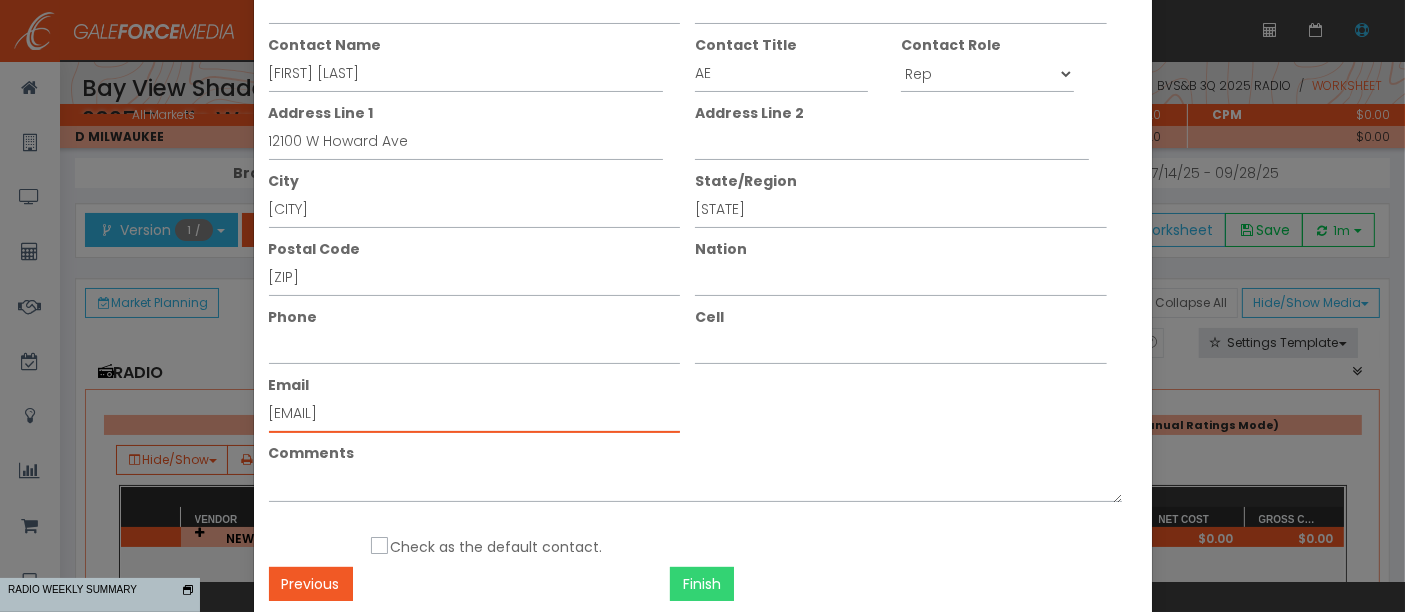 type on "petestauffer@iheartmedia.com" 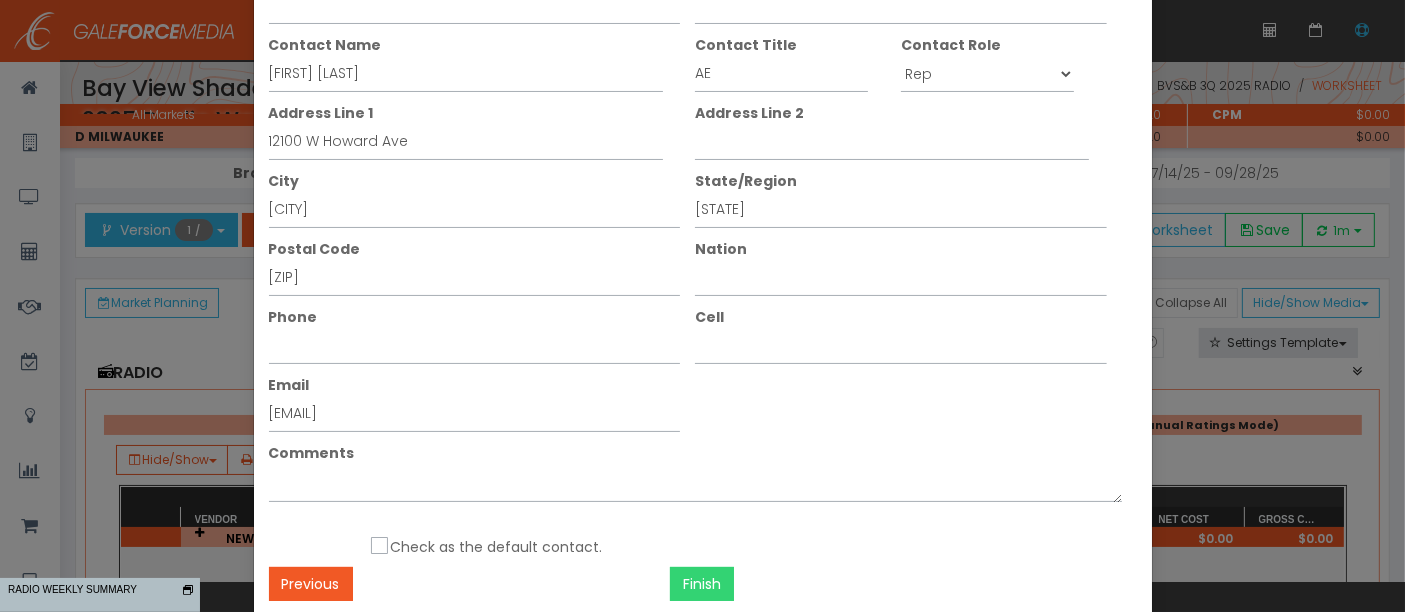 click on "Finish" at bounding box center (702, 584) 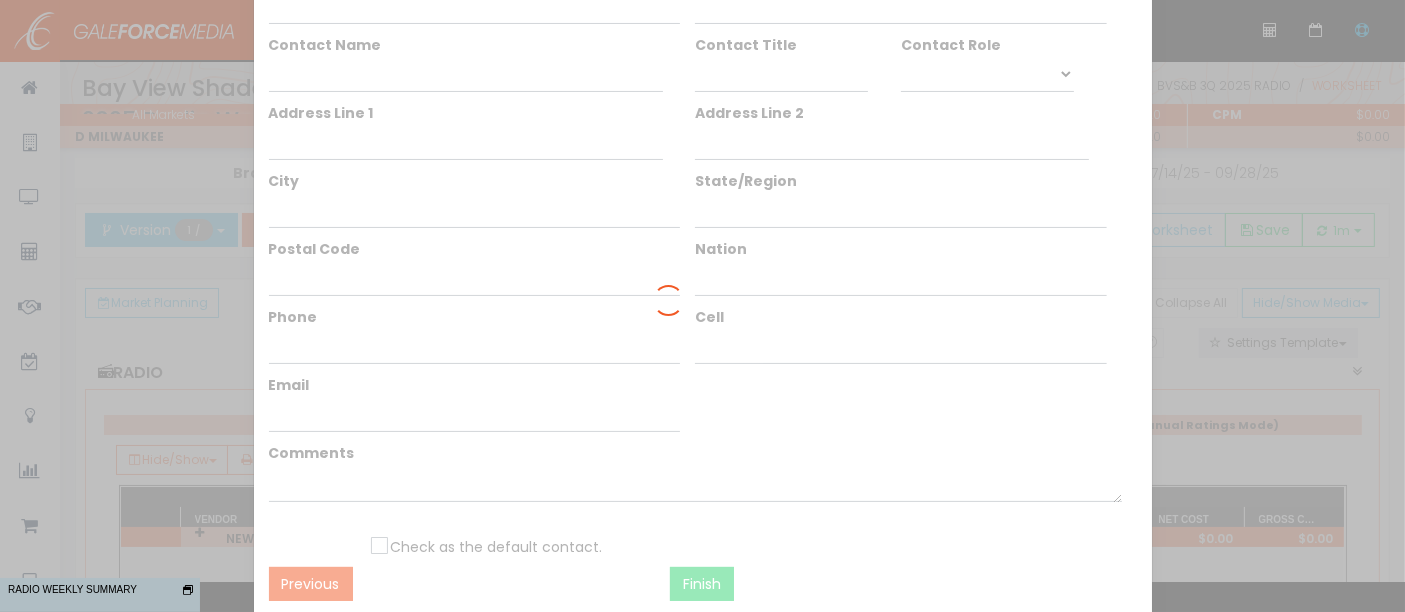 scroll, scrollTop: 0, scrollLeft: 0, axis: both 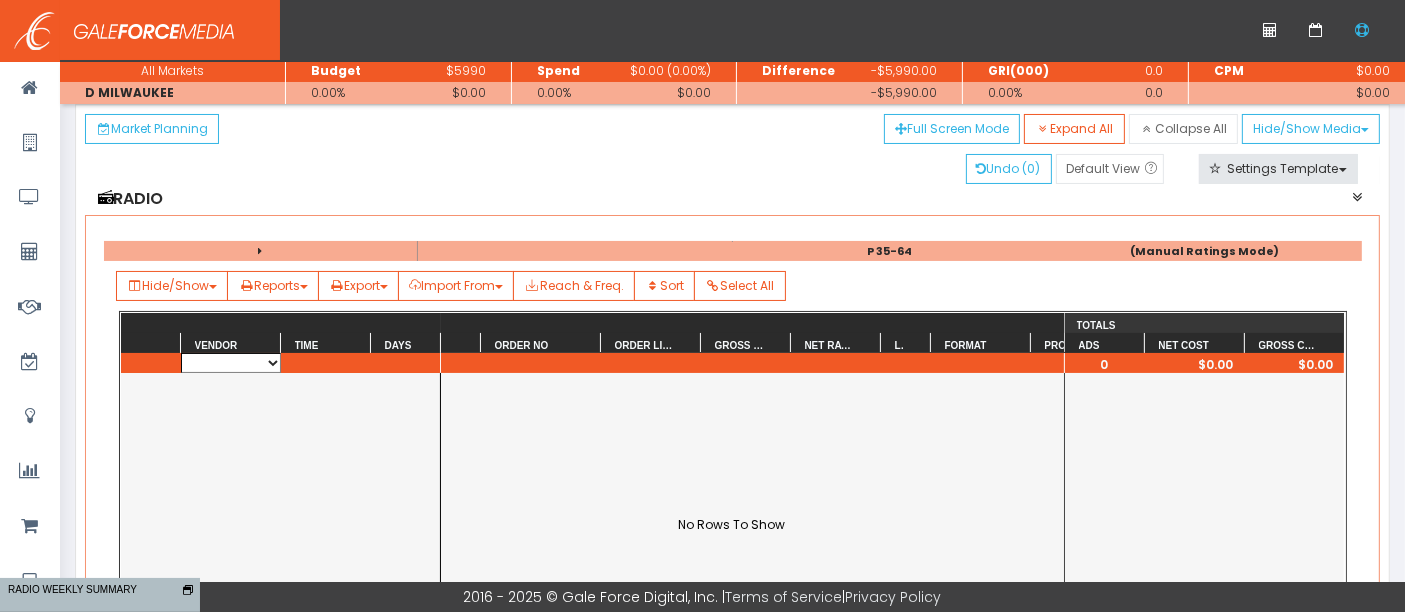 click on "WISN 1130 AM" at bounding box center [231, 363] 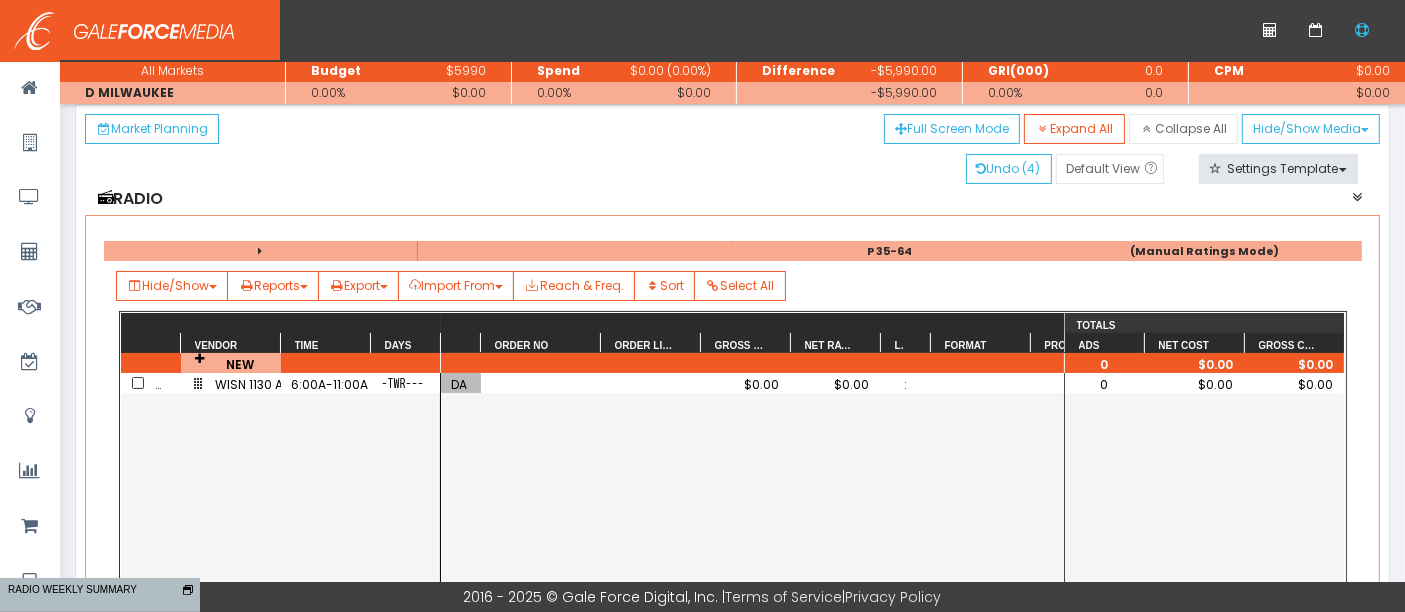 click on "DA" at bounding box center [461, 384] 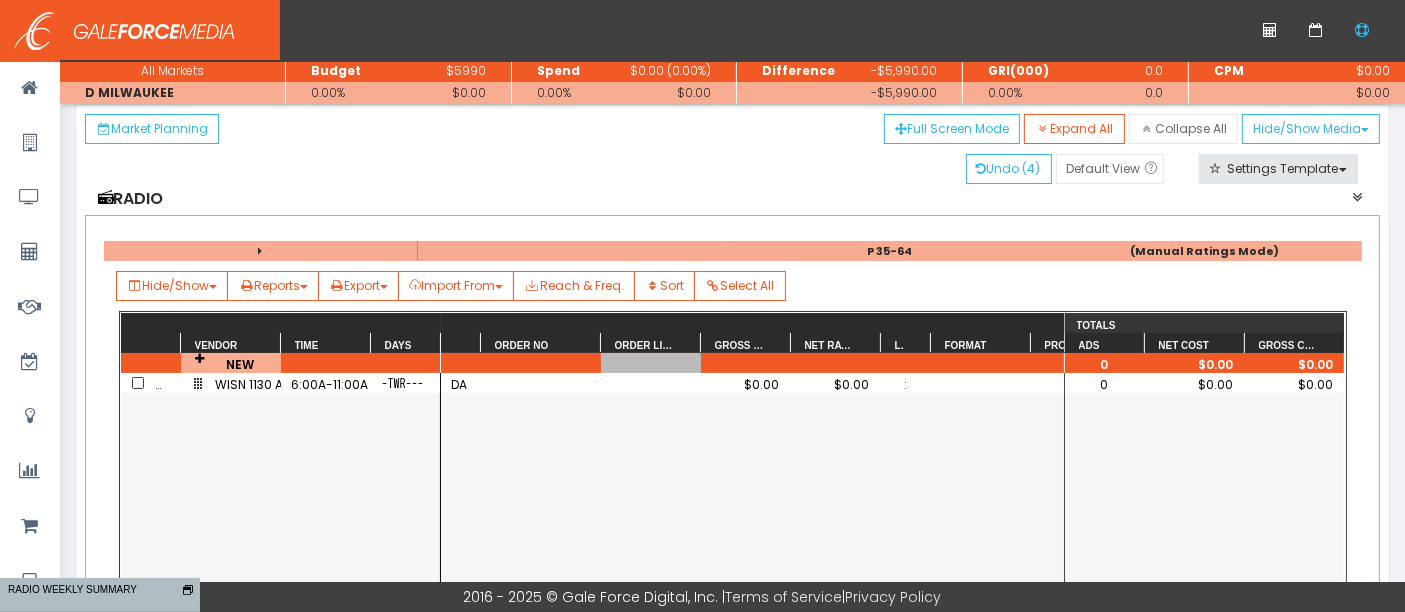 click at bounding box center (651, 363) 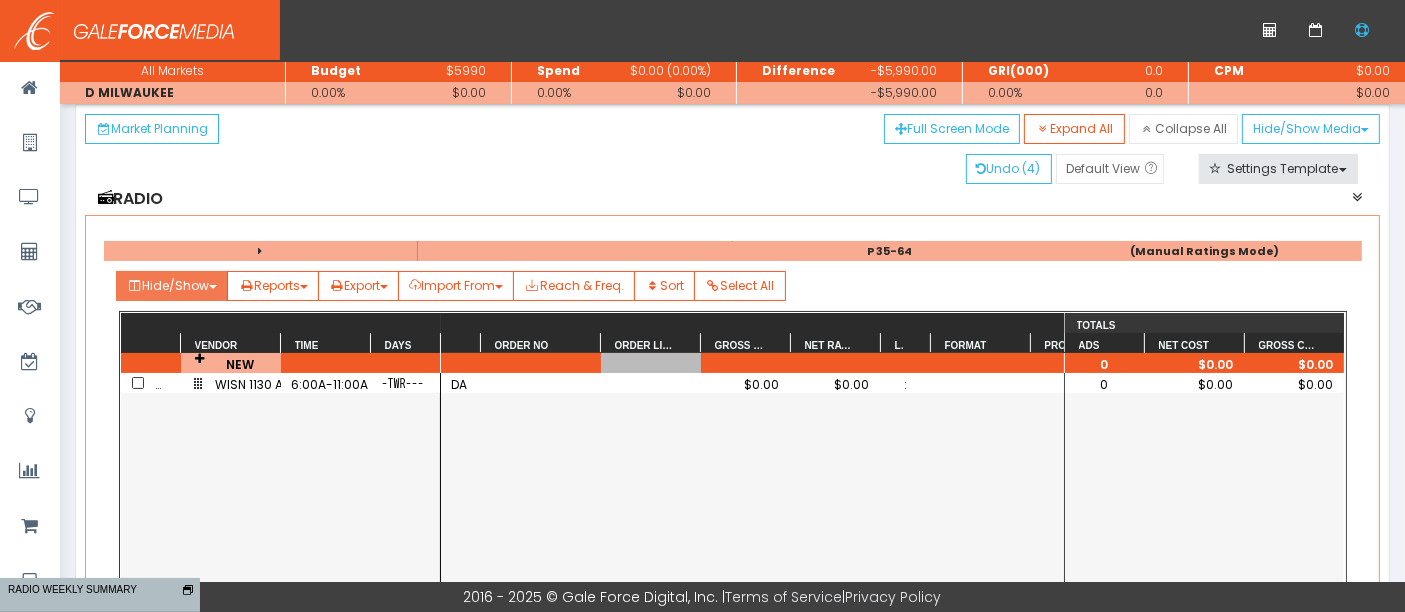 click at bounding box center [213, 287] 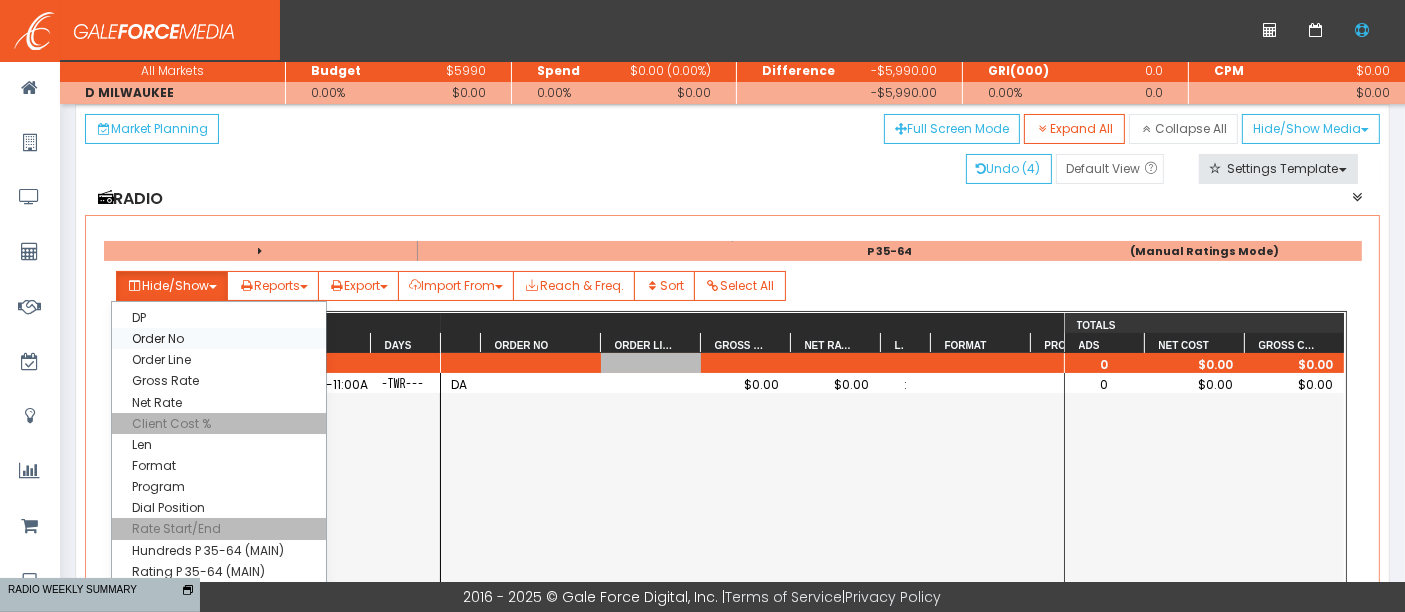 click on "Order No" at bounding box center (219, 317) 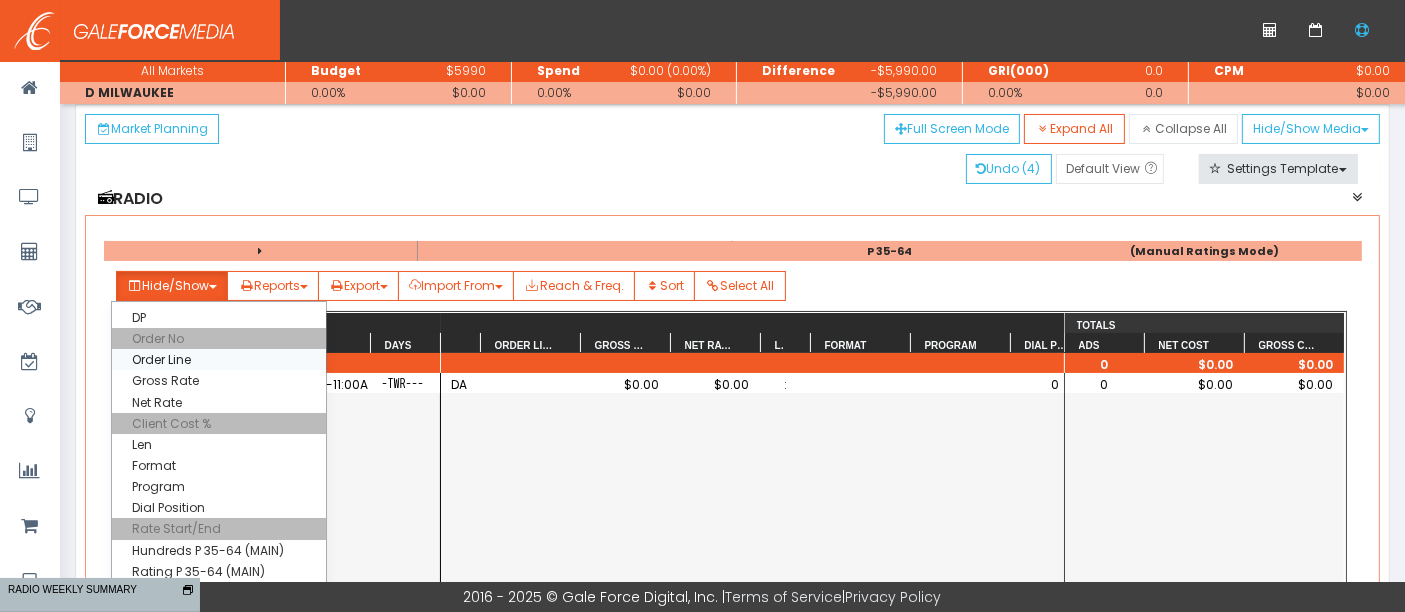 click on "Order Line" at bounding box center [219, 317] 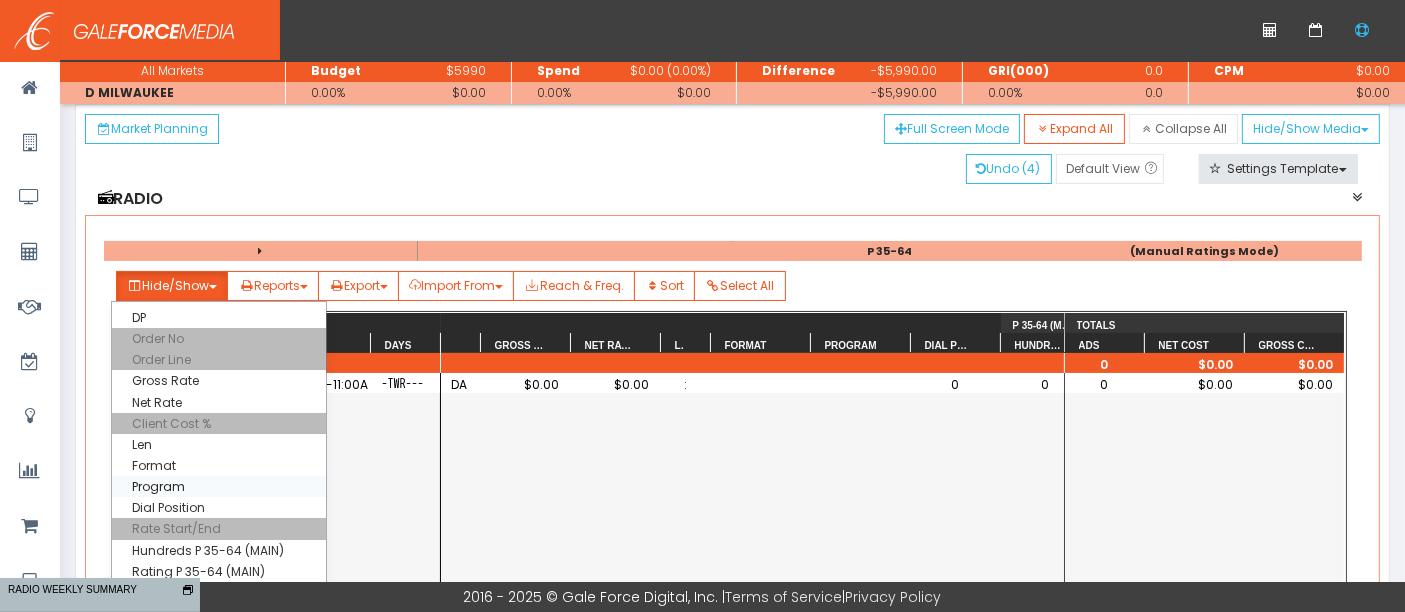 click on "Program" at bounding box center (219, 317) 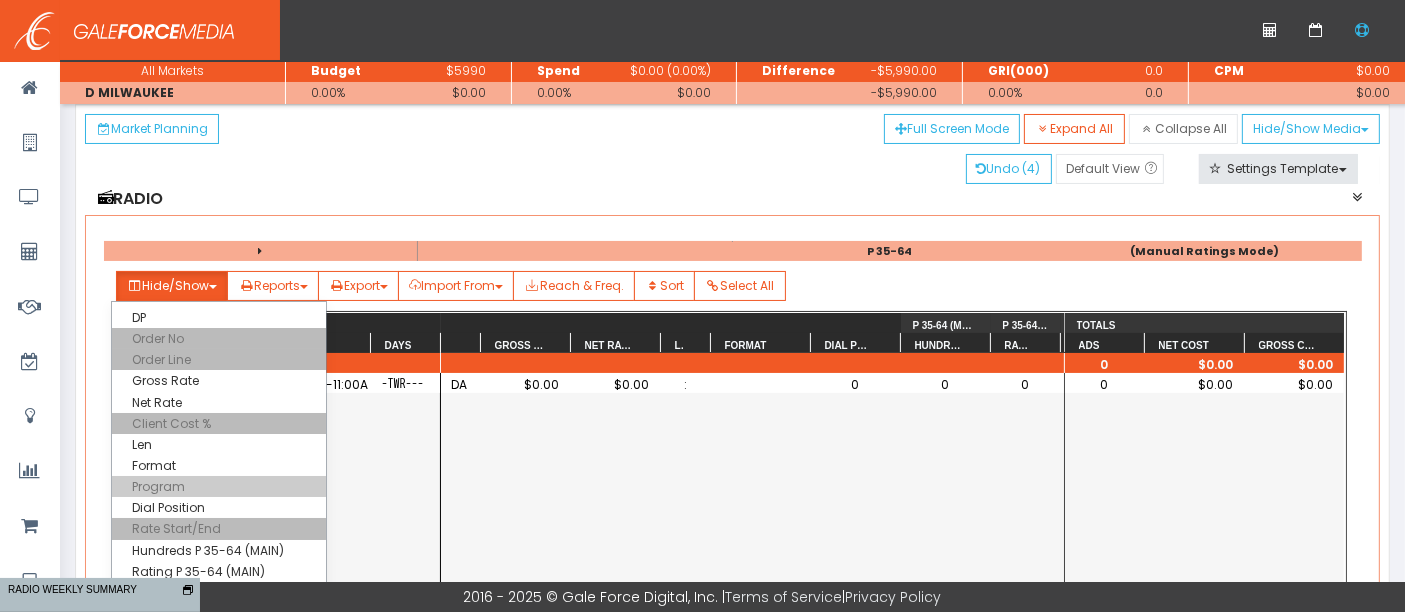 click on "Program" at bounding box center (219, 338) 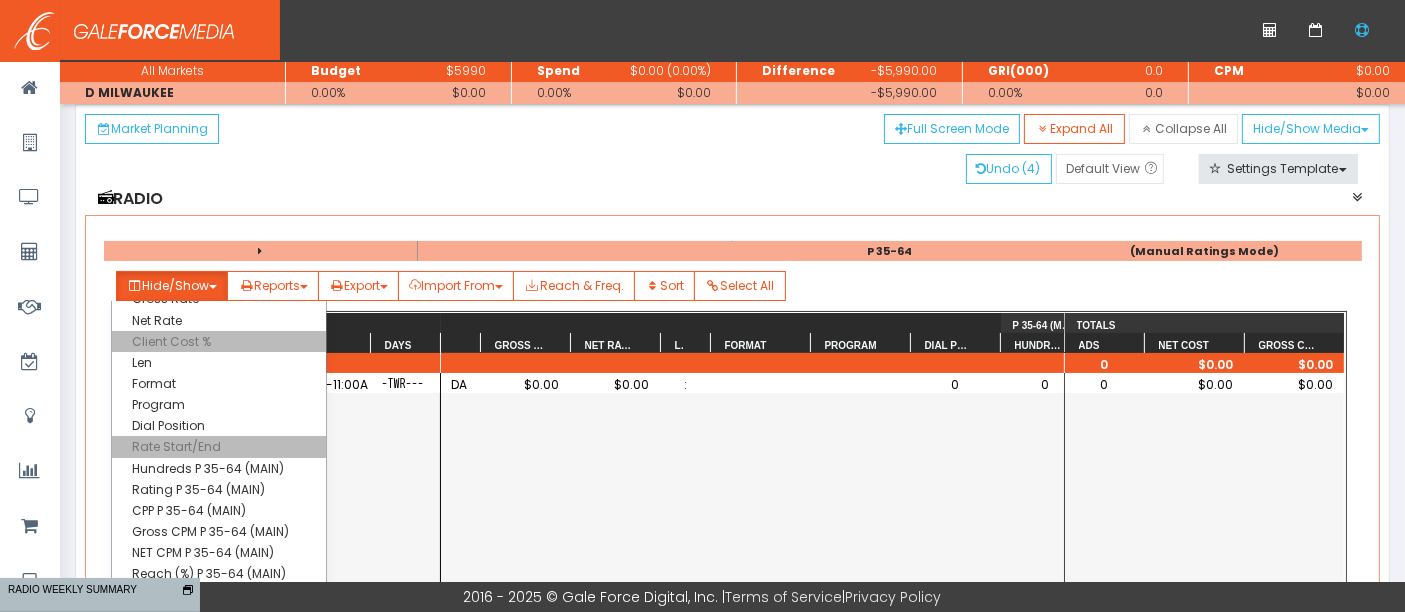 scroll, scrollTop: 135, scrollLeft: 0, axis: vertical 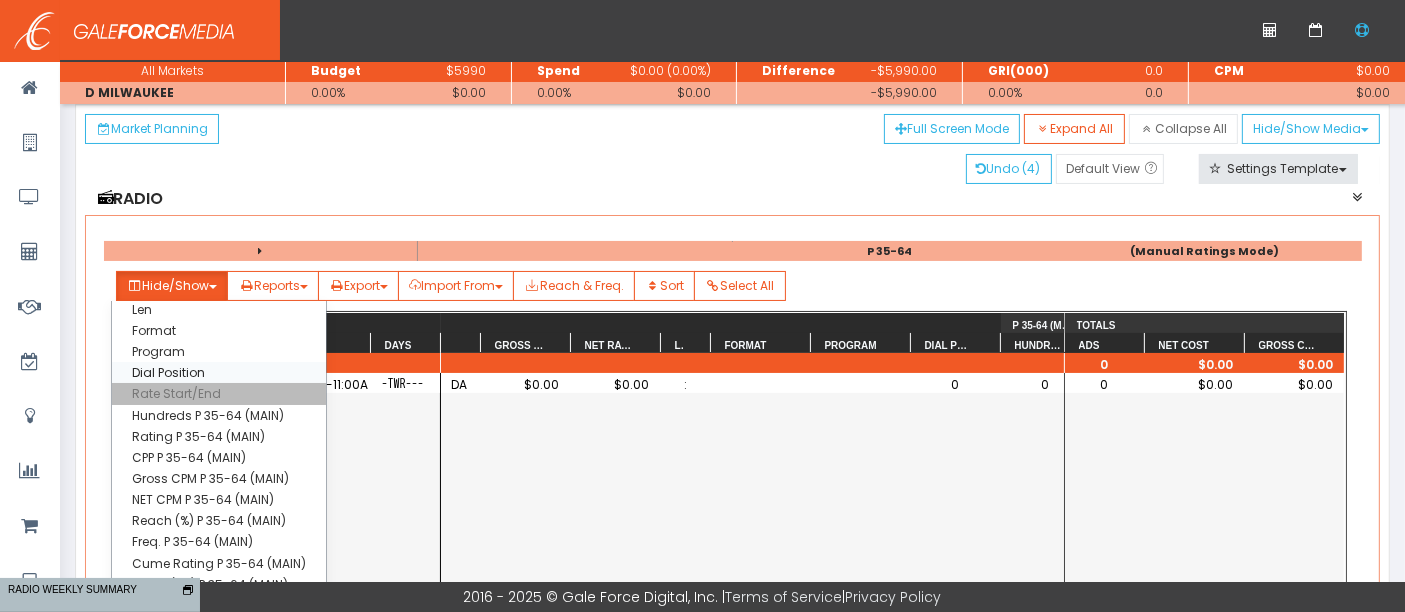 click on "Dial Position" at bounding box center [219, 182] 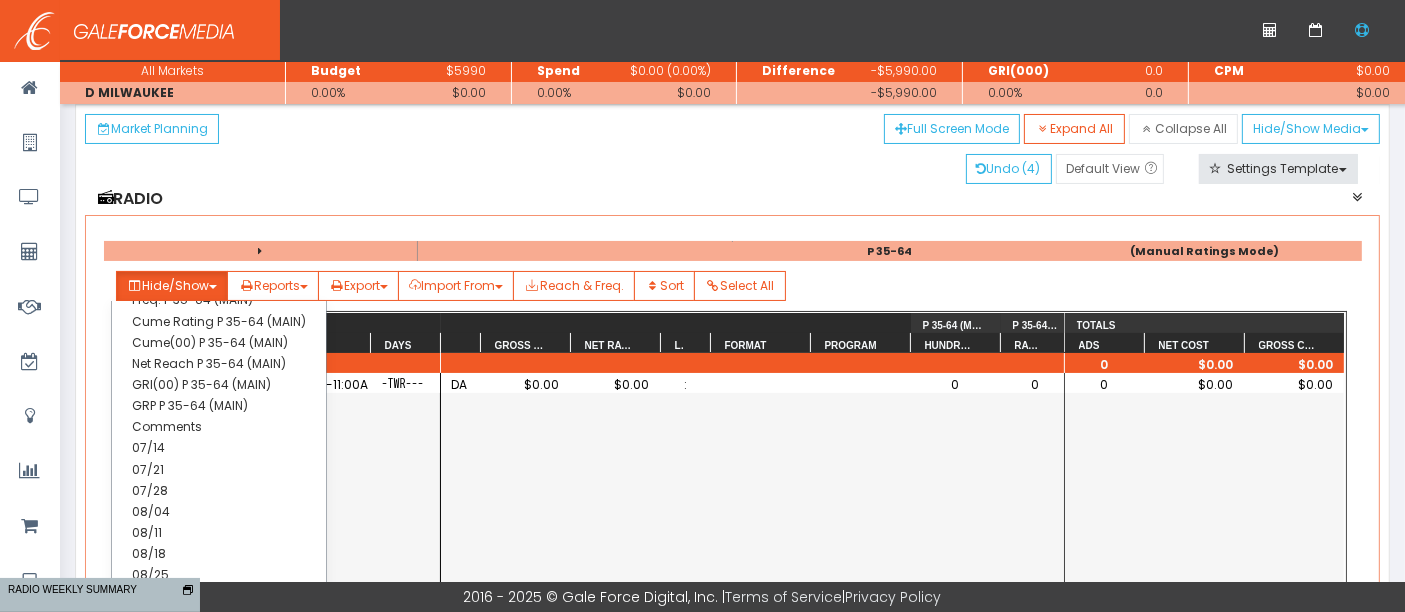 scroll, scrollTop: 380, scrollLeft: 0, axis: vertical 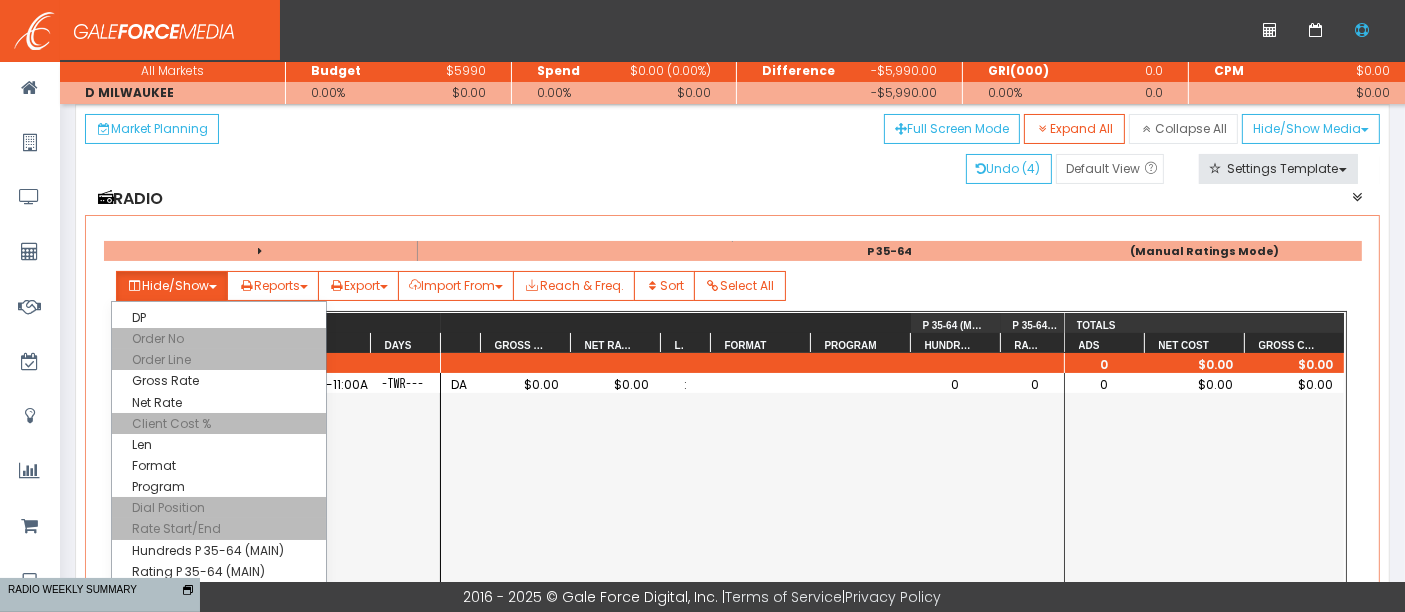 click on "DA $0.00 $0.00 : 0 0" at bounding box center (752, 545) 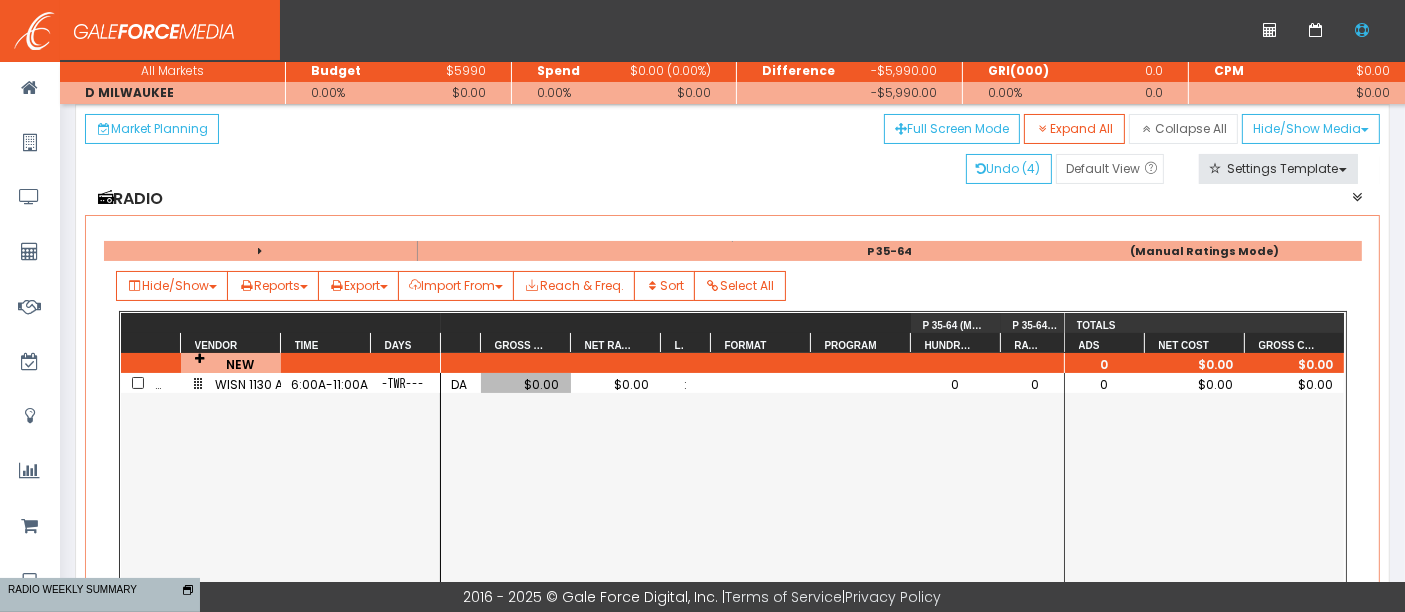click on "$0.00" at bounding box center (526, 384) 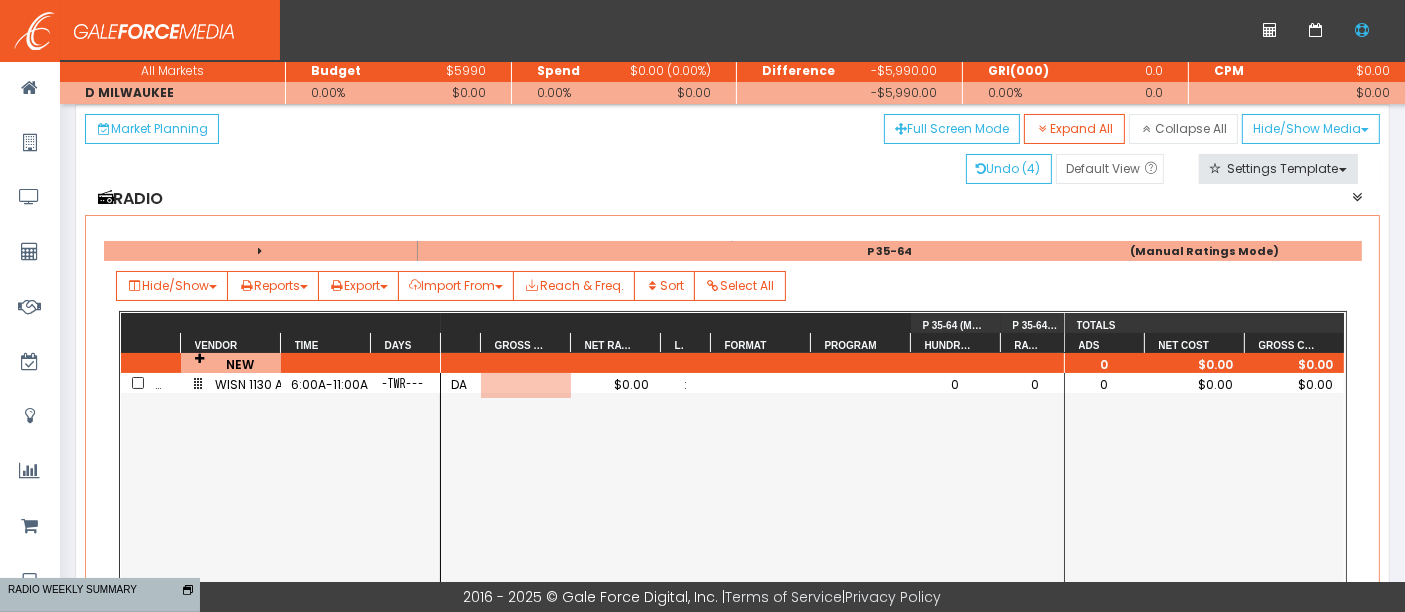 scroll, scrollTop: 0, scrollLeft: 71, axis: horizontal 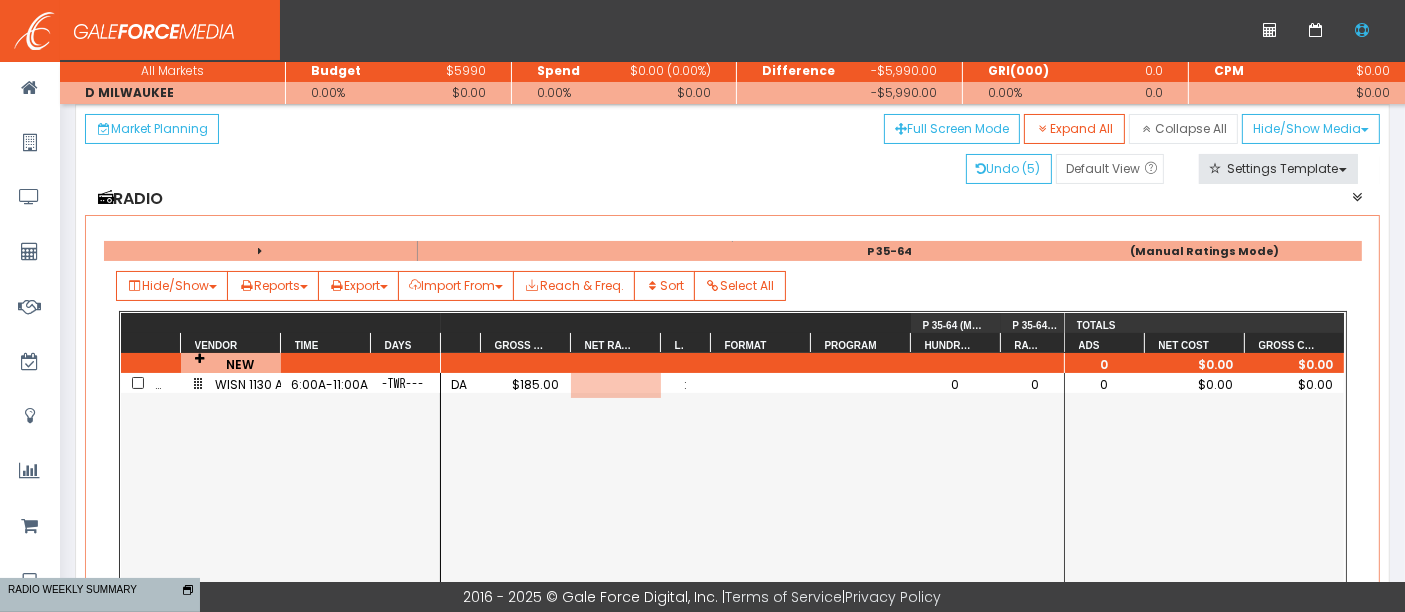 click at bounding box center (761, 383) 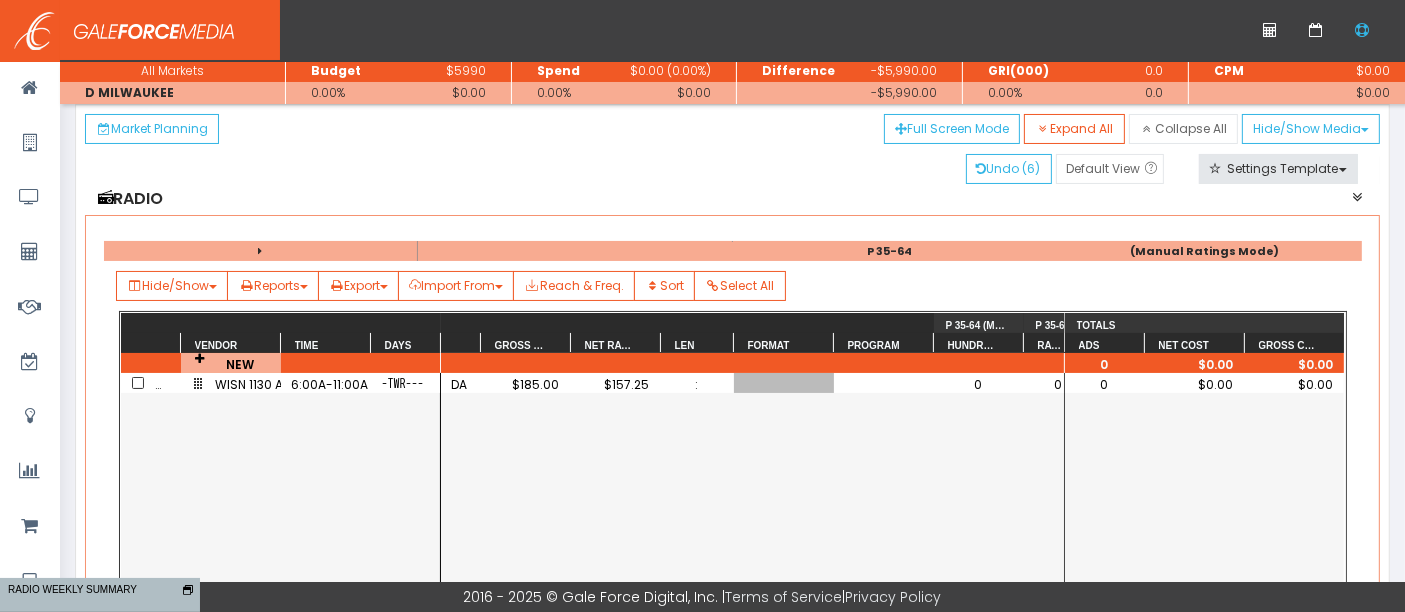 drag, startPoint x: 710, startPoint y: 332, endPoint x: 733, endPoint y: 338, distance: 23.769728 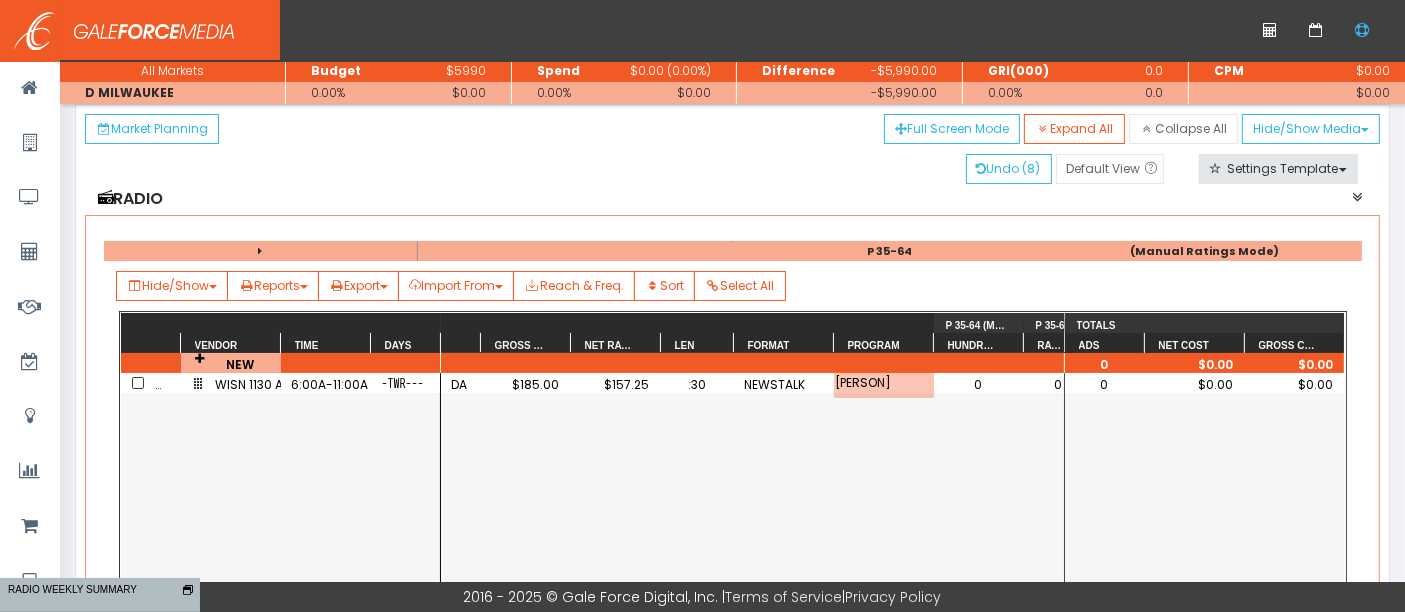 click on "DA $185.00 $157.25 :30 NEWSTALK JAY WEB/BEN Y 0 0" at bounding box center [752, 545] 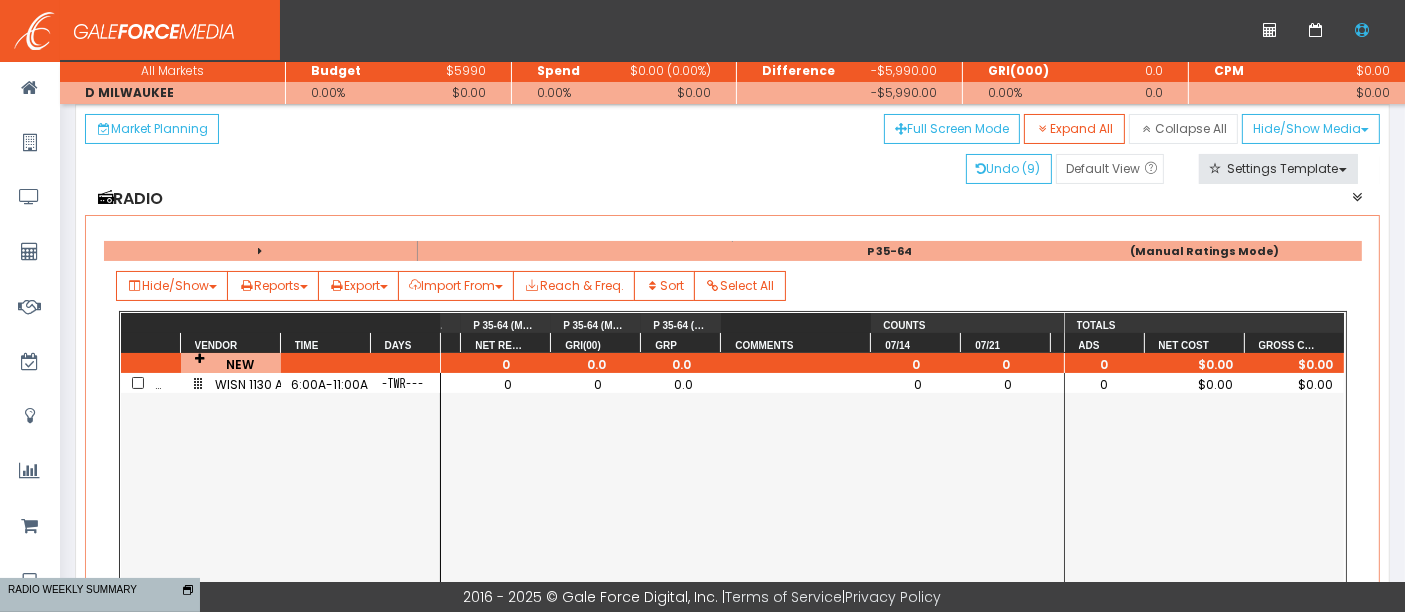 scroll, scrollTop: 0, scrollLeft: 1244, axis: horizontal 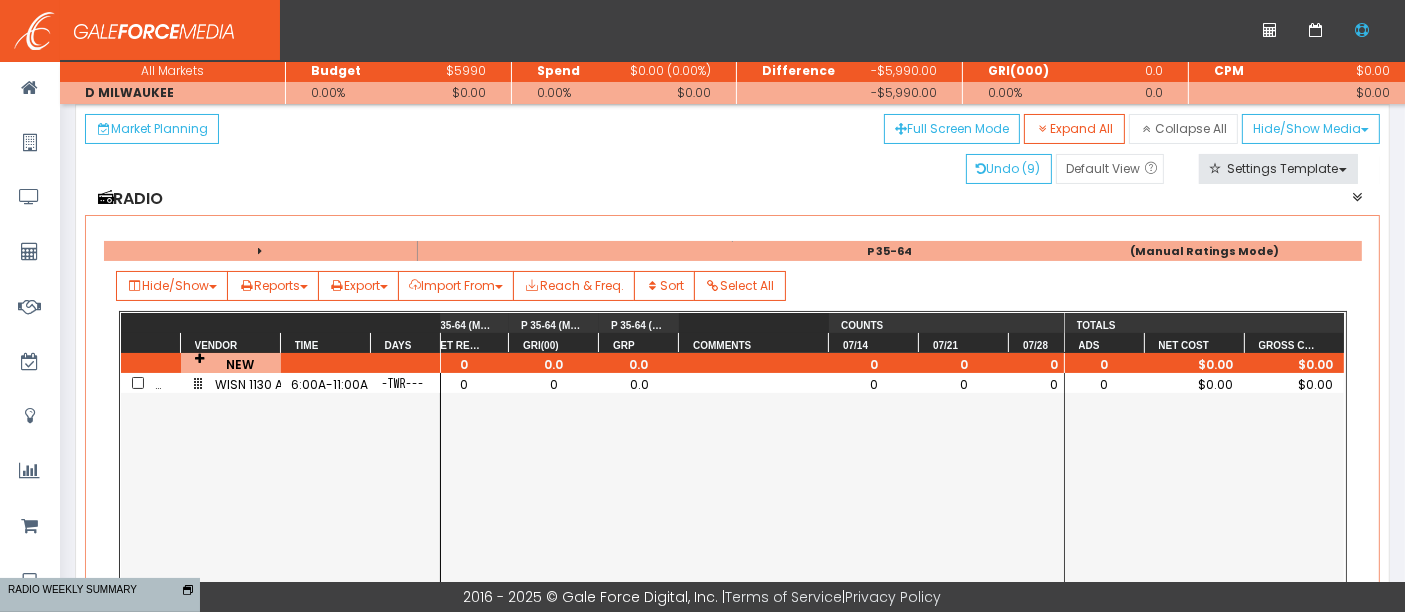 click on "0" at bounding box center [875, 384] 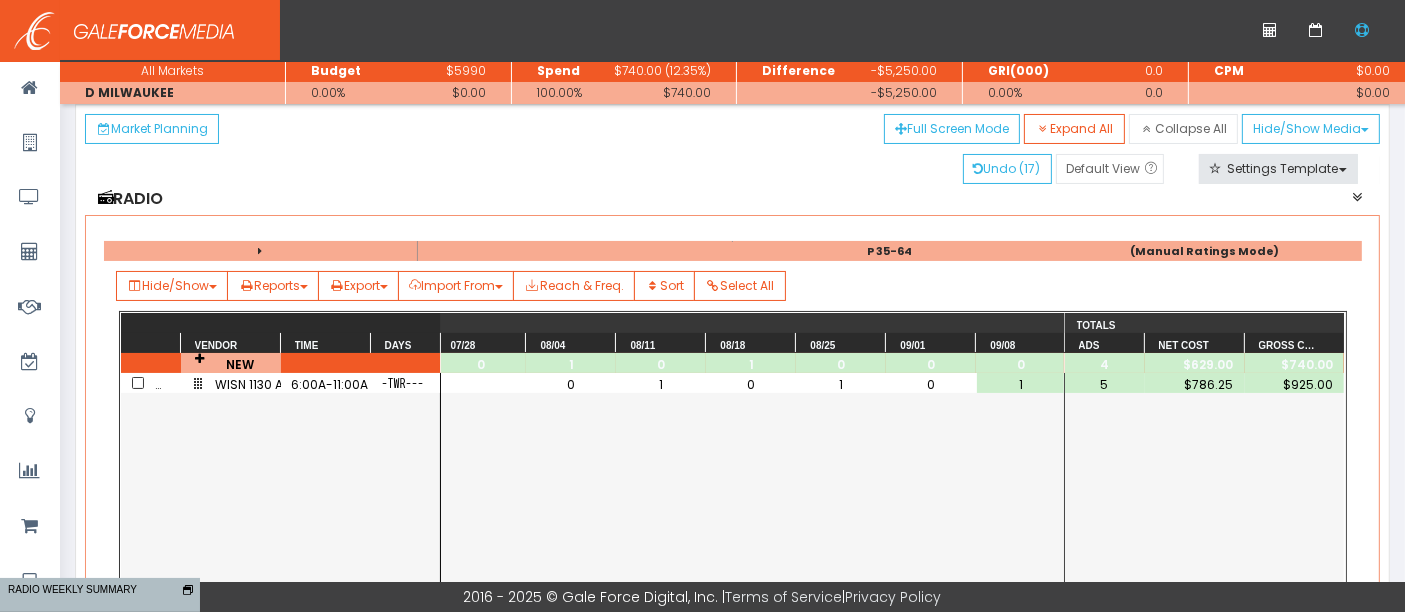 scroll, scrollTop: 0, scrollLeft: 1907, axis: horizontal 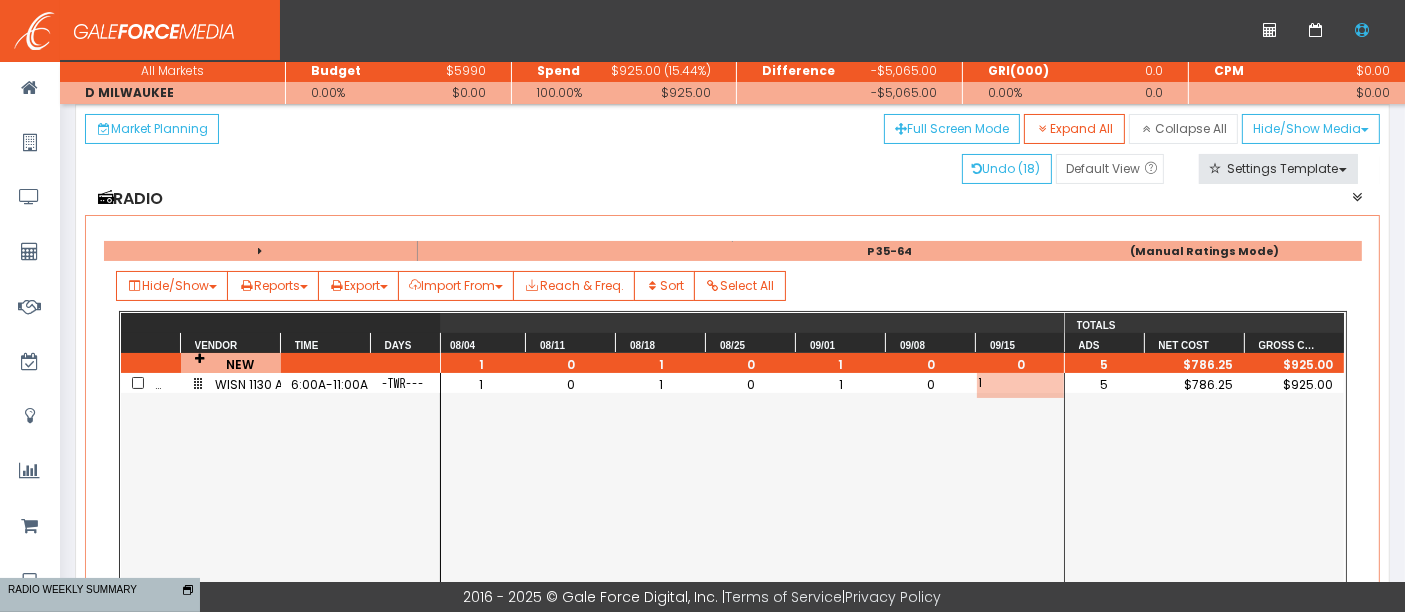 click at bounding box center [138, 383] 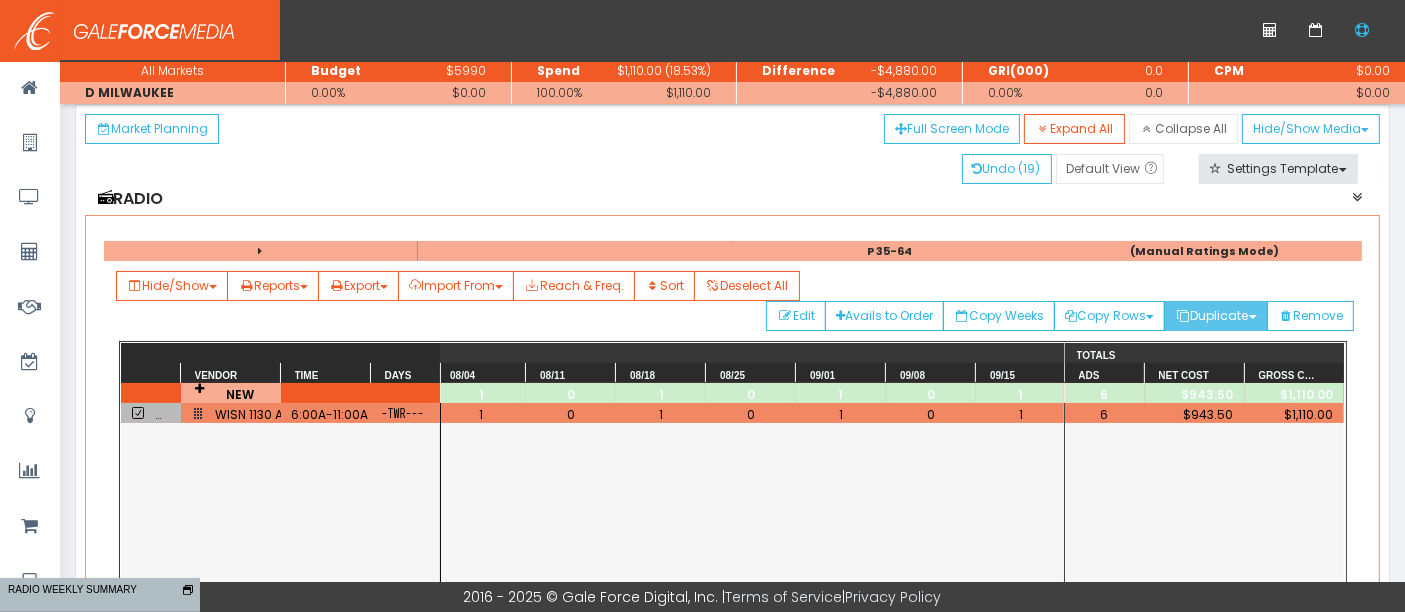 click on "Duplicate" at bounding box center (1109, 316) 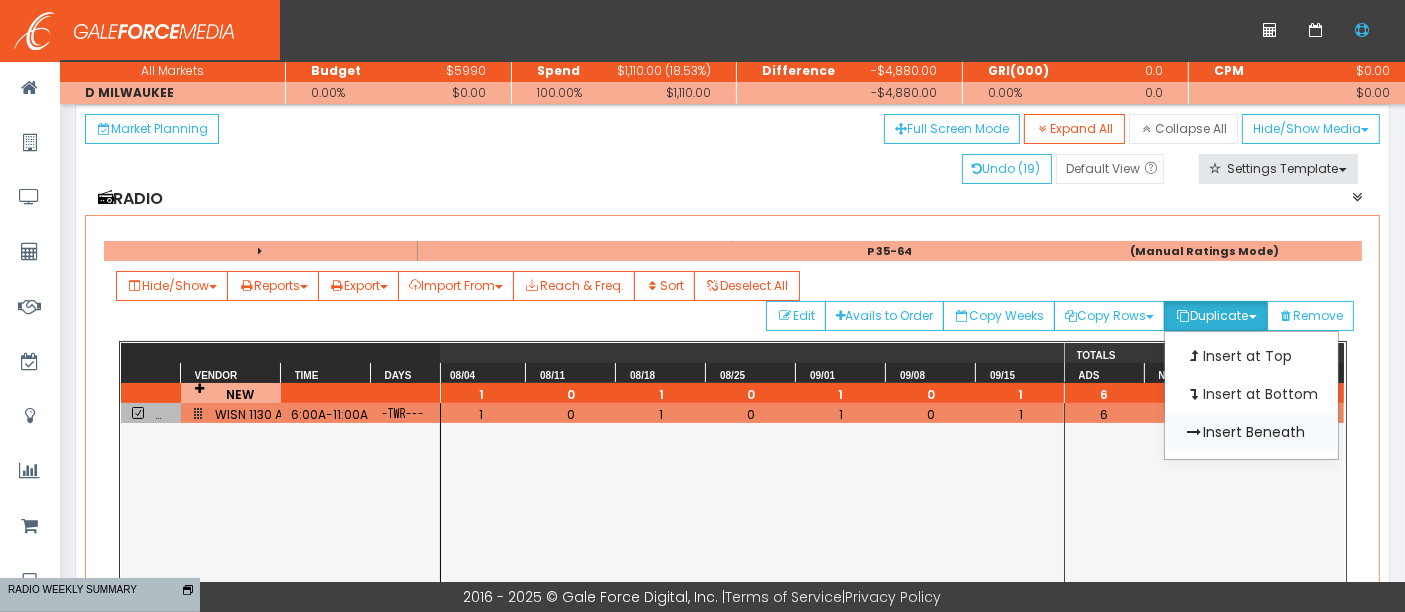 click on "Insert Beneath" at bounding box center (1251, 356) 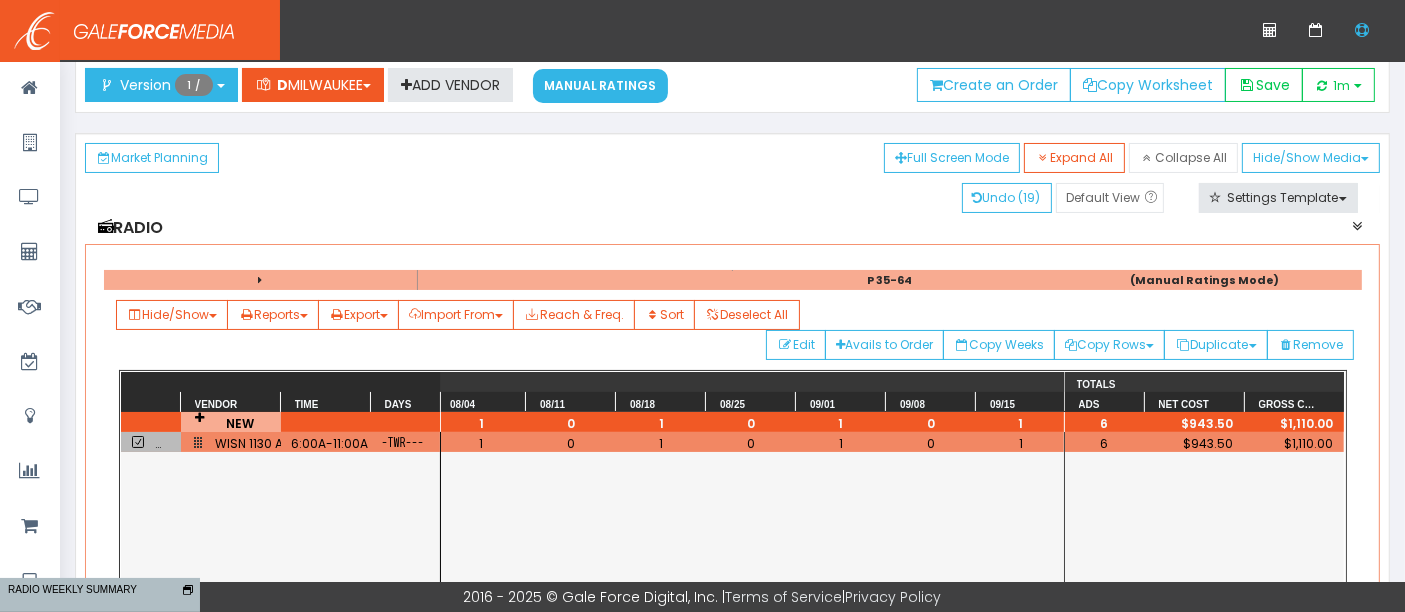 scroll, scrollTop: 0, scrollLeft: 0, axis: both 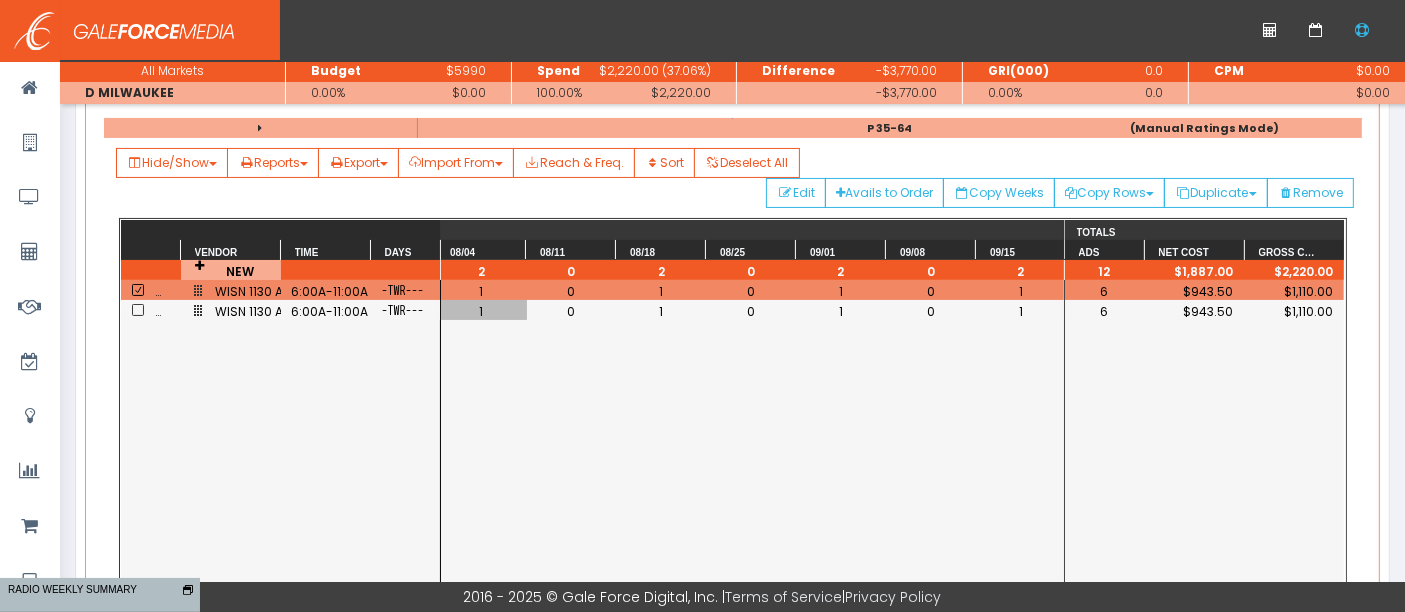 click on "1" at bounding box center (482, 311) 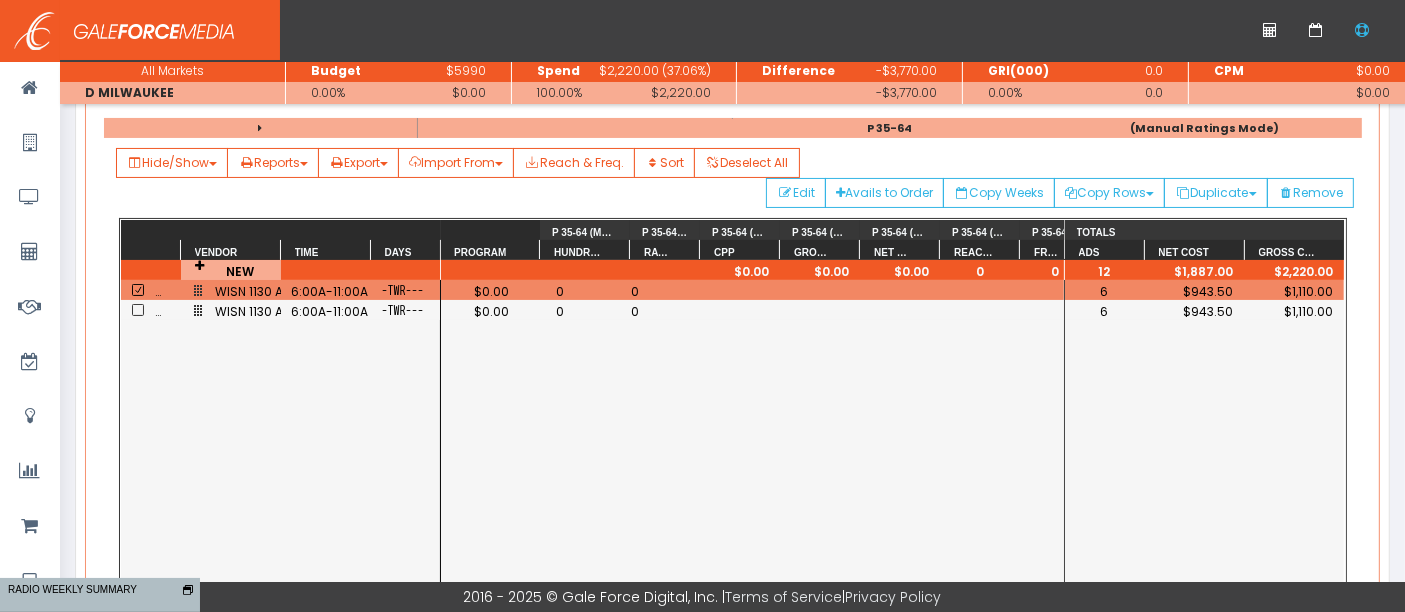 scroll, scrollTop: 0, scrollLeft: 293, axis: horizontal 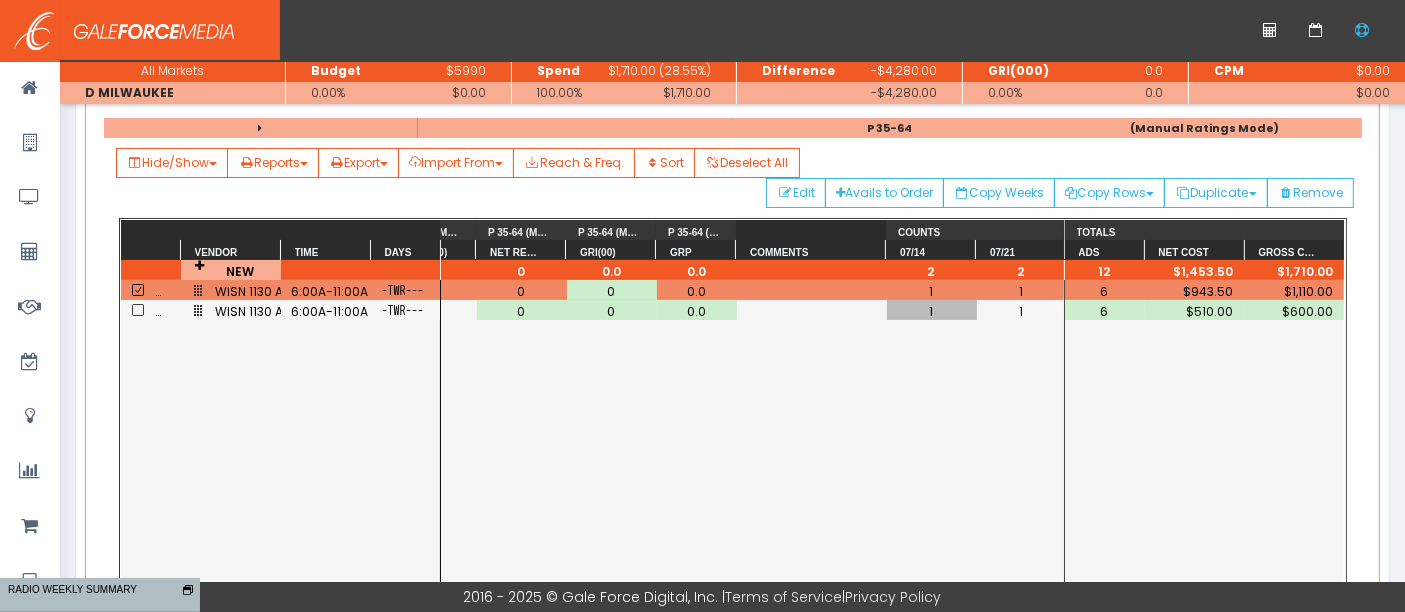 click on "1" at bounding box center [932, 311] 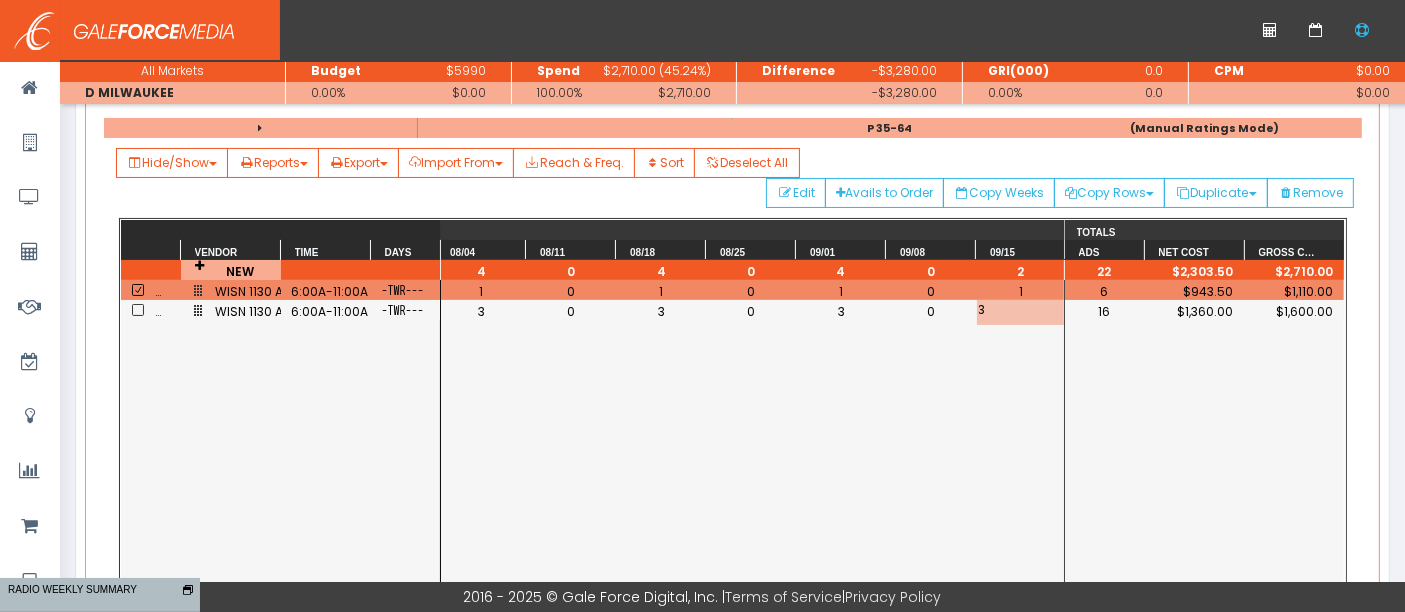 click on "0 3 0 3 0 3 0 3 0 1 0 1 0 1 0 1" at bounding box center (752, 452) 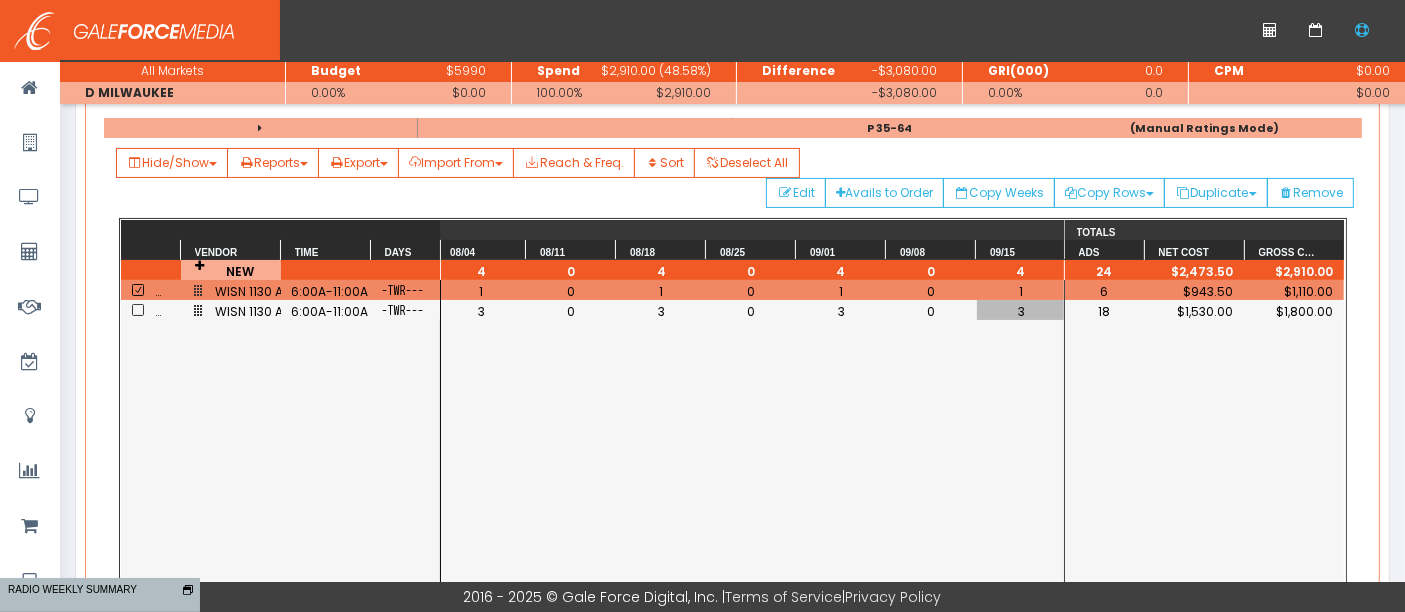 click at bounding box center [138, 290] 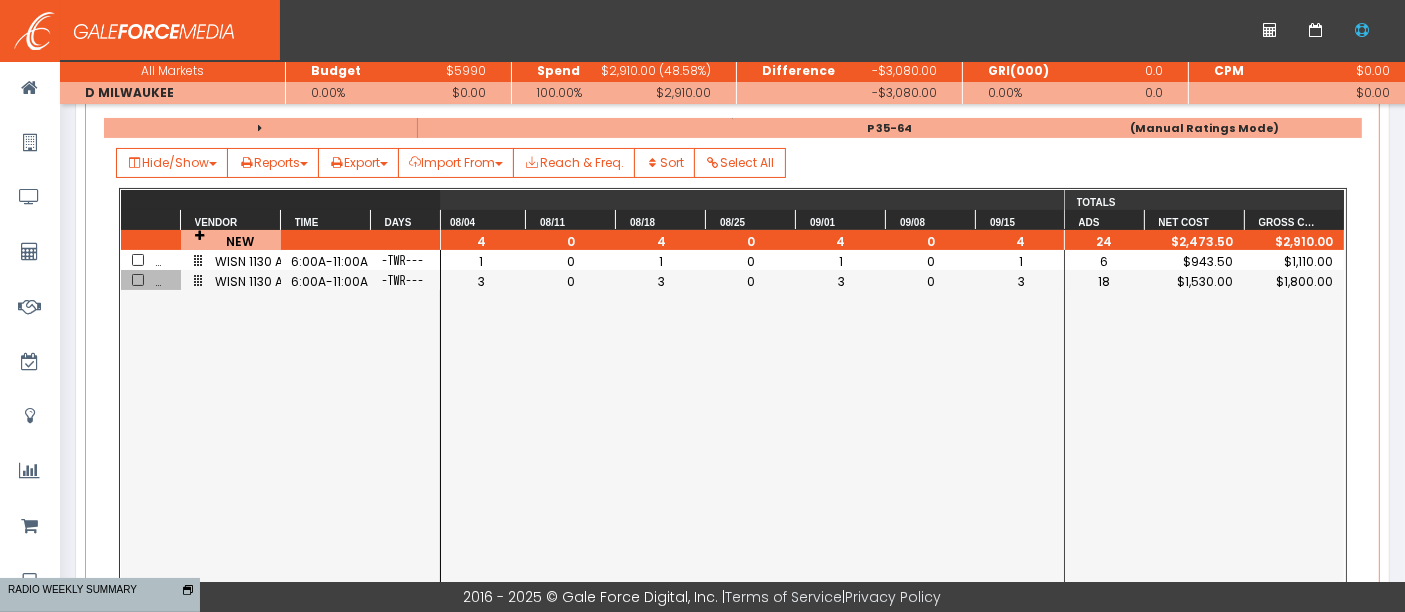 click at bounding box center [138, 280] 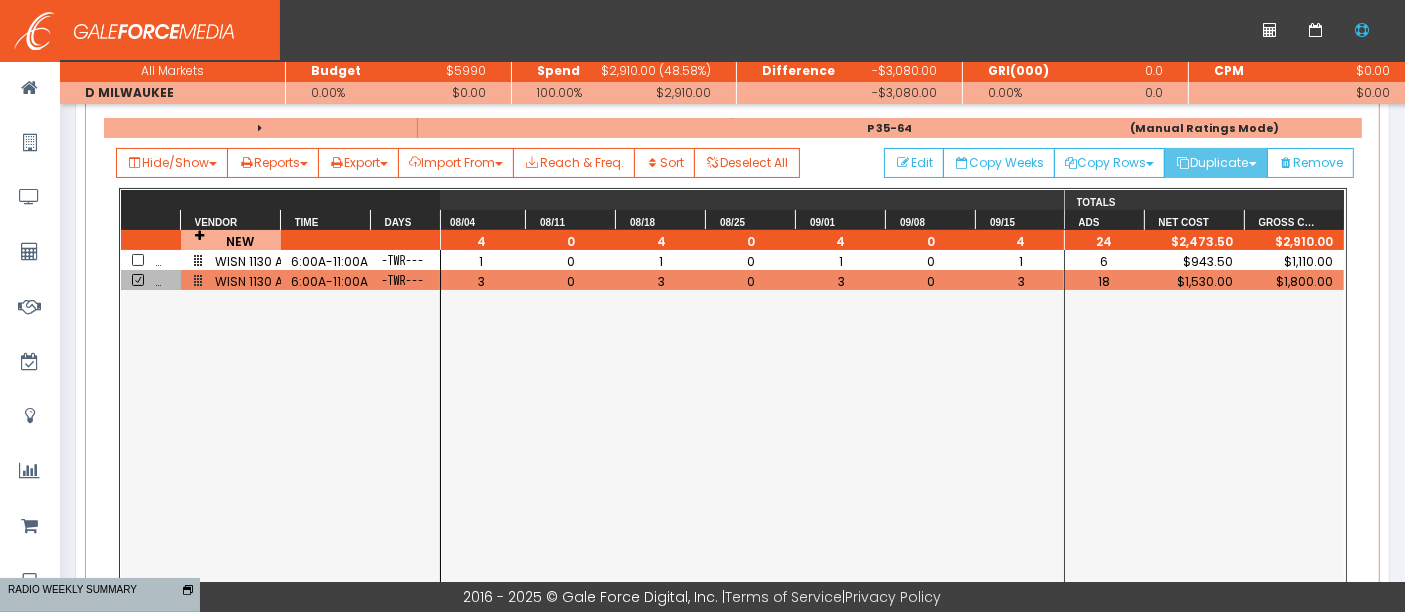 click on "Duplicate" at bounding box center [1109, 163] 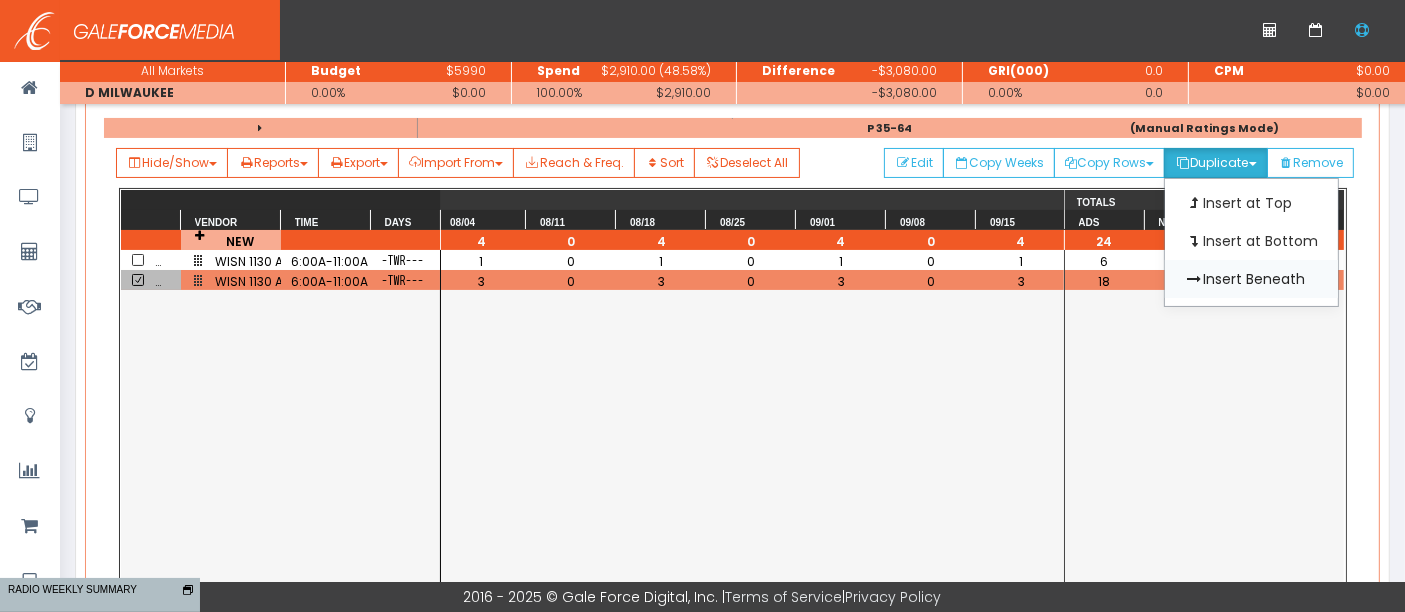 click on "Insert Beneath" at bounding box center [1251, 203] 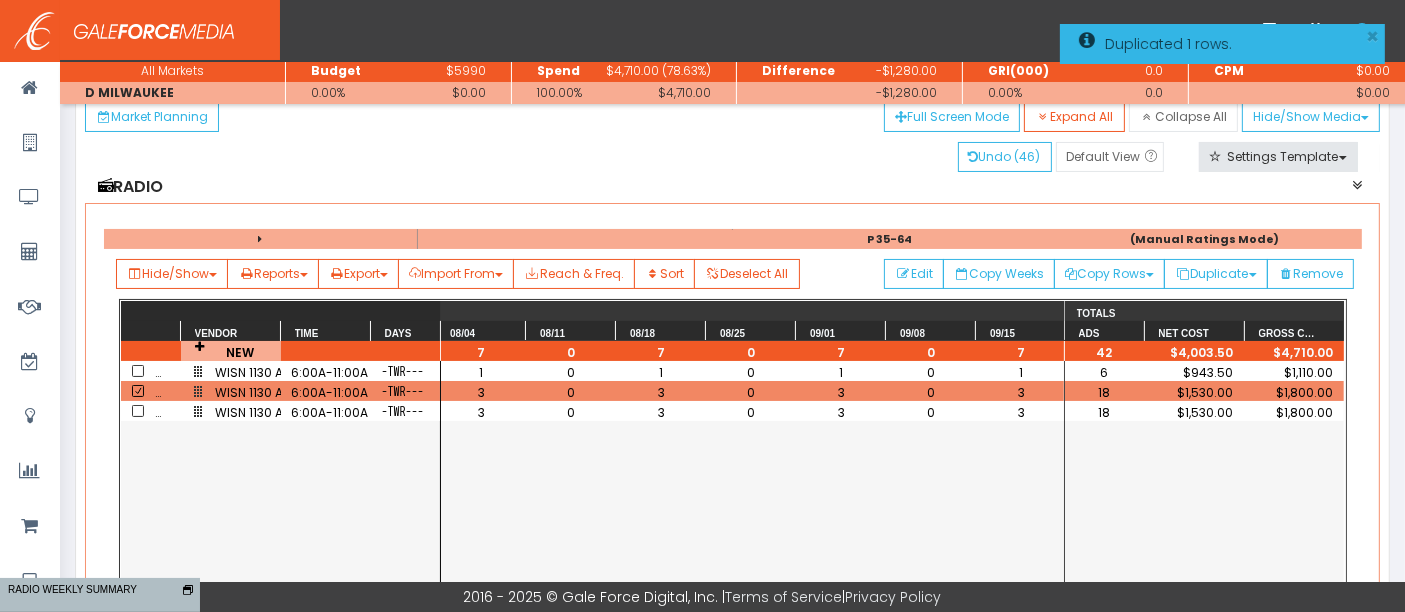 click on "6:00A-11:00A" at bounding box center (326, 412) 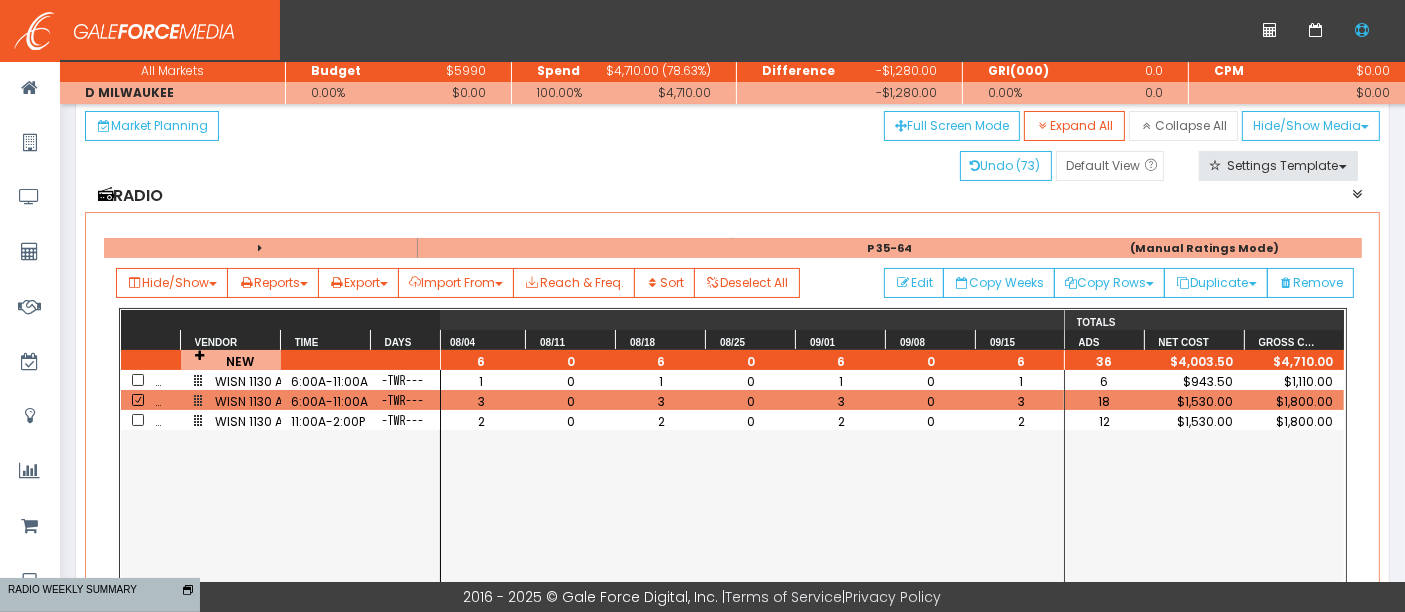 click at bounding box center (138, 400) 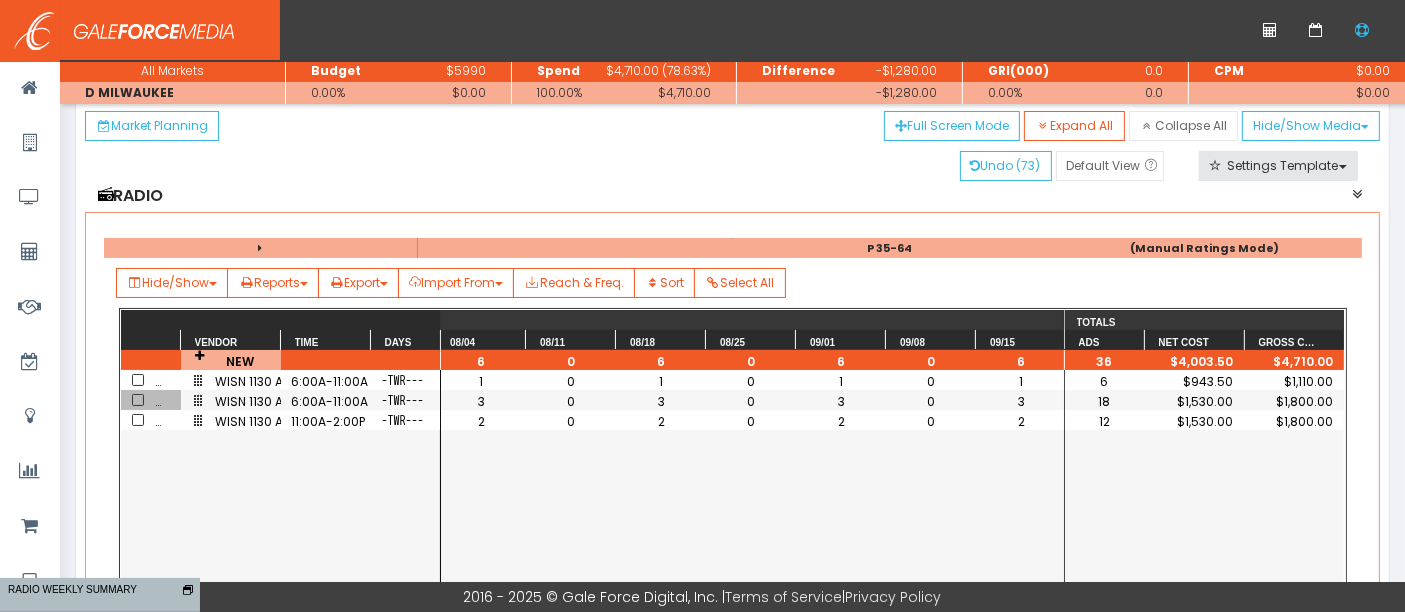 click at bounding box center [138, 420] 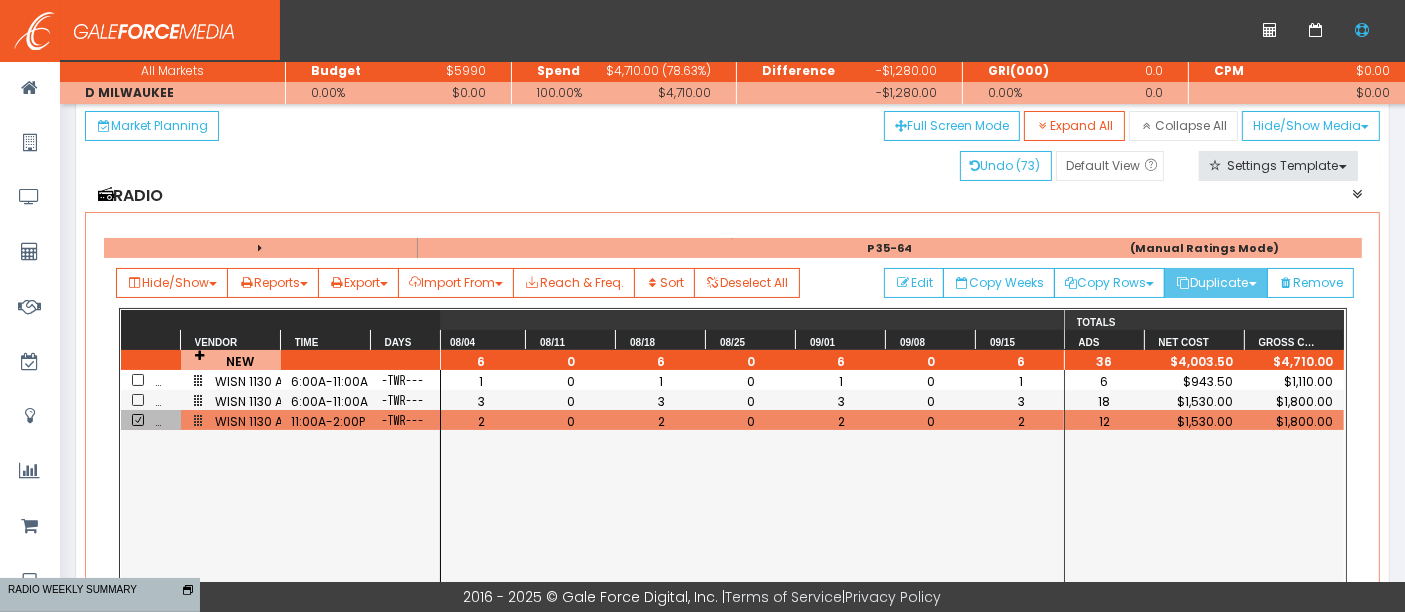 click on "Duplicate" at bounding box center (1109, 283) 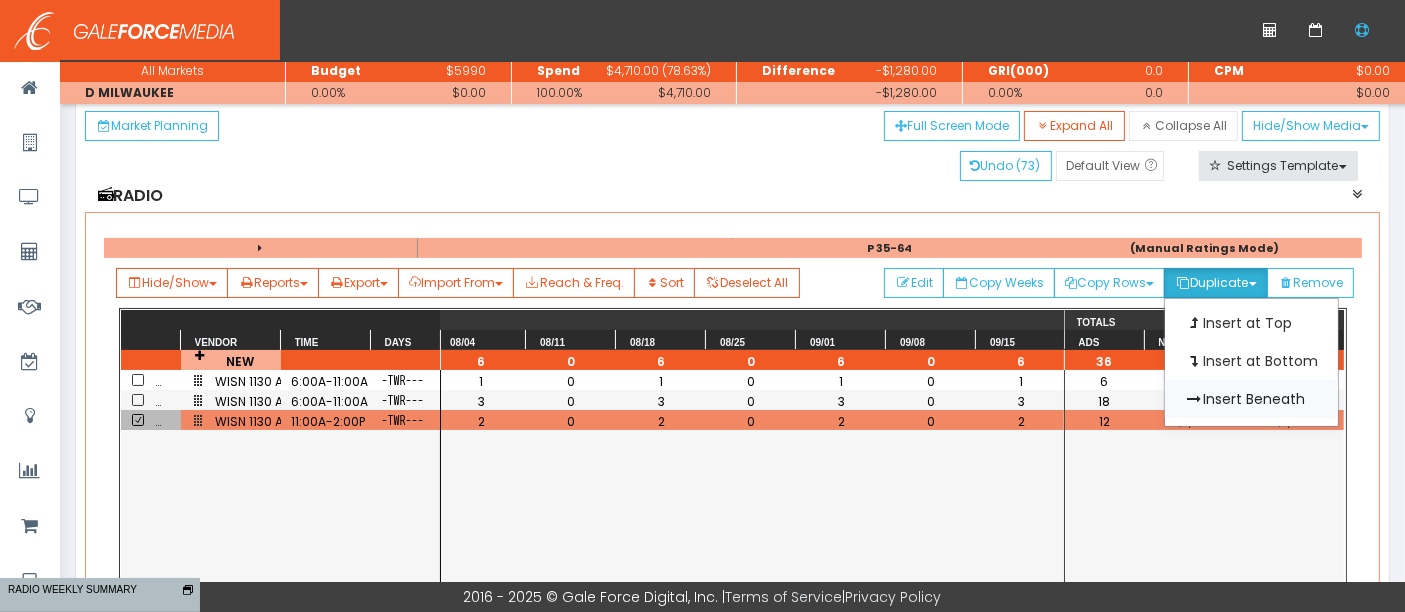 click on "Insert Beneath" at bounding box center [1251, 323] 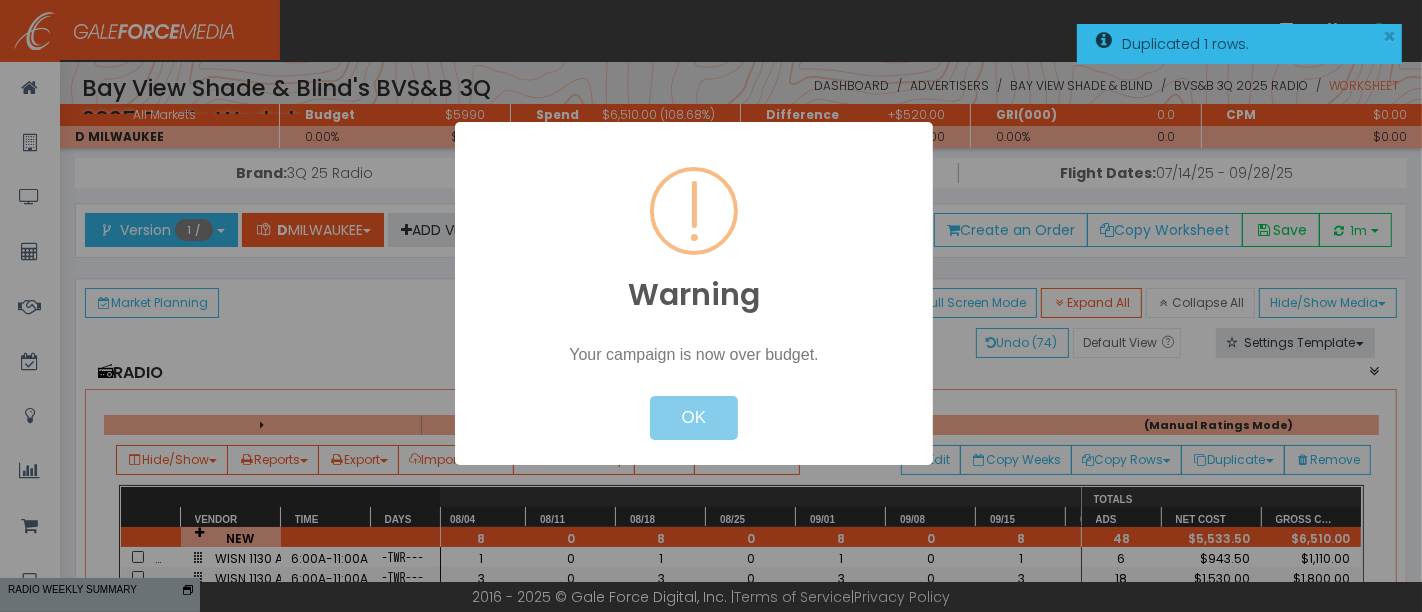 click on "OK" at bounding box center [694, 418] 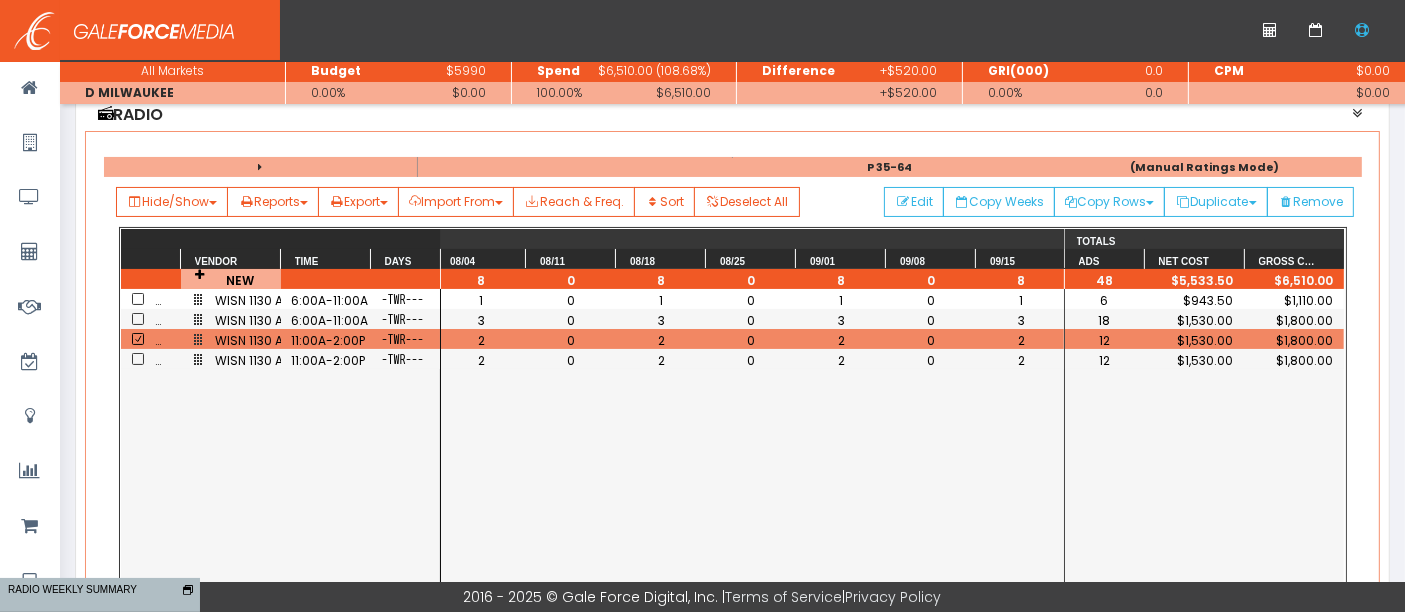 click on "-TWR---" at bounding box center [406, 360] 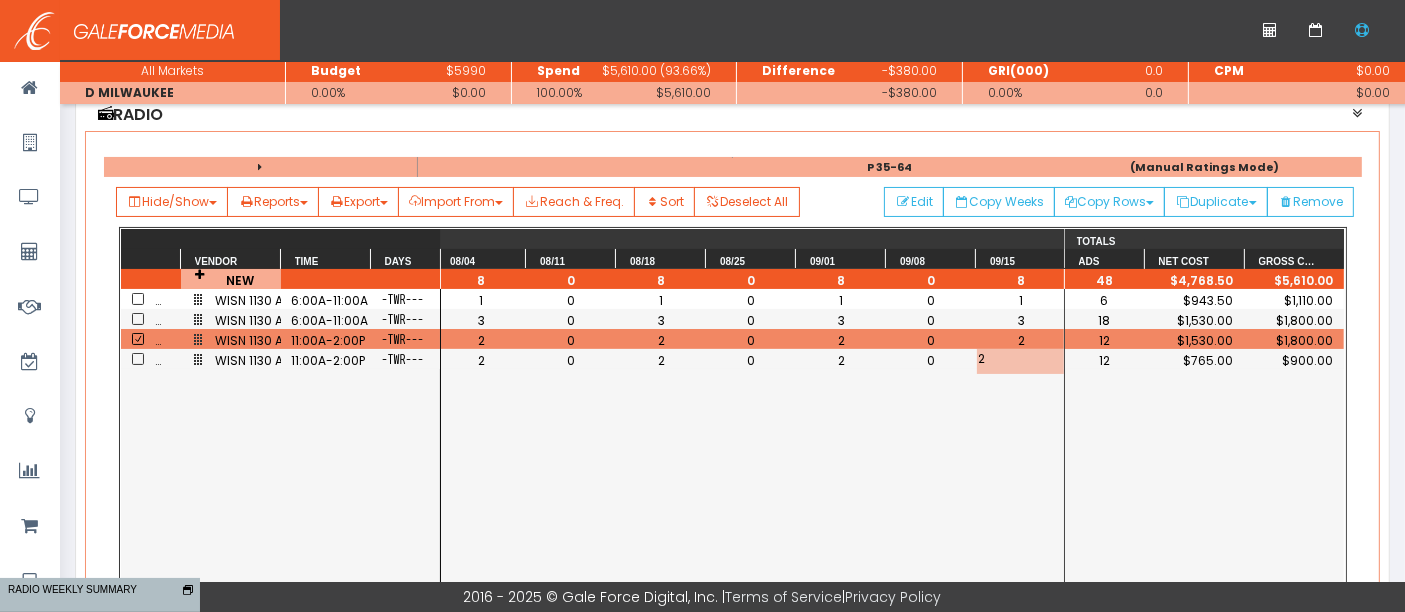 click at bounding box center [138, 339] 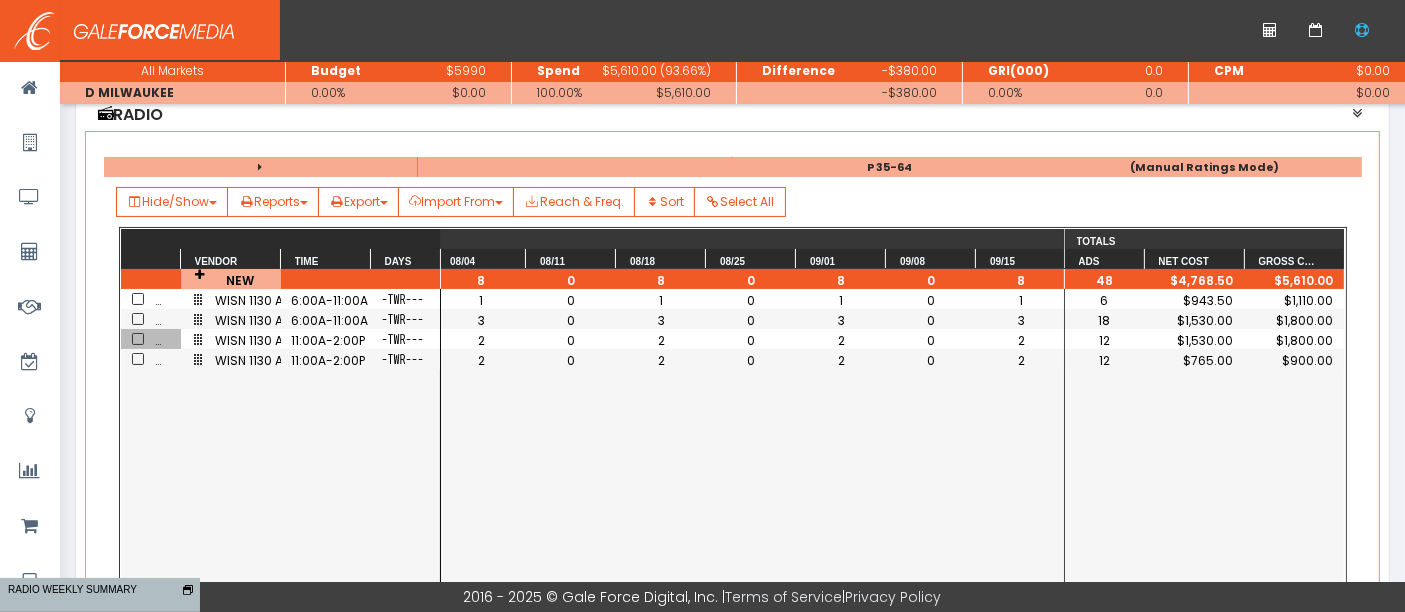 click at bounding box center [138, 359] 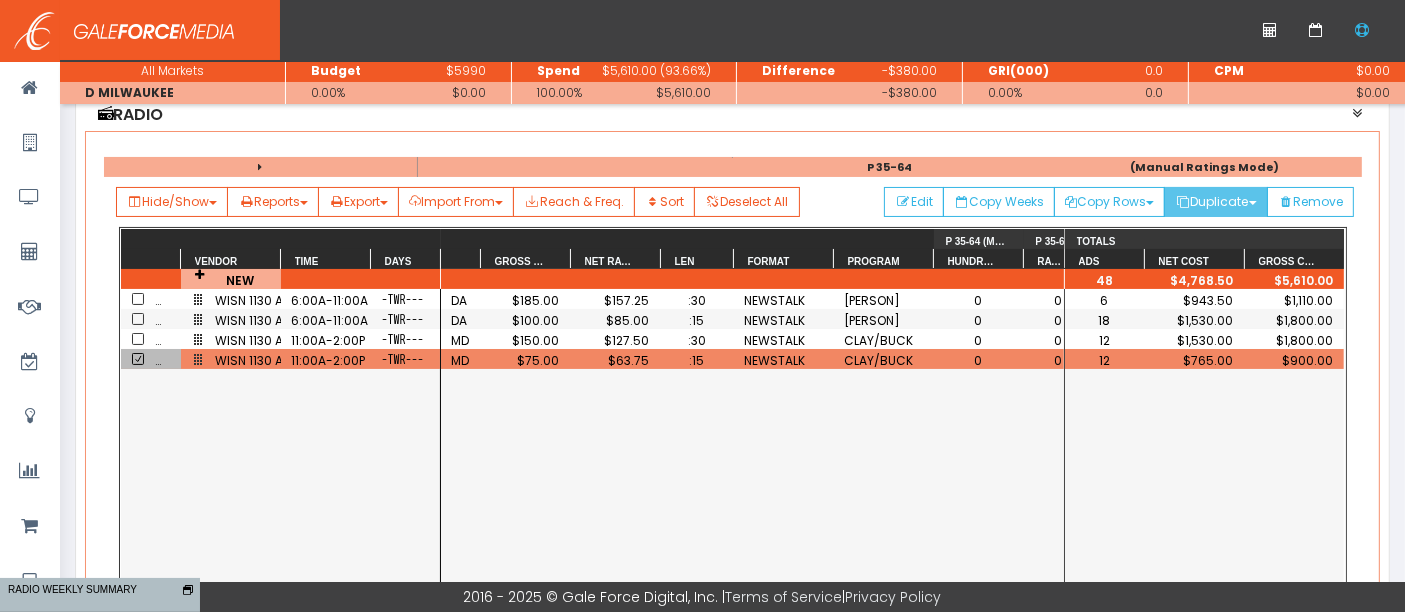 click on "Duplicate" at bounding box center (1109, 202) 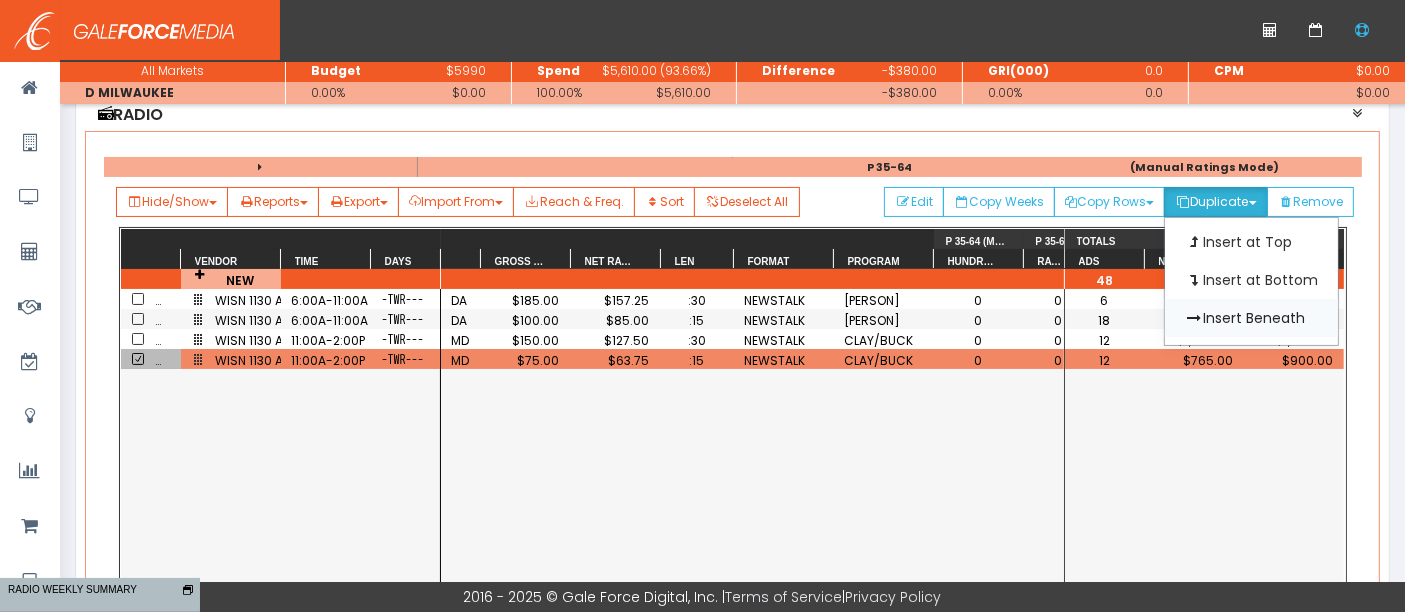 click on "Insert Beneath" at bounding box center (1251, 242) 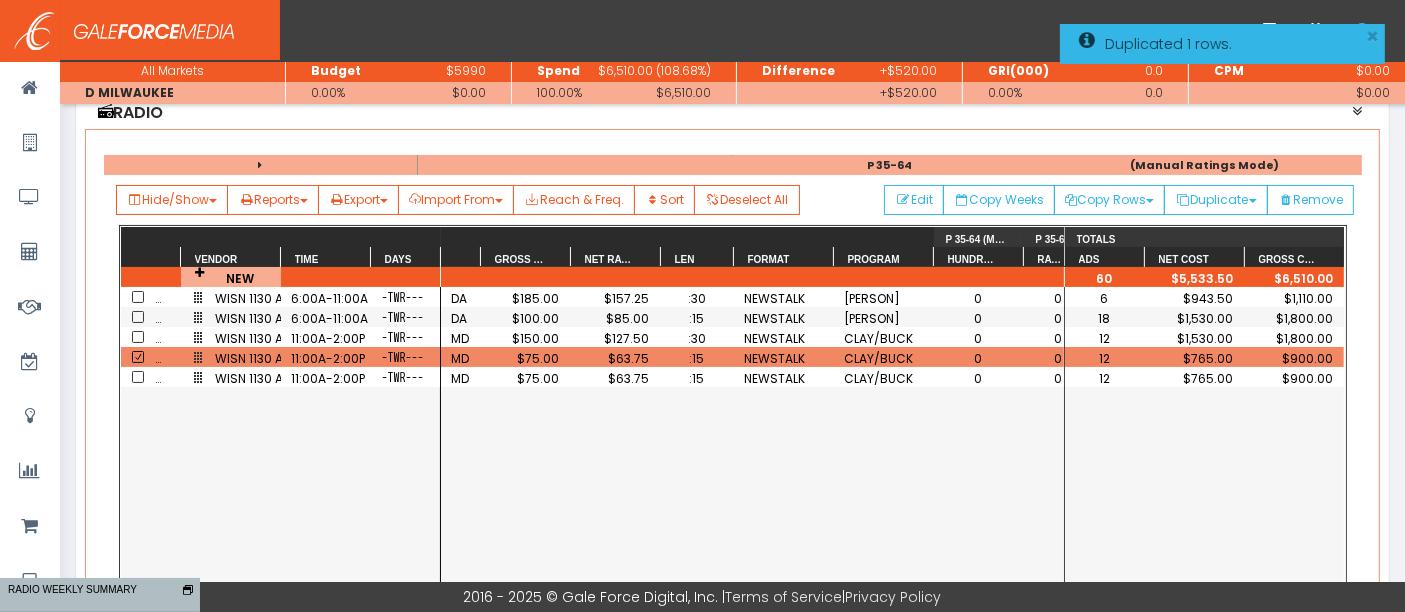 click on "11:00A-2:00P" at bounding box center (326, 378) 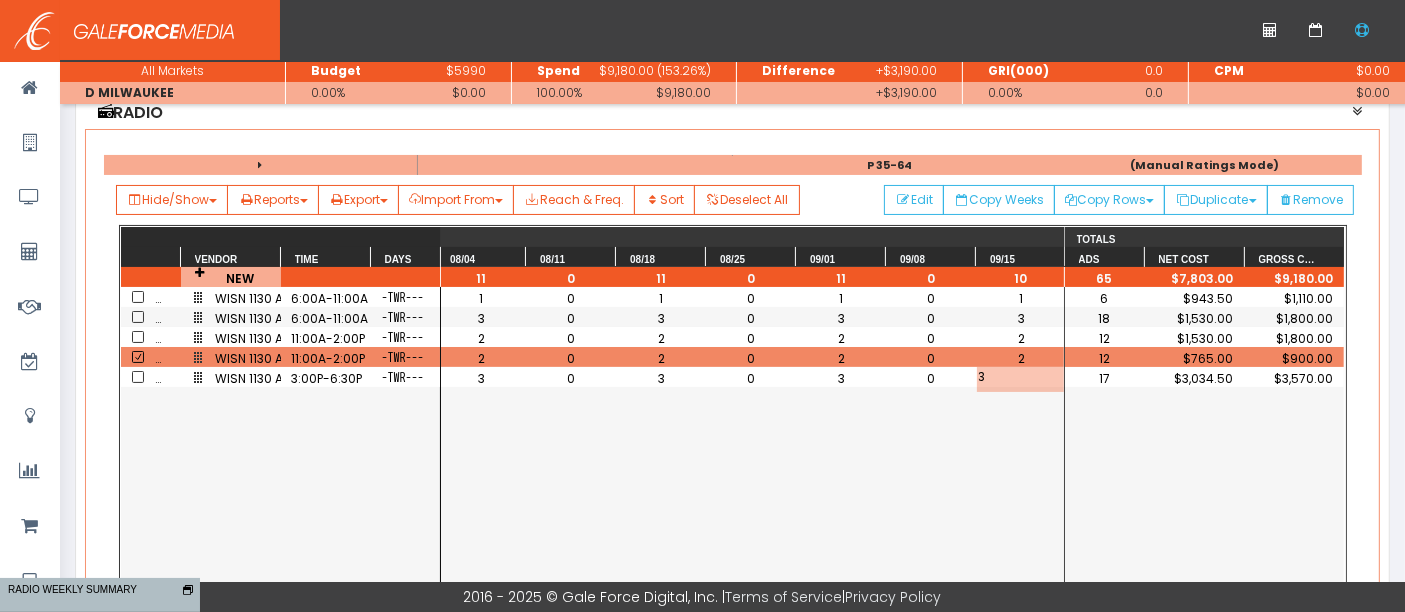 click on "WISN 1130 AM 3:00P-6:30P -TWR--- WISN 1130 AM 11:00A-2:00P -TWR--- WISN 1130 AM 11:00A-2:00P -TWR--- WISN 1130 AM 6:00A-11:00A -TWR--- WISN 1130 AM 6:00A-11:00A -TWR---" at bounding box center [280, 459] 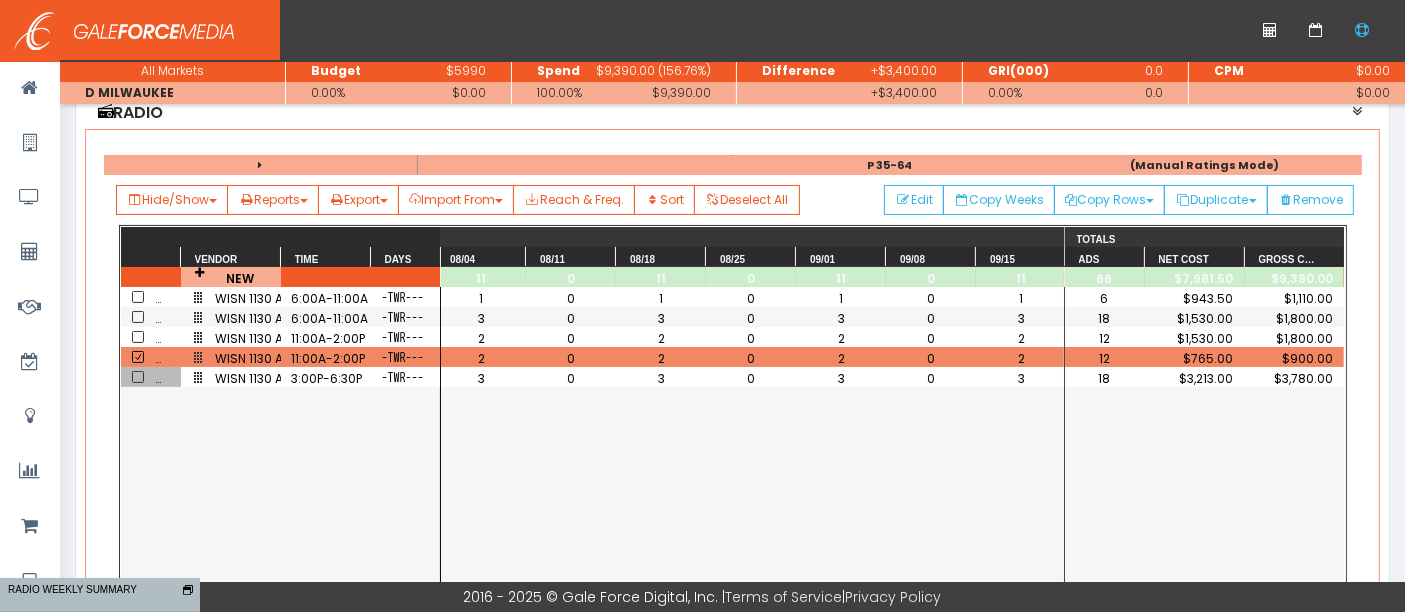 click at bounding box center [138, 377] 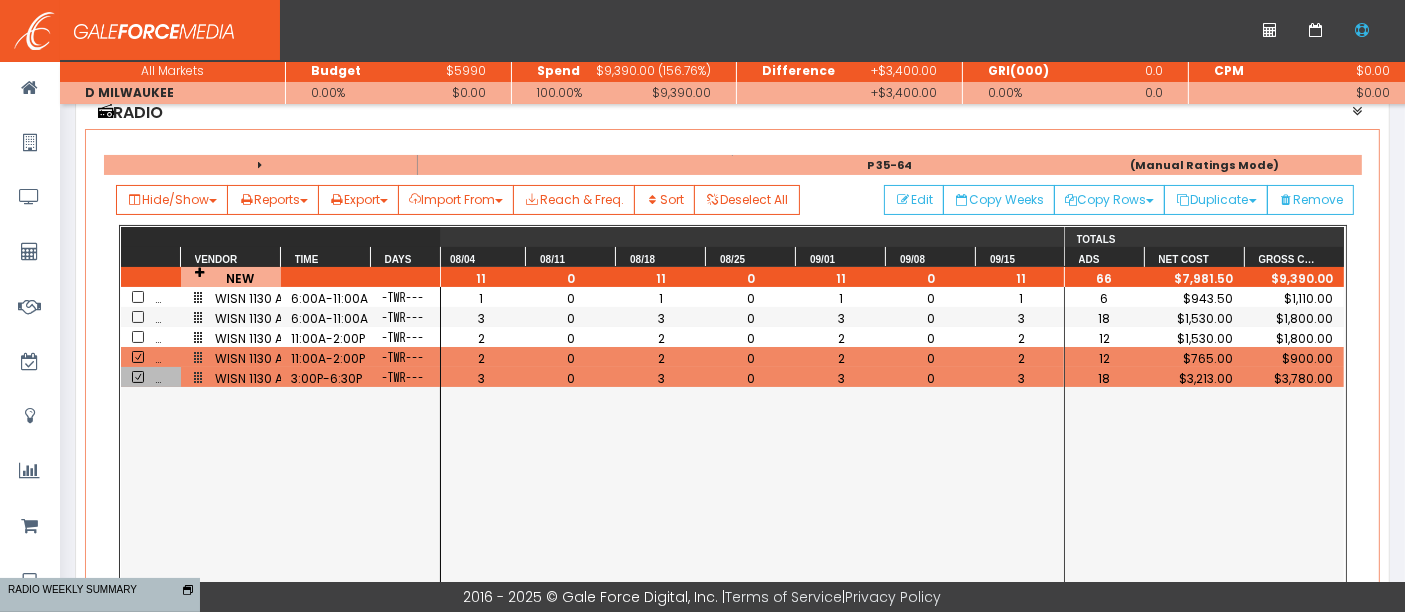 click at bounding box center (138, 357) 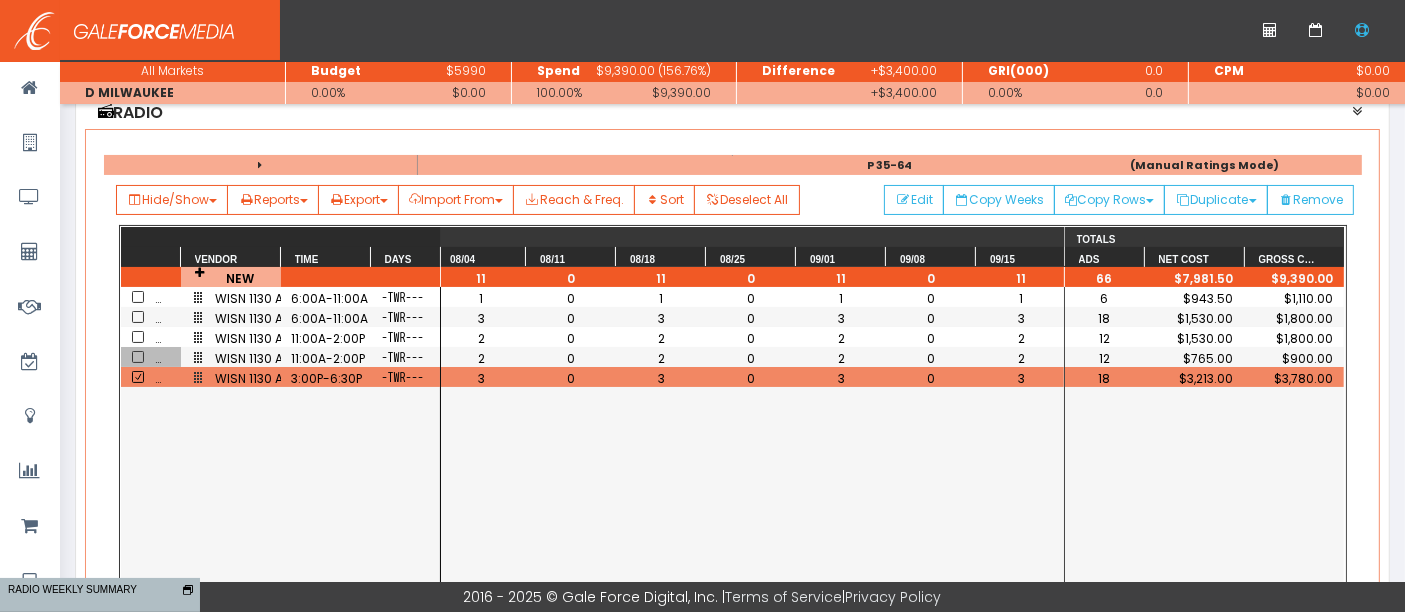 click on "WISN 1130 AM 3:00P-6:30P -TWR--- WISN 1130 AM 11:00A-2:00P -TWR--- WISN 1130 AM 11:00A-2:00P -TWR--- WISN 1130 AM 6:00A-11:00A -TWR--- WISN 1130 AM 6:00A-11:00A -TWR---" at bounding box center [280, 459] 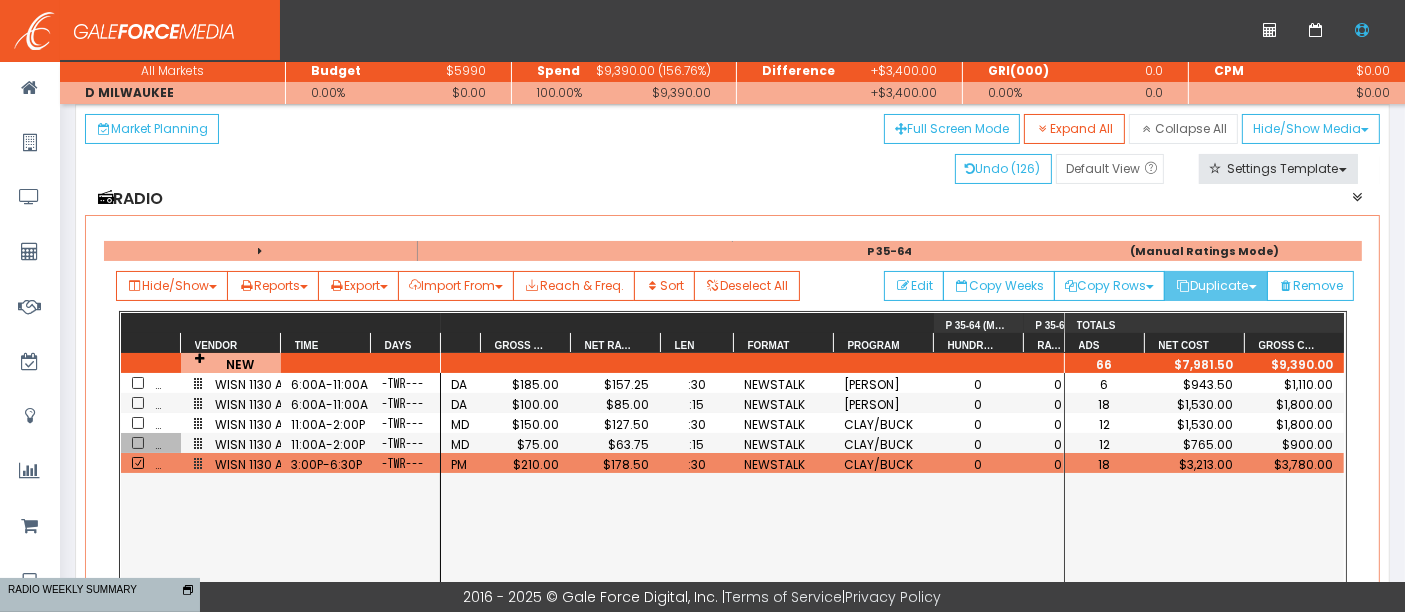 click on "Duplicate" at bounding box center (1109, 286) 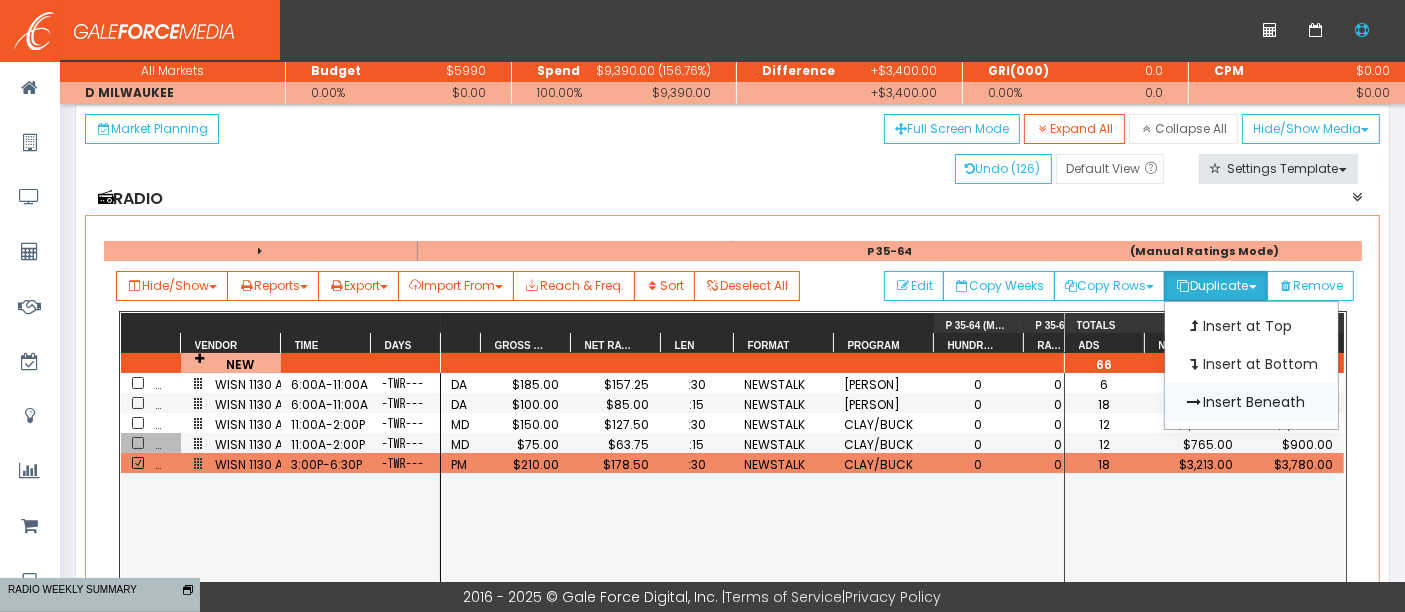 click on "Insert Beneath" at bounding box center (1251, 326) 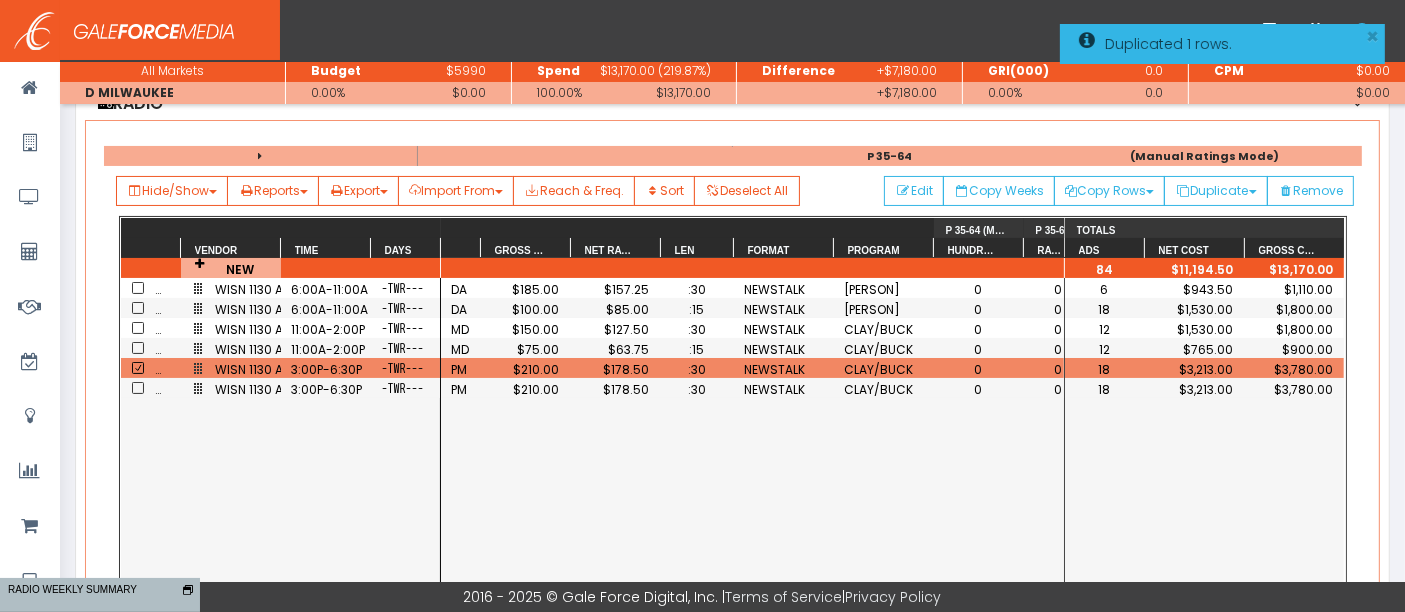 click at bounding box center [138, 368] 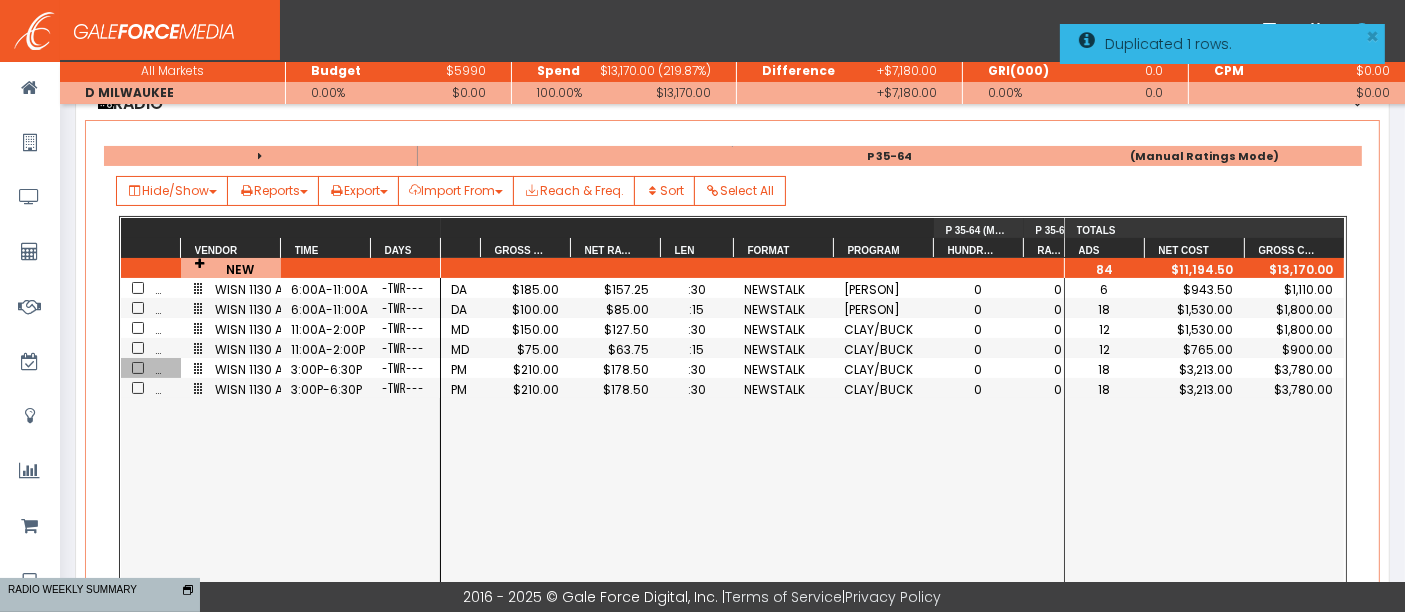 click at bounding box center (138, 388) 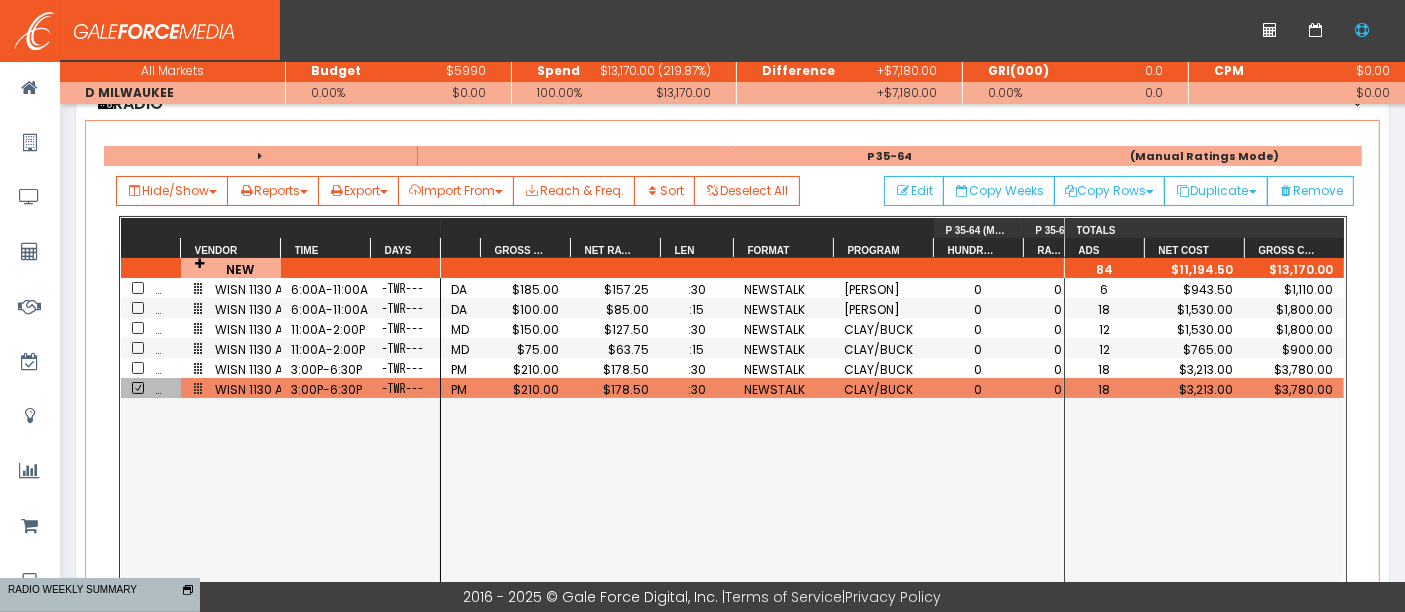 click on ":30" at bounding box center (697, 389) 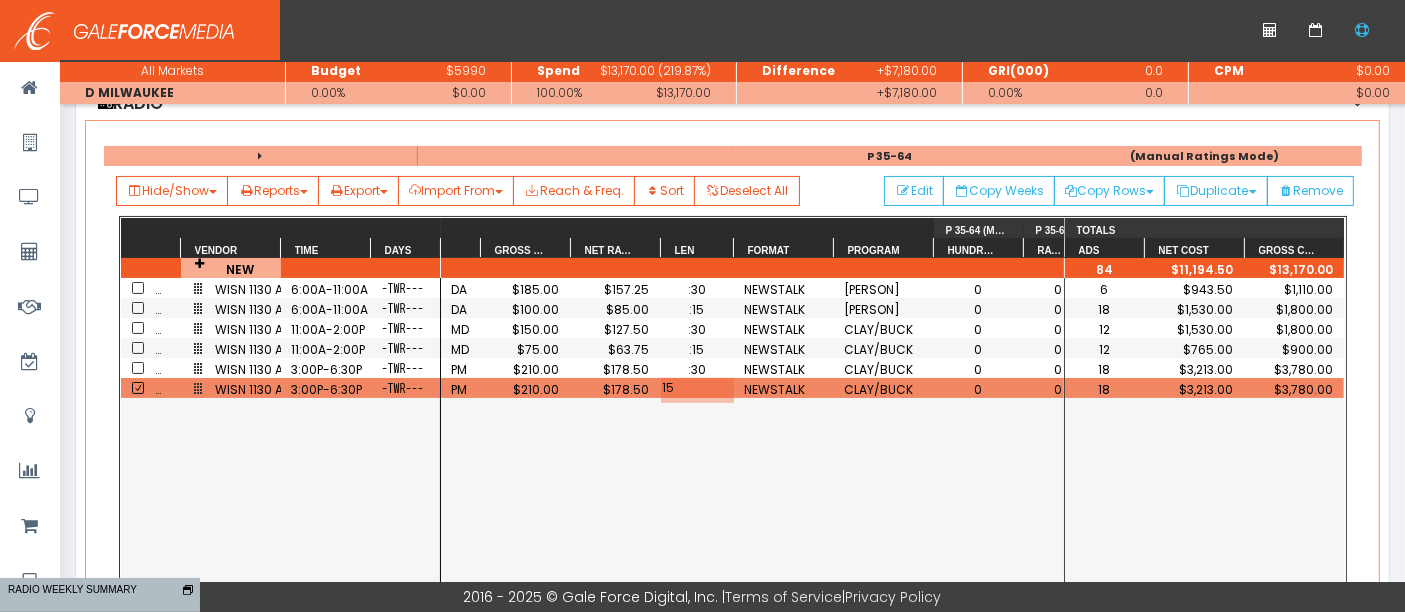 click on "$210.00" at bounding box center (526, 389) 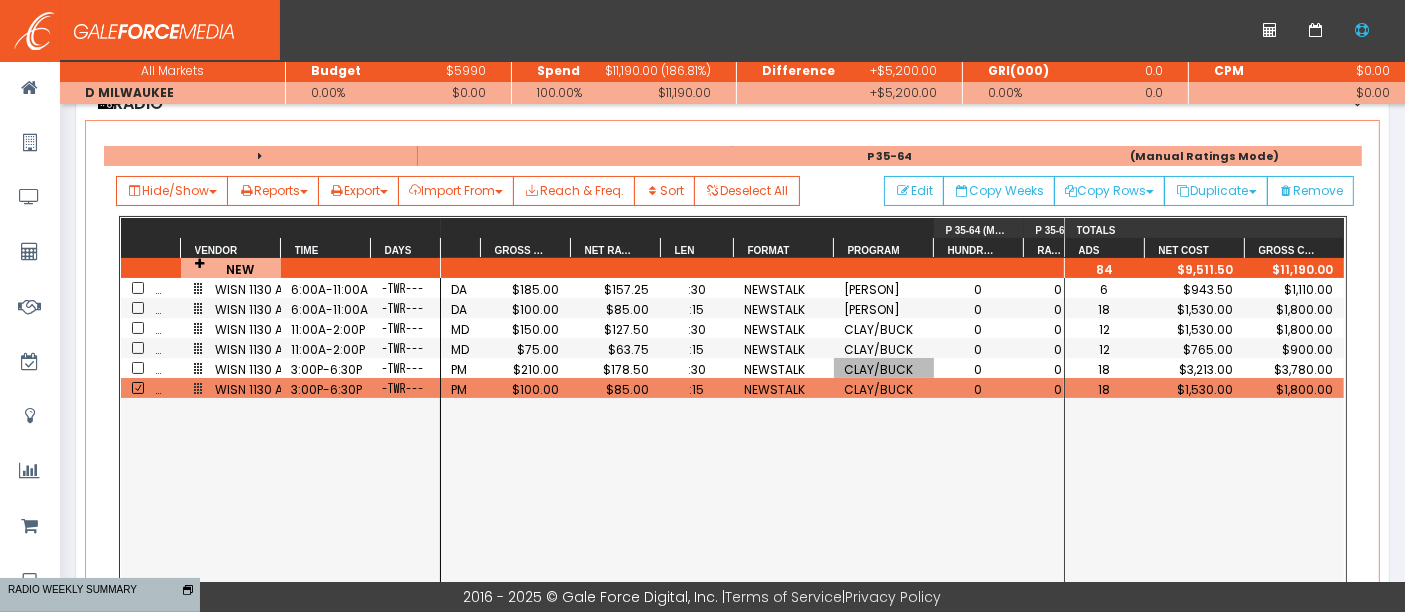 click on "CLAY/BUCK" at bounding box center [884, 369] 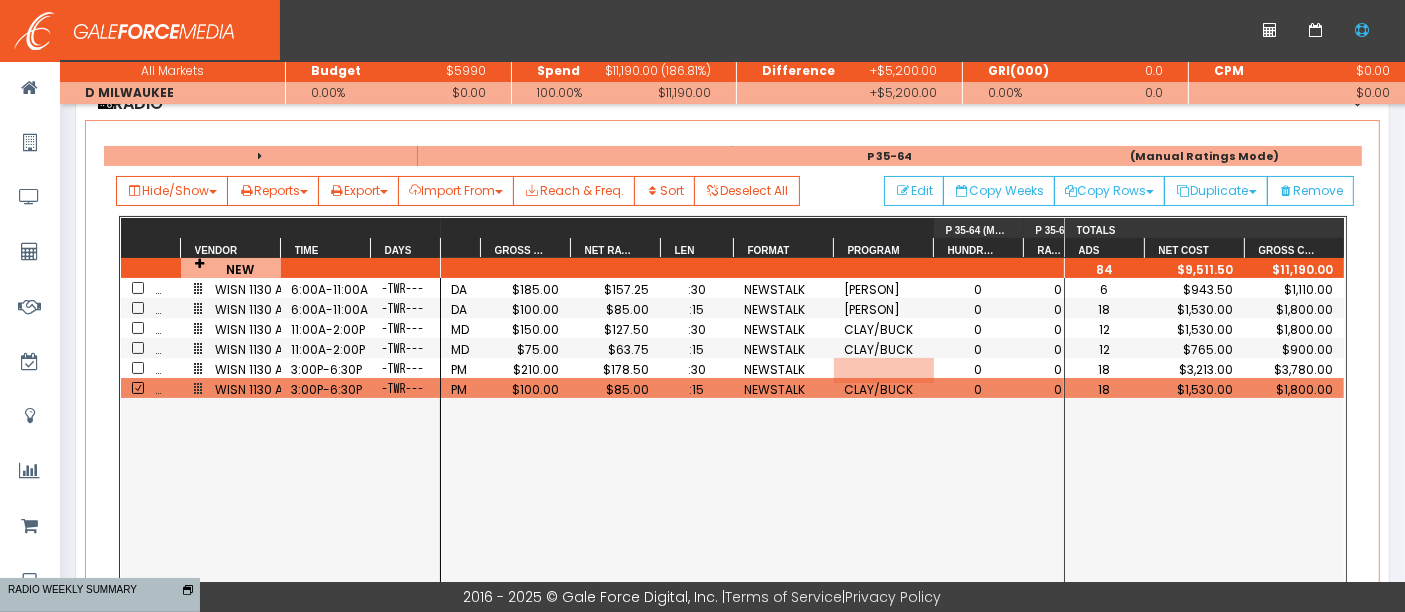 type on "D" 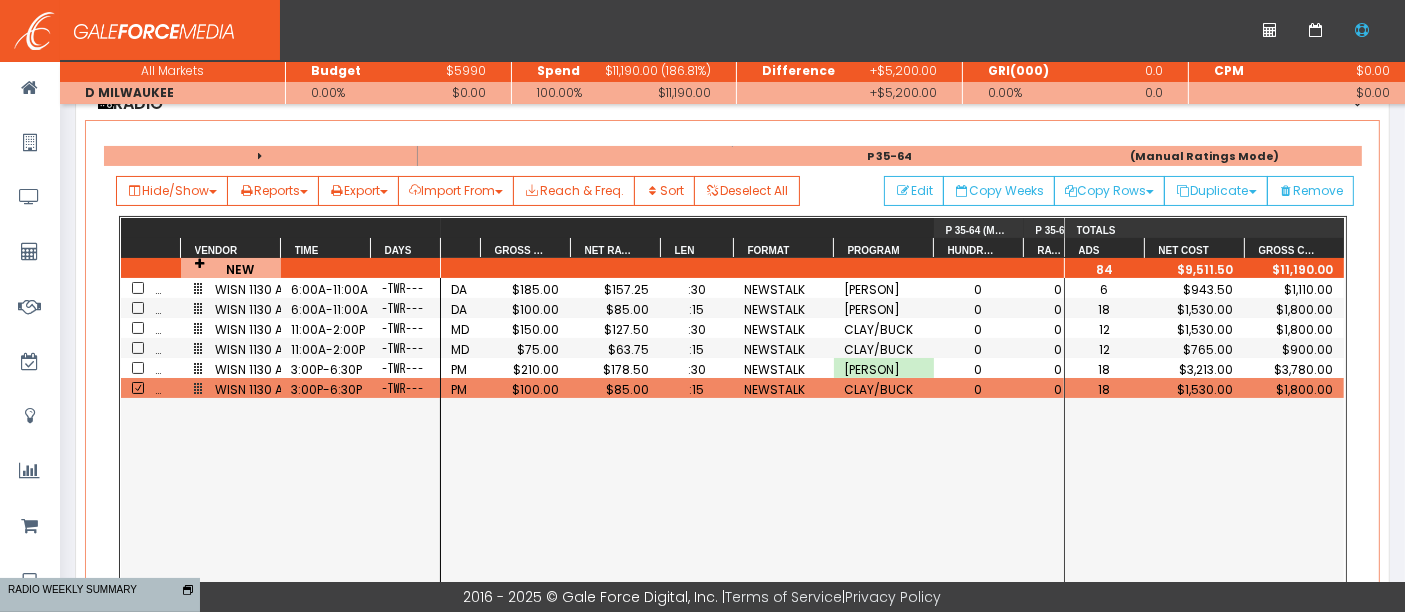 click on "PM $100.00 $85.00 :15 NEWSTALK CLAY/BUCK 0 0 PM $210.00 $178.50 :30 NEWSTALK DAN O'DONNELL 0 0 MD $75.00 $63.75 :15 NEWSTALK CLAY/BUCK 0 0 MD $150.00 $127.50 :30 NEWSTALK CLAY/BUCK 0 0 DA $100.00 $85.00 :15 NEWSTALK JAY WEB/BEN Y 0 0 DA $185.00 $157.25 :30 NEWSTALK JAY WEB/BEN Y 0 0" at bounding box center (752, 450) 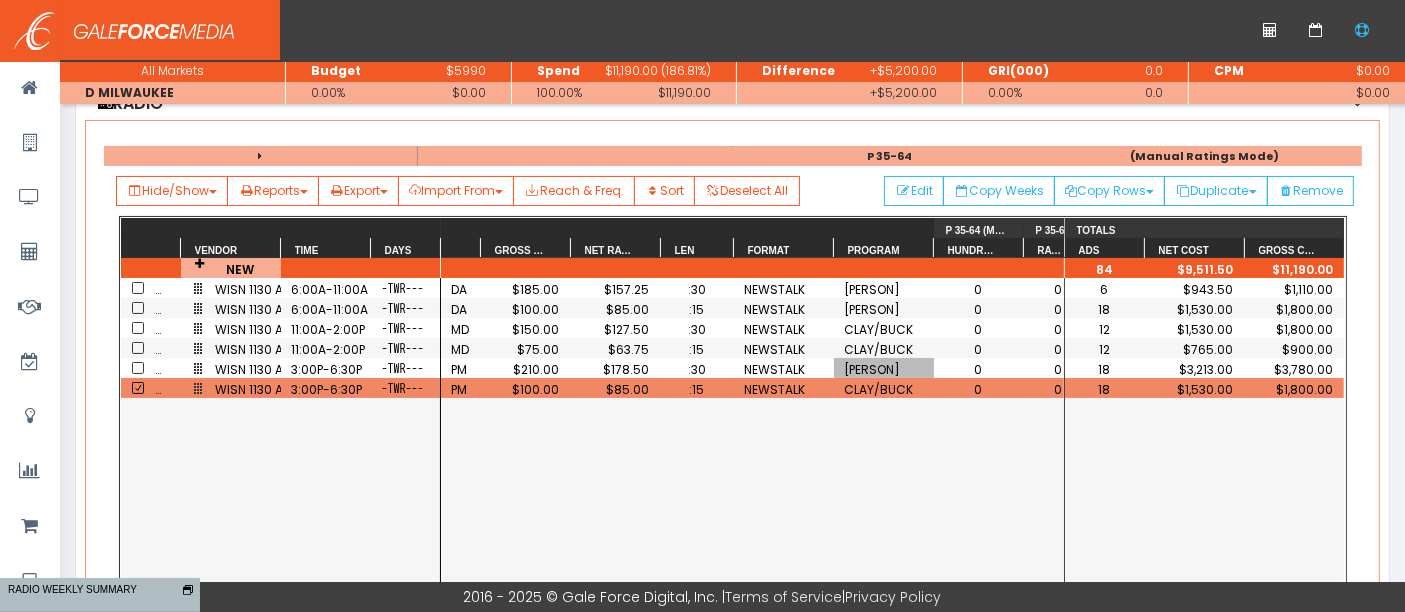 click on "CLAY/BUCK" at bounding box center (884, 389) 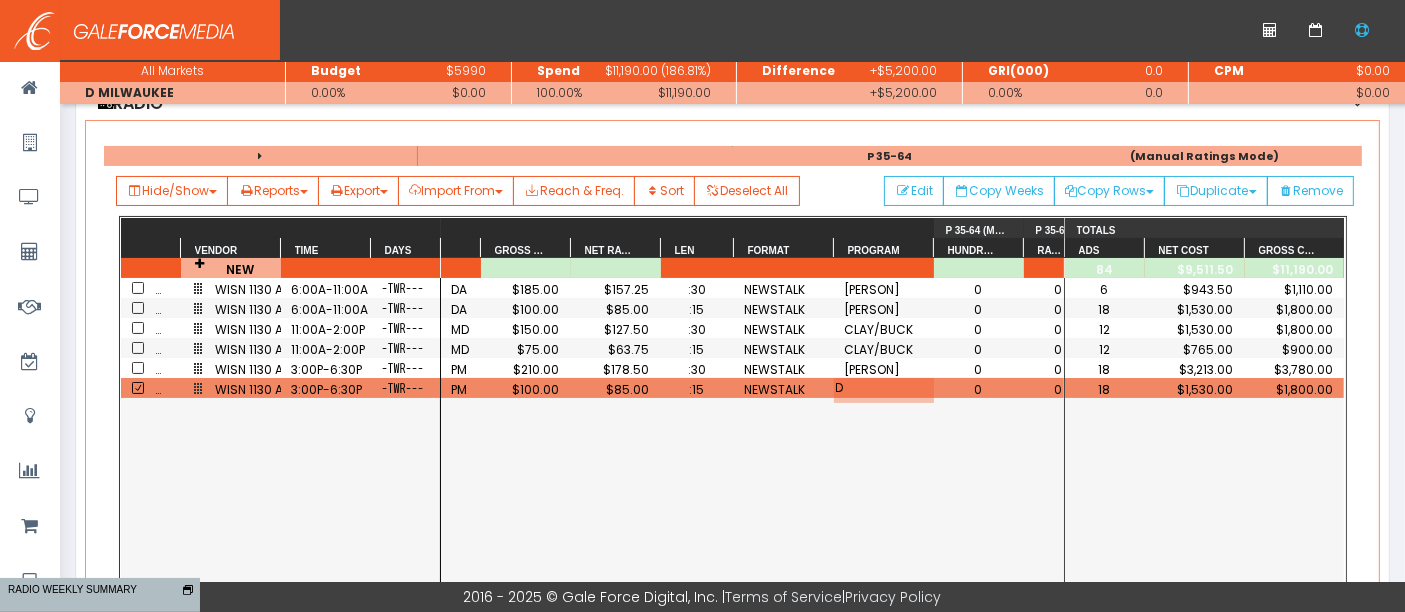type on "DA" 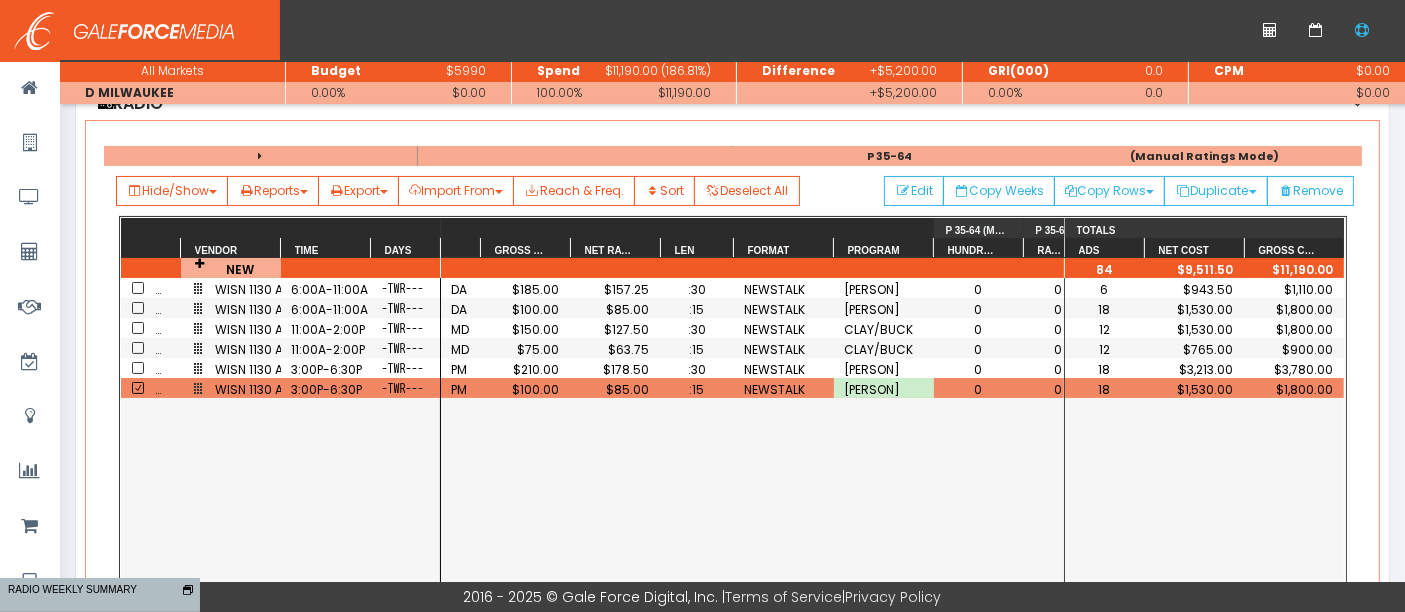 click on "PM $100.00 $85.00 :15 NEWSTALK DAN O'DONNELL 0 0 PM $210.00 $178.50 :30 NEWSTALK DAN O'DONNELL 0 0 MD $75.00 $63.75 :15 NEWSTALK CLAY/BUCK 0 0 MD $150.00 $127.50 :30 NEWSTALK CLAY/BUCK 0 0 DA $100.00 $85.00 :15 NEWSTALK JAY WEB/BEN Y 0 0 DA $185.00 $157.25 :30 NEWSTALK JAY WEB/BEN Y 0 0" at bounding box center [752, 450] 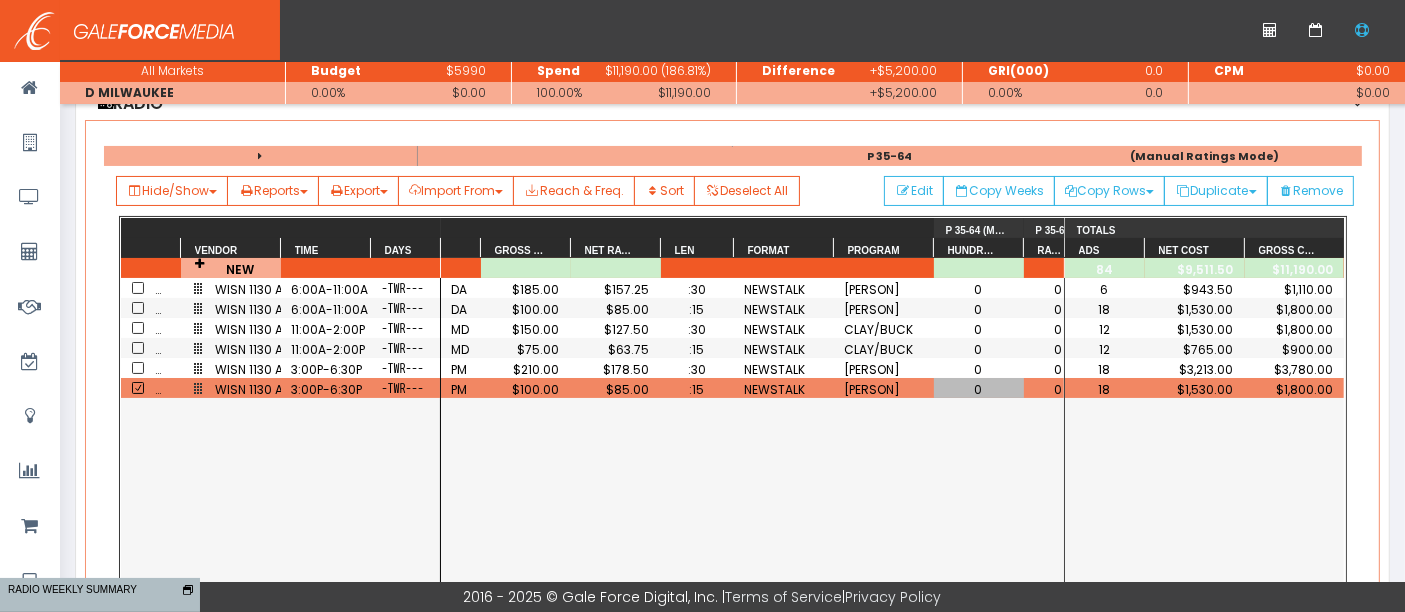 click on "0" at bounding box center (979, 389) 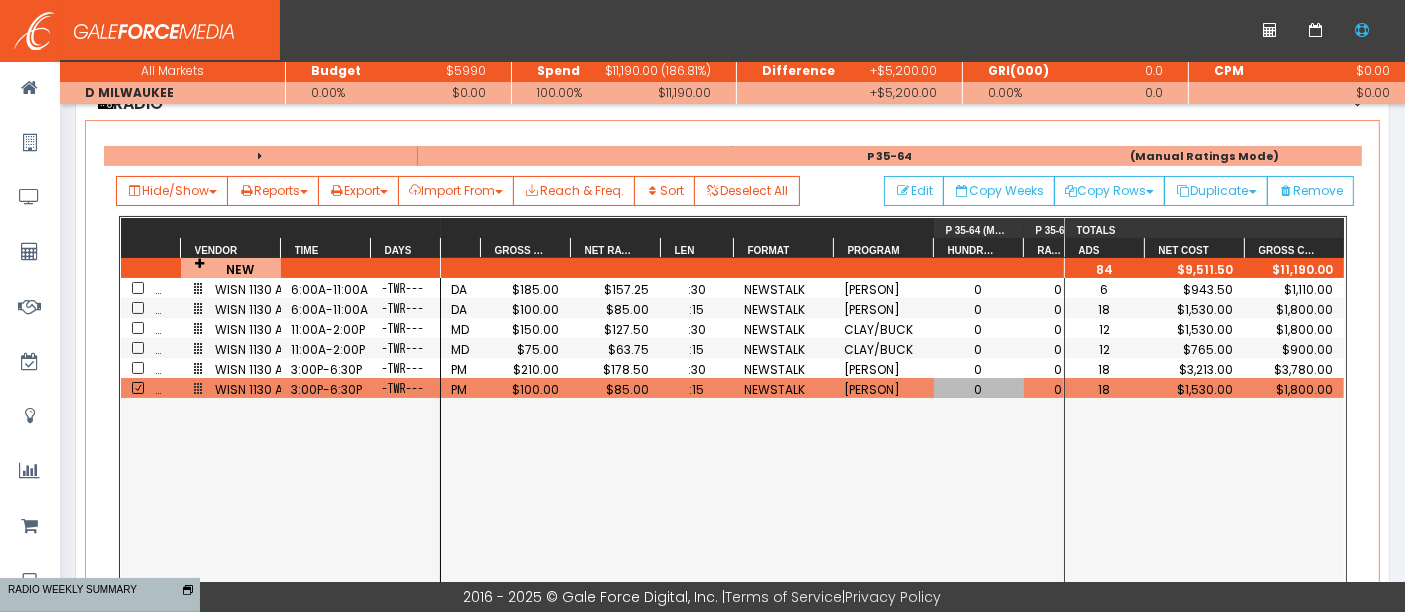 click on "0" at bounding box center [979, 389] 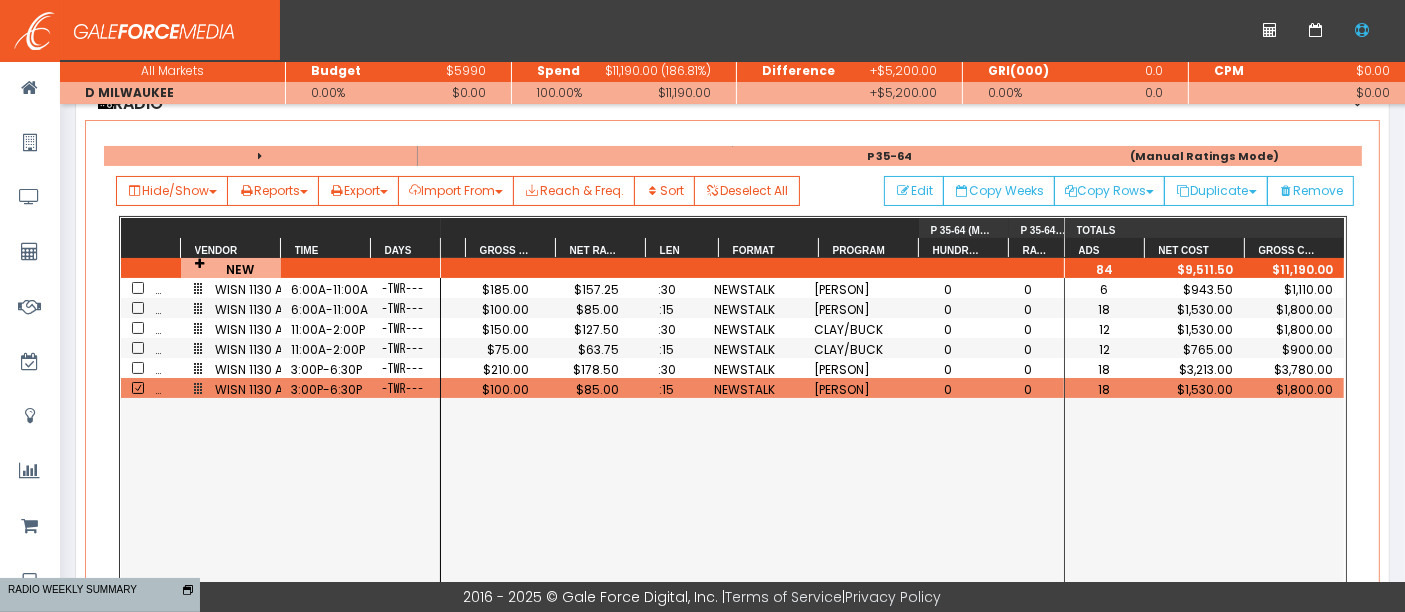scroll, scrollTop: 0, scrollLeft: 0, axis: both 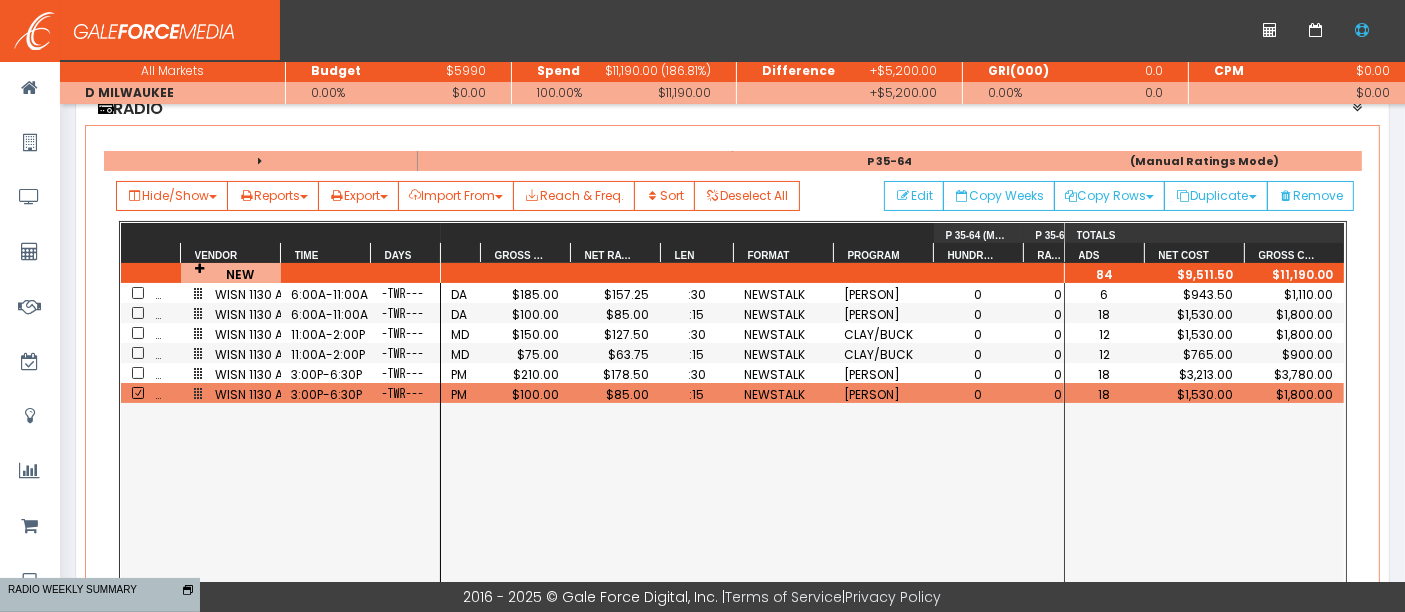 click at bounding box center [138, 393] 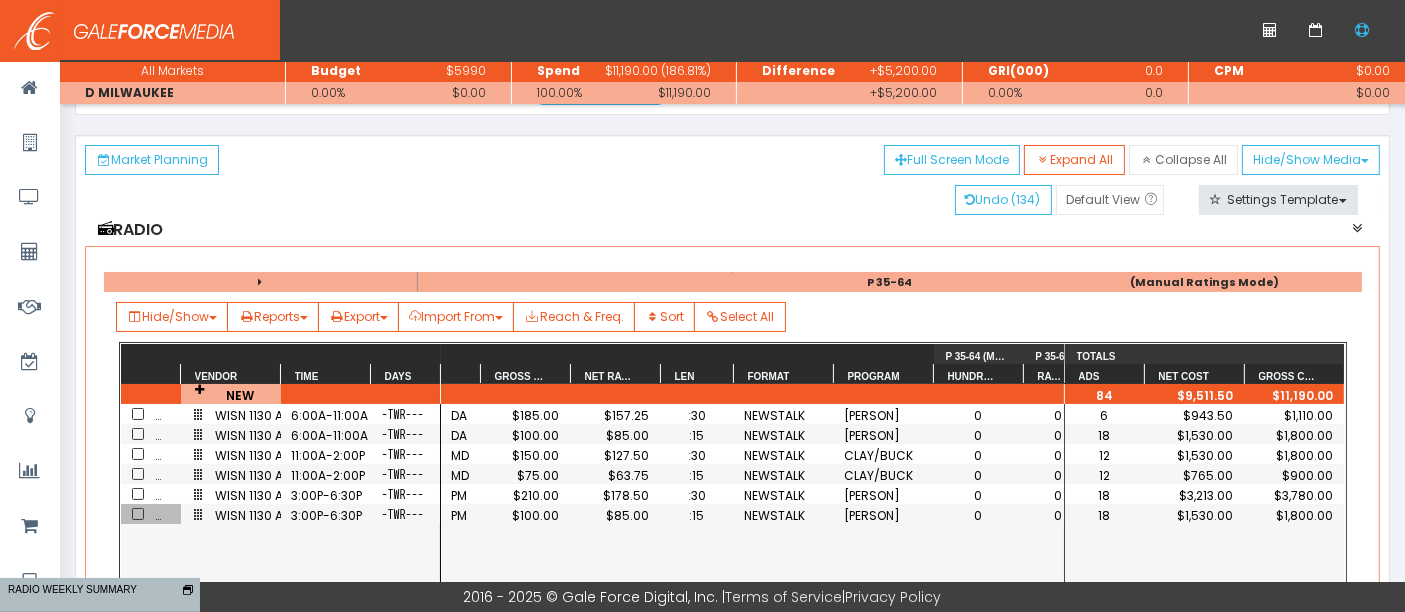 scroll, scrollTop: 113, scrollLeft: 0, axis: vertical 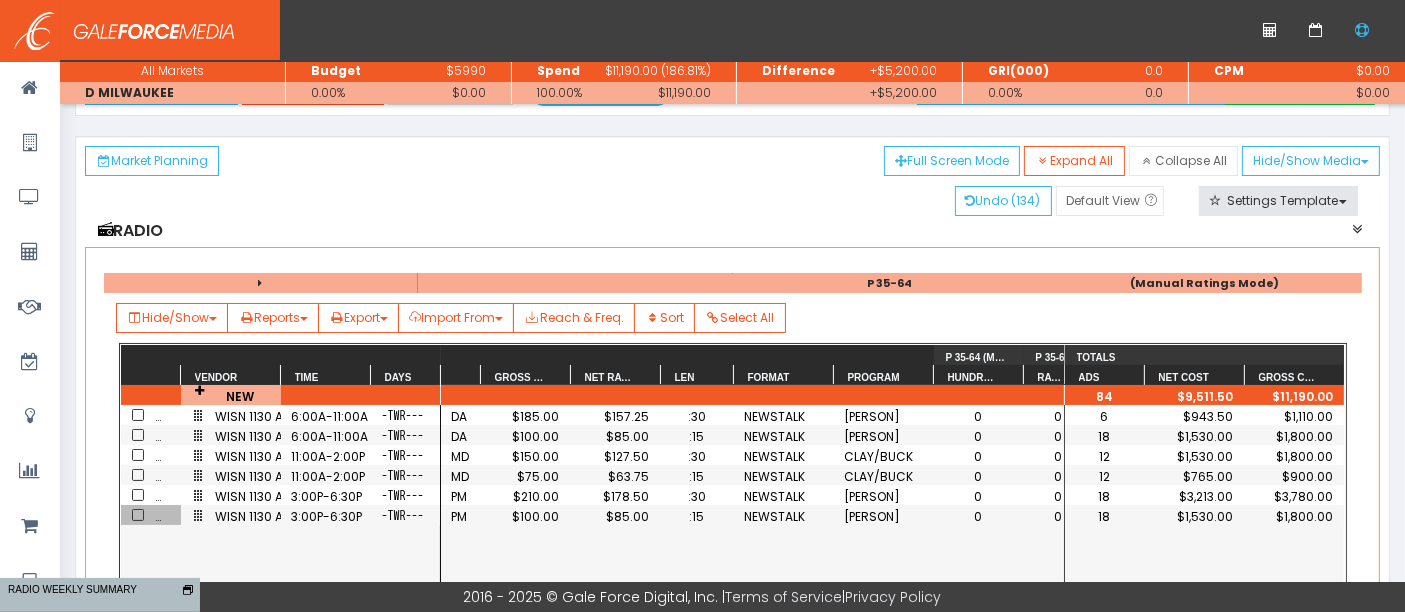 click at bounding box center (138, 515) 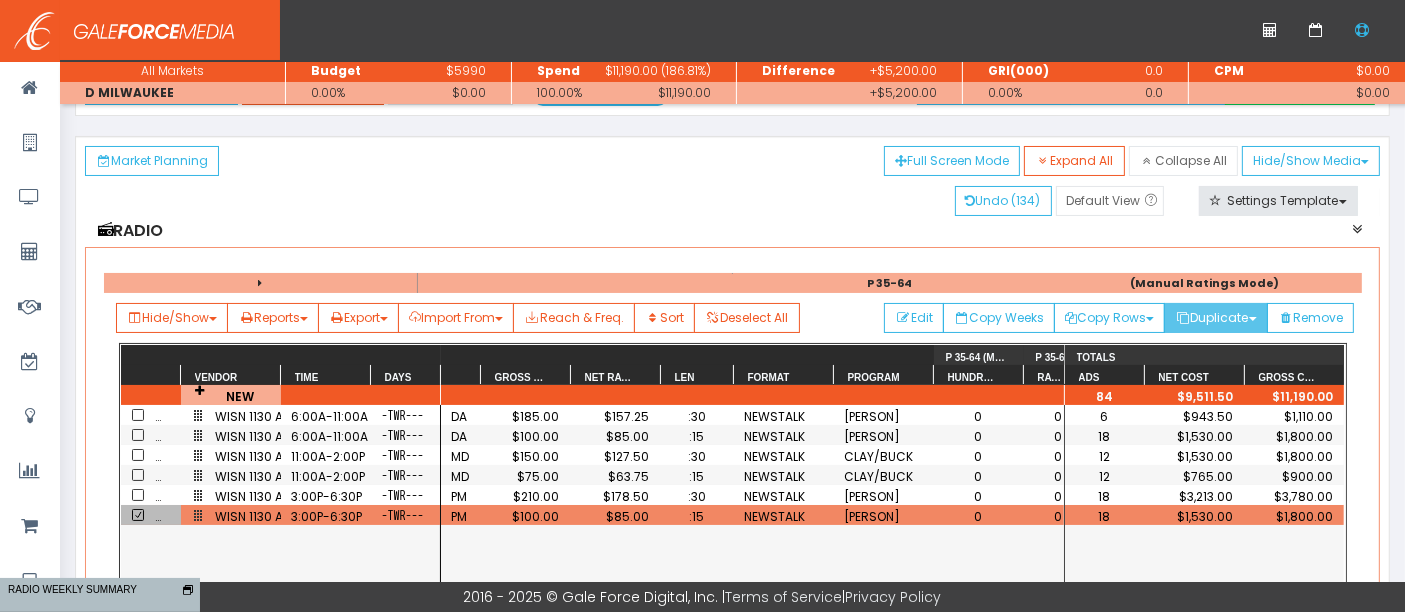 click on "Duplicate" at bounding box center [1109, 318] 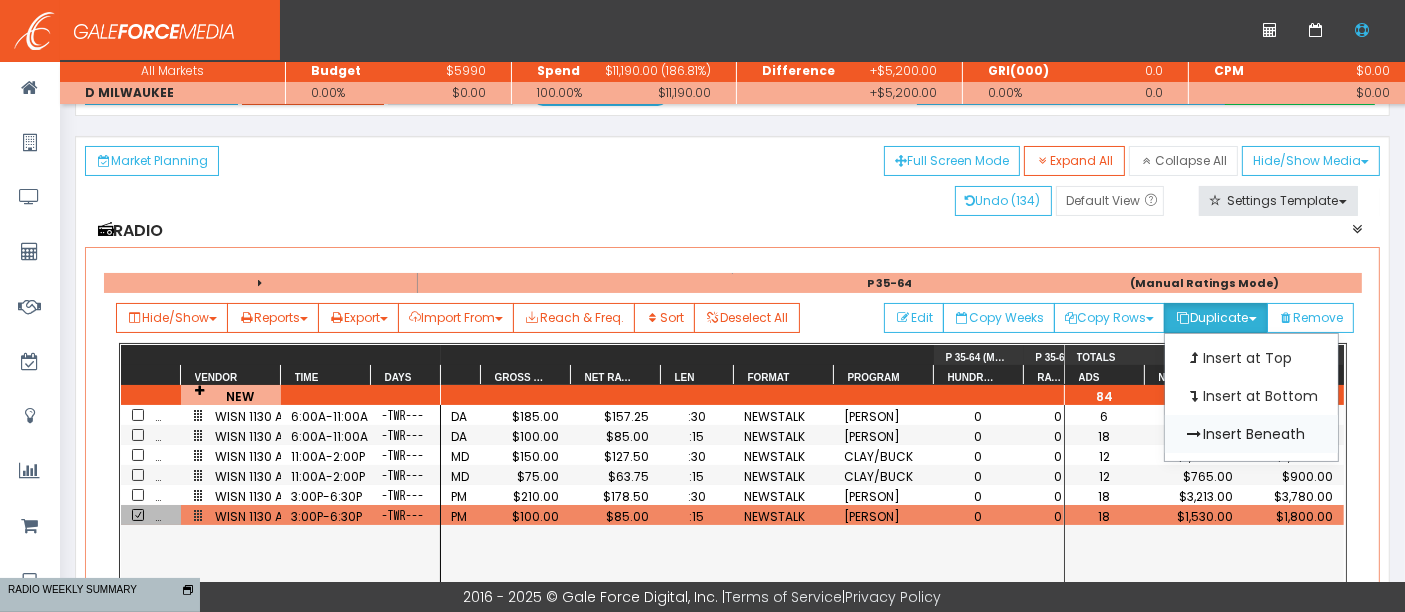 click on "Insert Beneath" at bounding box center [1251, 358] 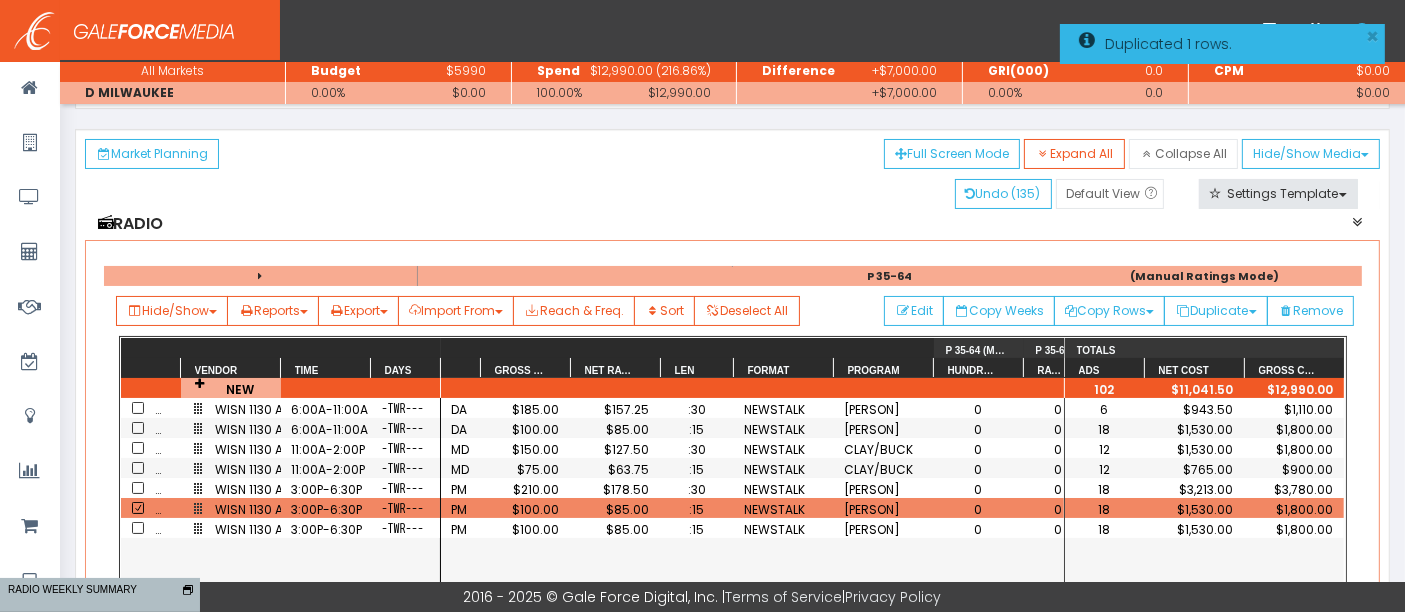 scroll, scrollTop: 236, scrollLeft: 0, axis: vertical 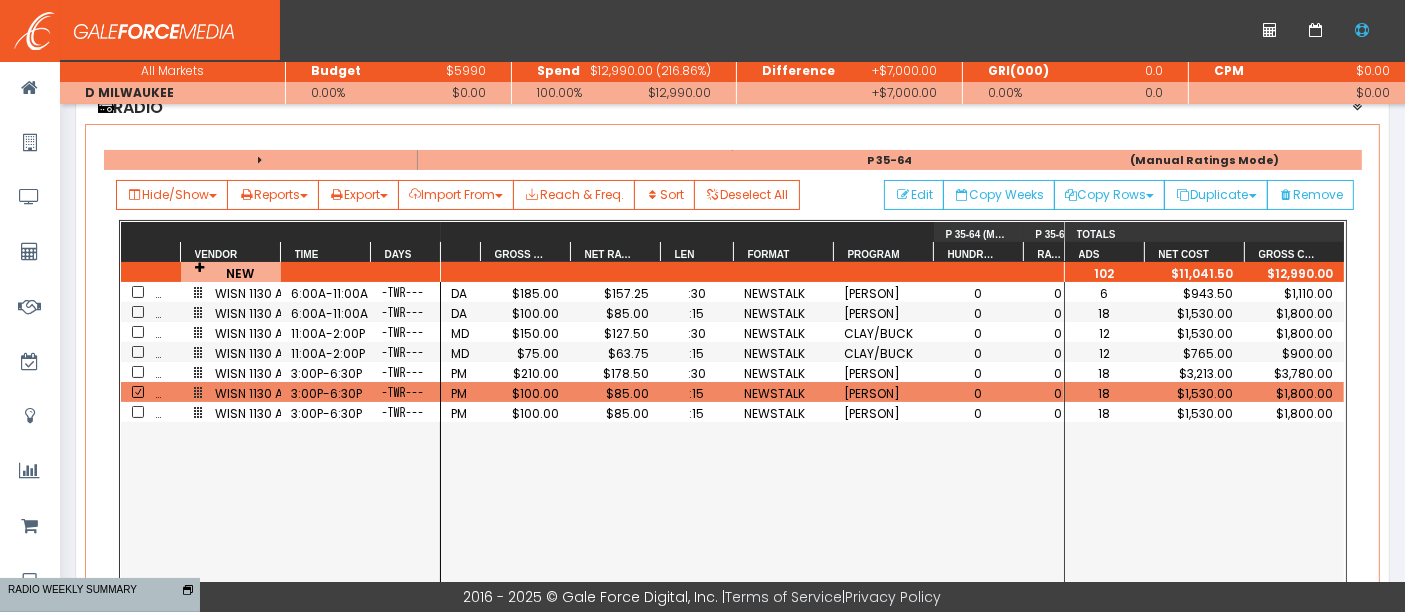 click on "3:00P-6:30P" at bounding box center (326, 413) 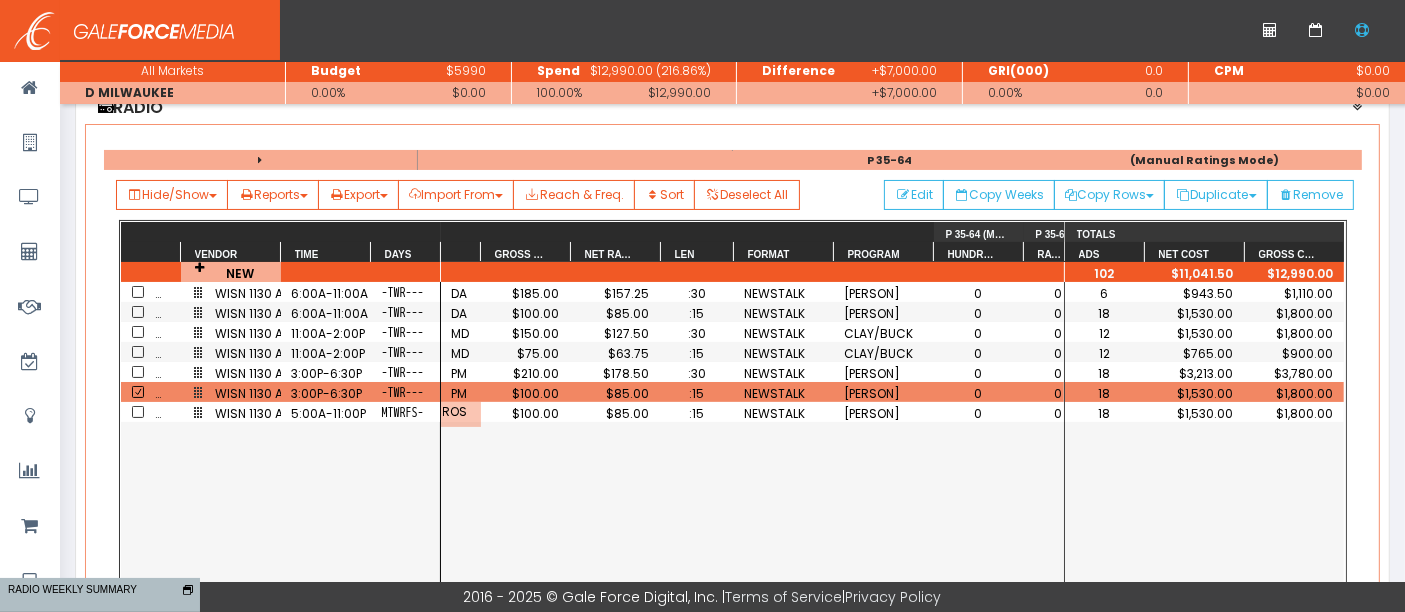 scroll, scrollTop: 0, scrollLeft: 71, axis: horizontal 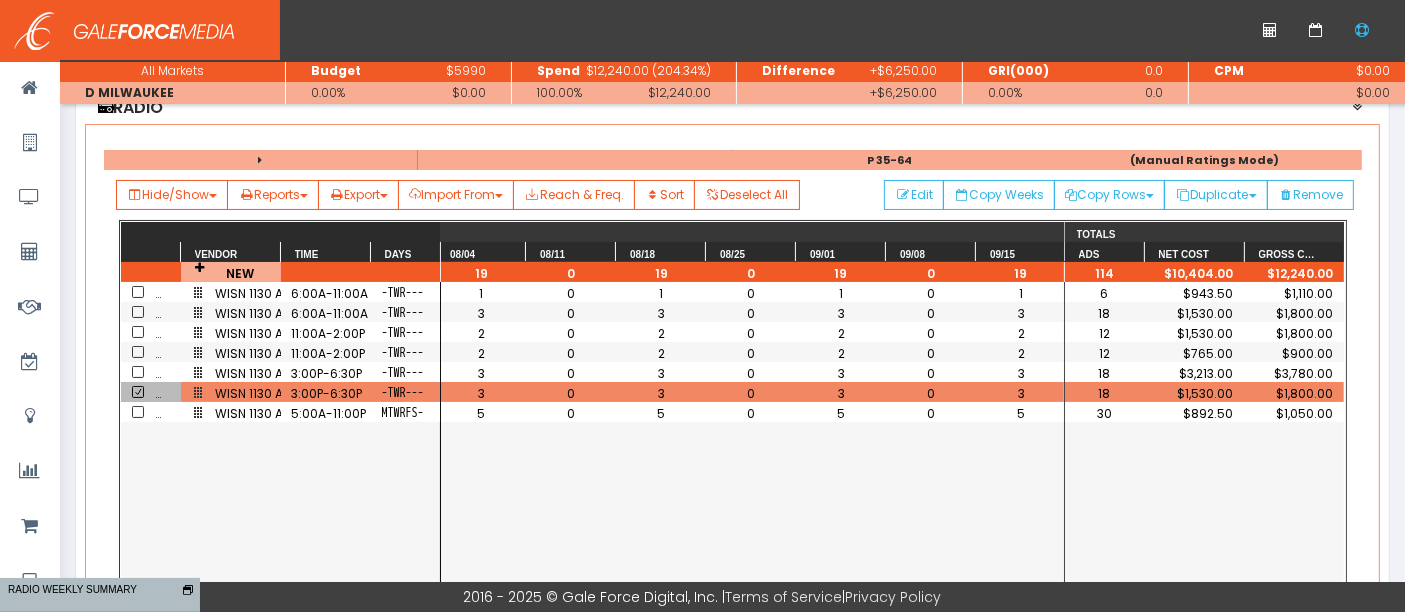 click at bounding box center [144, 393] 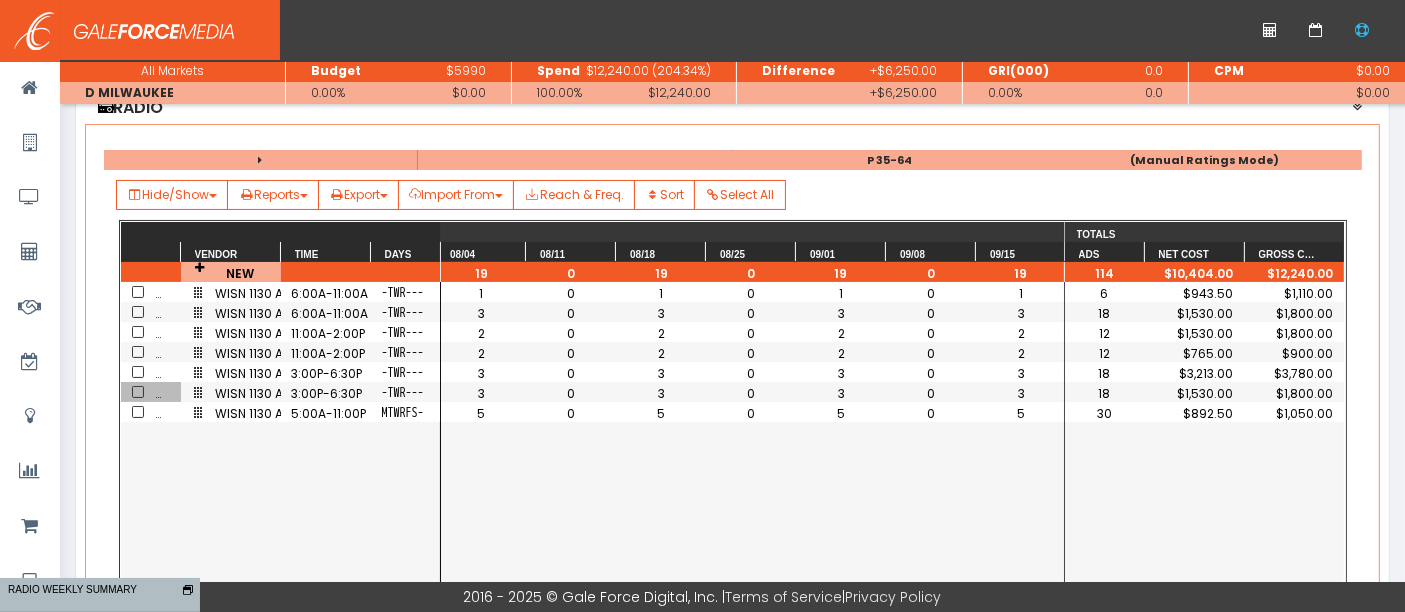 click at bounding box center (138, 412) 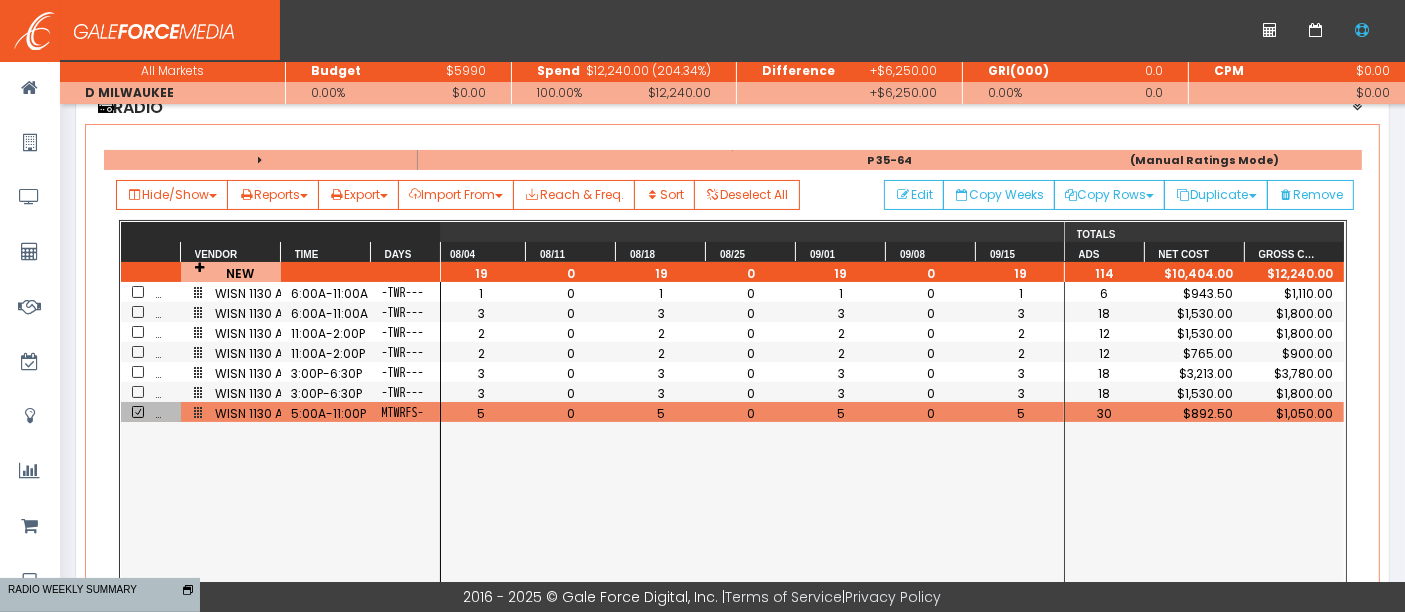 click at bounding box center [138, 412] 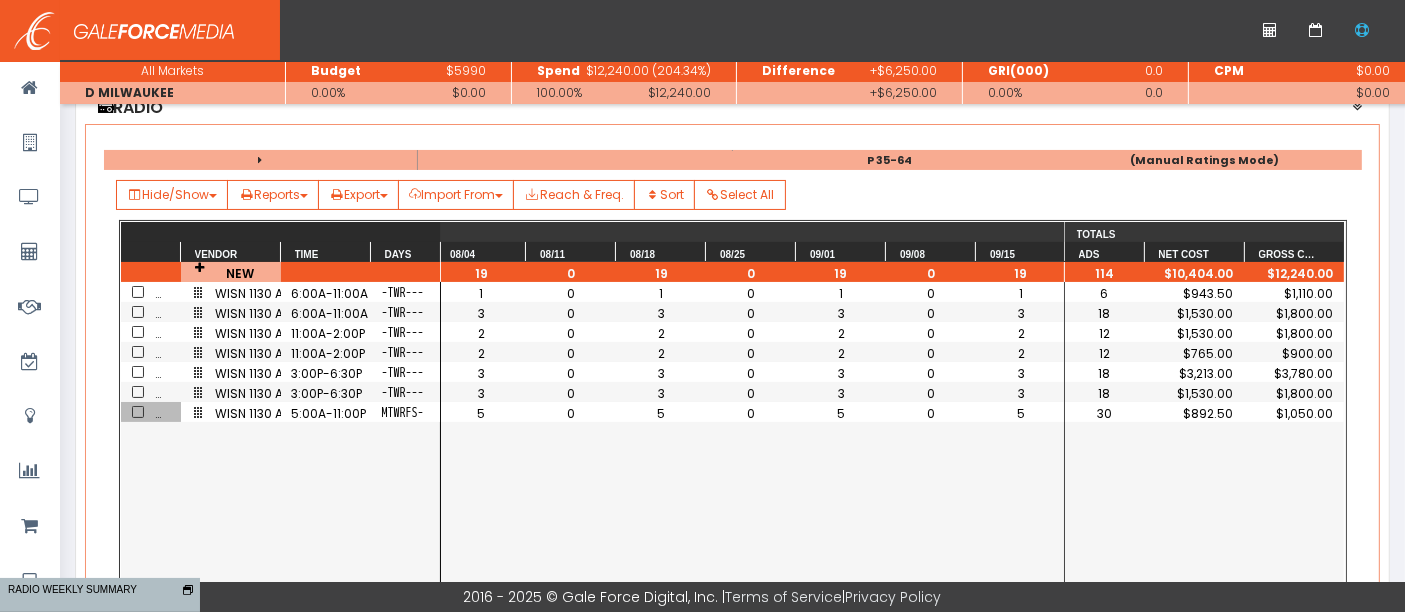 click on "30 $892.50 $1,050.00 18 $1,530.00 $1,800.00 18 $3,213.00 $3,780.00 12 $765.00 $900.00 12 $1,530.00 $1,800.00 18 $1,530.00 $1,800.00 6 $943.50 $1,110.00" at bounding box center [1204, 454] 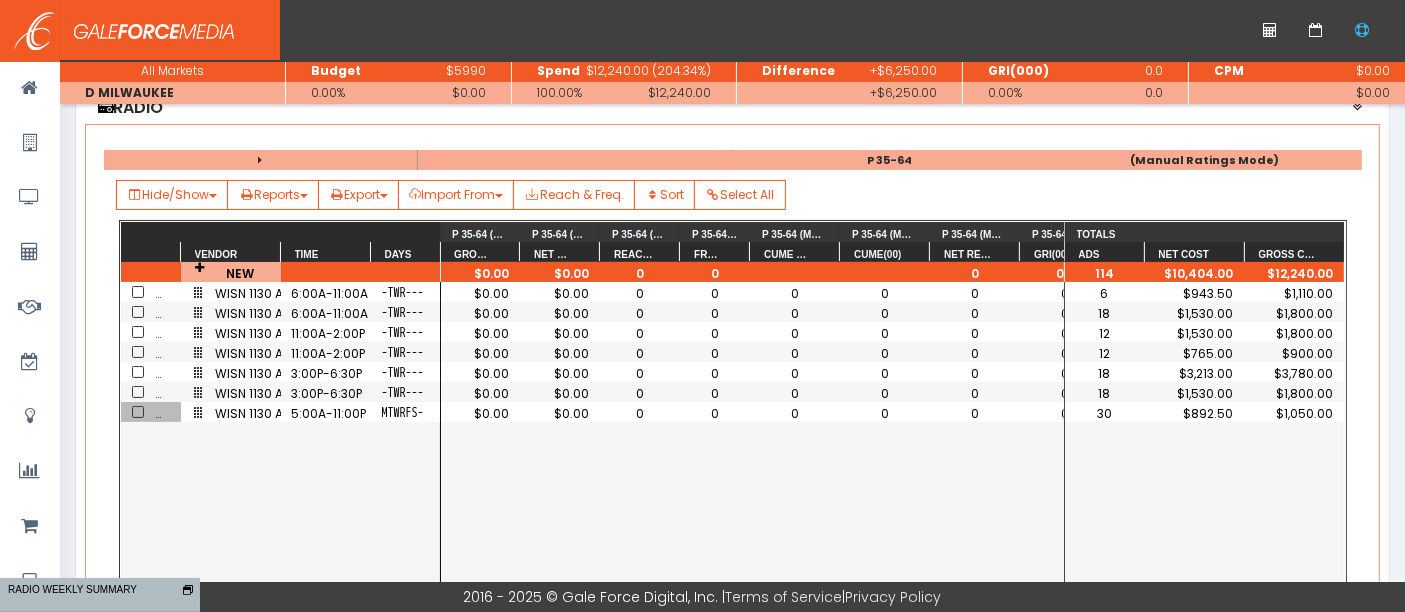 click at bounding box center [138, 412] 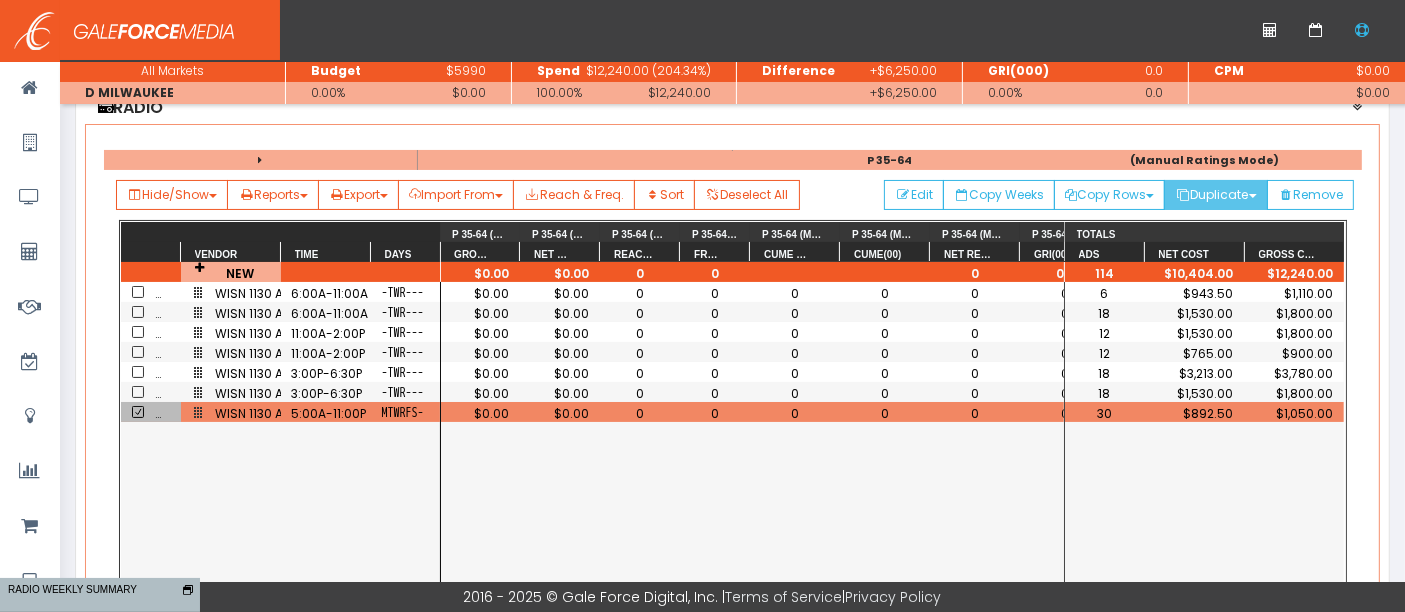 click on "Duplicate" at bounding box center [1109, 195] 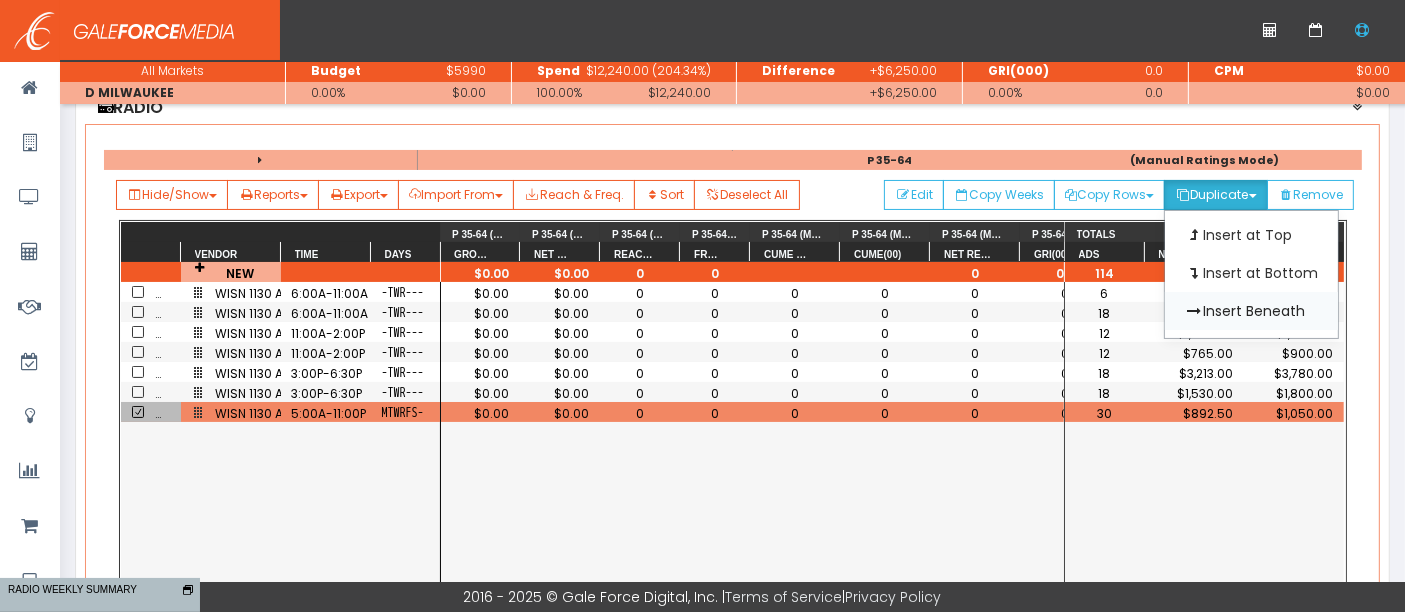 click on "Insert Beneath" at bounding box center (1251, 235) 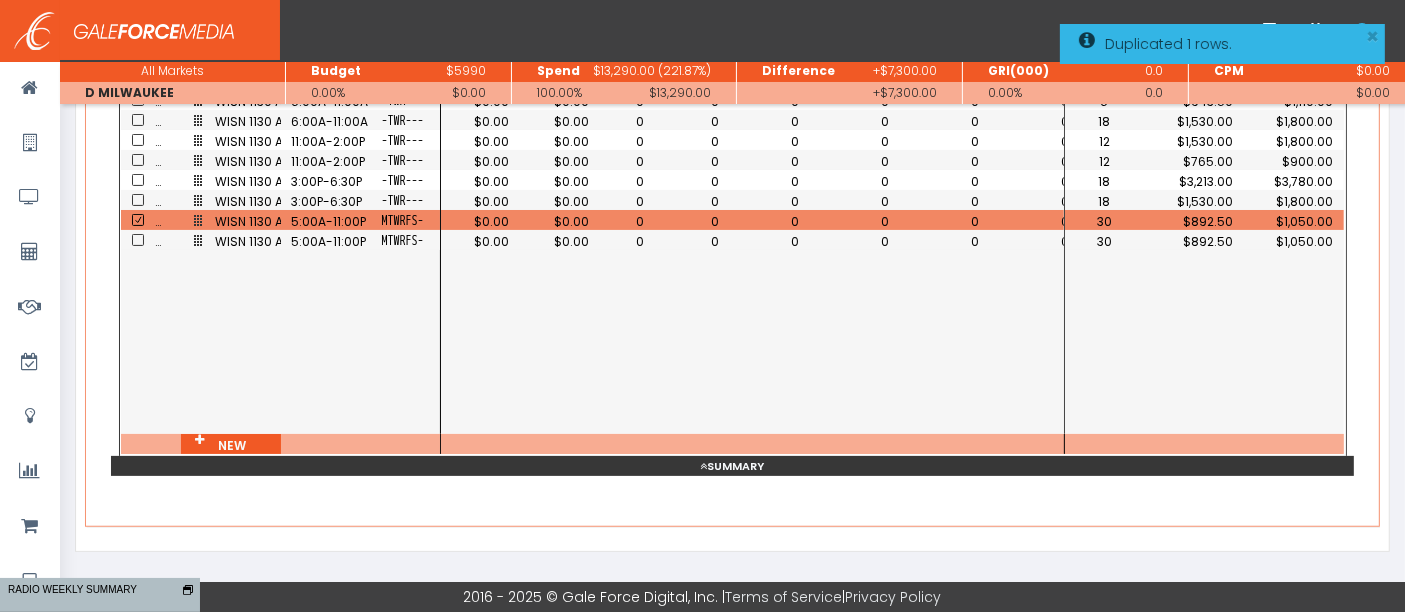 click at bounding box center [144, 221] 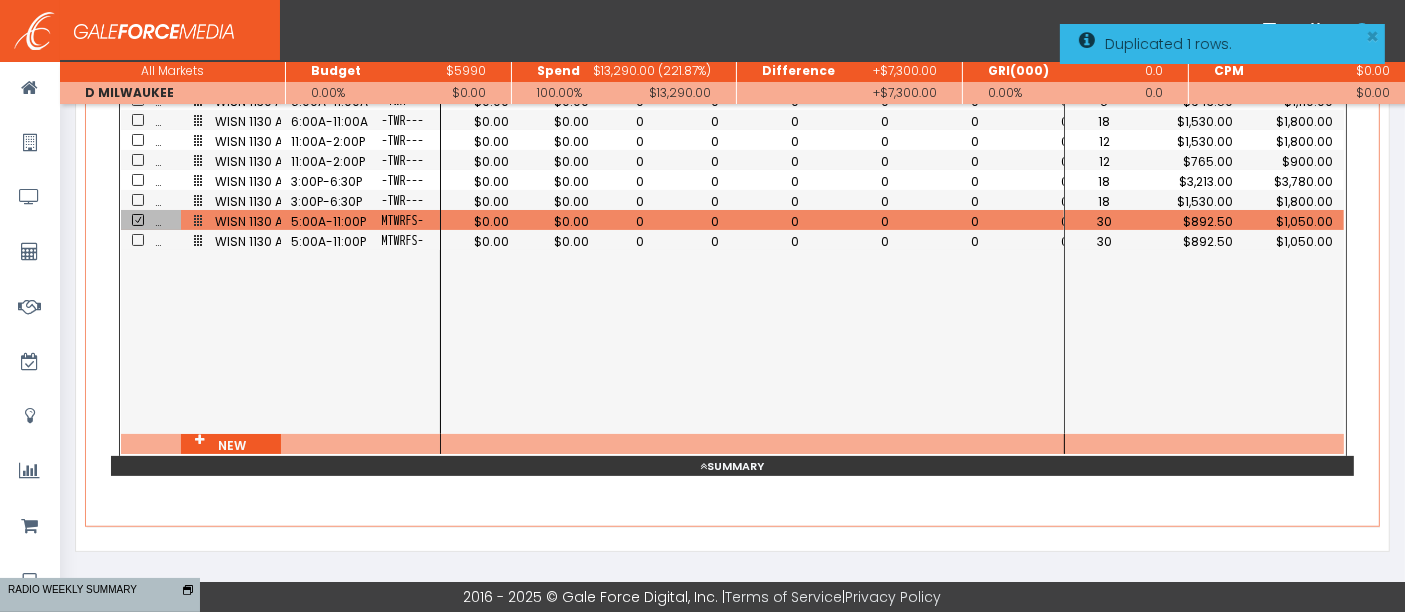 click at bounding box center [138, 220] 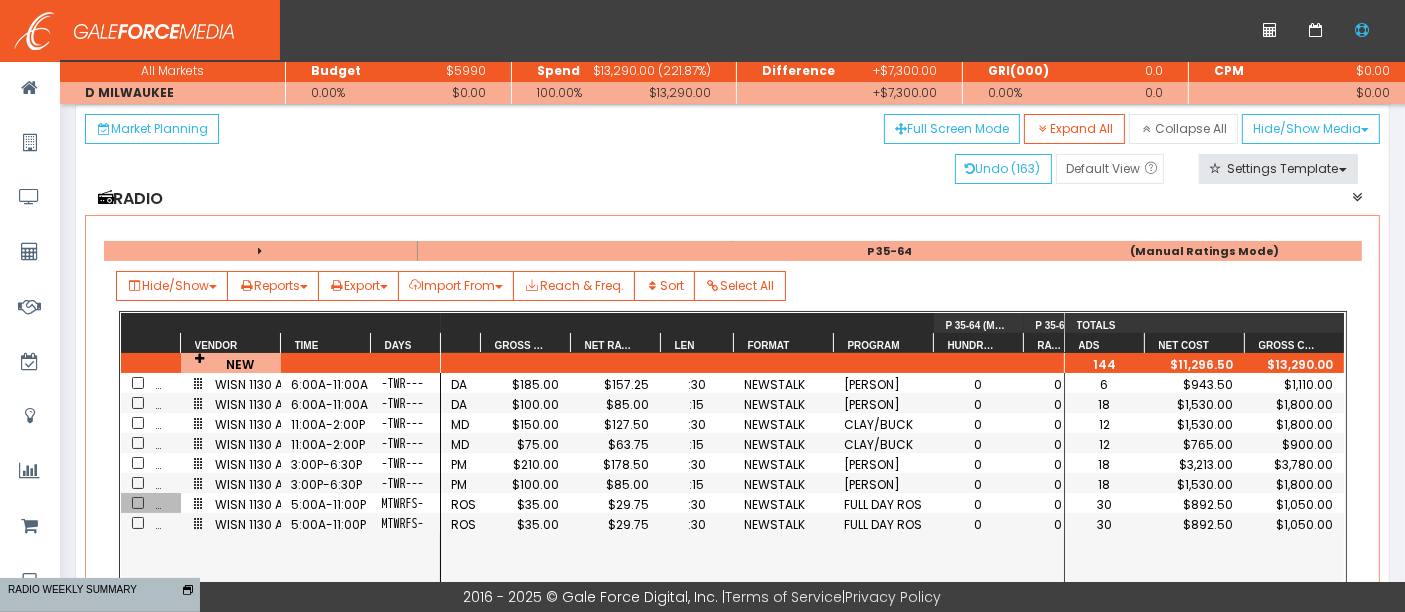 click on "$35.00" at bounding box center [526, 524] 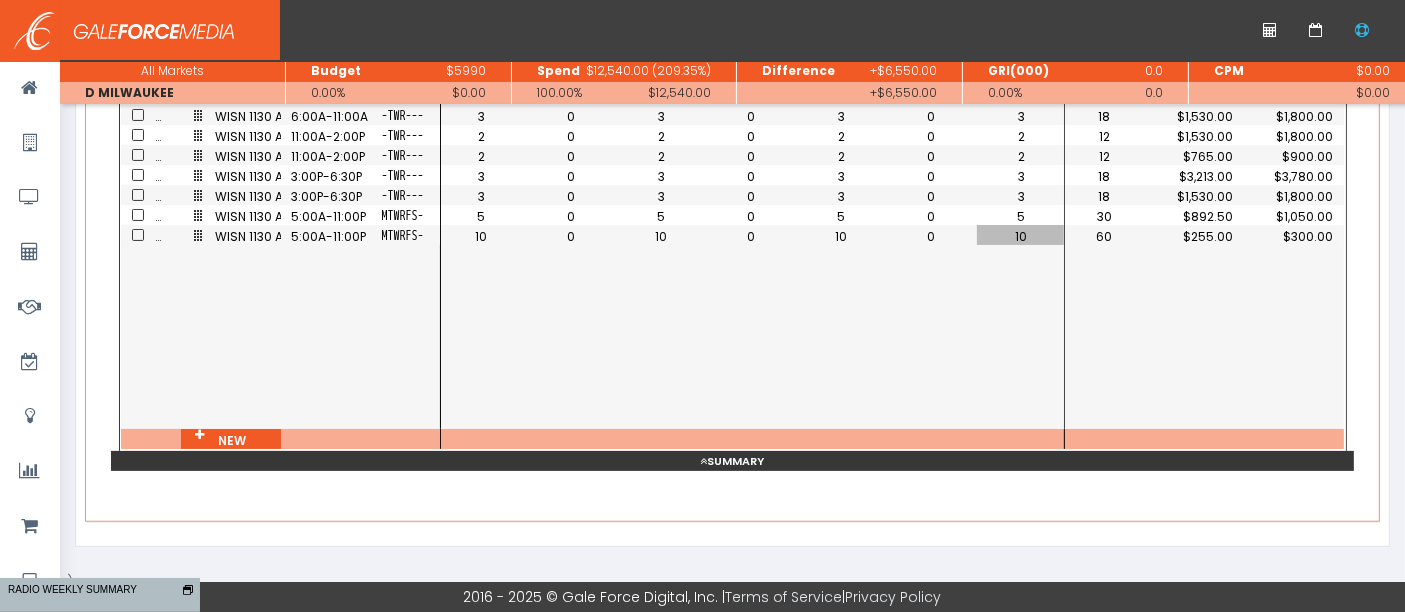 click on "Summary" at bounding box center (732, 461) 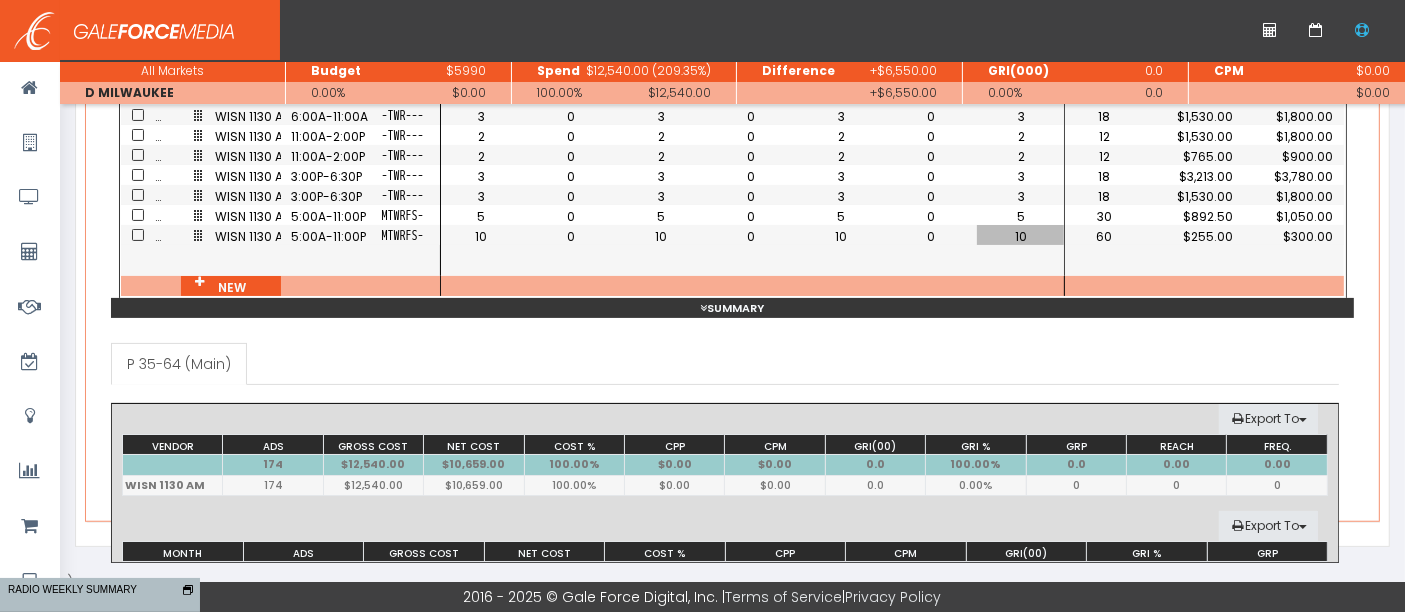 click on "Summary" at bounding box center (732, 308) 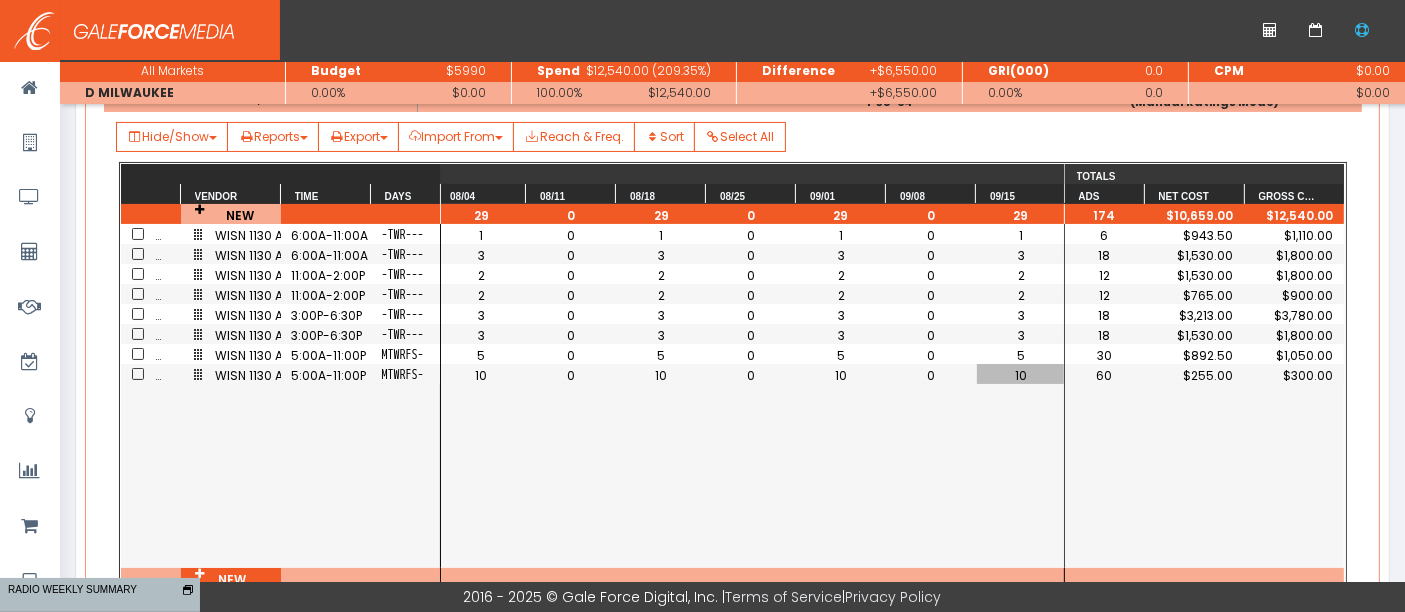scroll, scrollTop: 293, scrollLeft: 0, axis: vertical 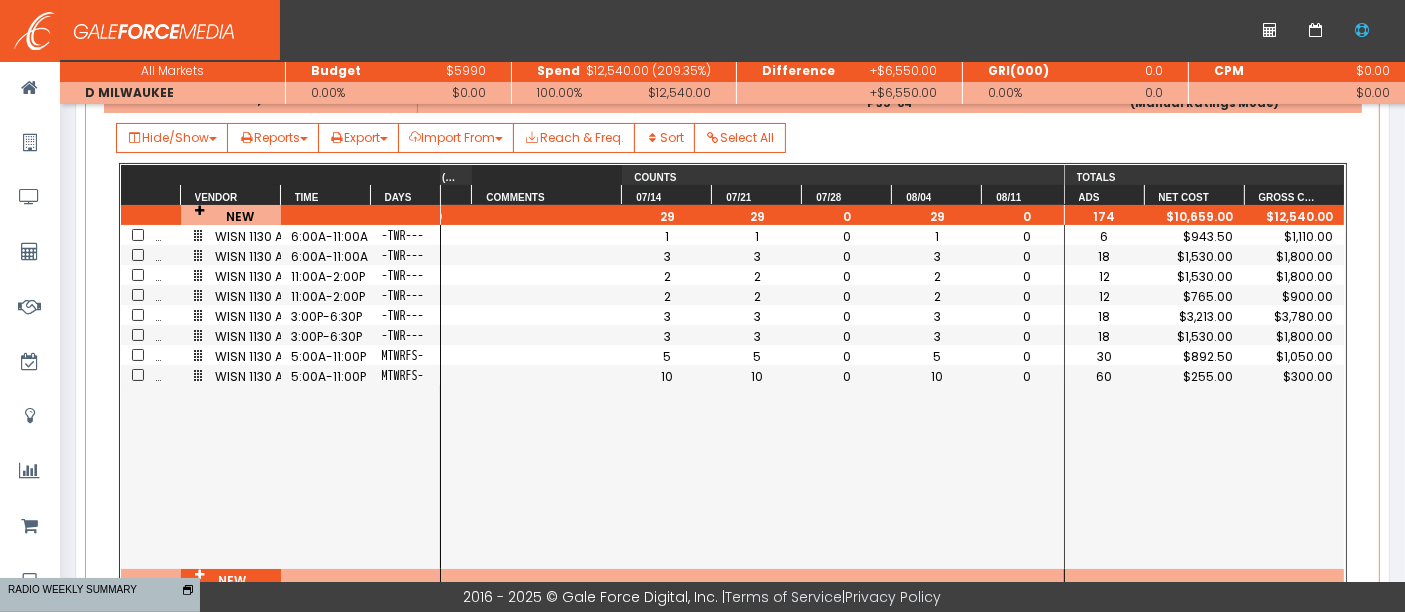 click on "10" at bounding box center (668, 376) 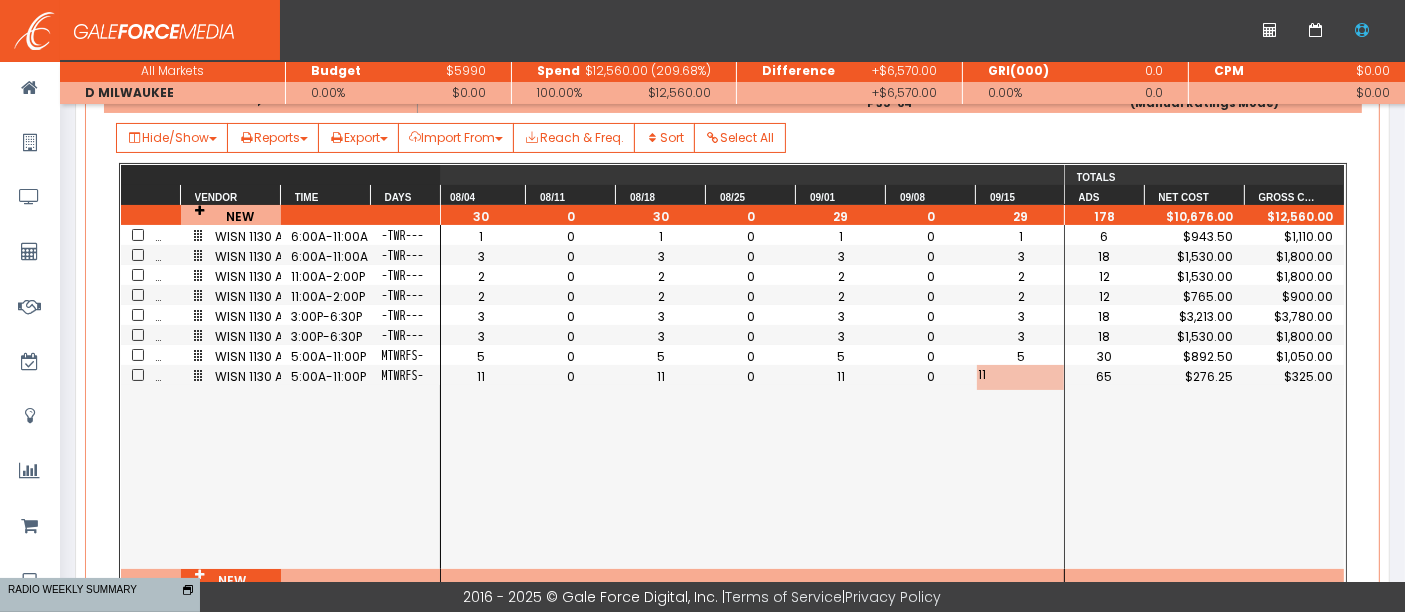 scroll, scrollTop: 0, scrollLeft: 1997, axis: horizontal 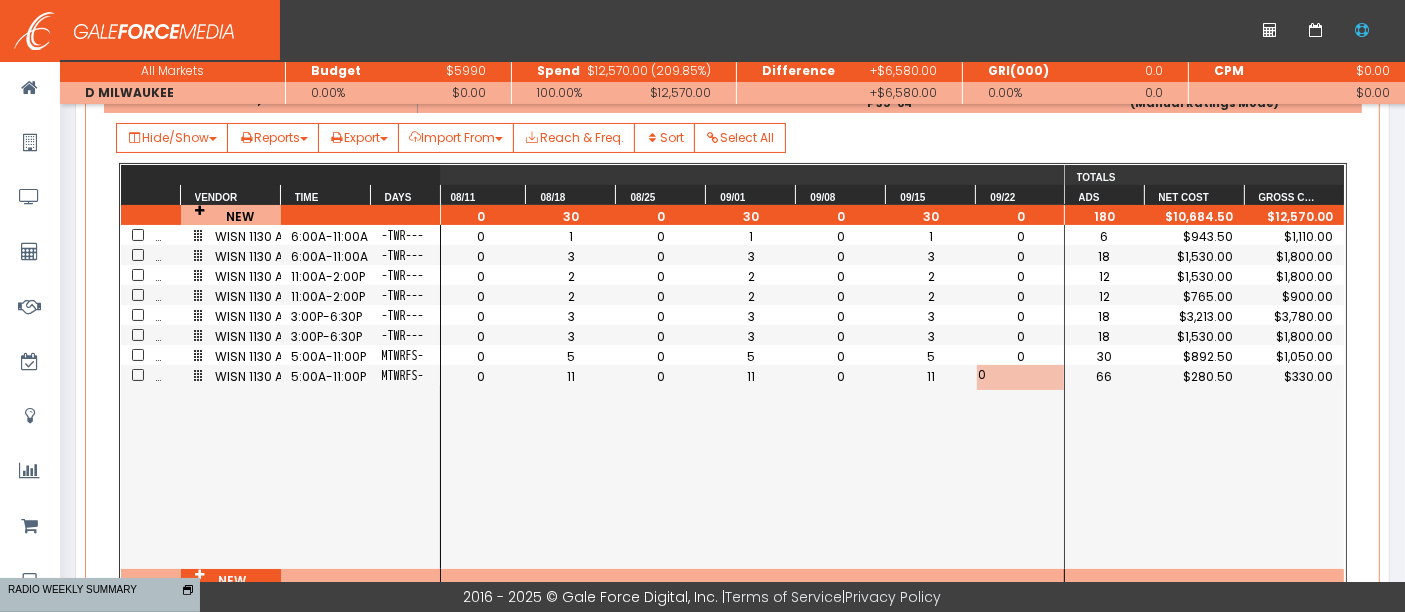 click on "0 0 11 0 11 0 11 0 0 0 5 0 5 0 5 0 0 0 3 0 3 0 3 0 0 0 3 0 3 0 3 0 0 0 2 0 2 0 2 0 0 0 2 0 2 0 2 0 0 0 3 0 3 0 3 0 0 0 1 0 1 0 1 0" at bounding box center (752, 397) 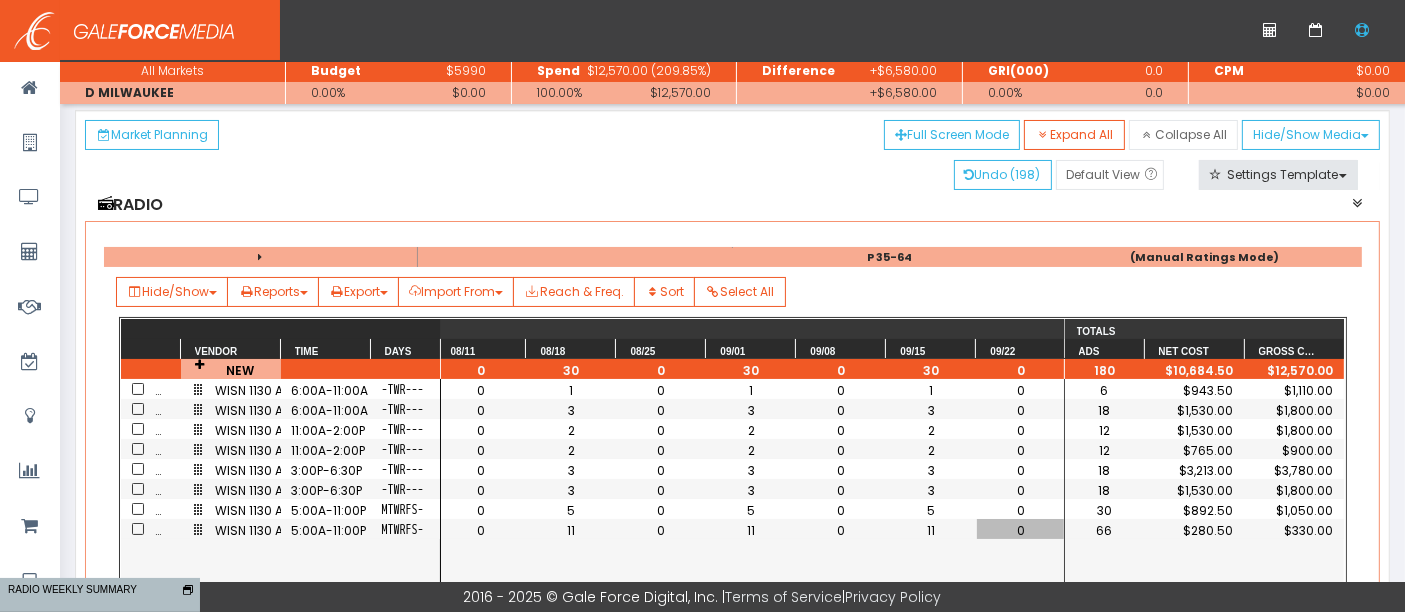 scroll, scrollTop: 0, scrollLeft: 0, axis: both 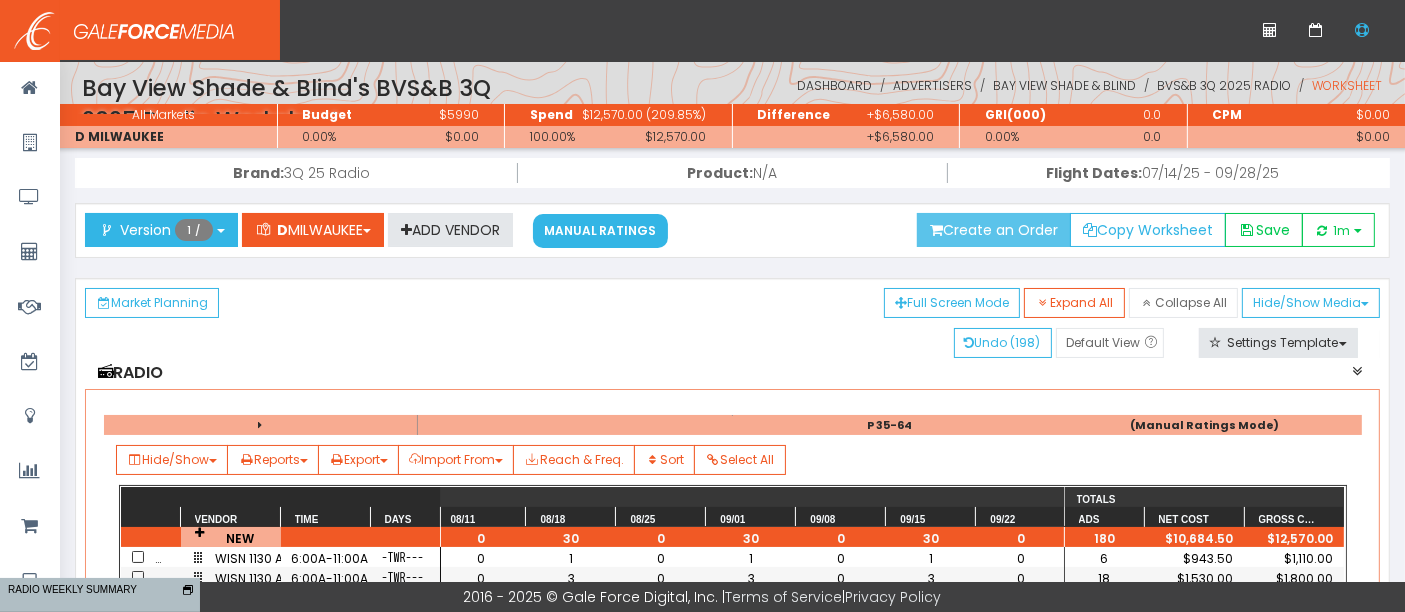 click on "Create an Order" at bounding box center [994, 230] 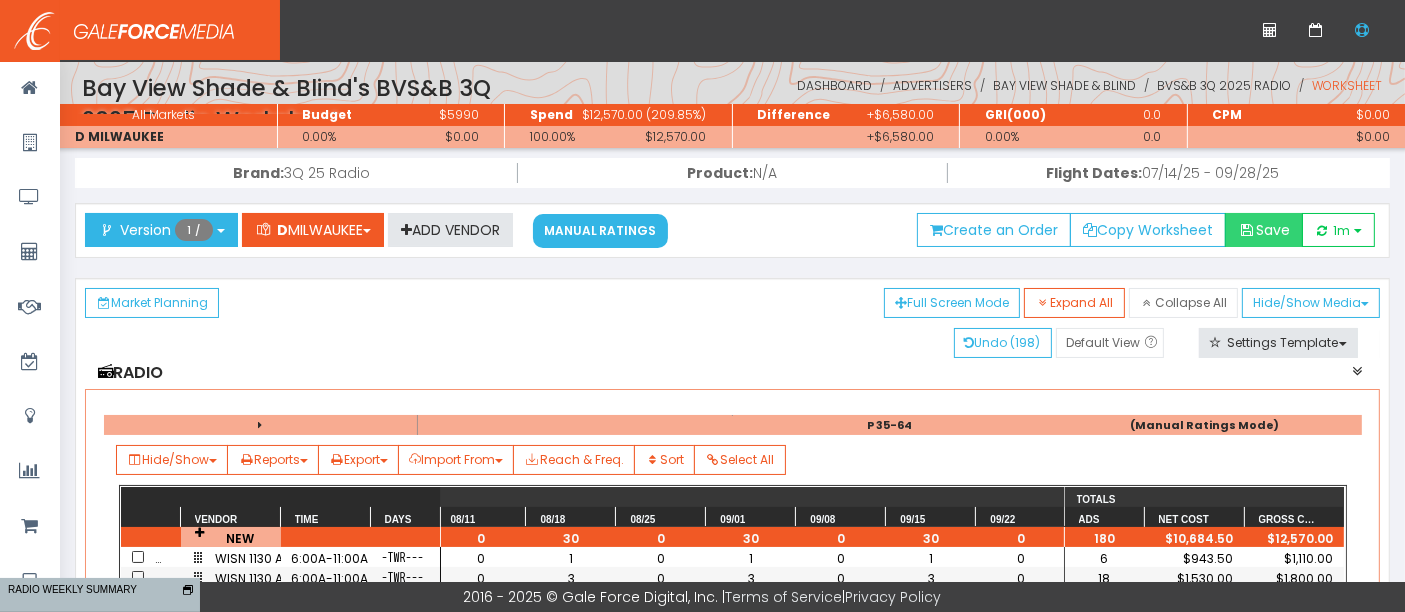 click on "Save" at bounding box center (1264, 230) 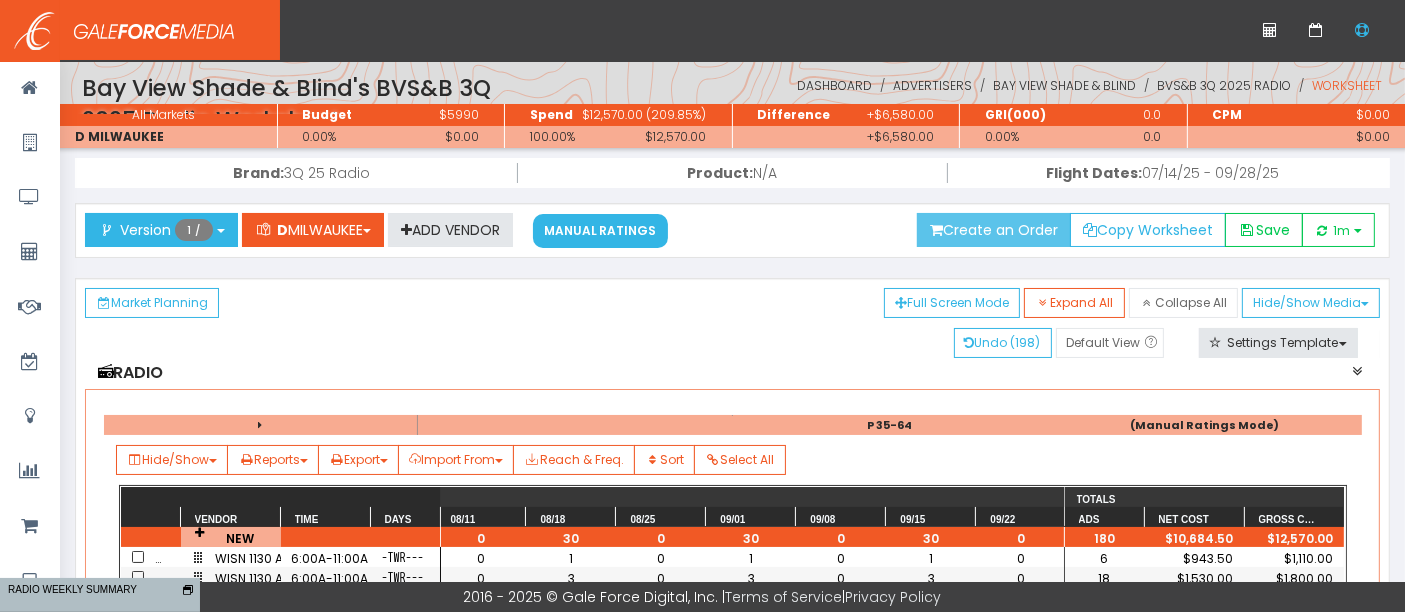 click on "Create an Order" at bounding box center [994, 230] 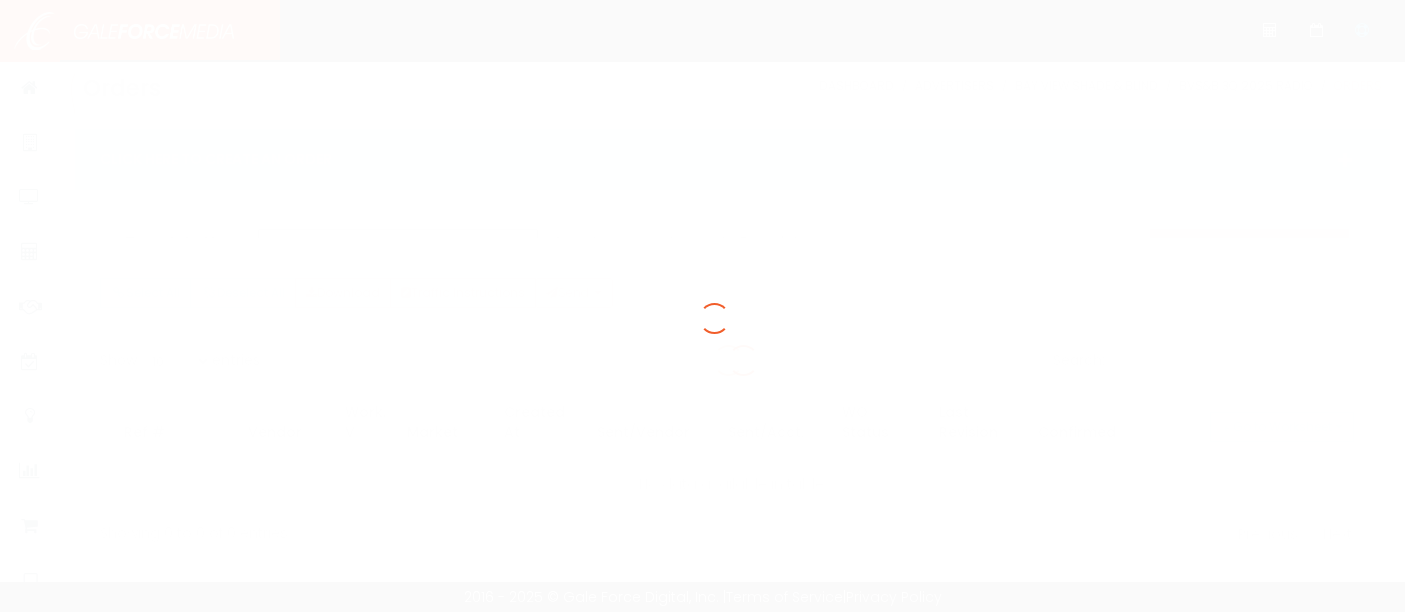 scroll, scrollTop: 0, scrollLeft: 0, axis: both 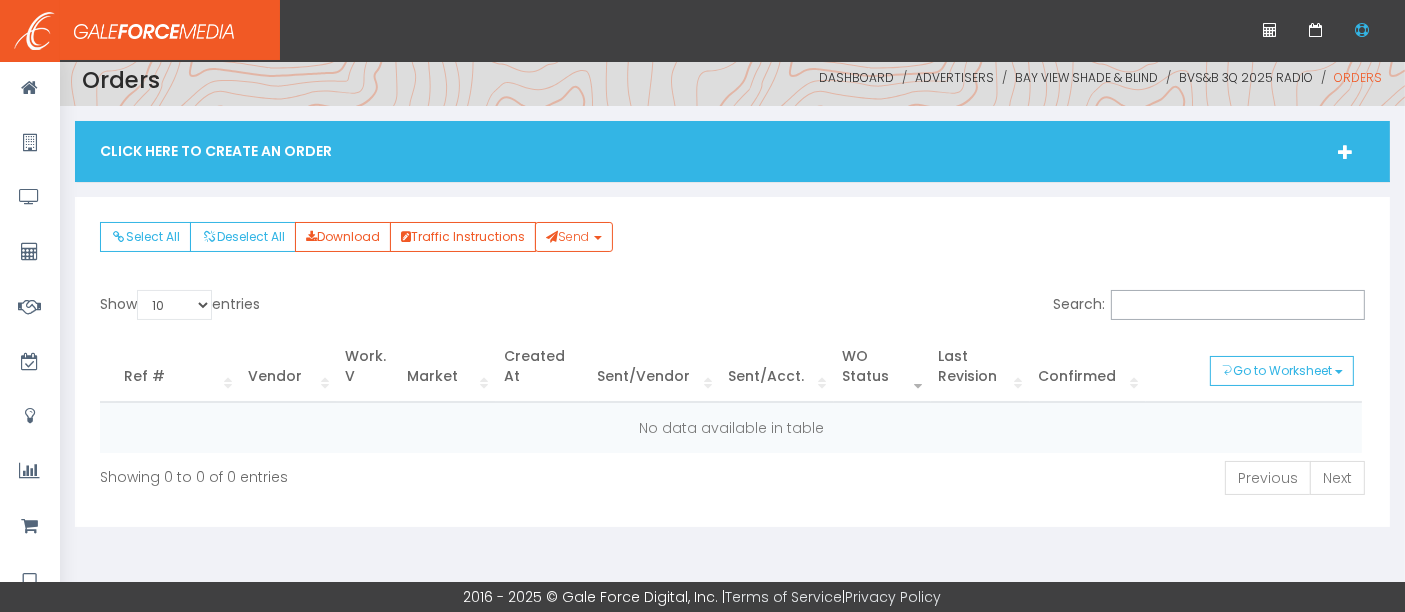 click on "Click Here To Create An Order" at bounding box center [732, 151] 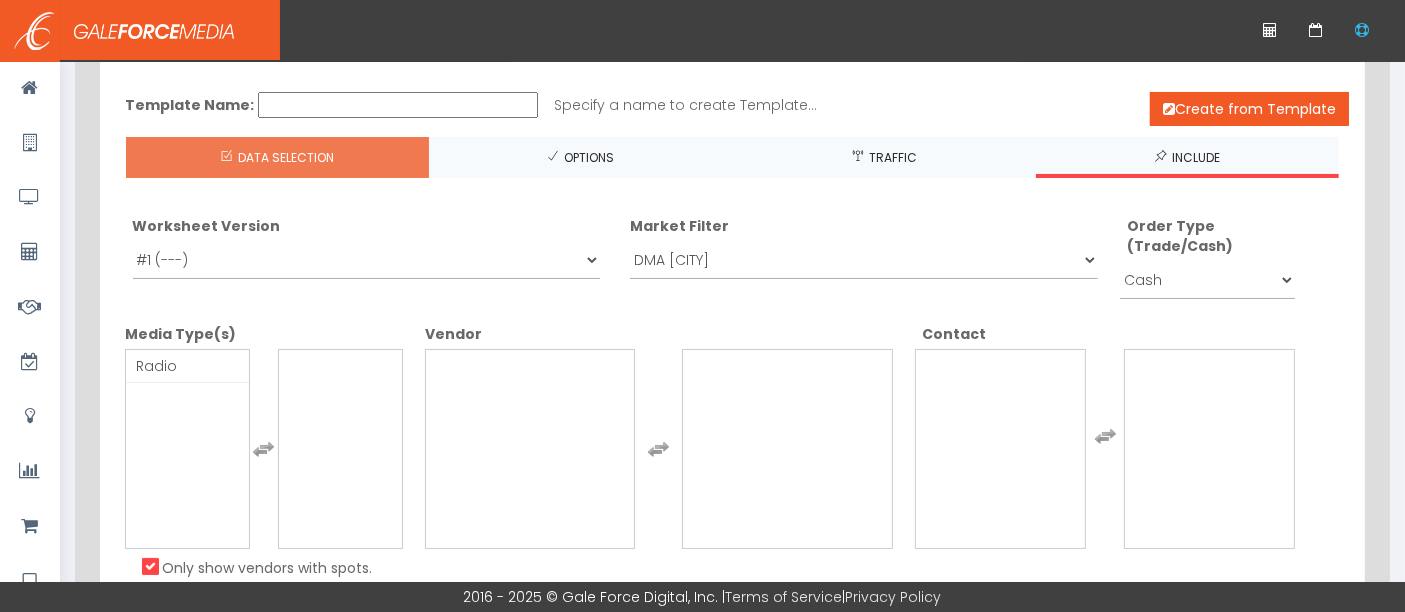 scroll, scrollTop: 160, scrollLeft: 0, axis: vertical 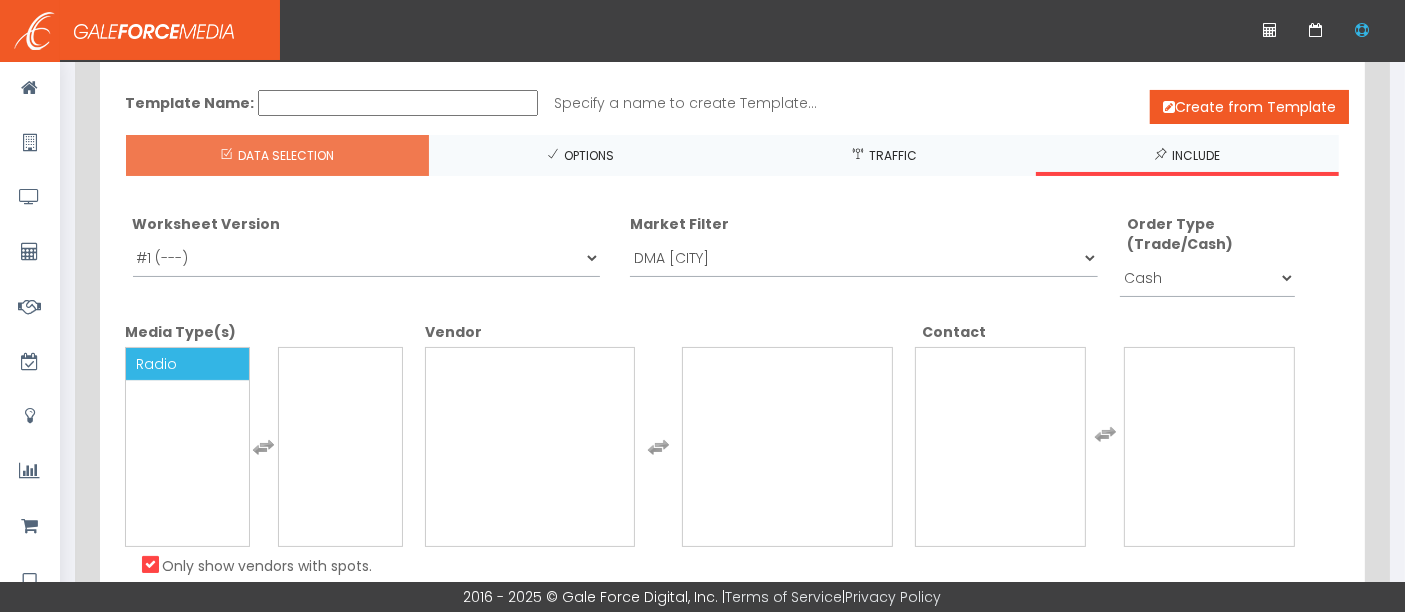 click on "Radio" at bounding box center (156, 364) 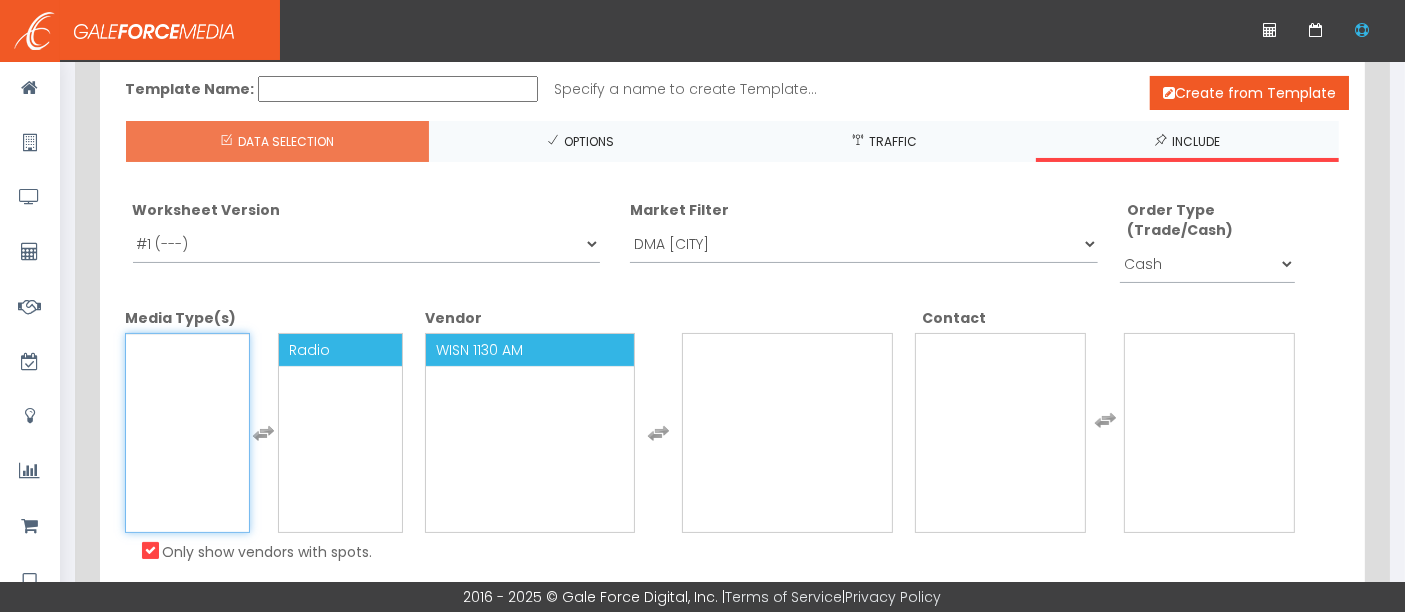 scroll, scrollTop: 172, scrollLeft: 0, axis: vertical 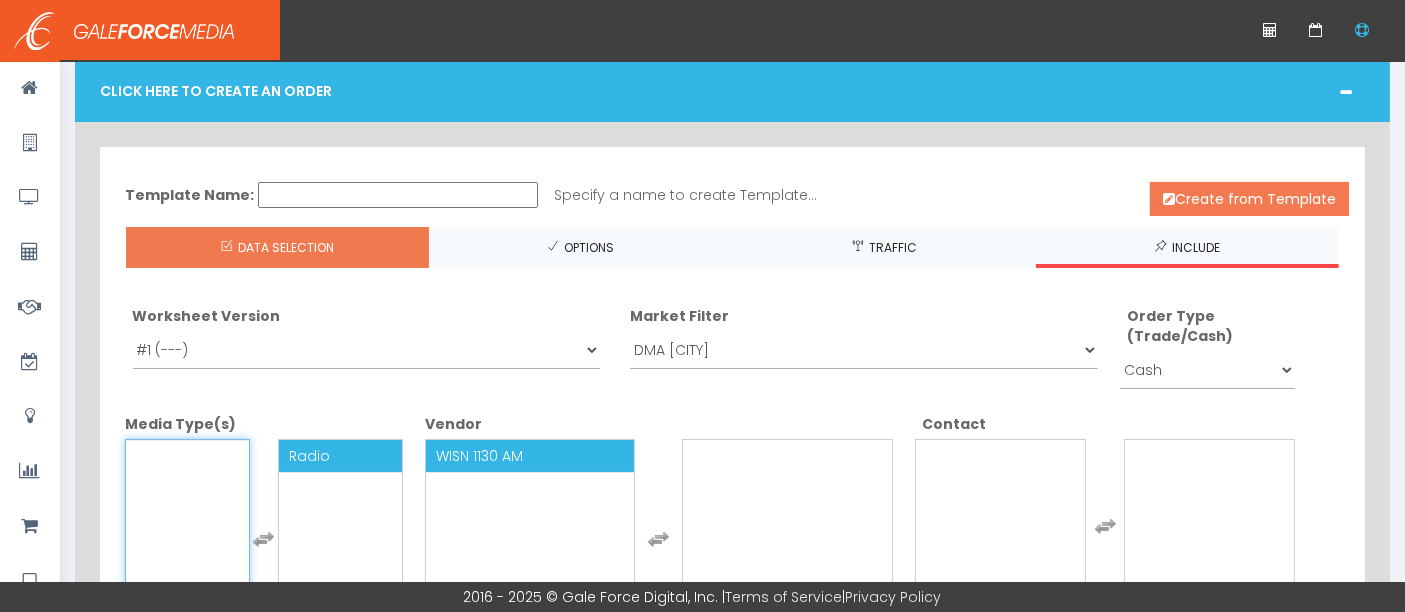 click on "Create from Template" at bounding box center (1249, 199) 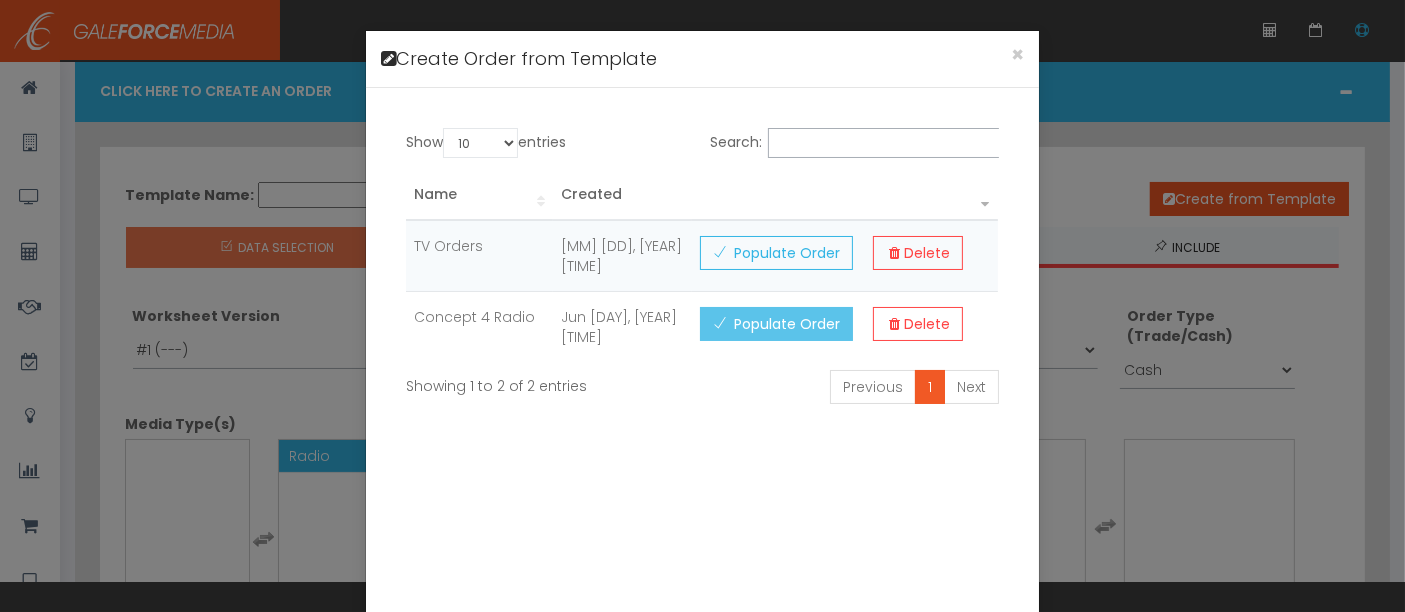click on "Populate Order" at bounding box center [776, 324] 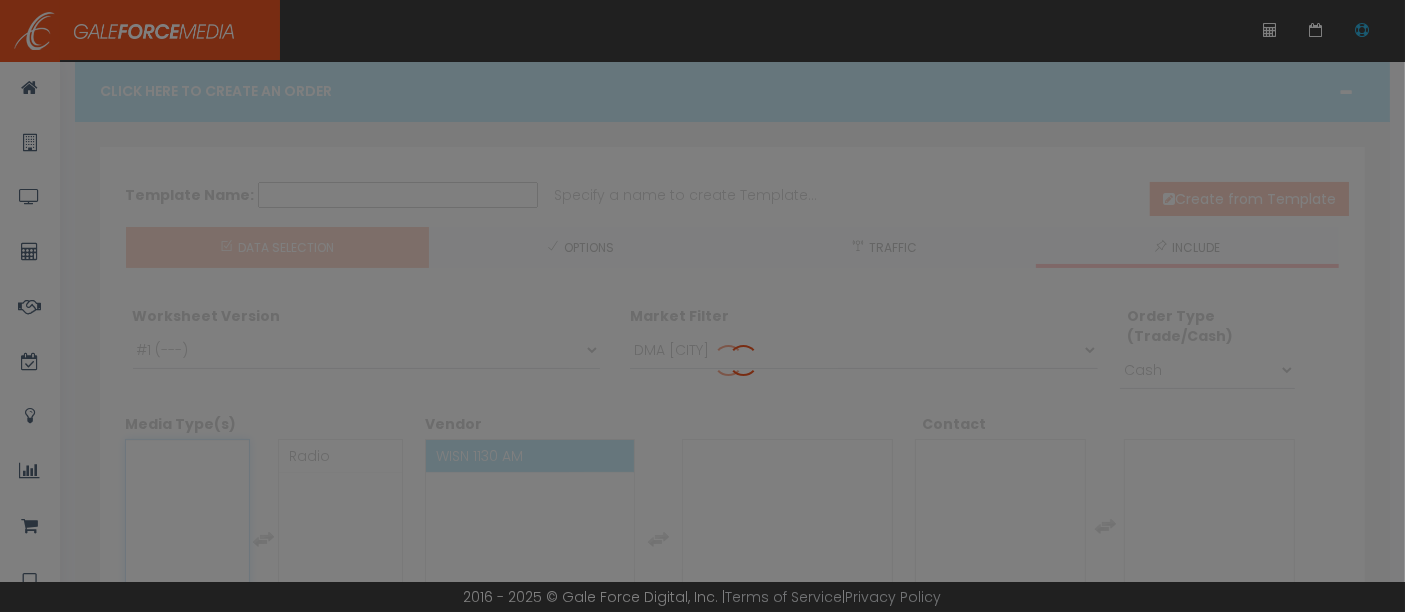 scroll, scrollTop: 92, scrollLeft: 0, axis: vertical 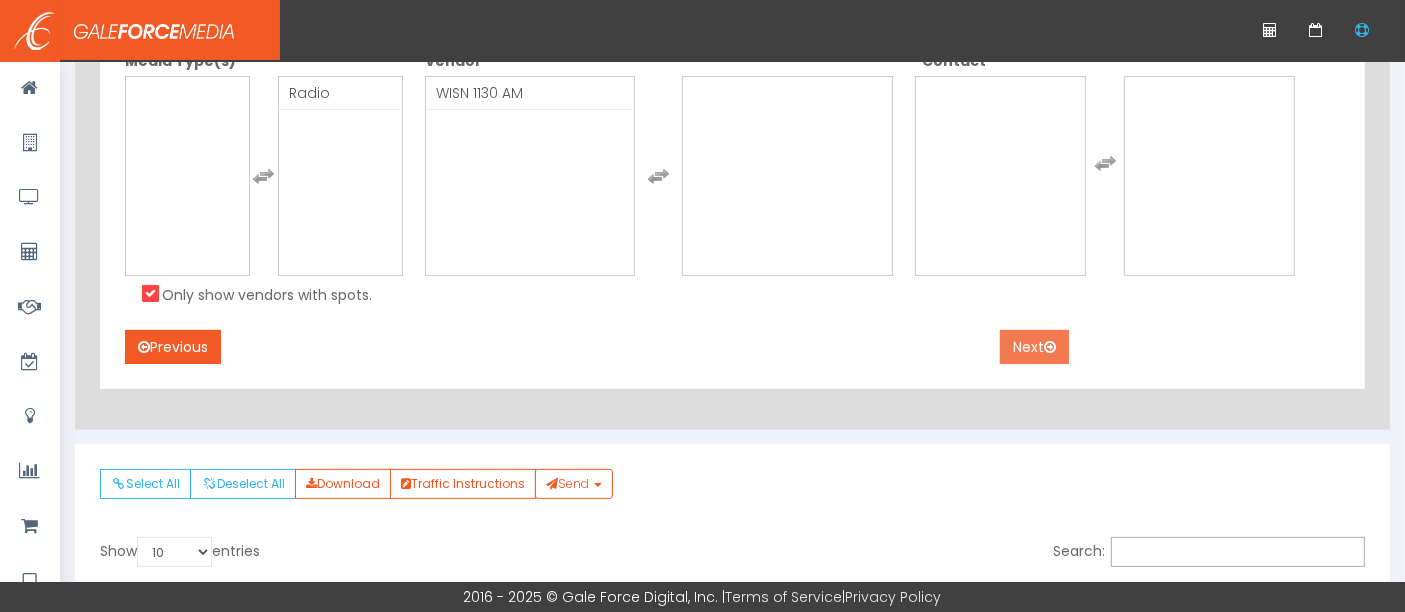 click on "Next" at bounding box center [1034, 347] 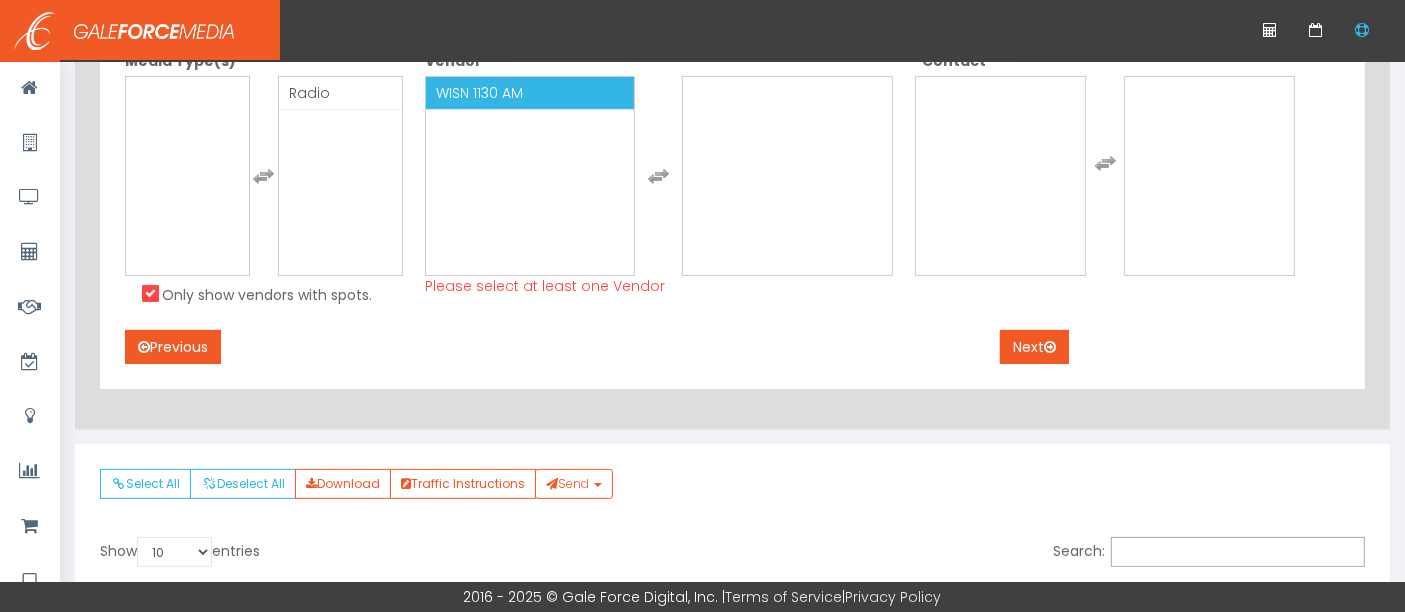 click on "WISN 1130 AM" at bounding box center [479, 93] 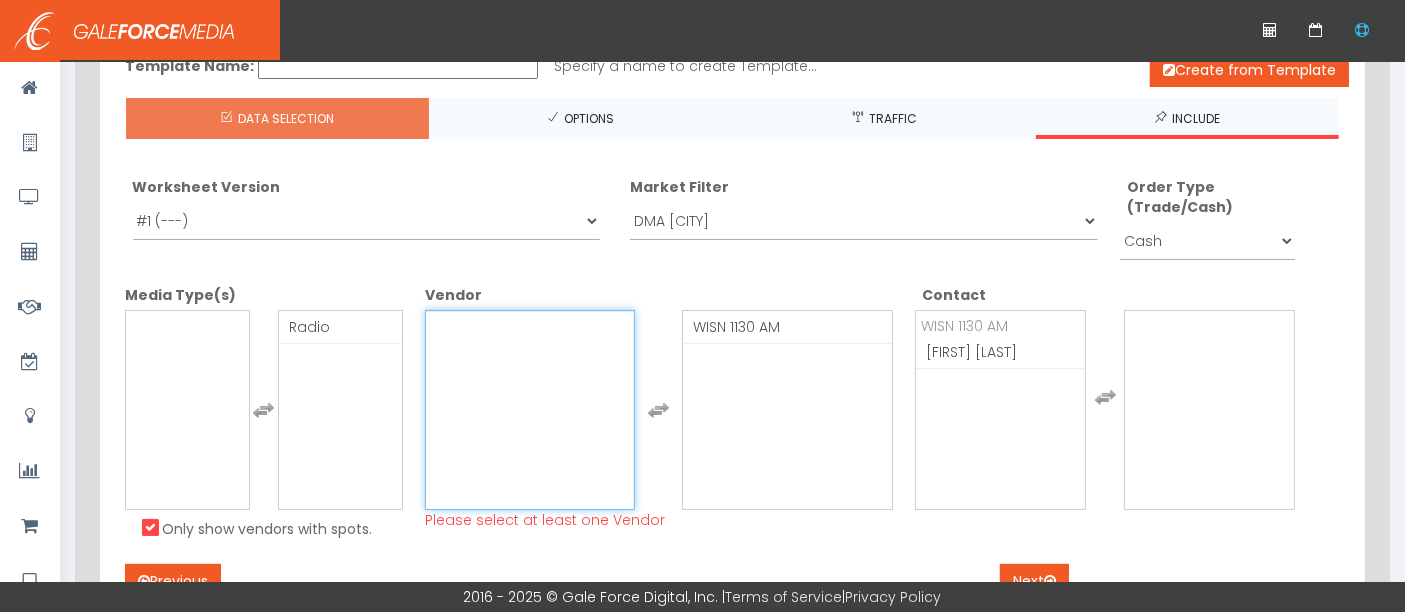 scroll, scrollTop: 192, scrollLeft: 0, axis: vertical 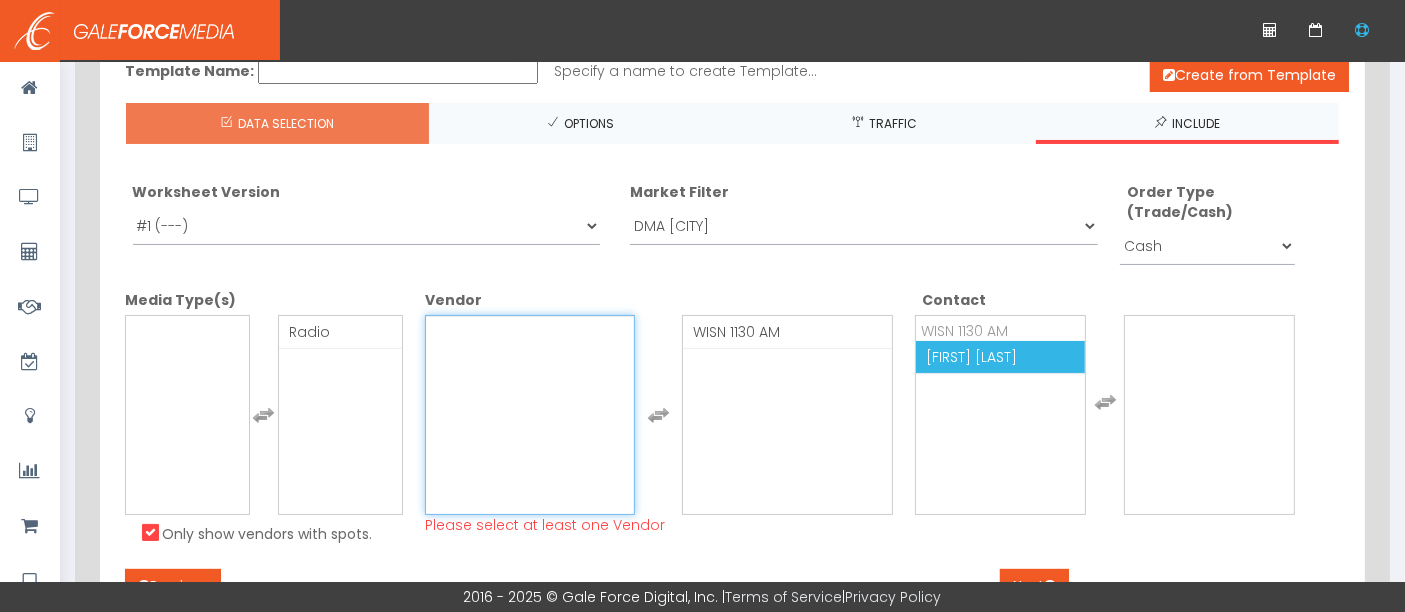 click on "Pete Stauffer" at bounding box center [971, 357] 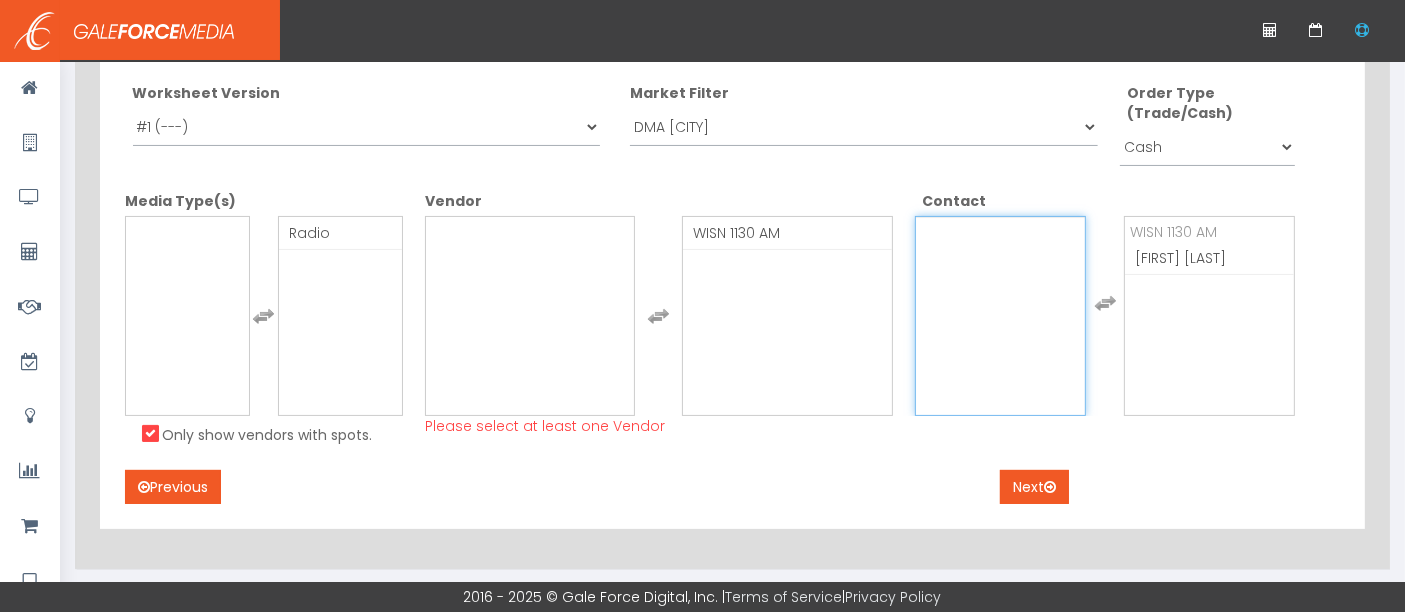 scroll, scrollTop: 295, scrollLeft: 0, axis: vertical 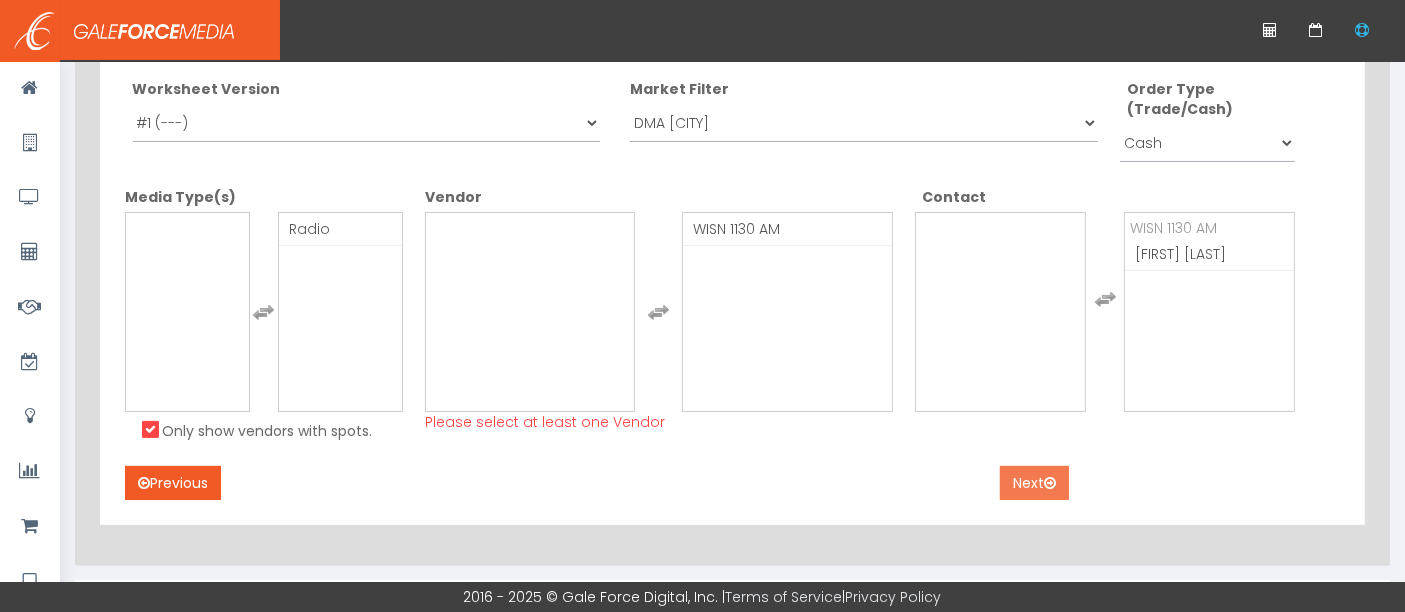 click on "Next" at bounding box center (1034, 483) 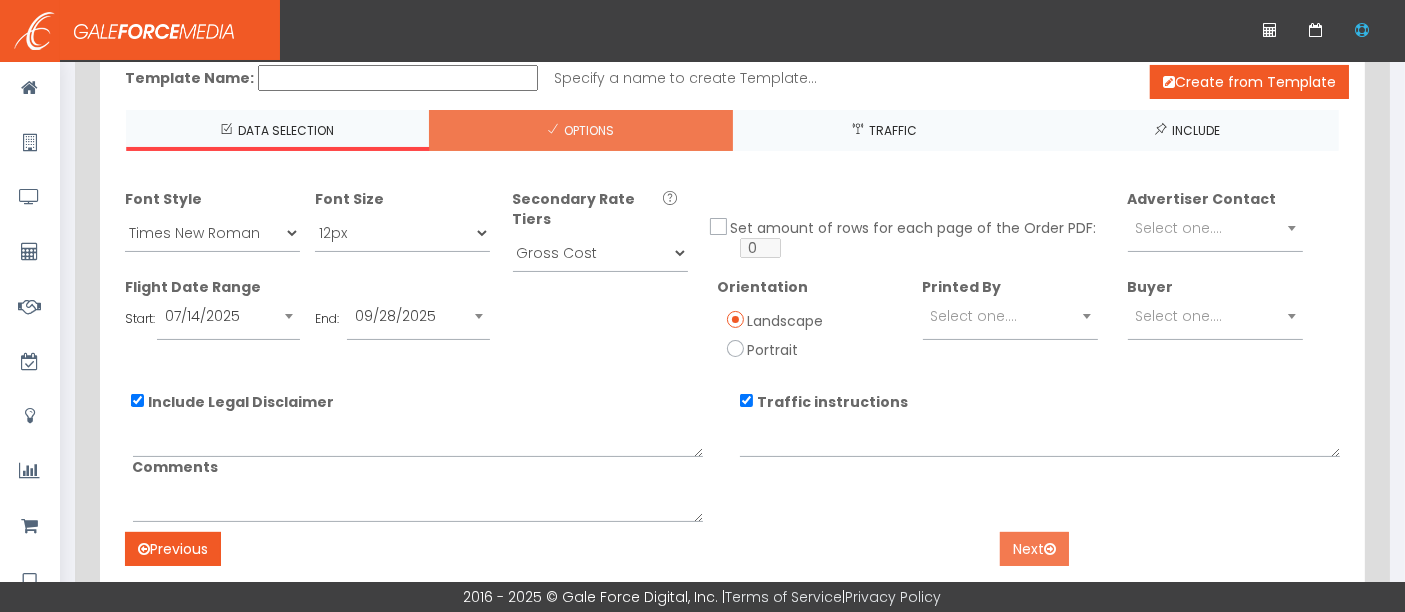 scroll, scrollTop: 184, scrollLeft: 0, axis: vertical 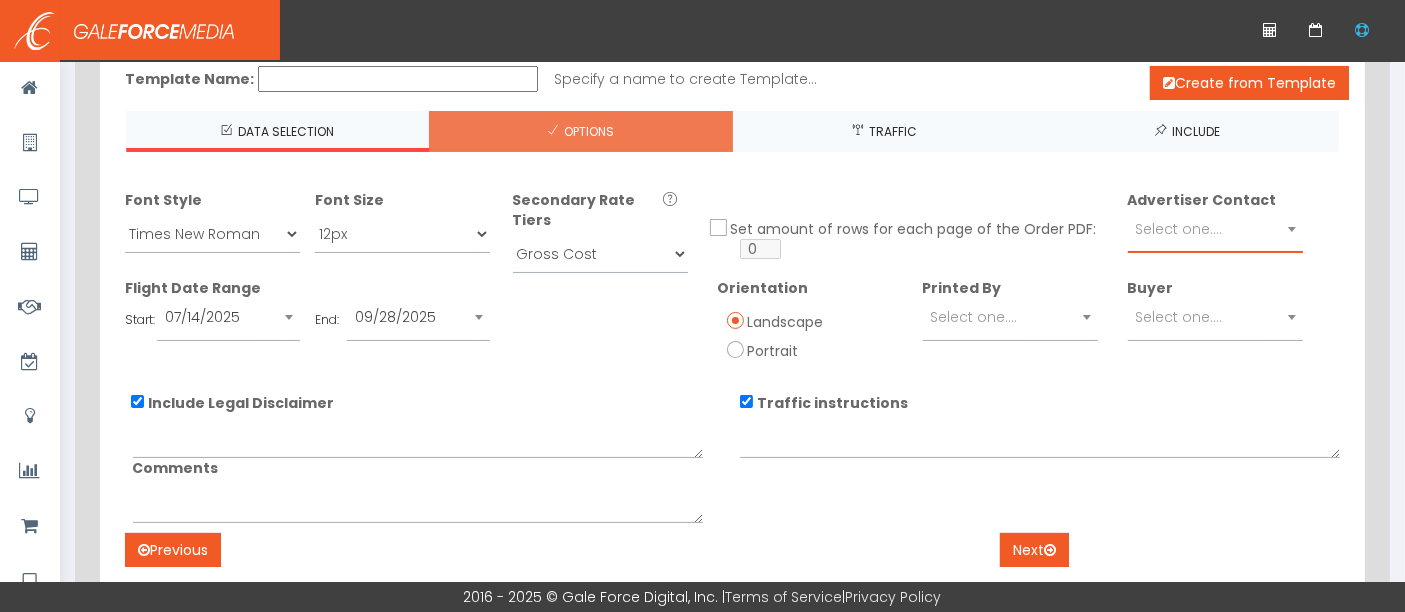 click at bounding box center (1292, 229) 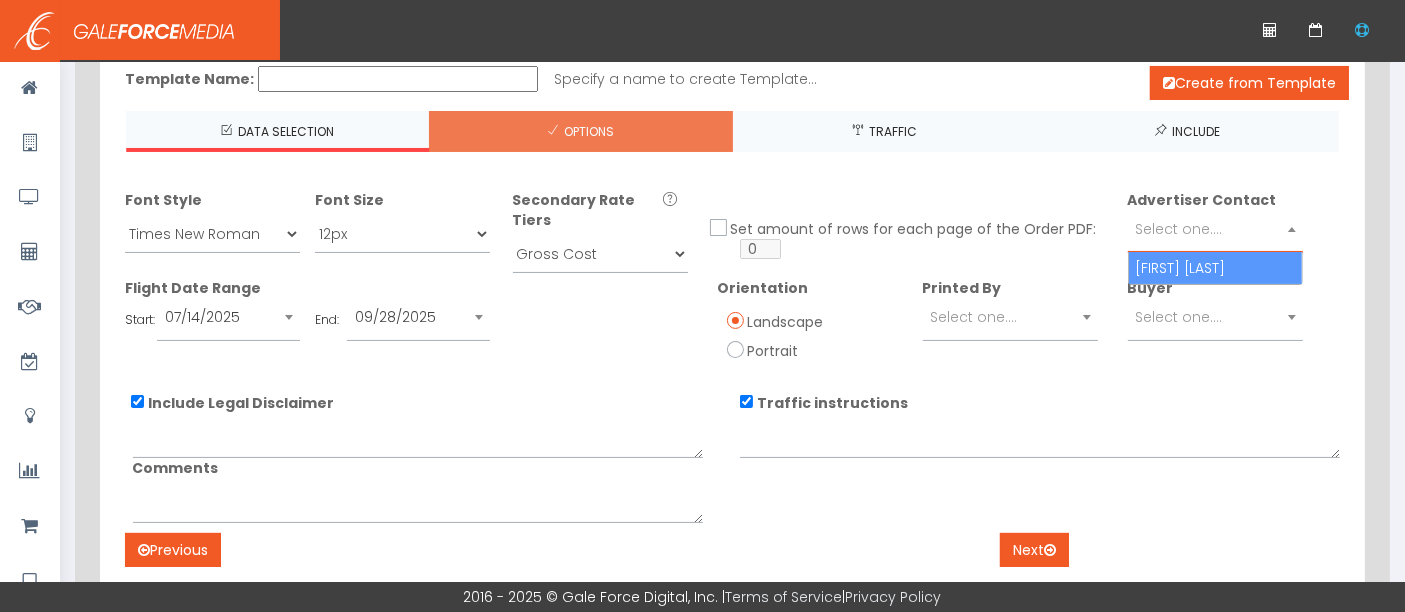 click on "DATA SELECTION   OPTIONS   TRAFFIC   INCLUDE       Worksheet Version   #1 (---)   Market Filter   DMA Milwaukee   MSA Milwaukee-Racine    Order Type (Trade/Cash)   Cash   Trade   Media Type(s)   Radio Radio Radio      Only show vendors with spots.    Vendor   WISN 1130 AM WISN 1130 AM WISN 1130 AM   Contact   Pete Stauffer WISN 1130 AM Pete Stauffer WISN 1130 AM Pete Stauffer   Font Style   Times New Roman   Arial   Verdana   Font Size   6px   7px   8px   9px   10px   11px   12px     Secondary Rate Tiers     Gross Cost   Net Cost      Set amount of rows for each page of the Order PDF:
0   Advertiser Contact     Eric Kidman  Select one....   Flight Date Range   Start:   07/14/2025   07/21/2025   07/28/2025   08/04/2025   08/11/2025   08/18/2025   08/25/2025   09/01/2025   09/08/2025   09/15/2025   09/22/2025 07/14/2025    End:   07/20/2025   07/27/2025   08/03/2025   08/10/2025   08/17/2025   08/24/2025   08/31/2025   09/07/2025   09/14/2025   09/21/2025   09/28/2025 09/28/2025" at bounding box center [732, 338] 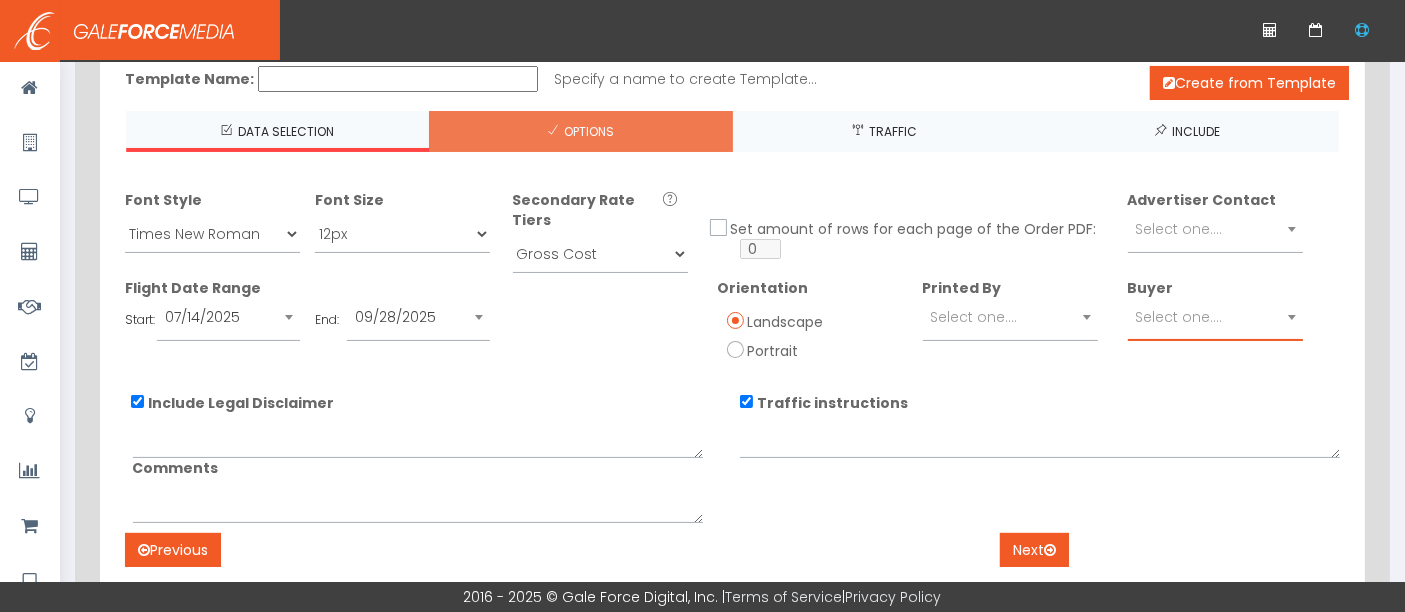 click at bounding box center (1292, 317) 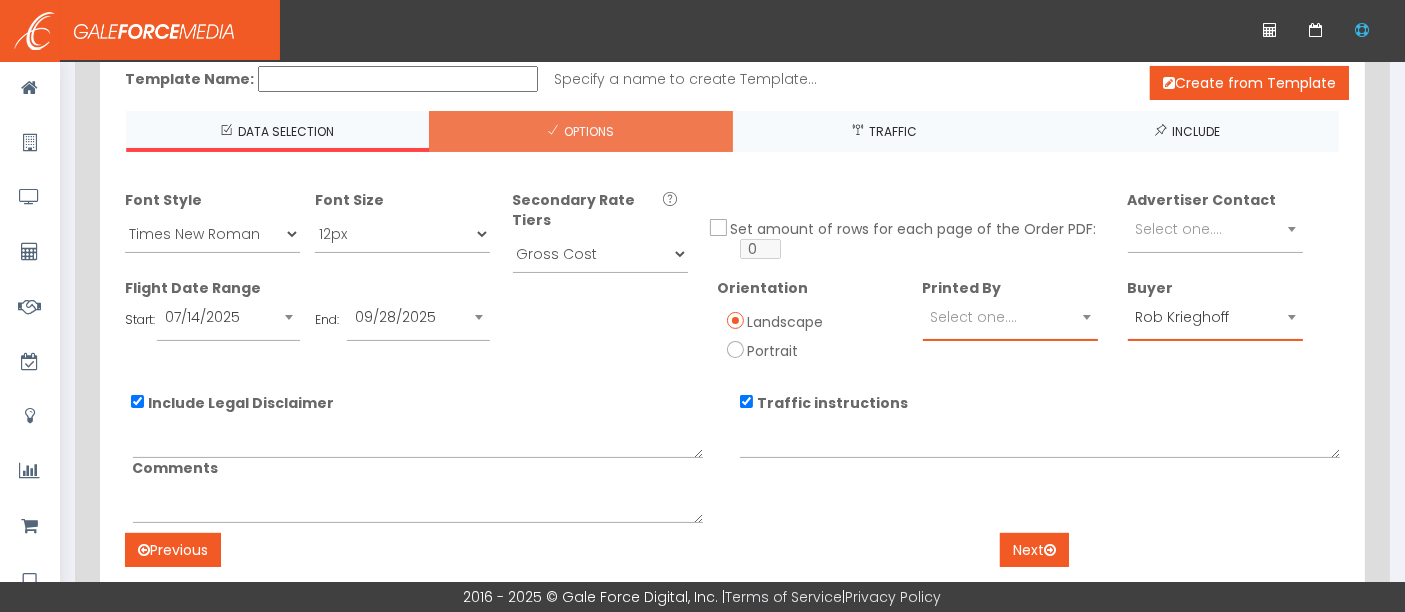 click at bounding box center (1087, 317) 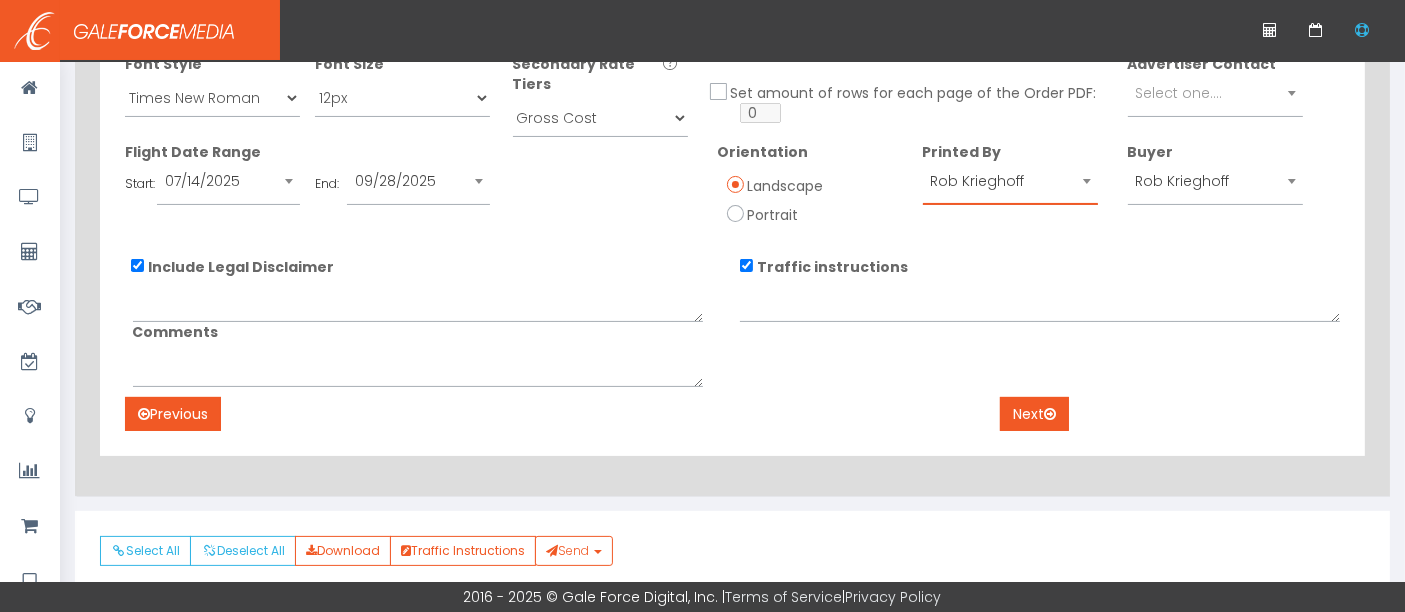 scroll, scrollTop: 322, scrollLeft: 0, axis: vertical 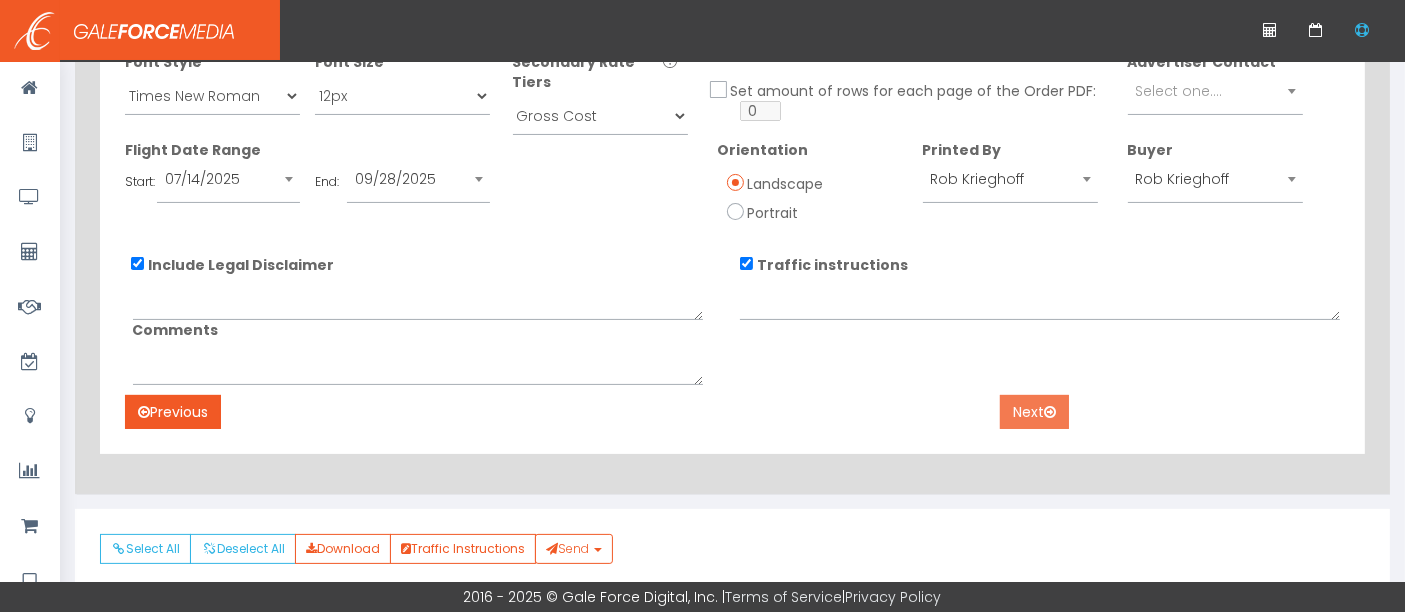 click on "Next" at bounding box center (1034, 412) 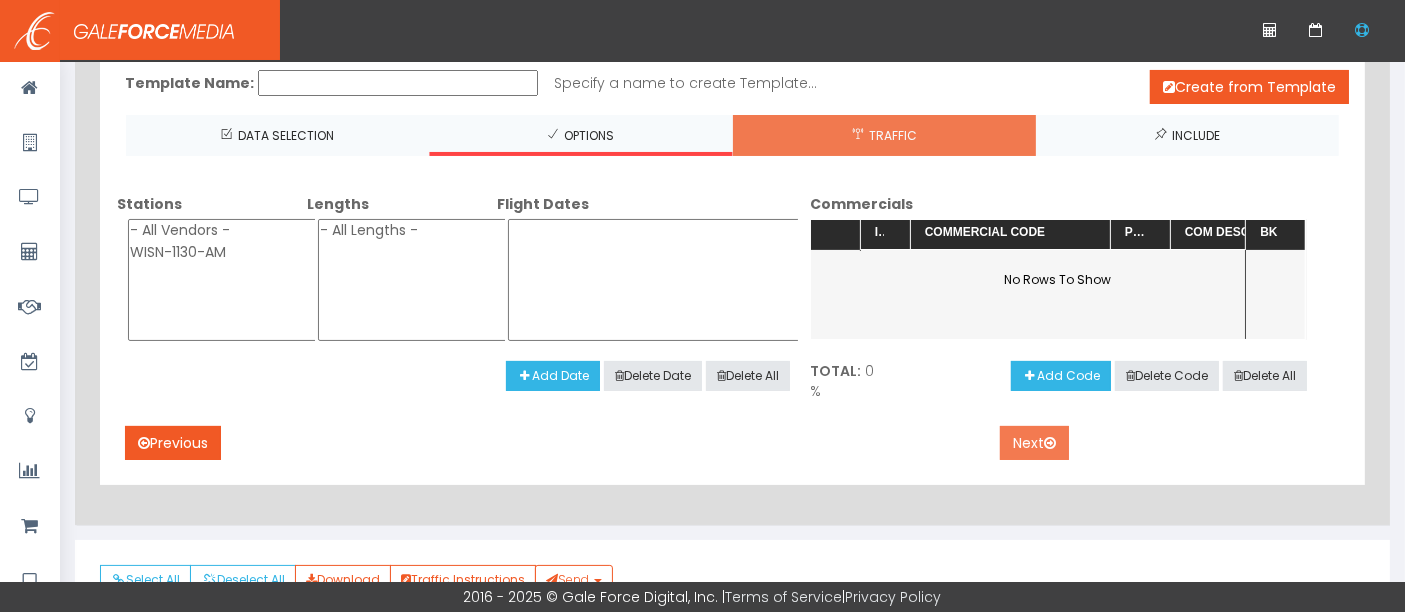 scroll, scrollTop: 178, scrollLeft: 0, axis: vertical 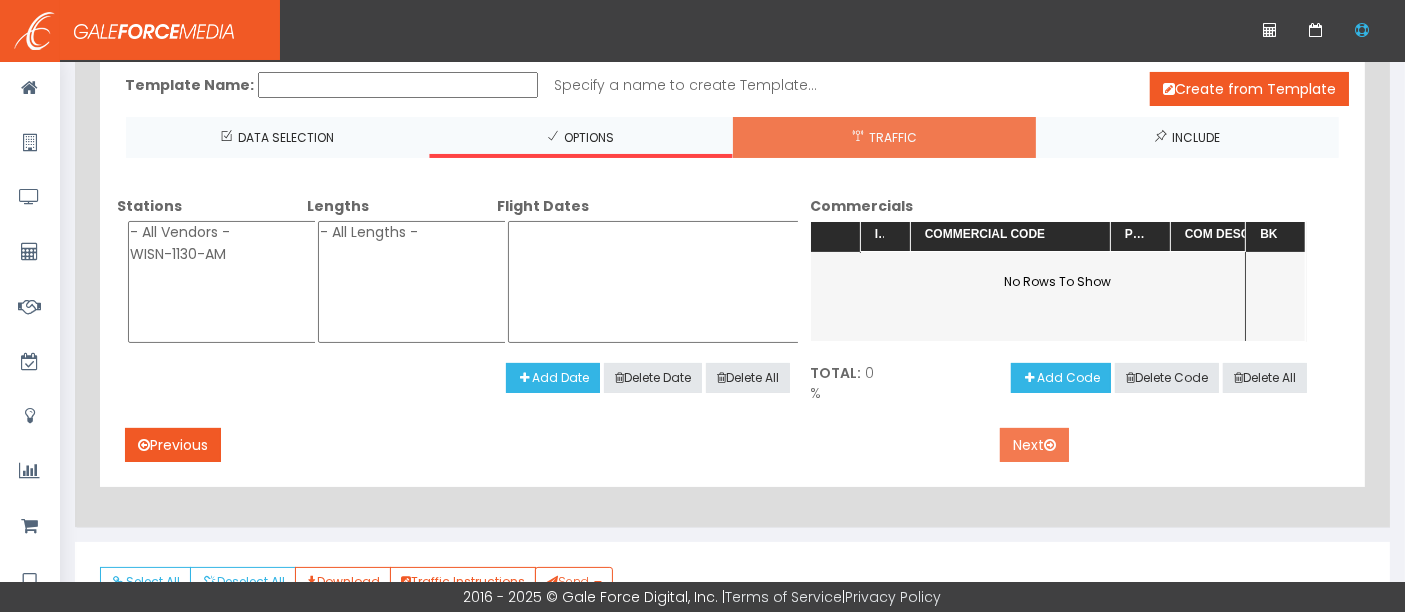 click on "Next" at bounding box center (1034, 445) 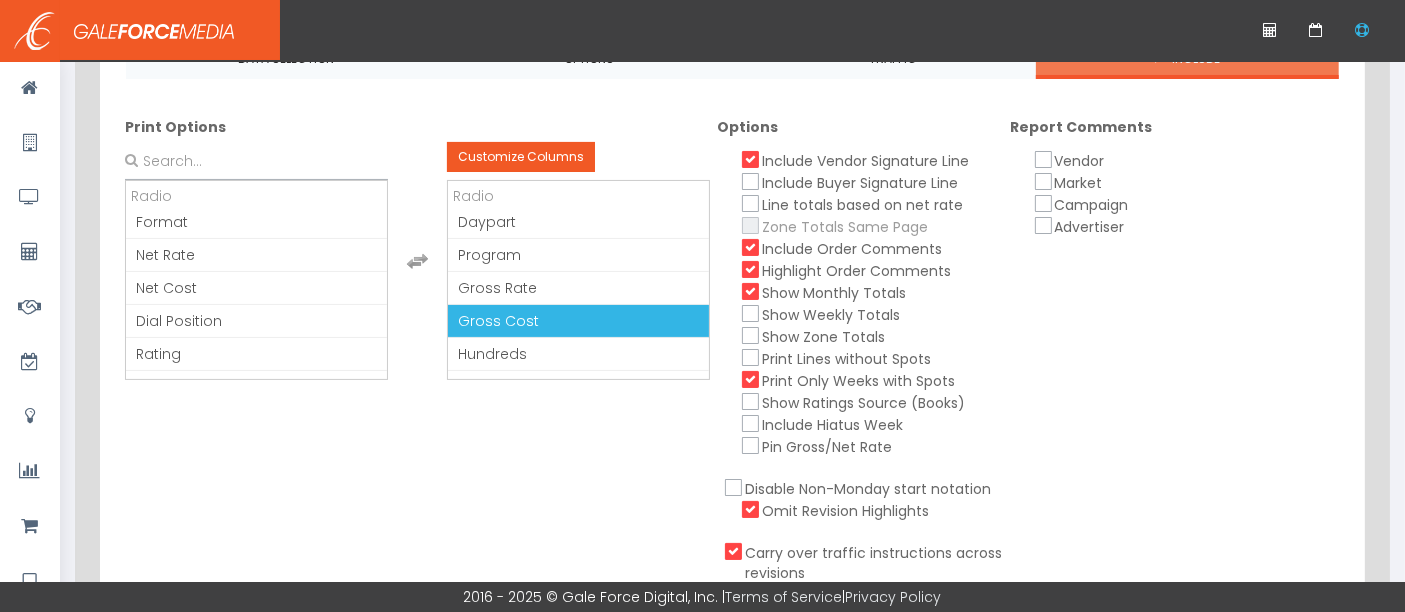 scroll, scrollTop: 256, scrollLeft: 0, axis: vertical 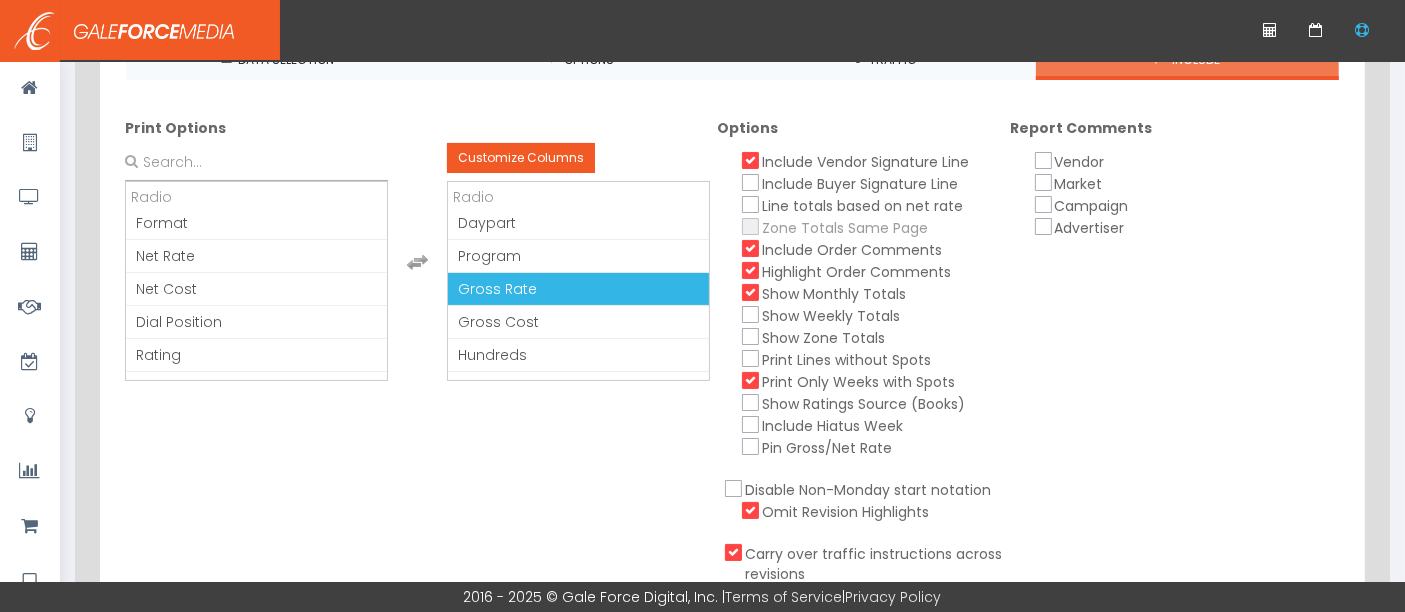 click on "Radio Daypart Program Format Net Rate Net Cost Gross Rate Gross Cost Dial Position Hundreds Rating CPP CPM Net CPM Reach Frequency Cume Rating Cume Net Reach GRI GRP Comments BK Length Customize Columns   Radio Daypart Program Format Net Rate Net Cost Gross Rate Gross Cost Dial Position Hundreds Rating CPP CPM Net CPM Reach Frequency Cume Rating Cume Net Reach GRI GRP Comments BK Length" at bounding box center (417, 262) 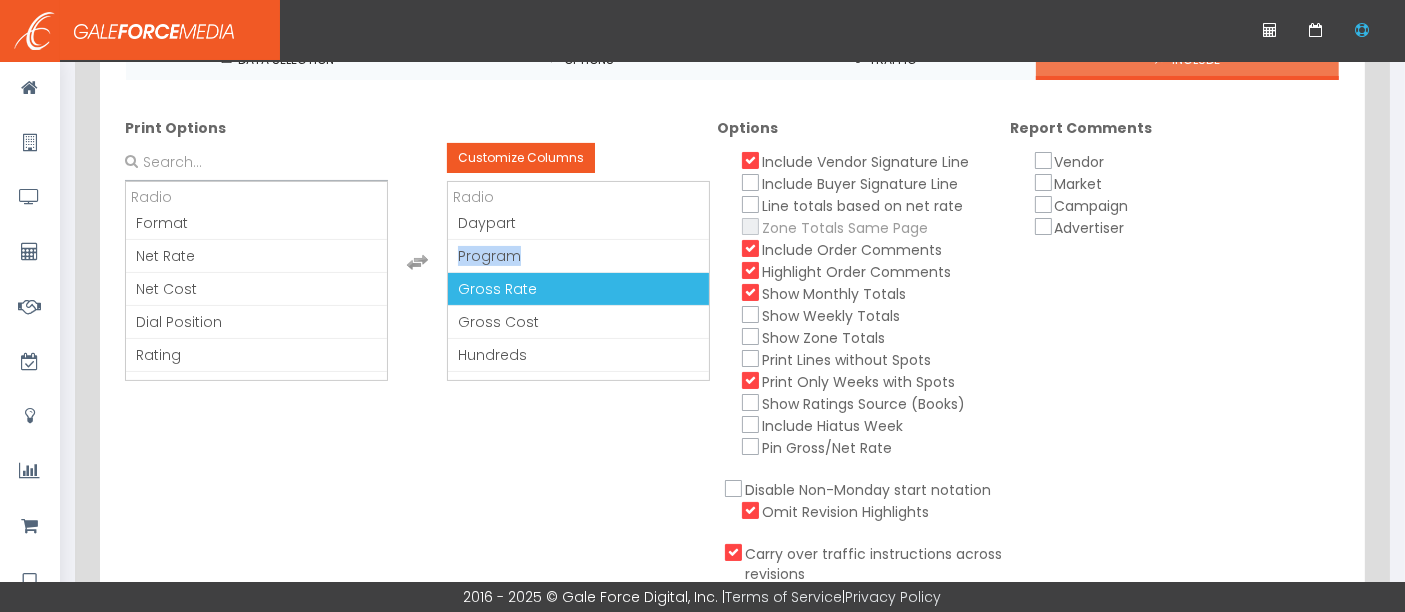 click on "Radio Daypart Program Format Net Rate Net Cost Gross Rate Gross Cost Dial Position Hundreds Rating CPP CPM Net CPM Reach Frequency Cume Rating Cume Net Reach GRI GRP Comments BK Length Customize Columns   Radio Daypart Program Format Net Rate Net Cost Gross Rate Gross Cost Dial Position Hundreds Rating CPP CPM Net CPM Reach Frequency Cume Rating Cume Net Reach GRI GRP Comments BK Length" at bounding box center [417, 262] 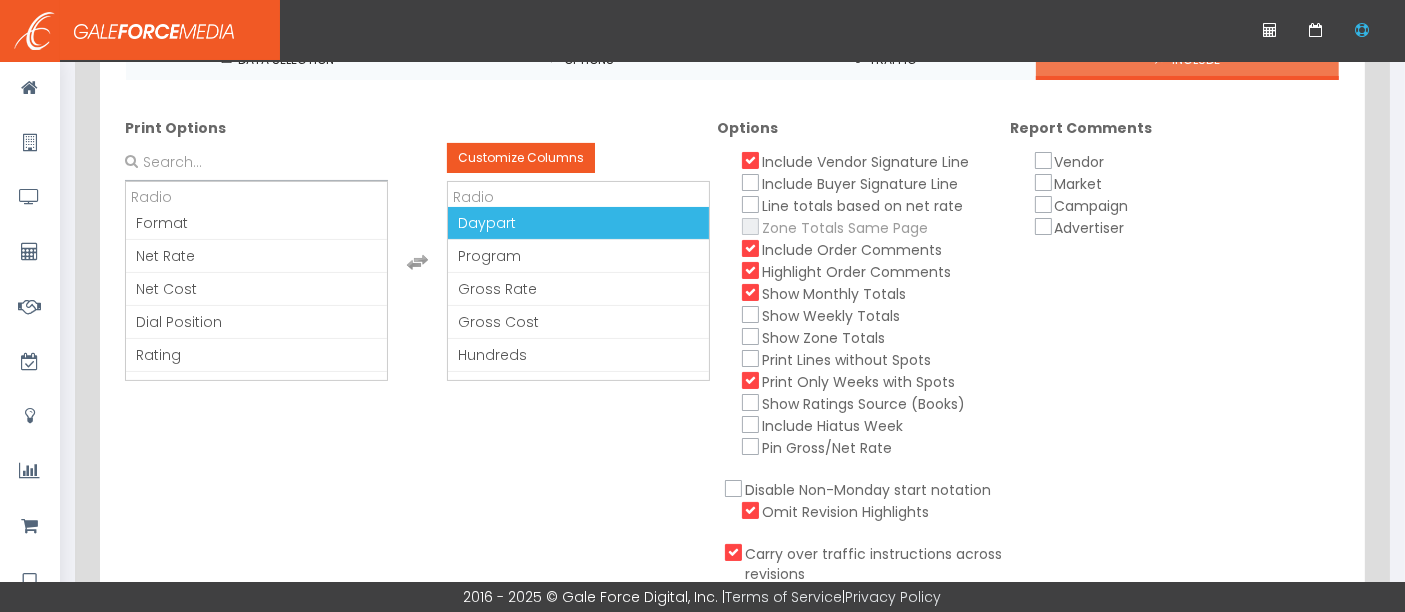 click on "Radio" at bounding box center [578, 194] 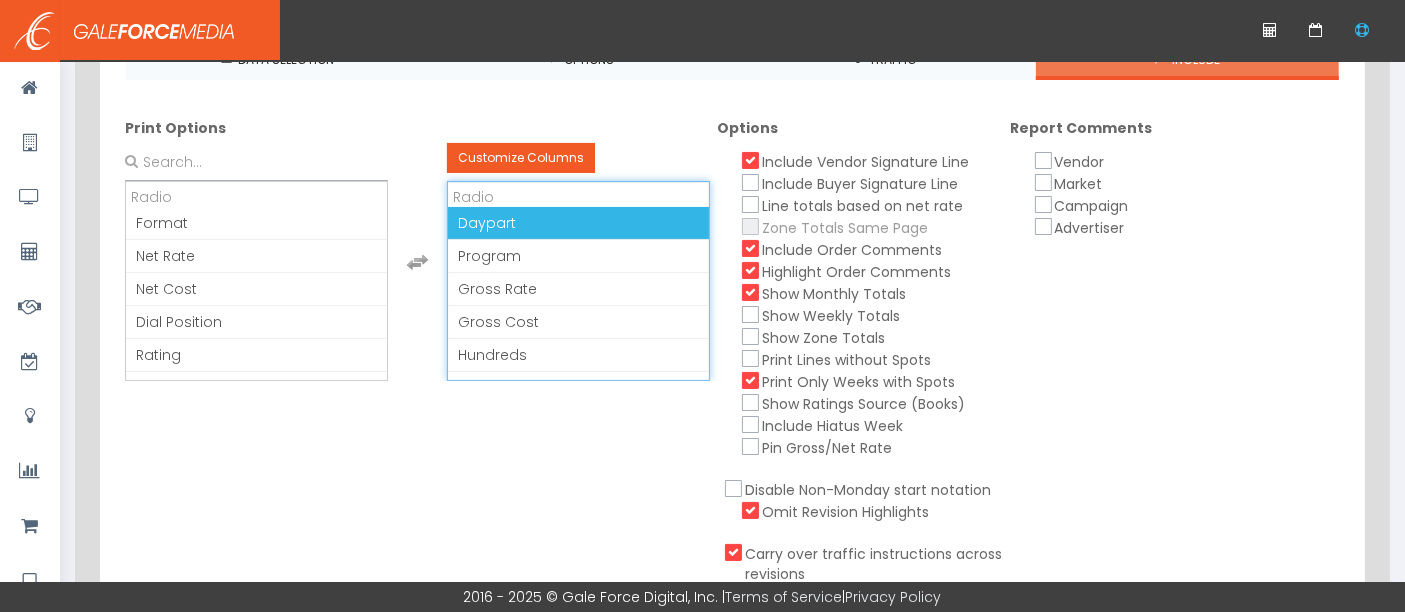 click on "Radio" at bounding box center (578, 194) 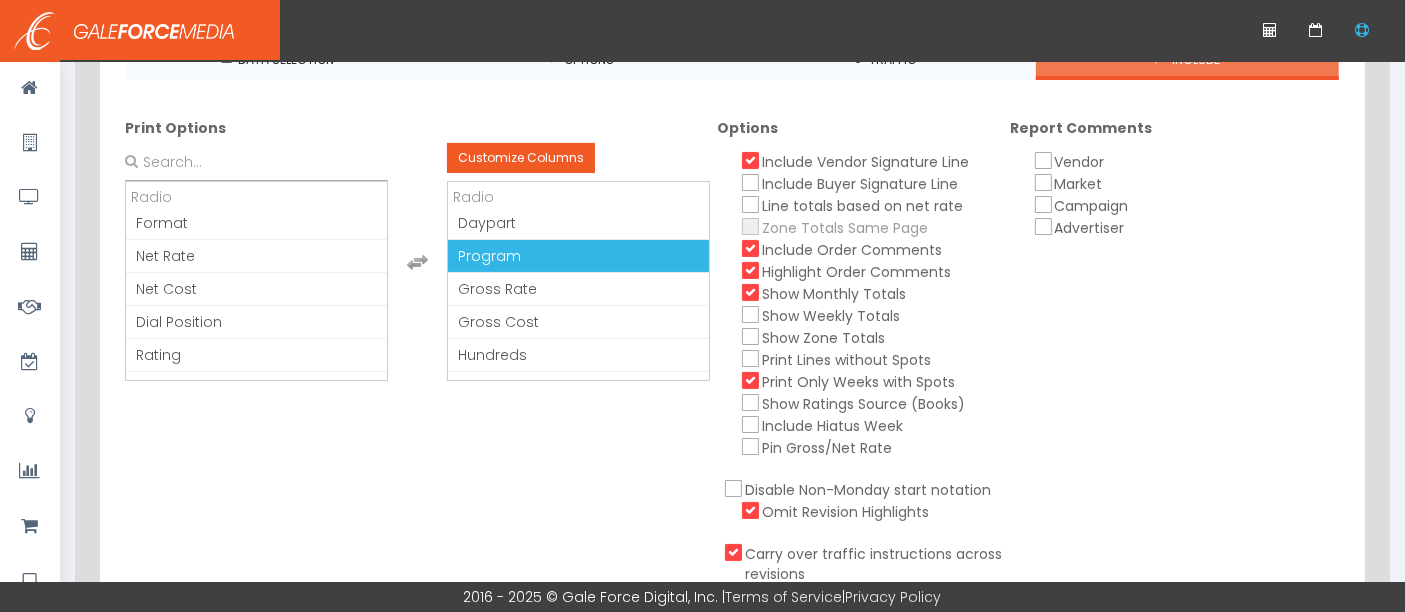 click on "Radio Daypart Program Format Net Rate Net Cost Gross Rate Gross Cost Dial Position Hundreds Rating CPP CPM Net CPM Reach Frequency Cume Rating Cume Net Reach GRI GRP Comments BK Length Customize Columns   Radio Daypart Program Format Net Rate Net Cost Gross Rate Gross Cost Dial Position Hundreds Rating CPP CPM Net CPM Reach Frequency Cume Rating Cume Net Reach GRI GRP Comments BK Length" at bounding box center [417, 262] 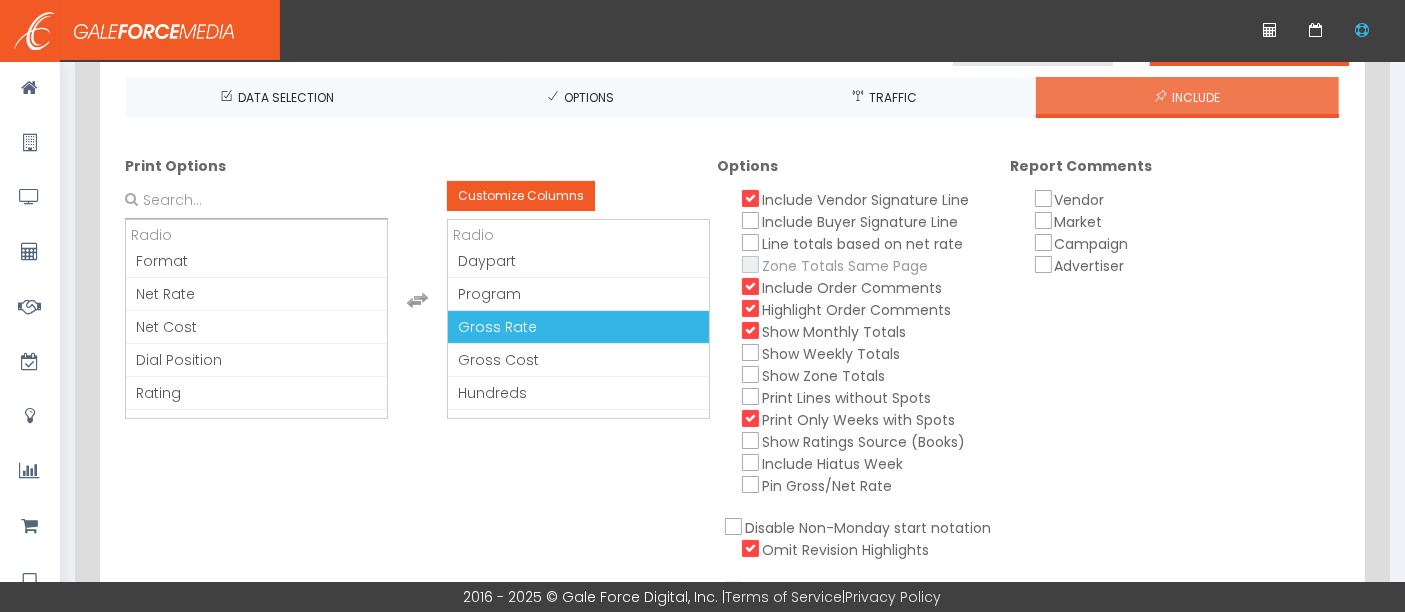 scroll, scrollTop: 220, scrollLeft: 0, axis: vertical 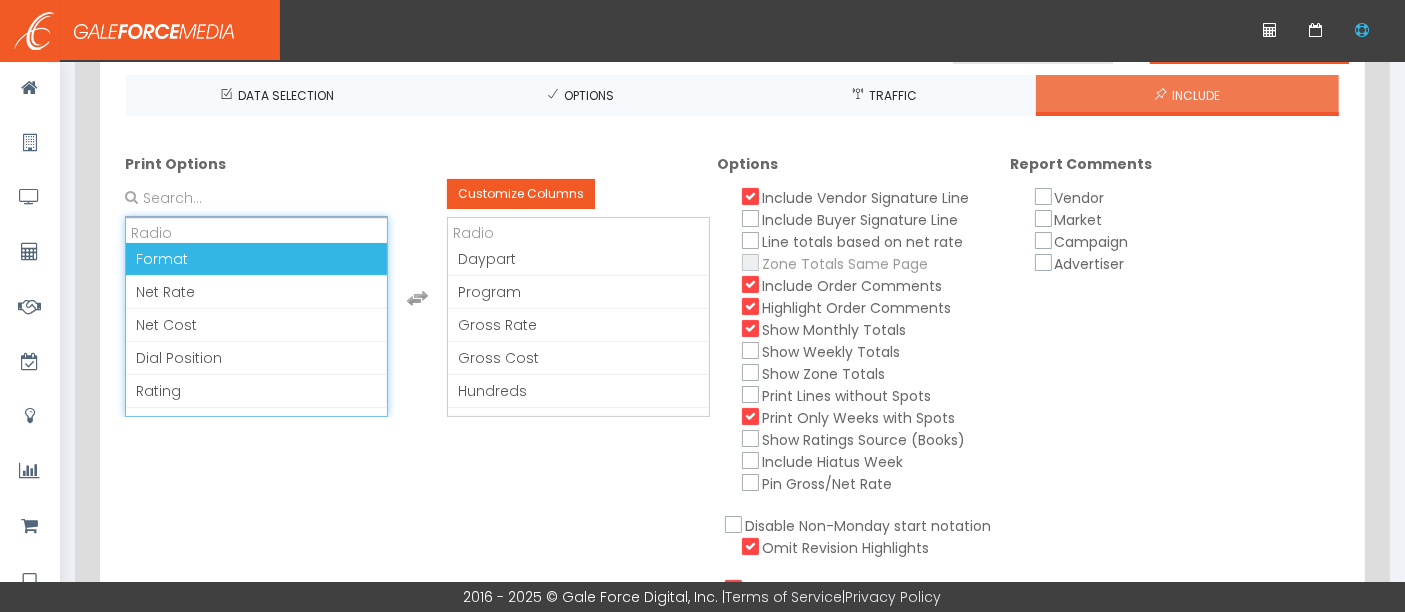 click on "Format" at bounding box center (256, 259) 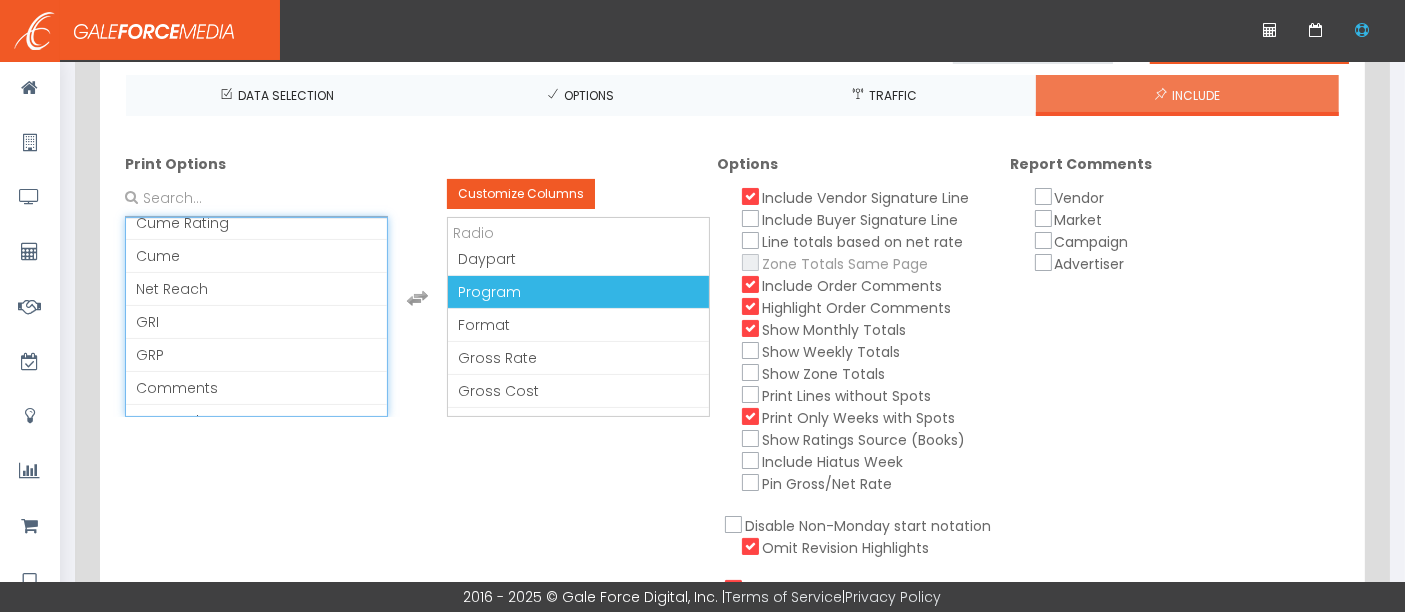 scroll, scrollTop: 349, scrollLeft: 0, axis: vertical 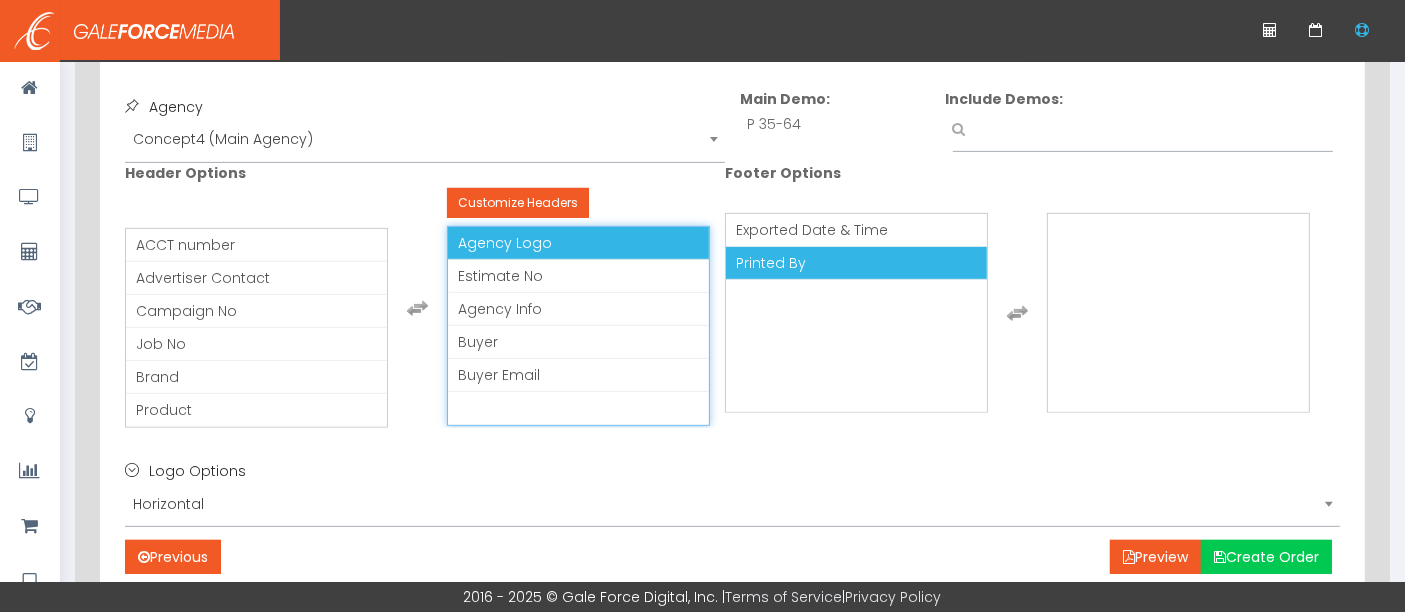 click on "Agency Logo" at bounding box center [505, 243] 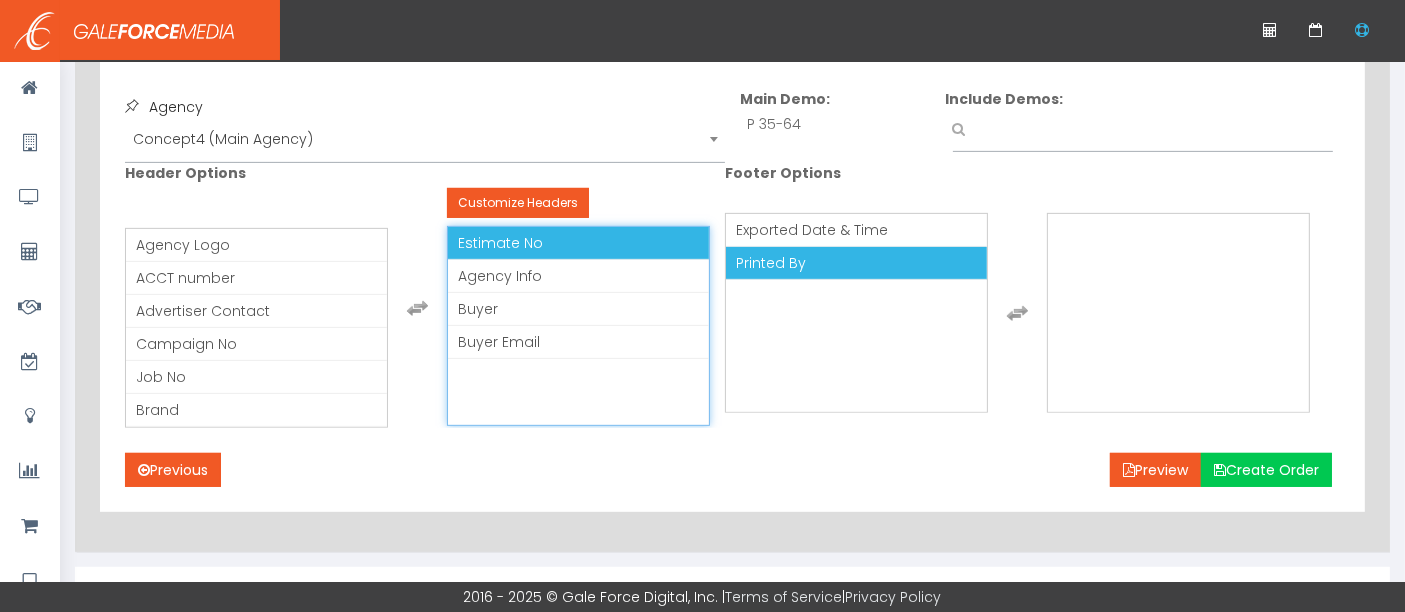 click on "Estimate No" at bounding box center (500, 243) 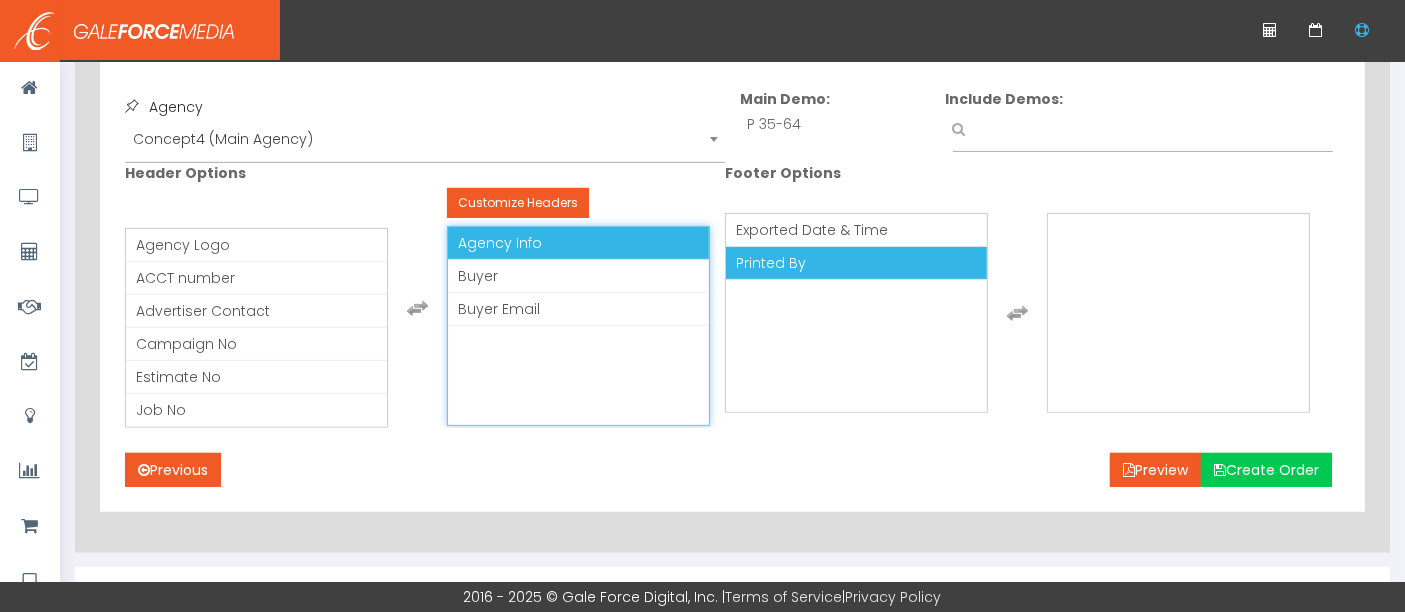 click on "Agency Info" at bounding box center [500, 243] 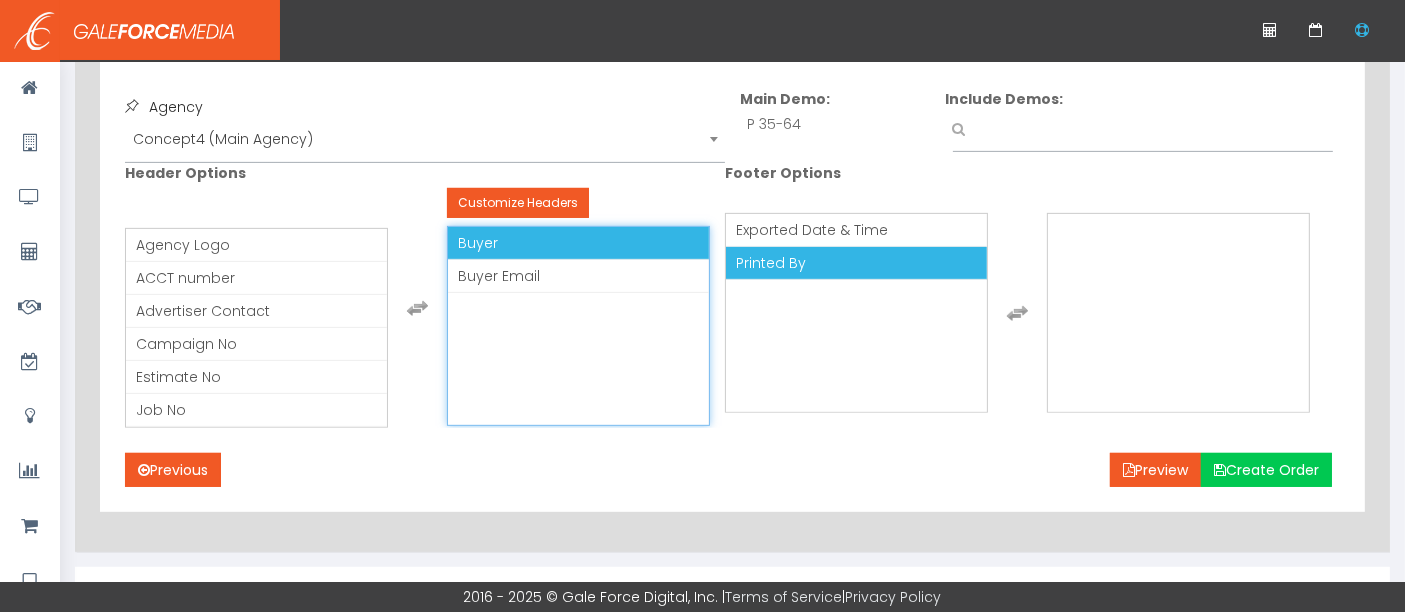 click on "Buyer" at bounding box center (578, 243) 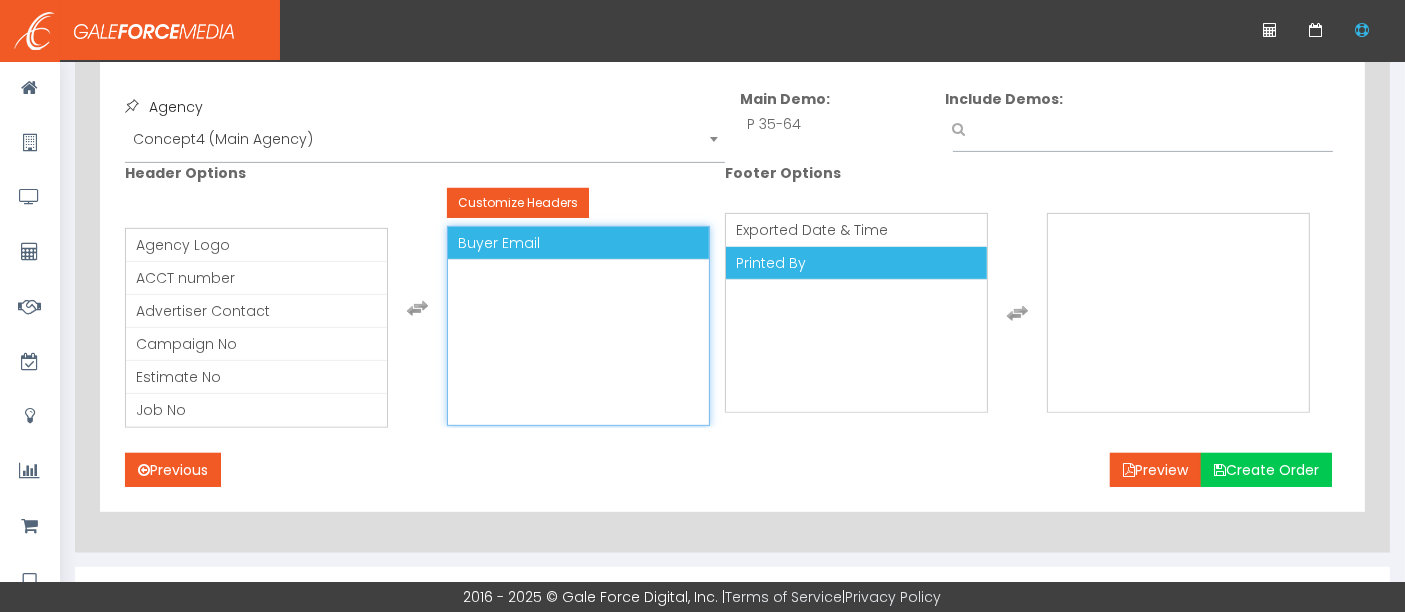 click on "Buyer Email" at bounding box center (499, 243) 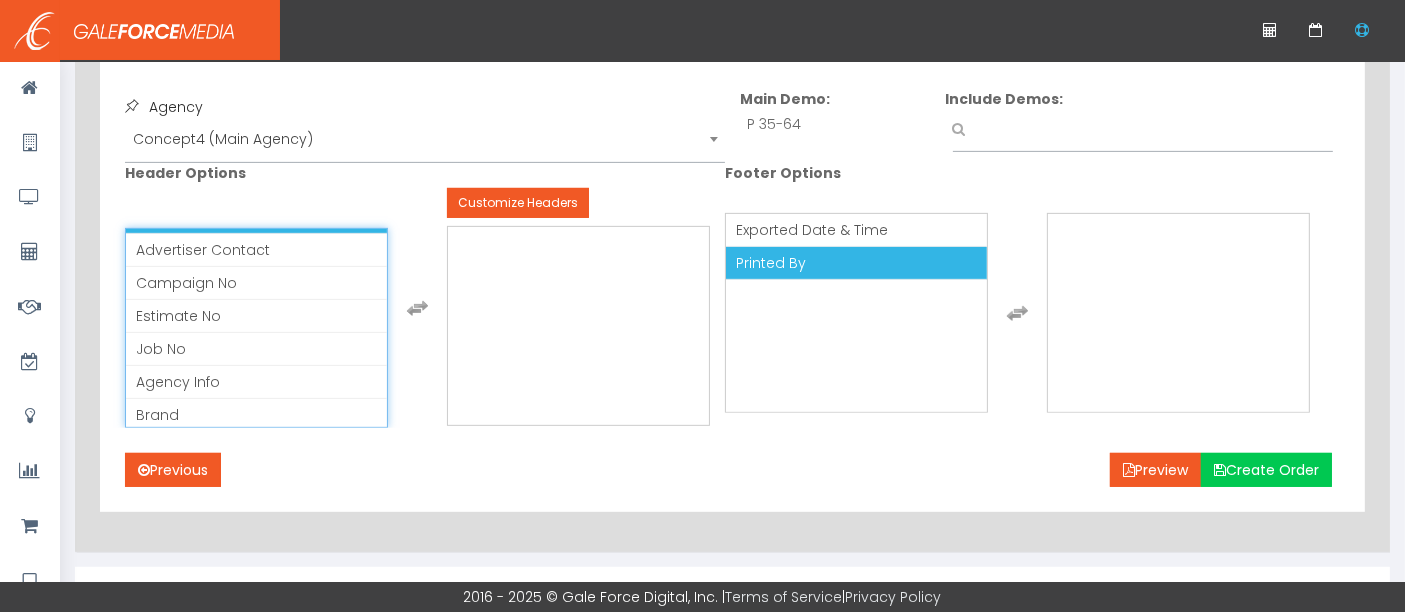 scroll, scrollTop: 71, scrollLeft: 0, axis: vertical 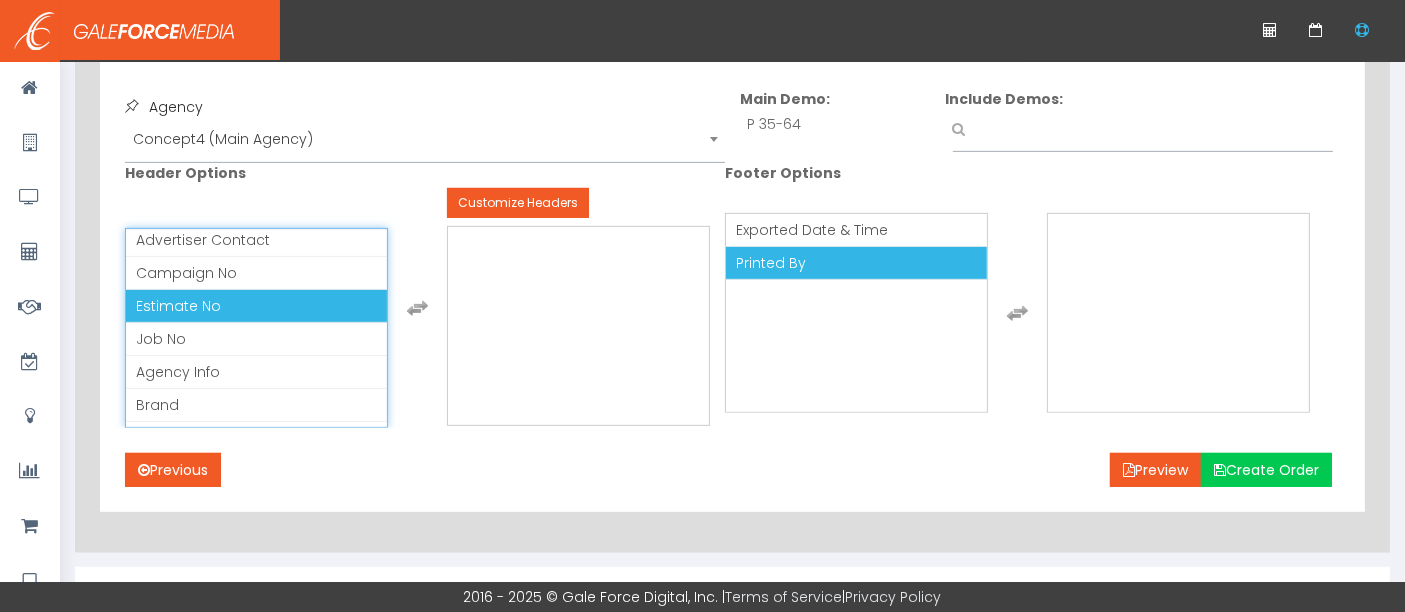 click on "Estimate No" at bounding box center (256, 306) 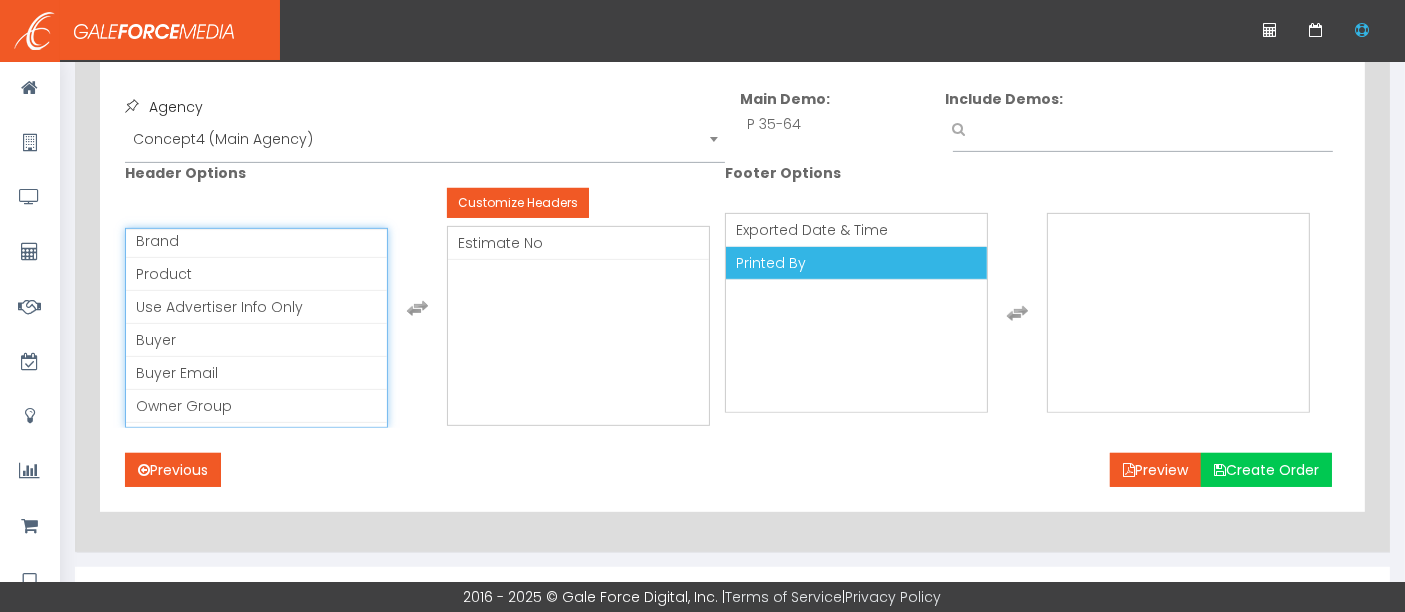 scroll, scrollTop: 226, scrollLeft: 0, axis: vertical 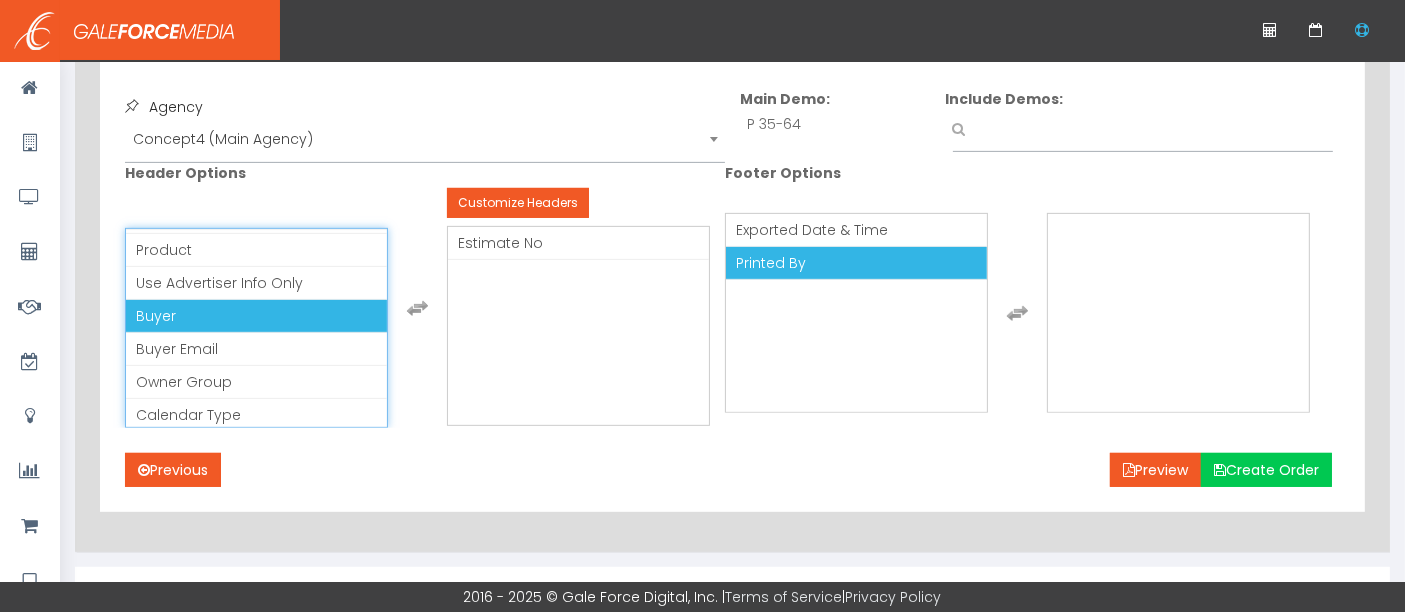 click on "Buyer" at bounding box center [256, 316] 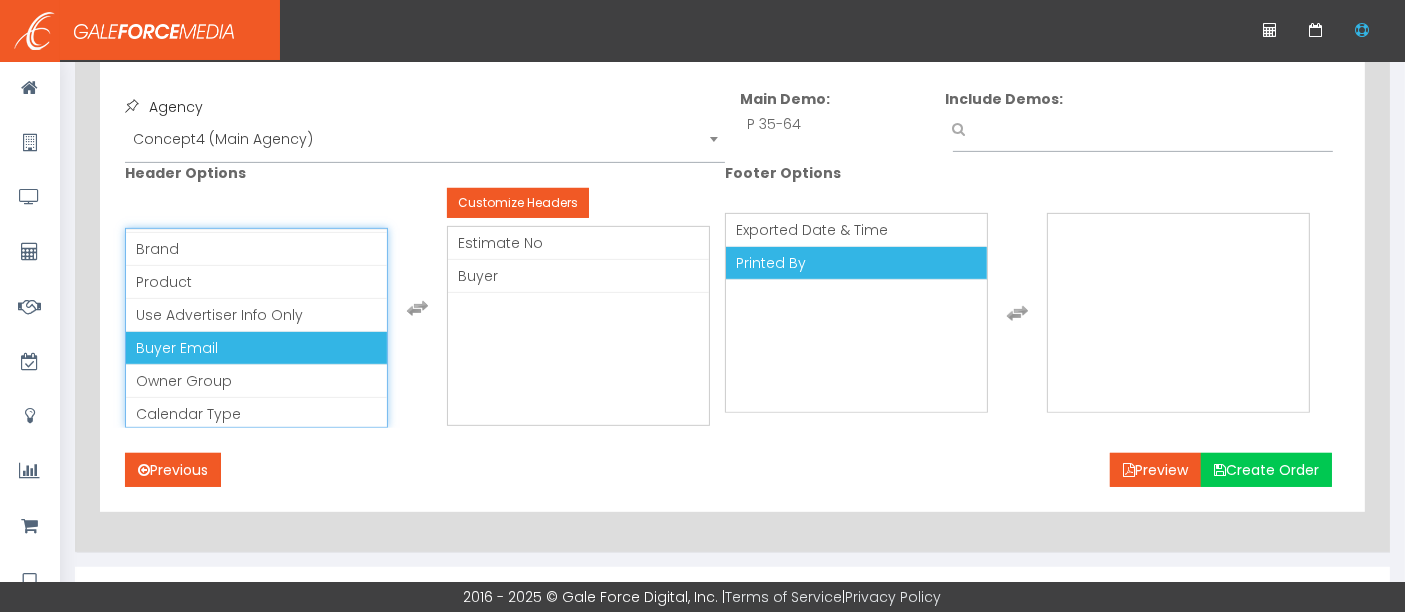 click on "Buyer Email" at bounding box center [256, 348] 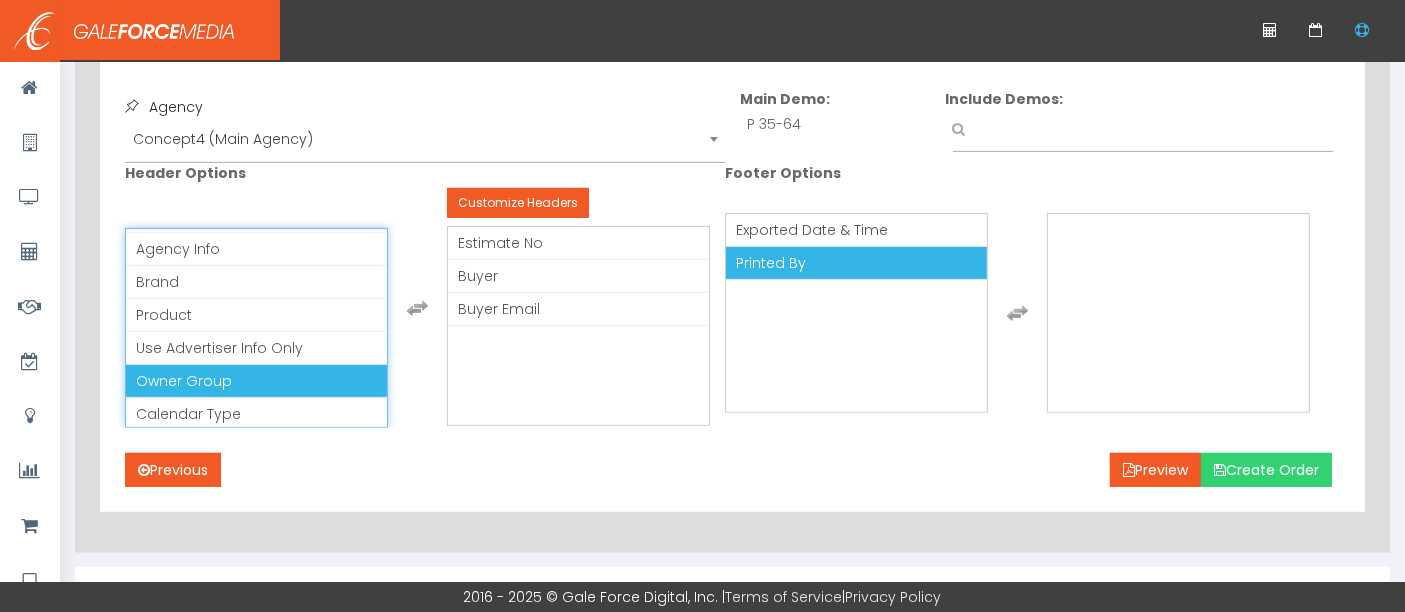 click on "Create Order" at bounding box center (1266, 470) 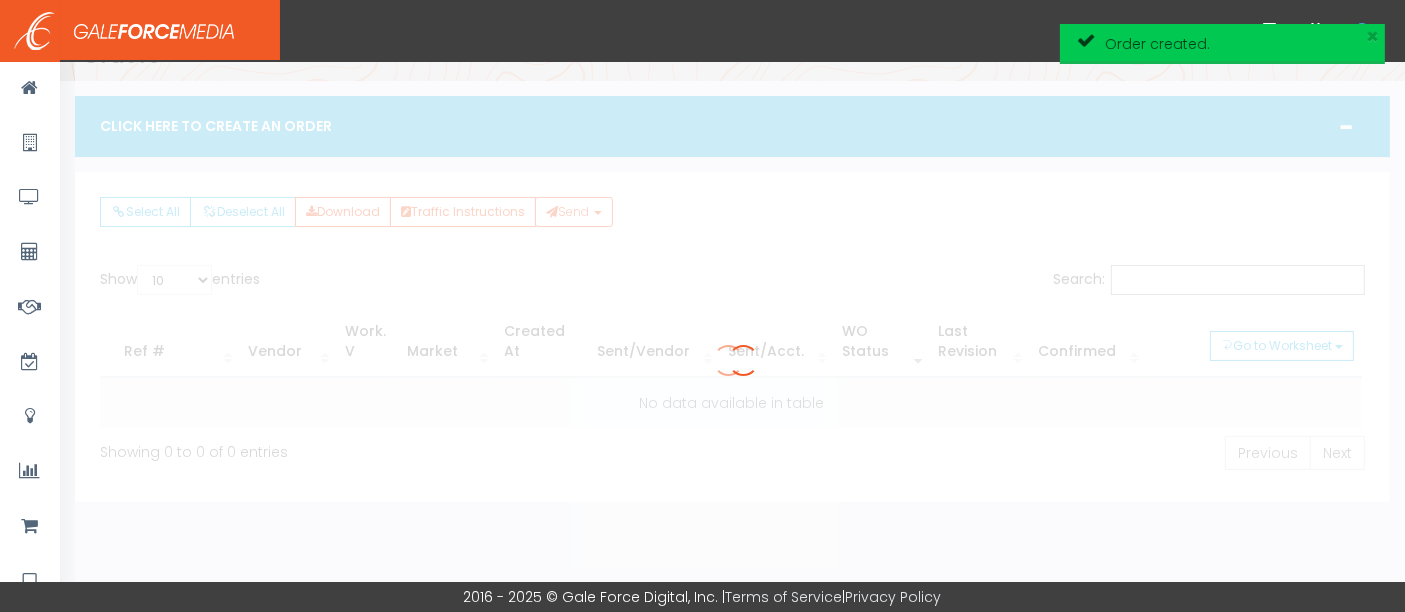 scroll, scrollTop: 30, scrollLeft: 0, axis: vertical 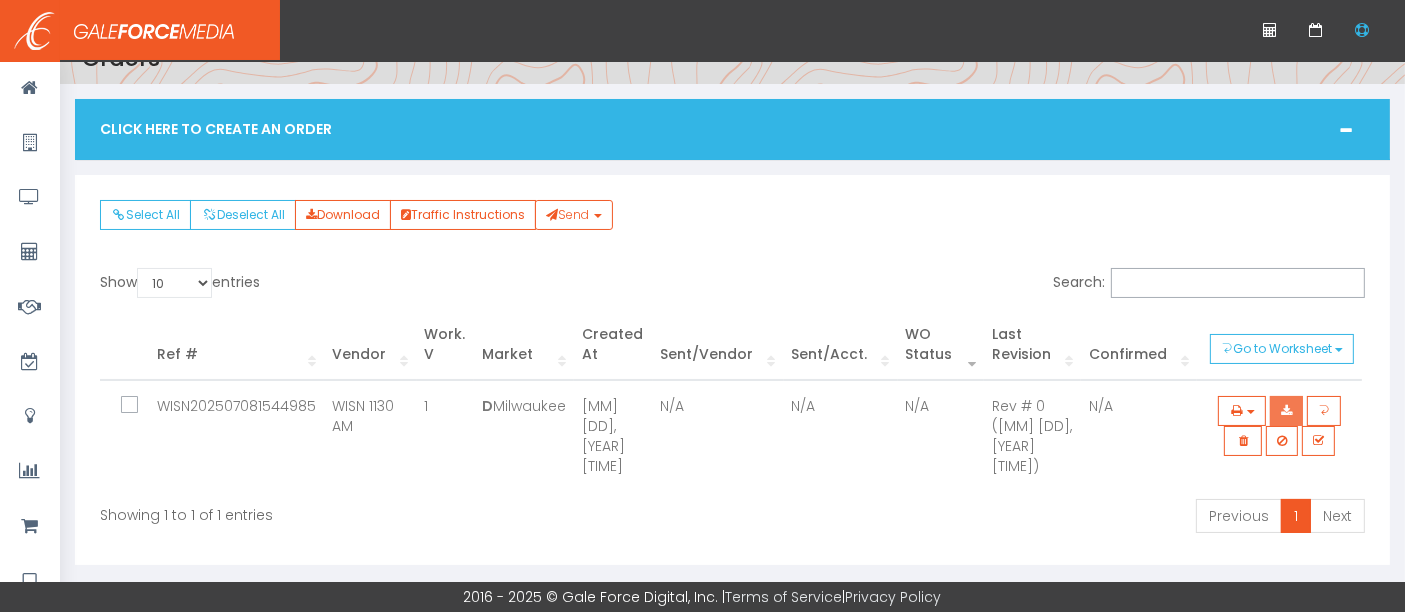 click at bounding box center (1286, 411) 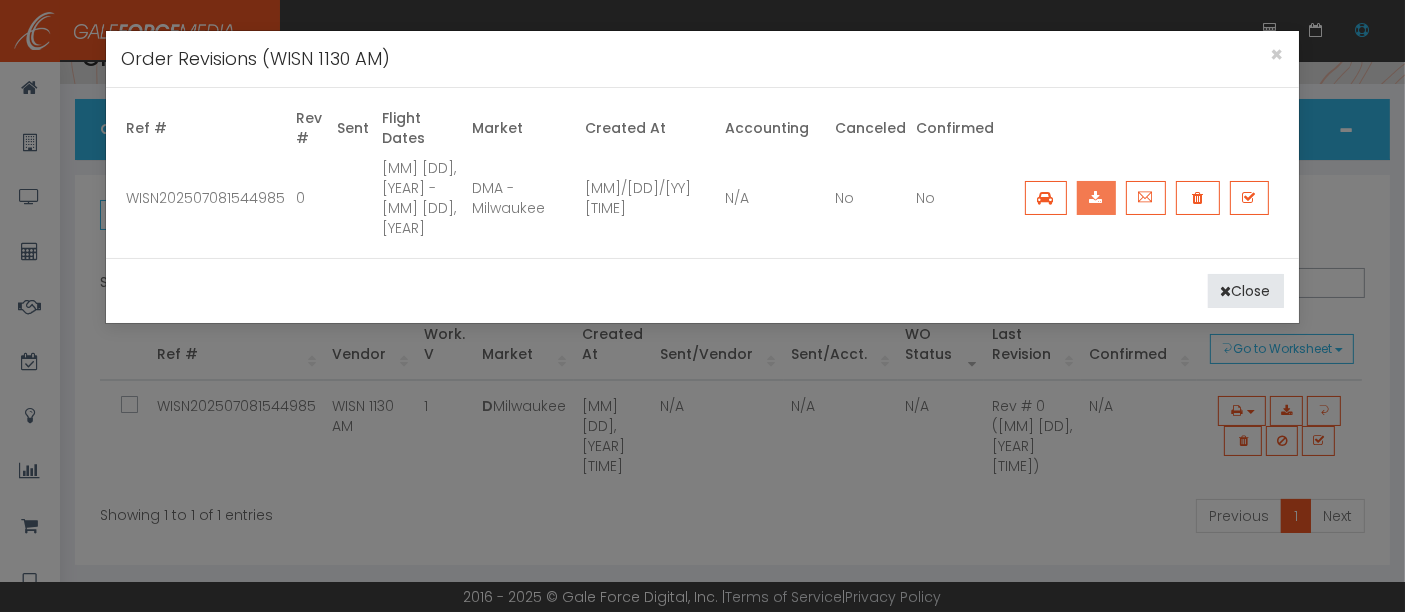 click at bounding box center [1096, 198] 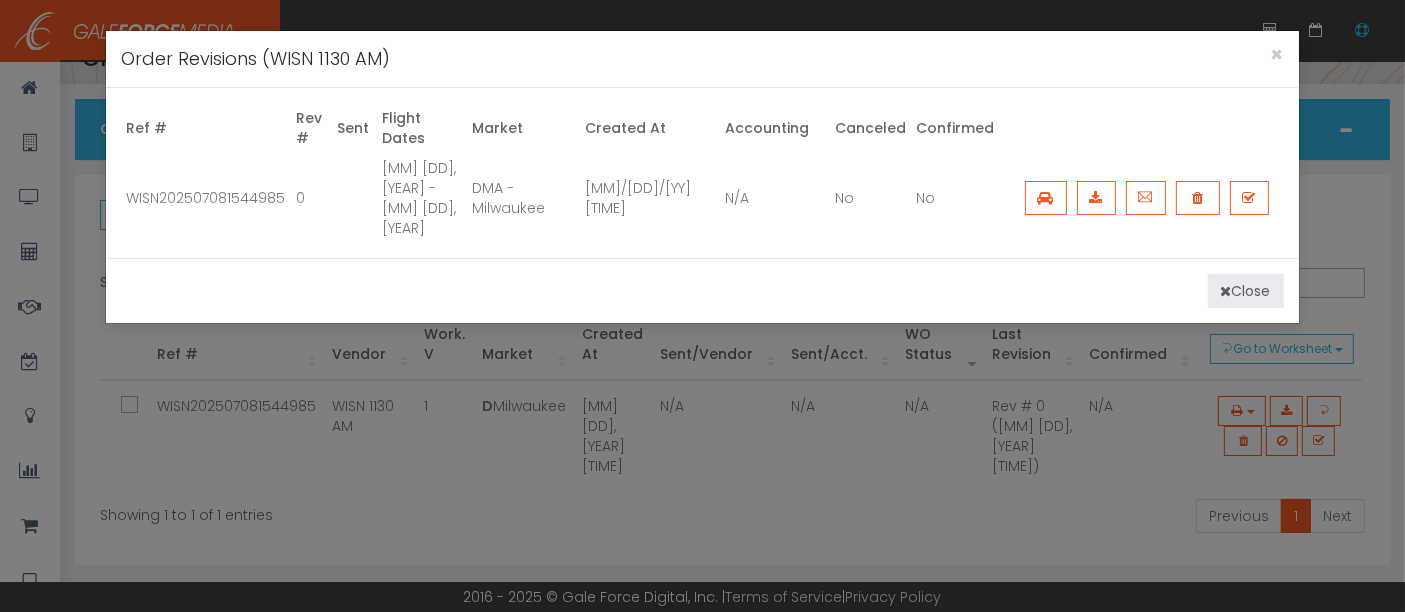 click on "Close" at bounding box center (1246, 291) 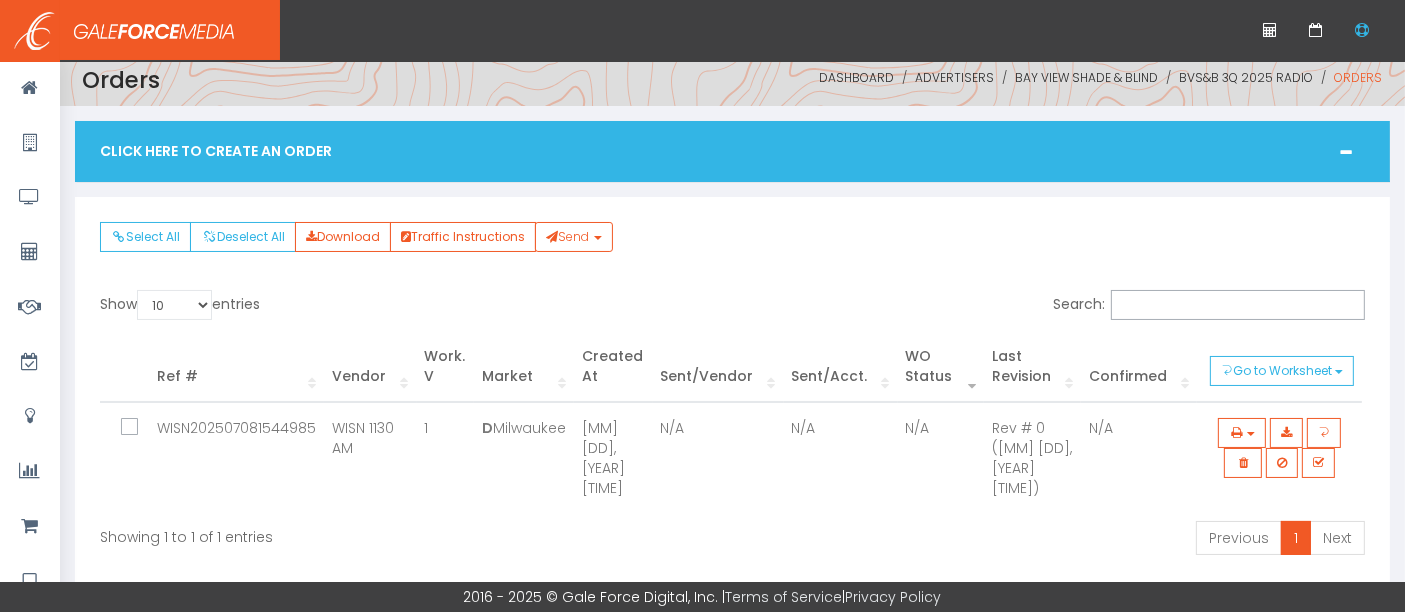 scroll, scrollTop: 0, scrollLeft: 0, axis: both 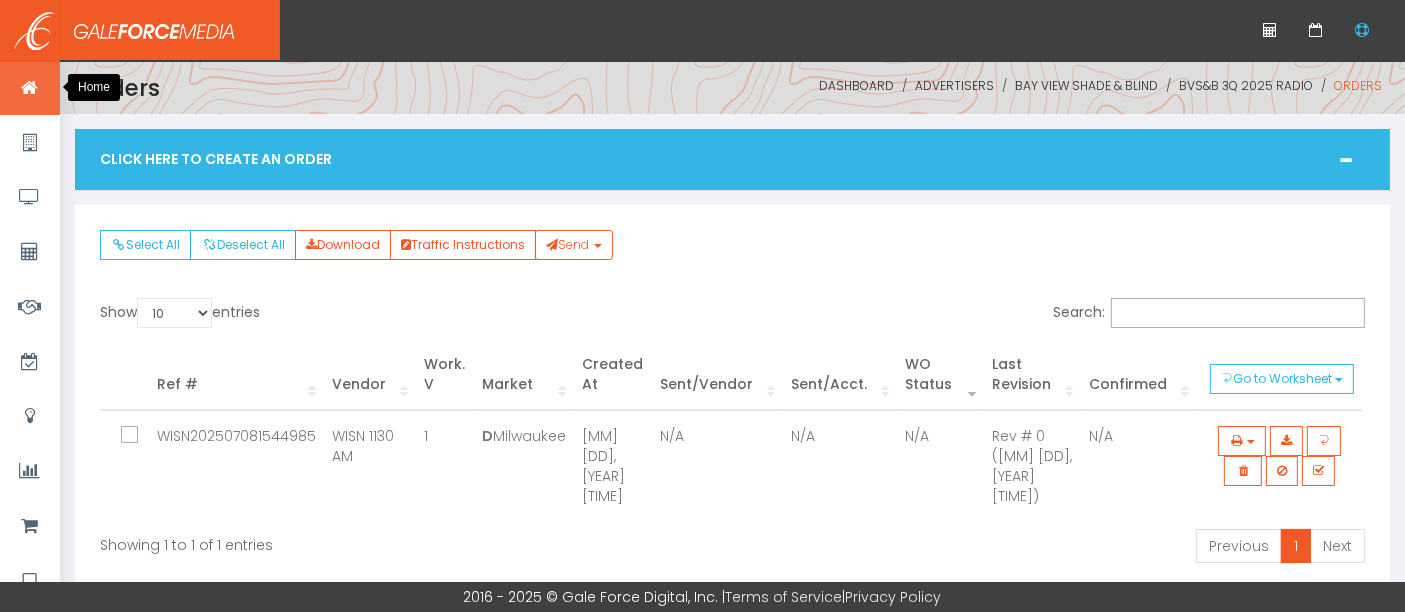 click at bounding box center (29, 88) 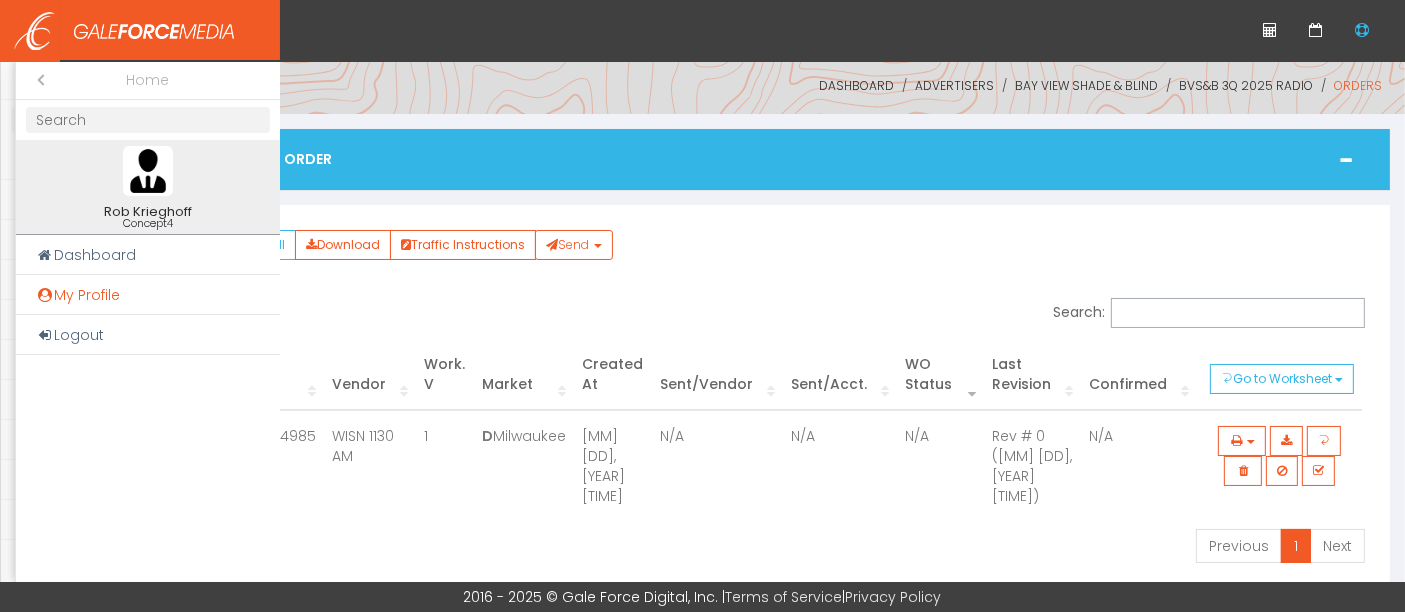 click on "My Profile" at bounding box center (148, 295) 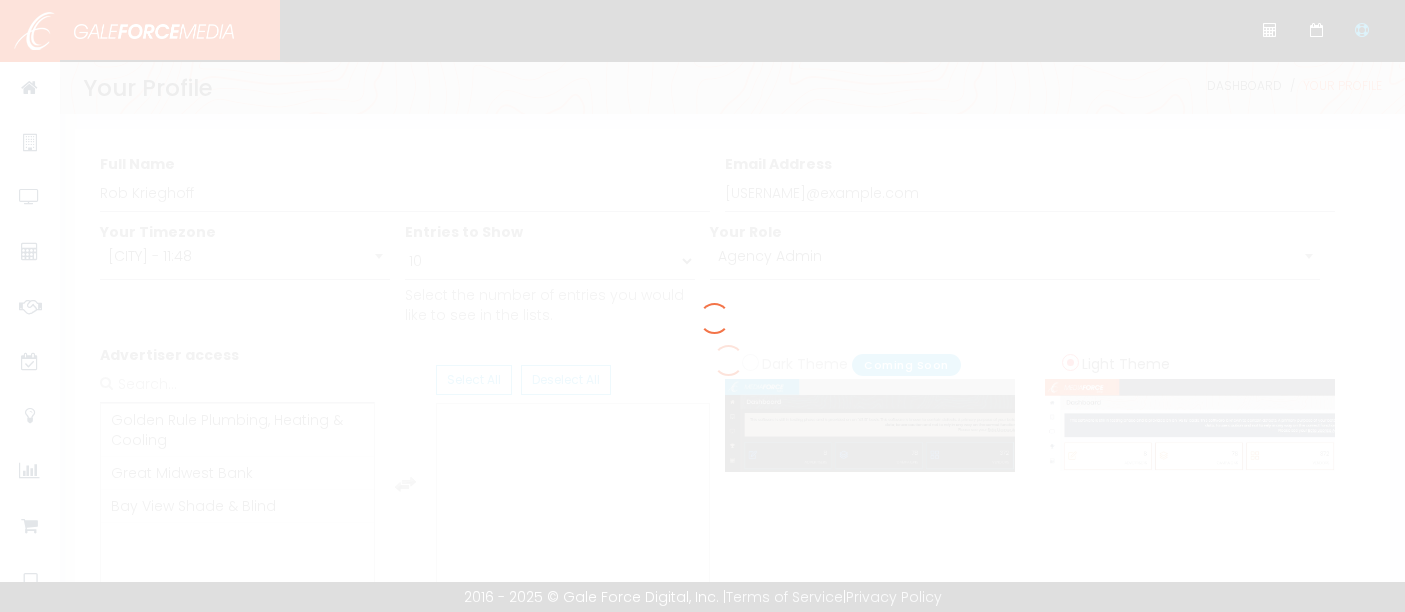 scroll, scrollTop: 0, scrollLeft: 0, axis: both 